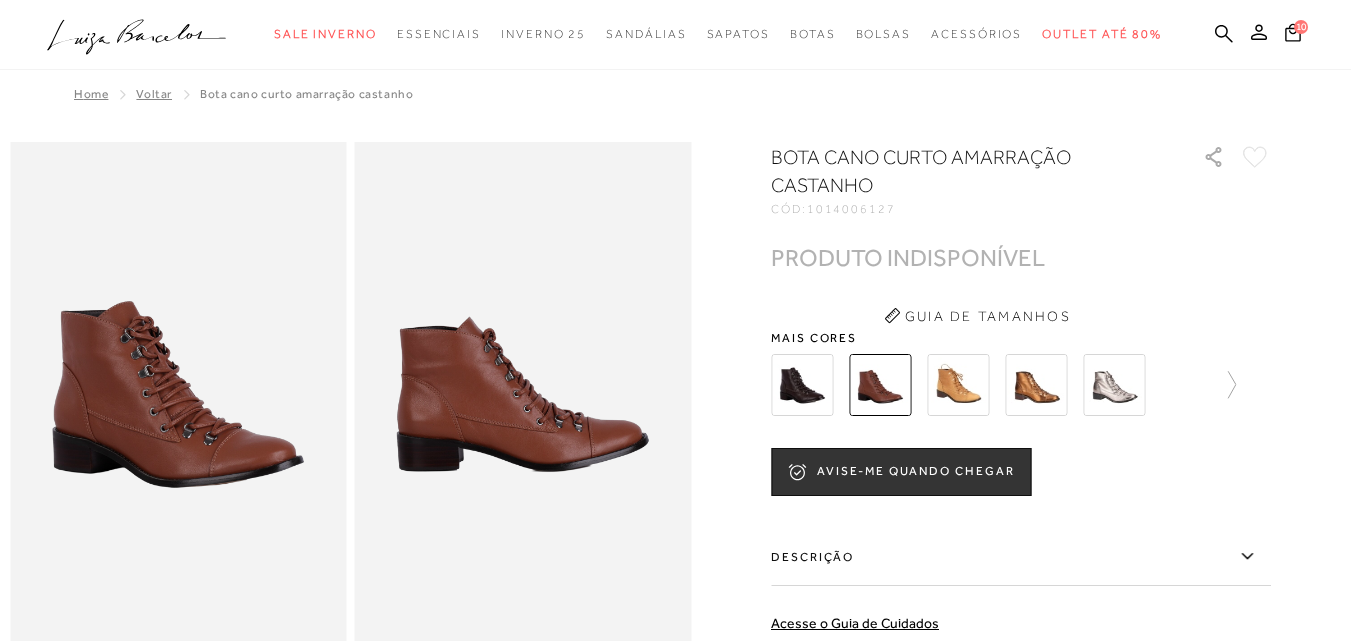 scroll, scrollTop: 0, scrollLeft: 0, axis: both 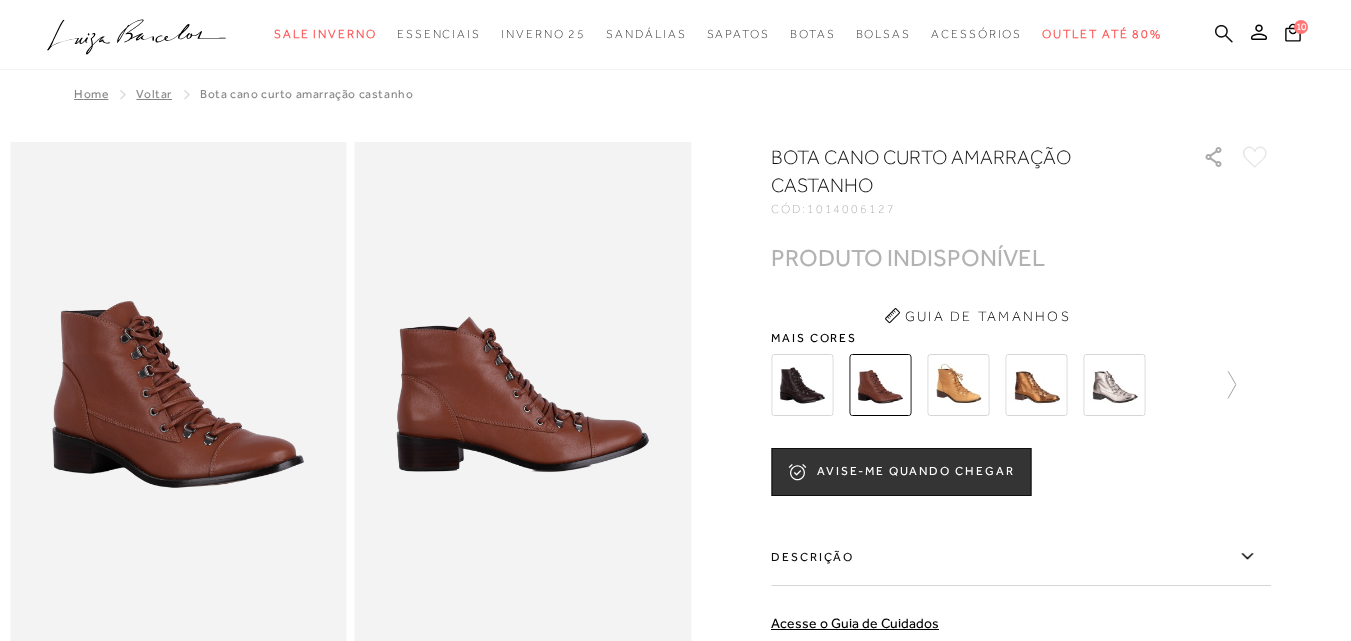 click 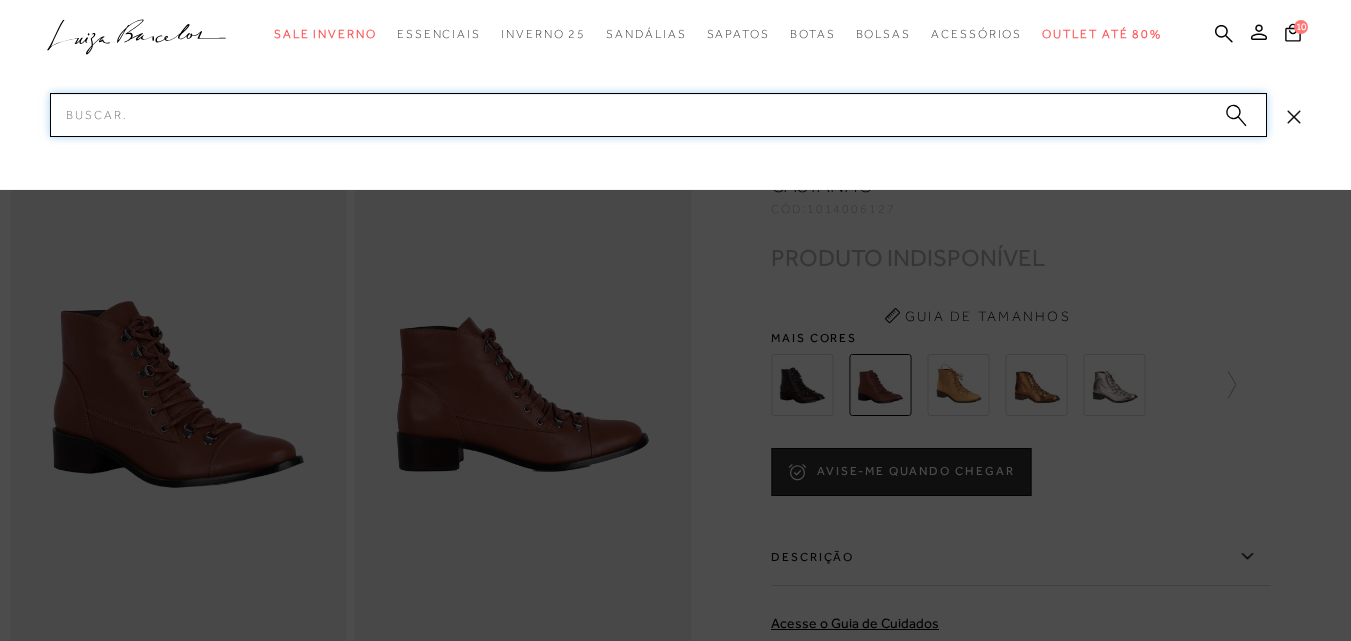paste on "101400613" 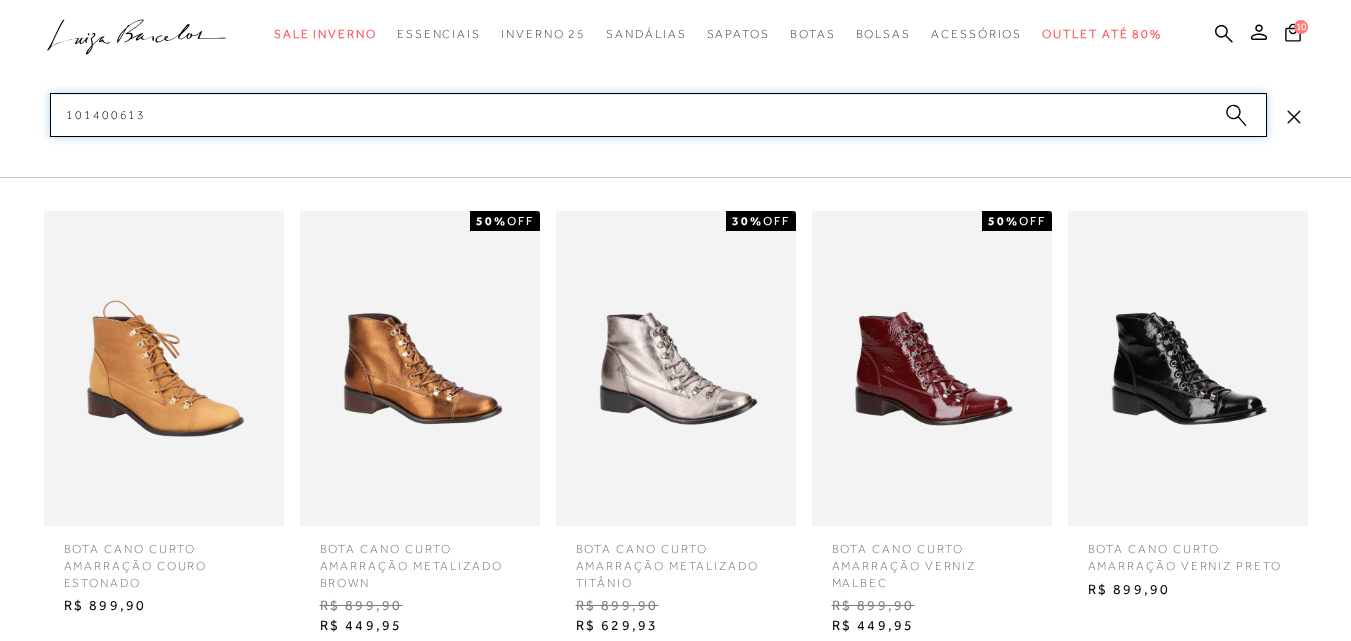 scroll, scrollTop: 200, scrollLeft: 0, axis: vertical 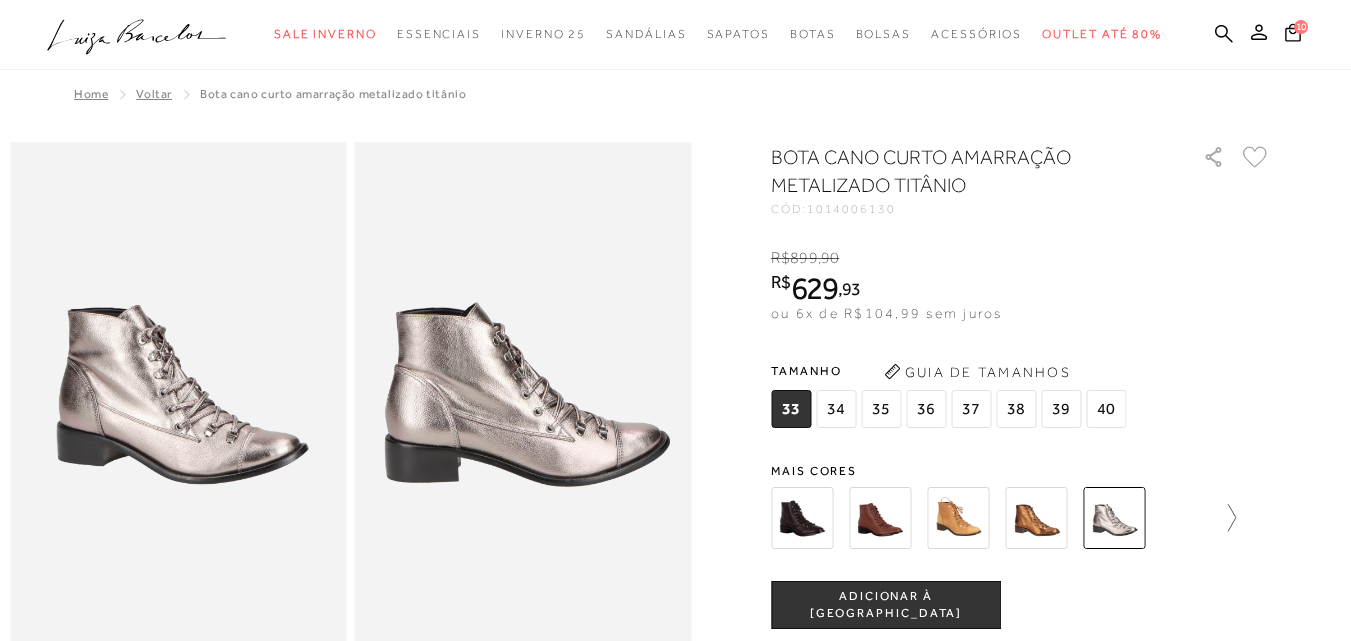 click 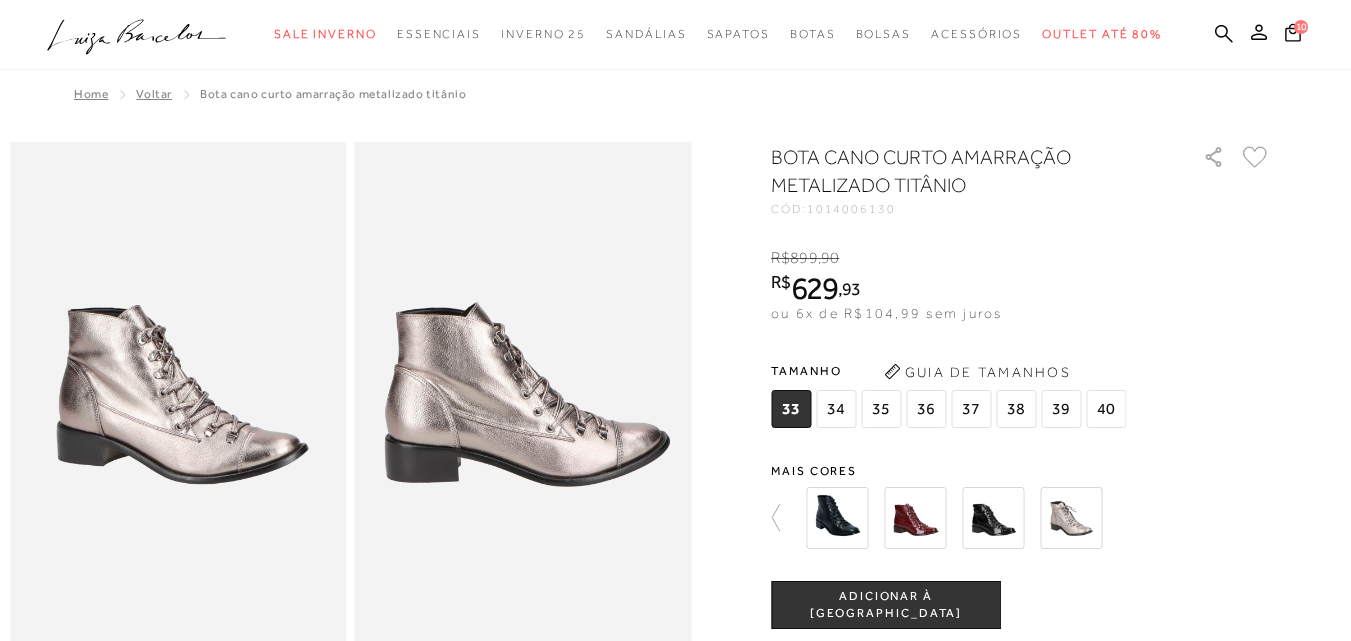 click at bounding box center [1071, 518] 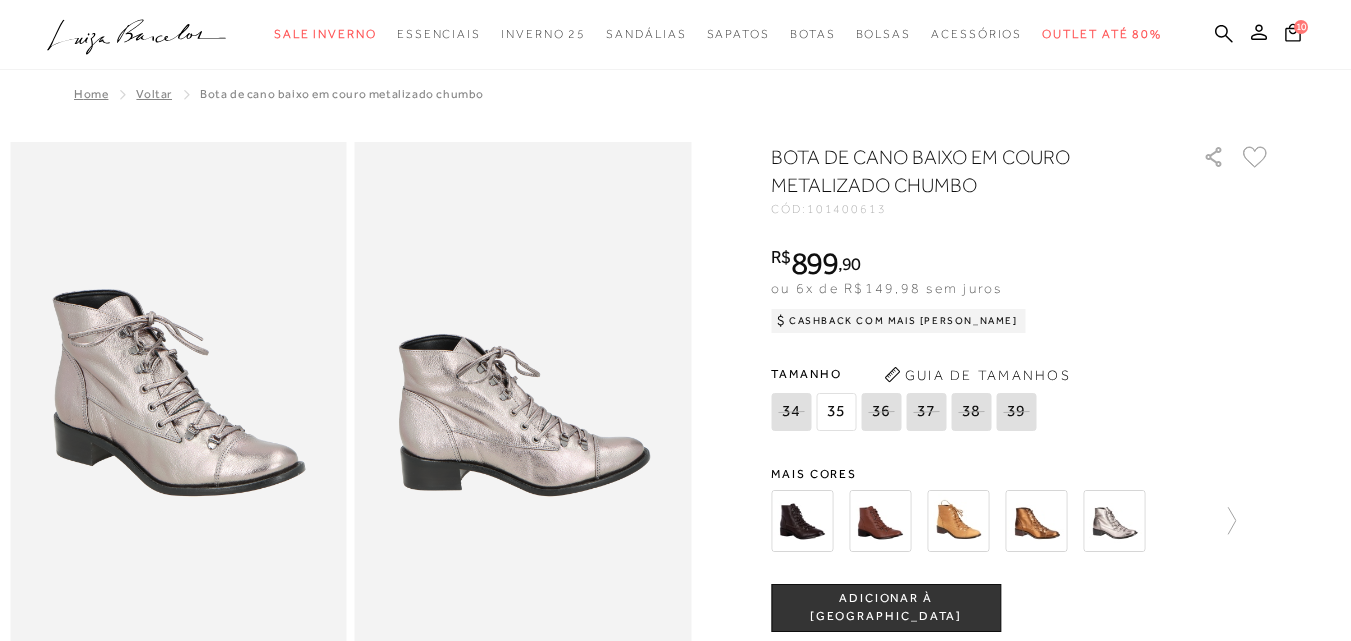 scroll, scrollTop: 0, scrollLeft: 0, axis: both 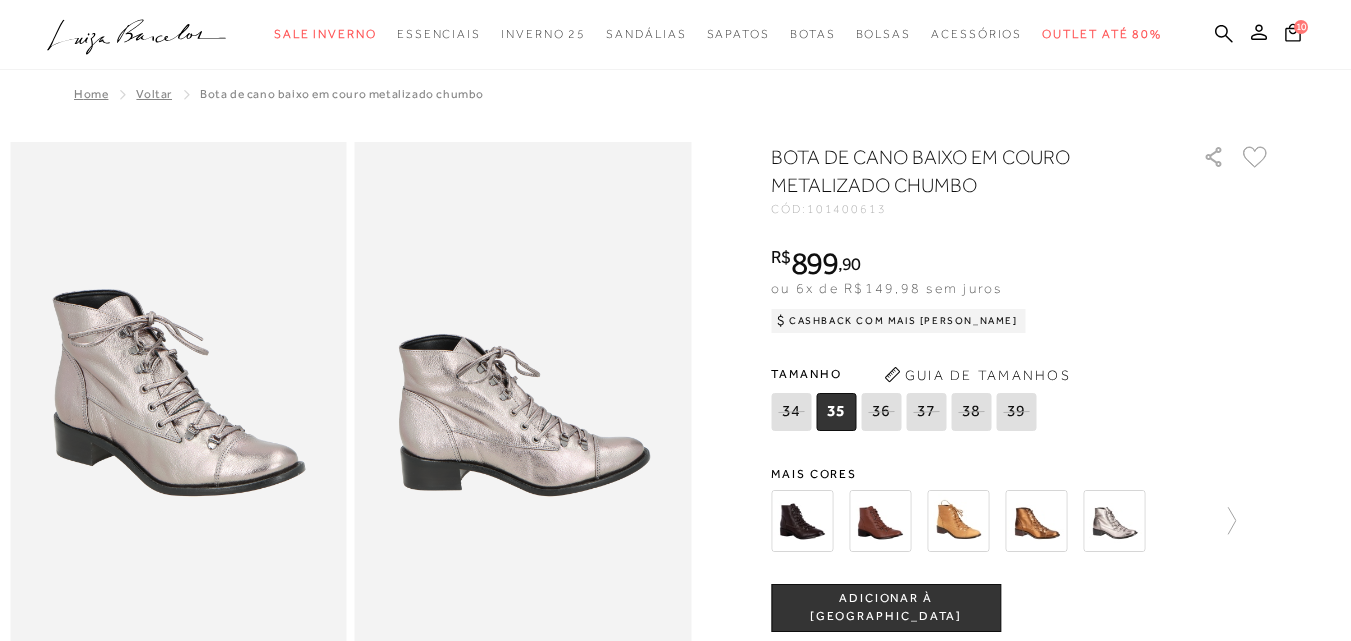 click on "ADICIONAR À [GEOGRAPHIC_DATA]" at bounding box center (886, 607) 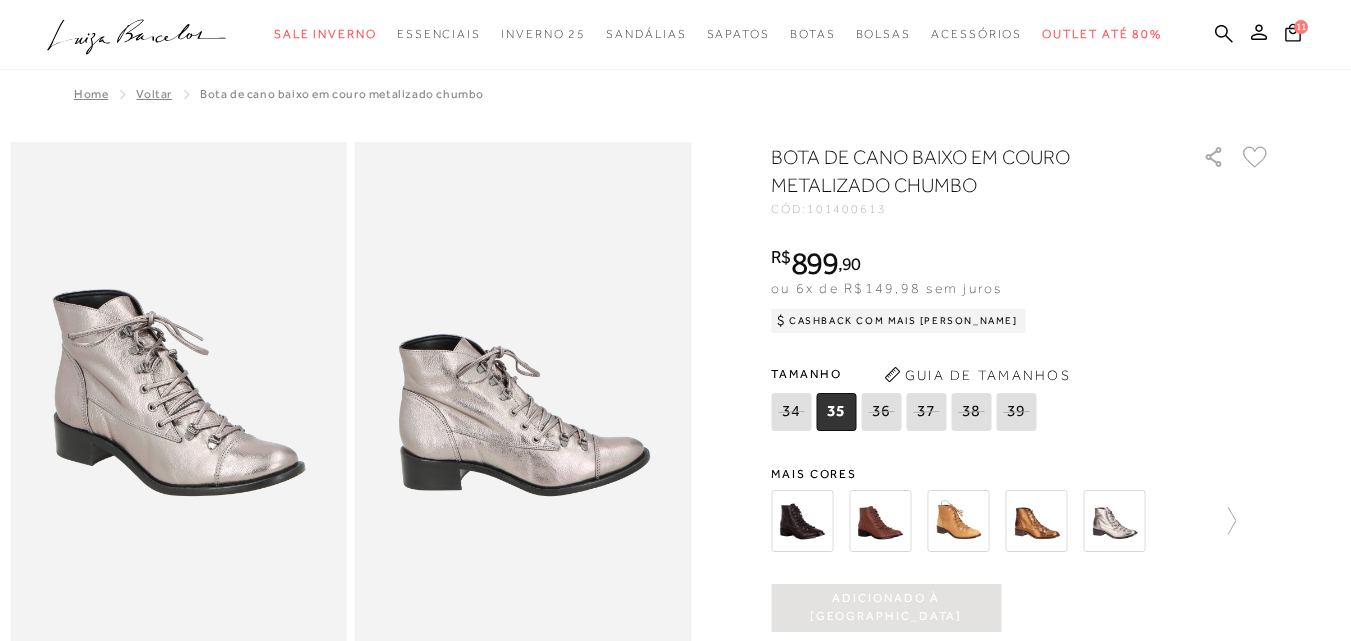 scroll, scrollTop: 0, scrollLeft: 0, axis: both 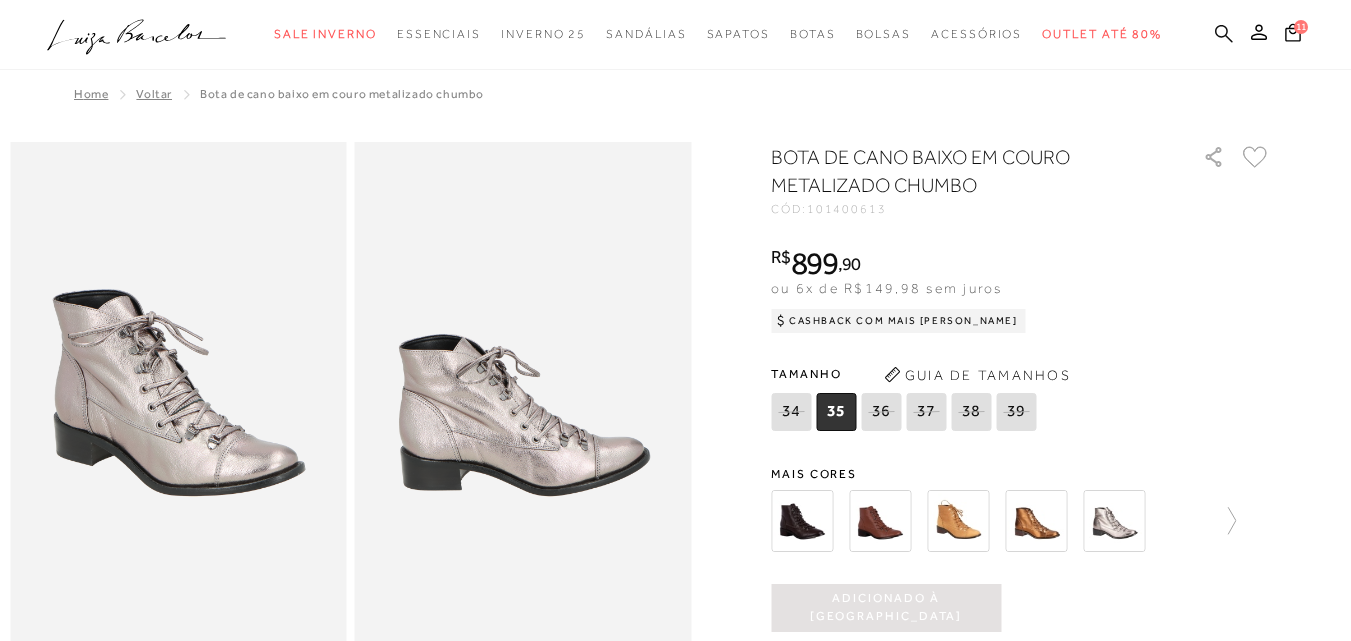 click 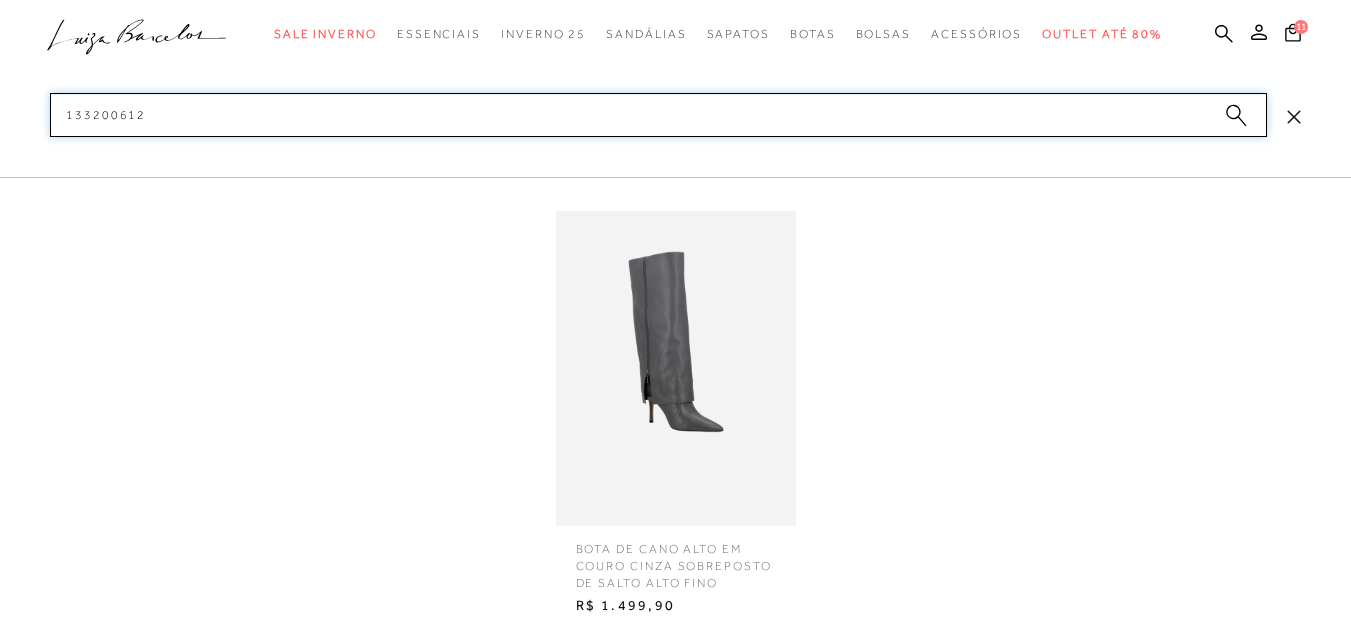 type on "133200612" 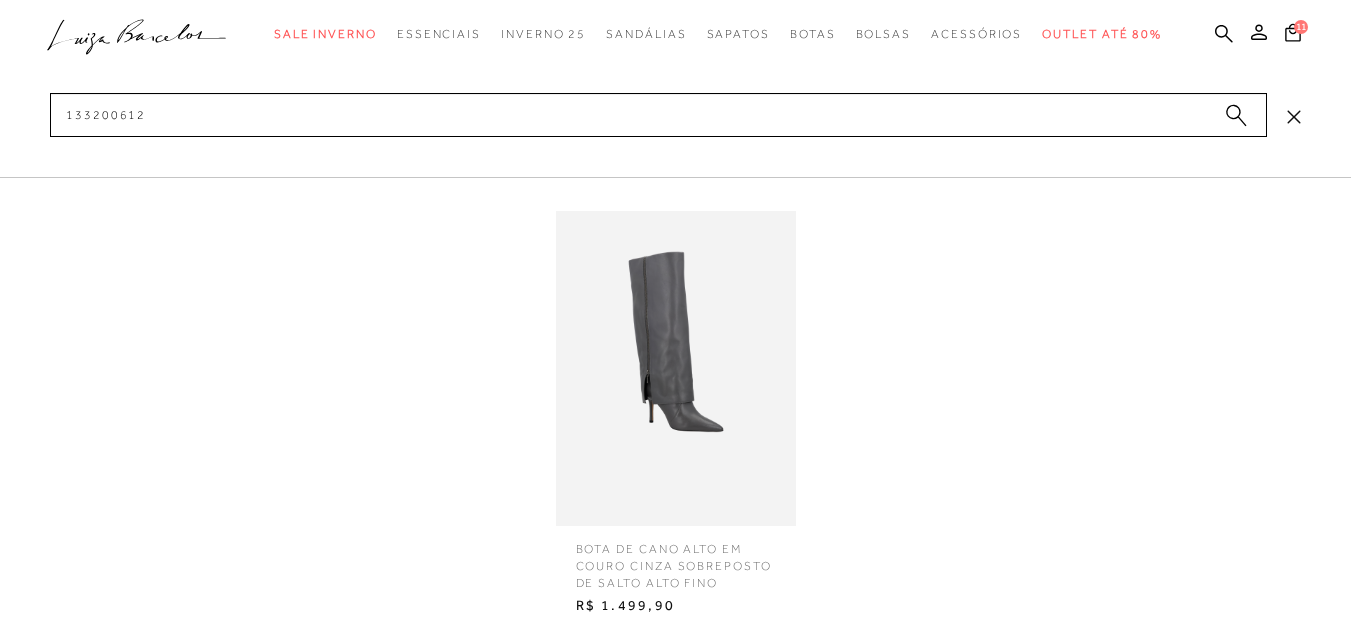 click at bounding box center (676, 368) 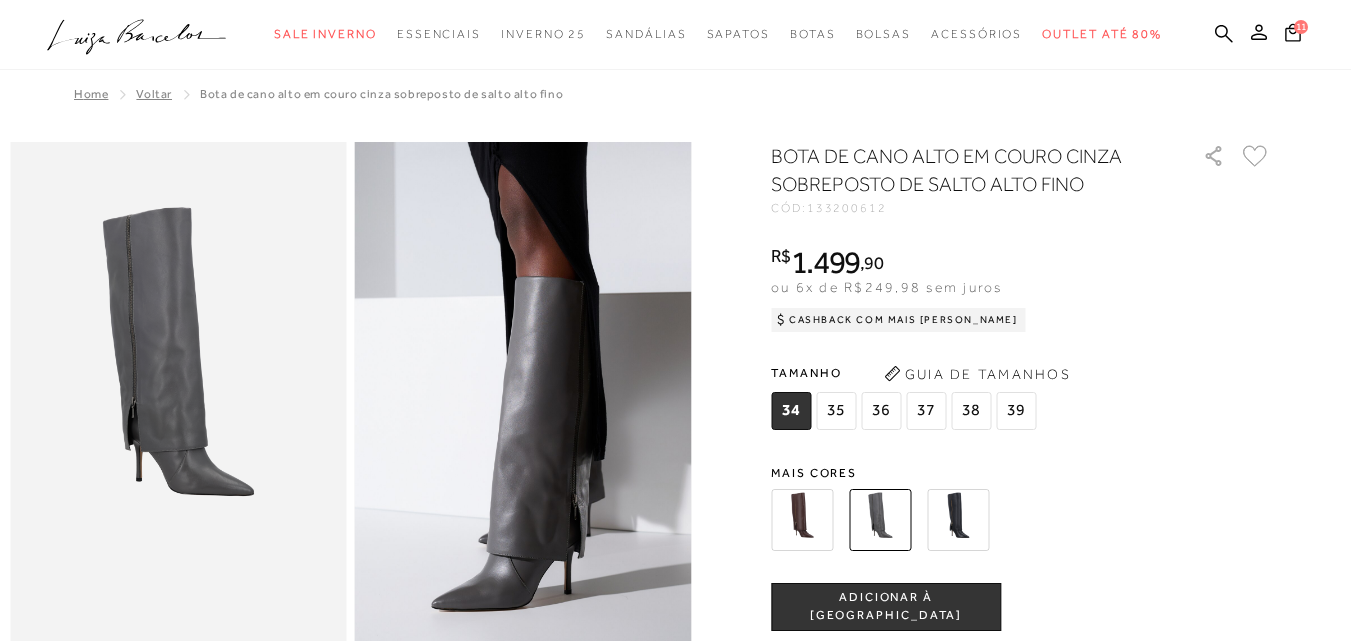 scroll, scrollTop: 0, scrollLeft: 0, axis: both 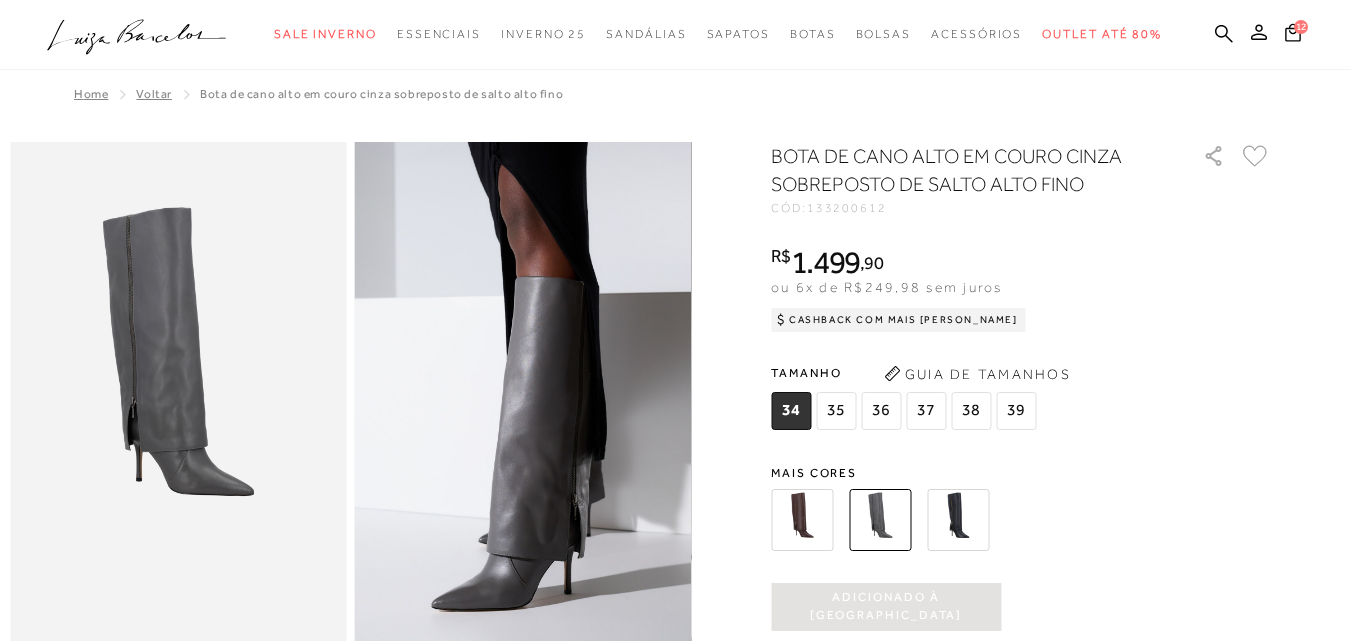 type 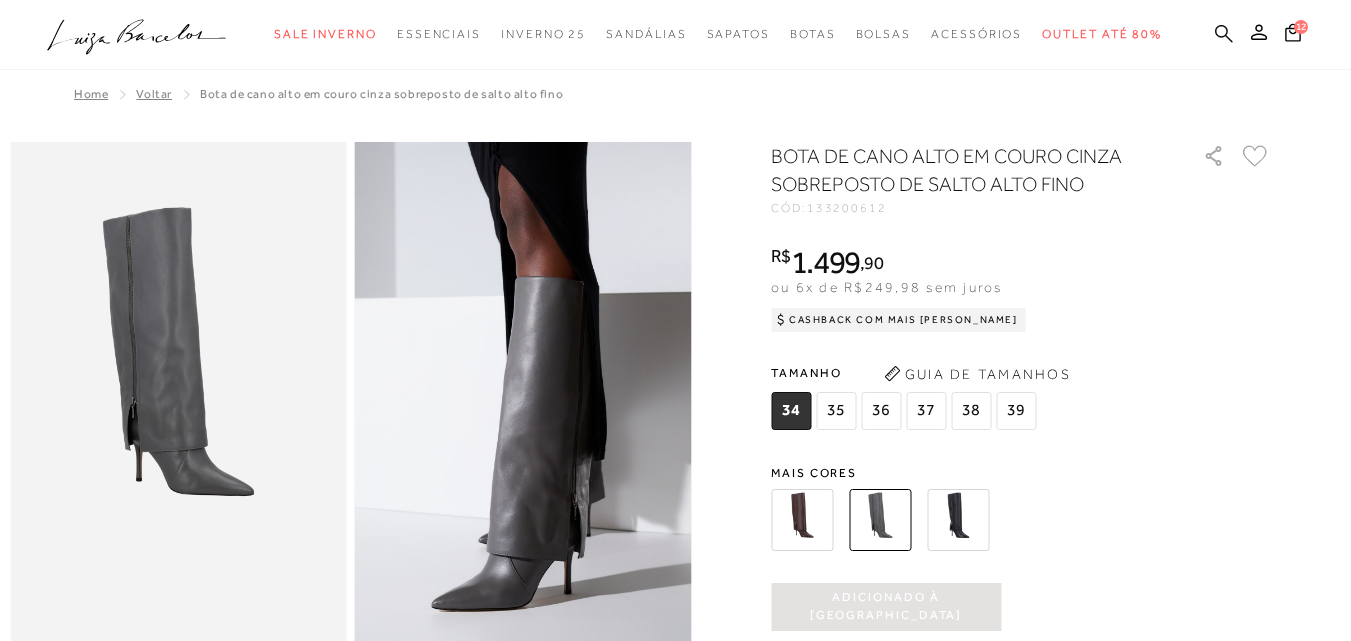 click 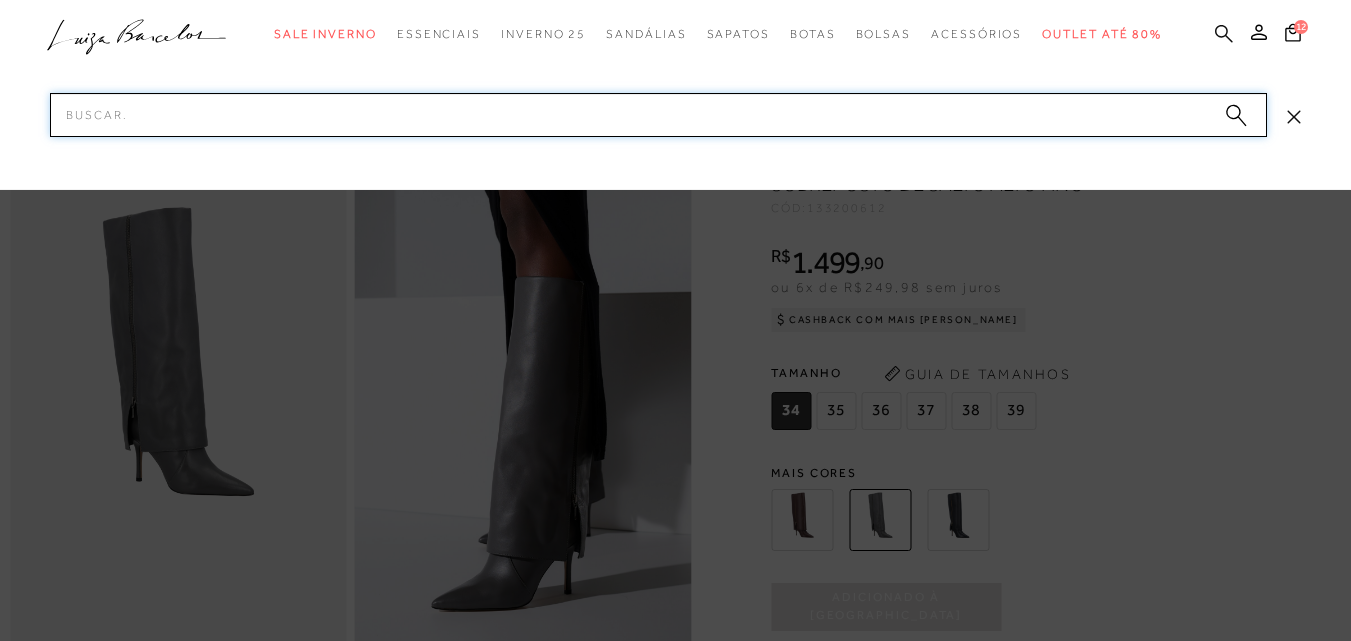 paste on "777712574" 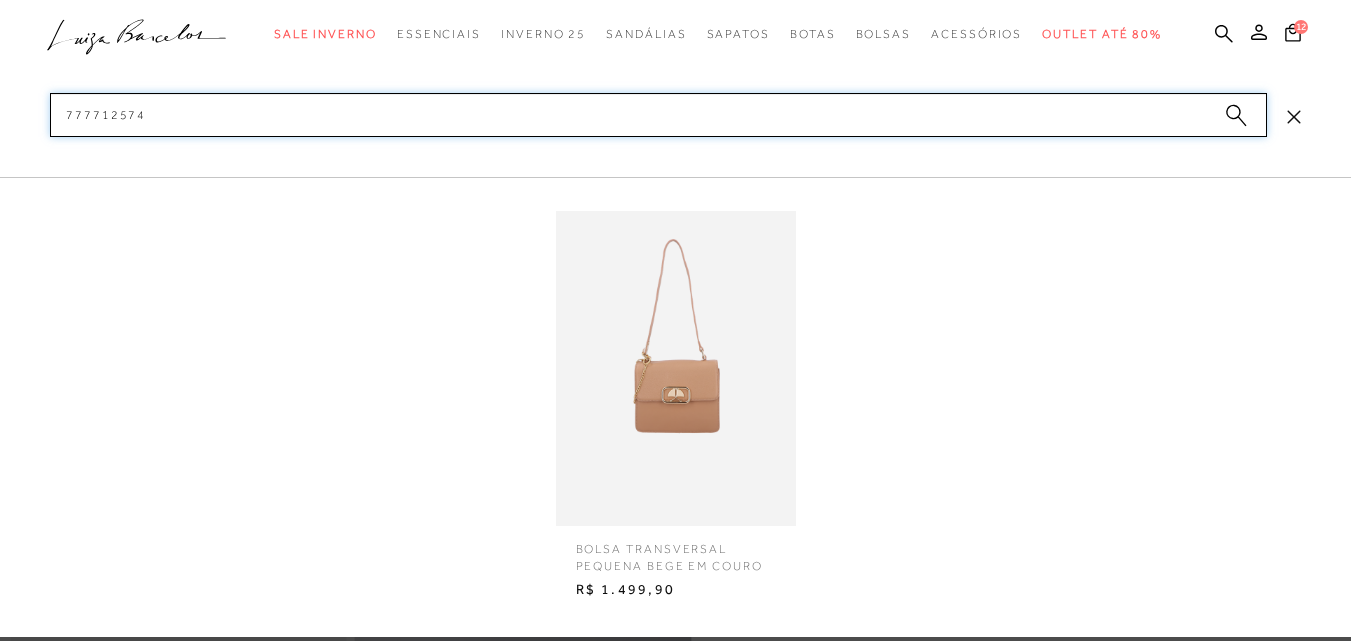 type on "777712574" 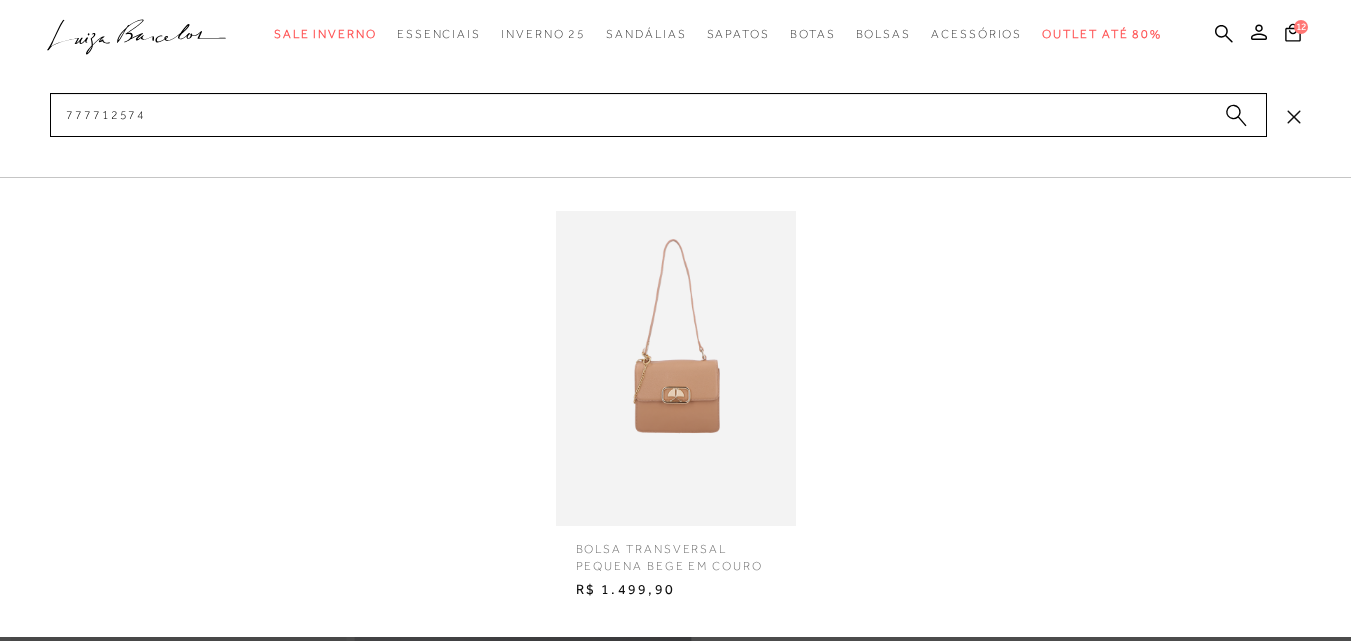click at bounding box center [676, 368] 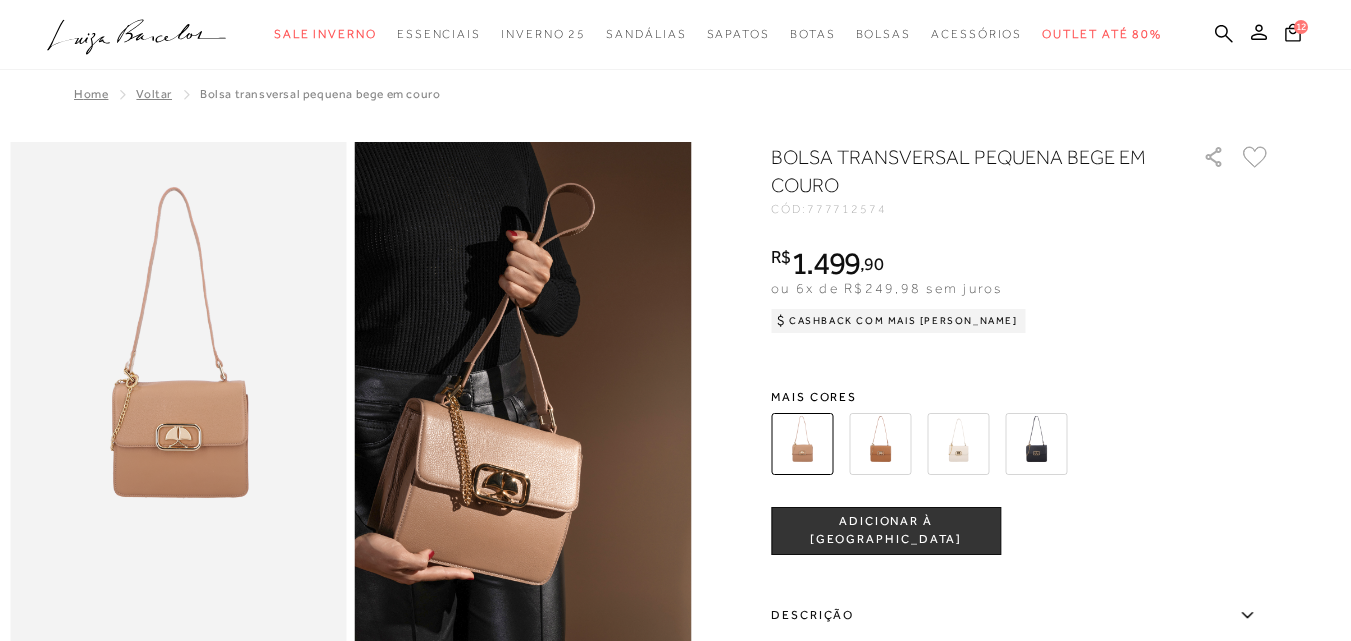 scroll, scrollTop: 0, scrollLeft: 0, axis: both 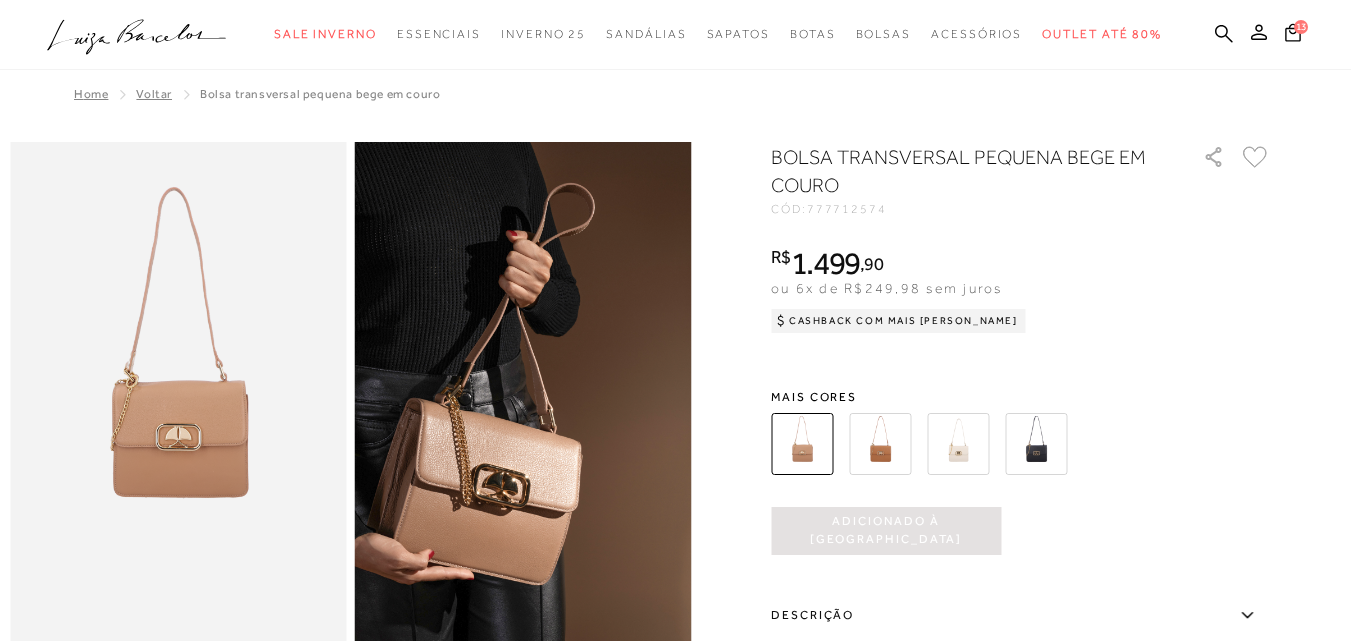 type 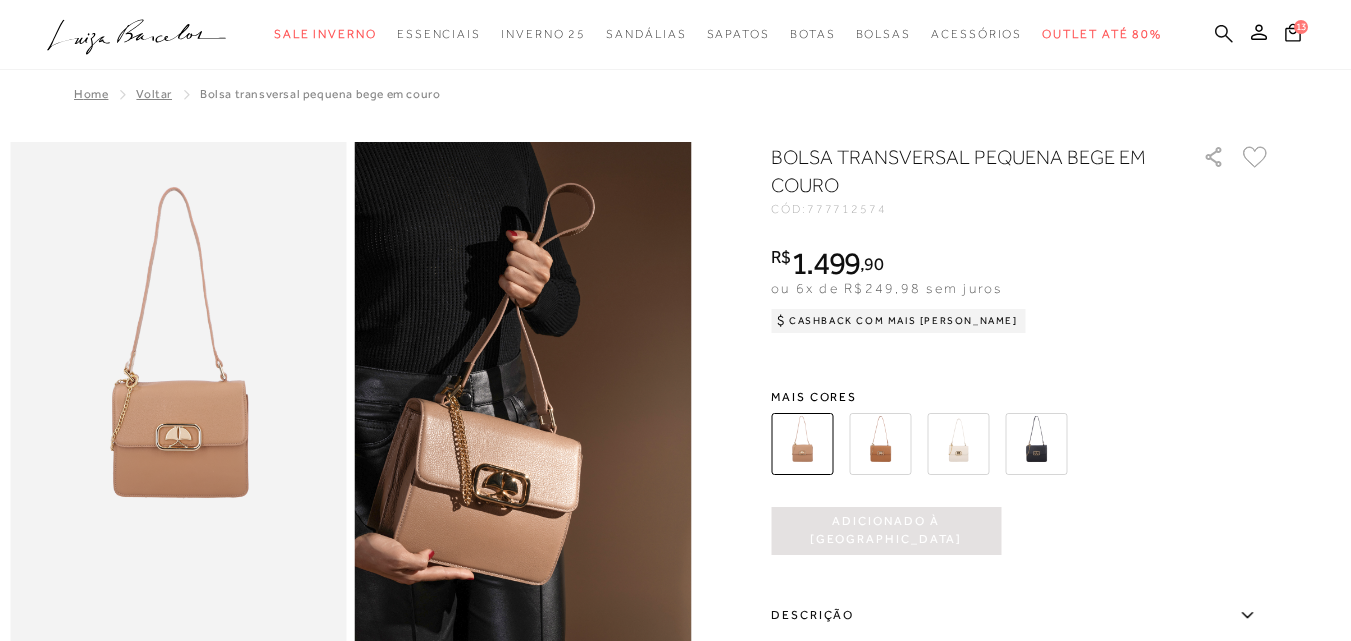 click 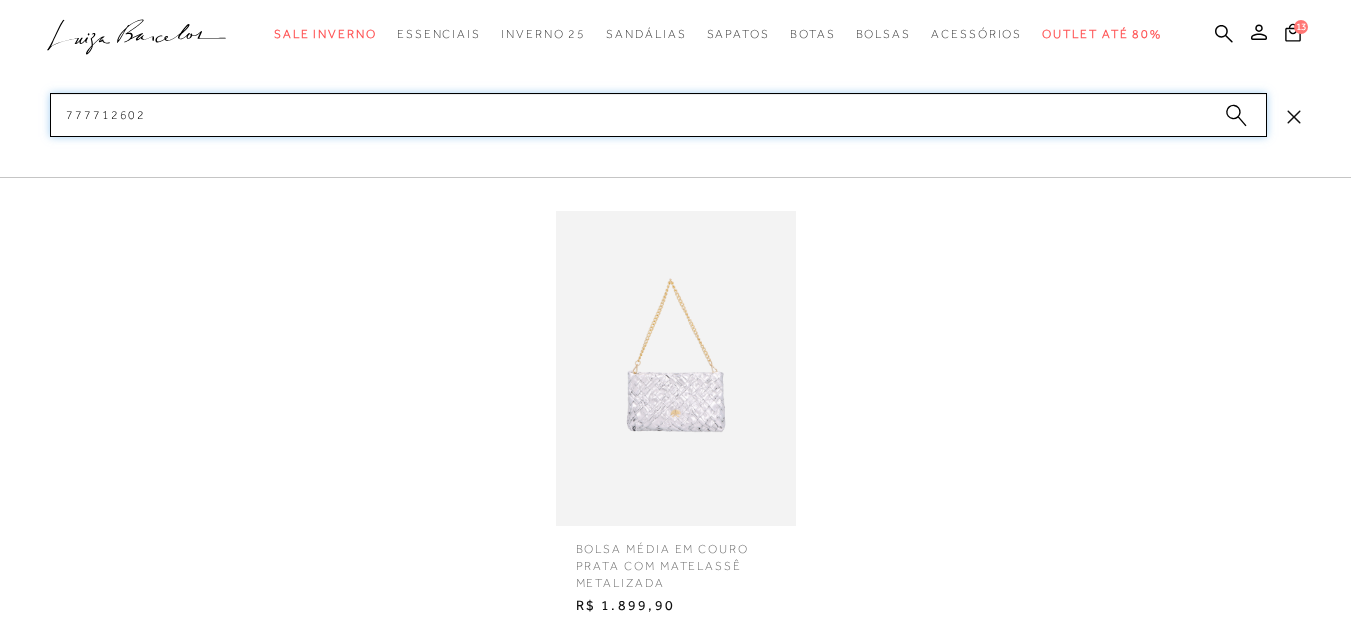 type on "777712602" 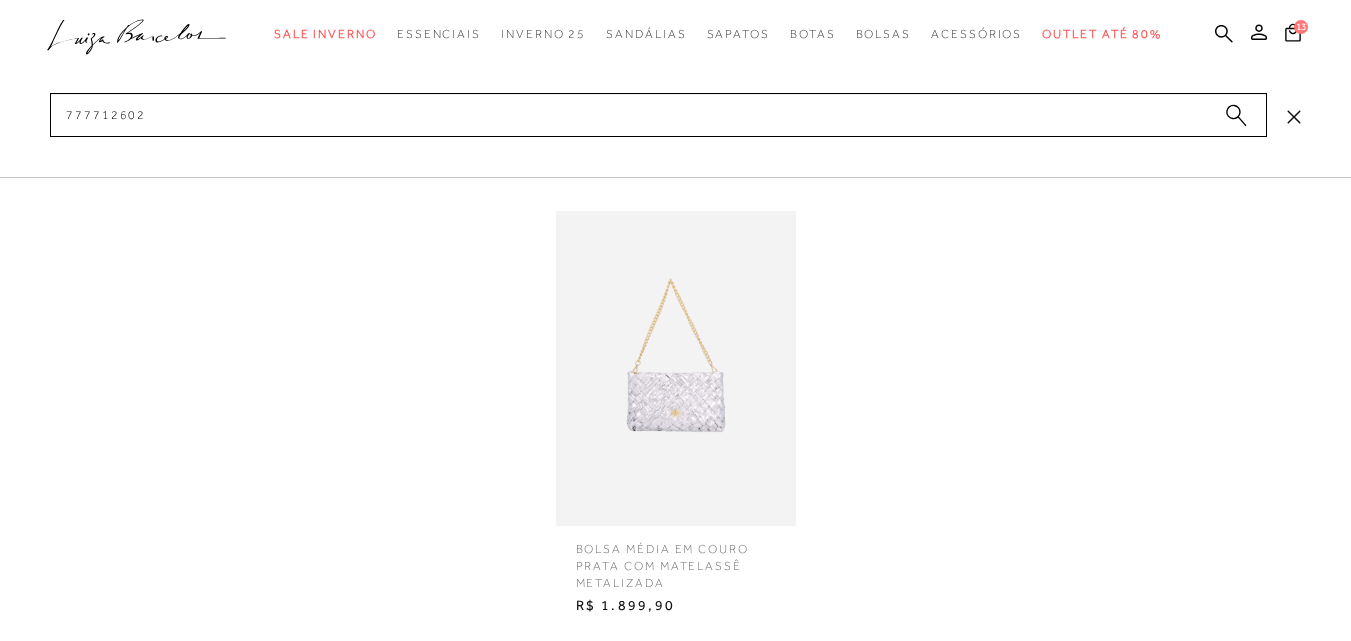 click at bounding box center (676, 368) 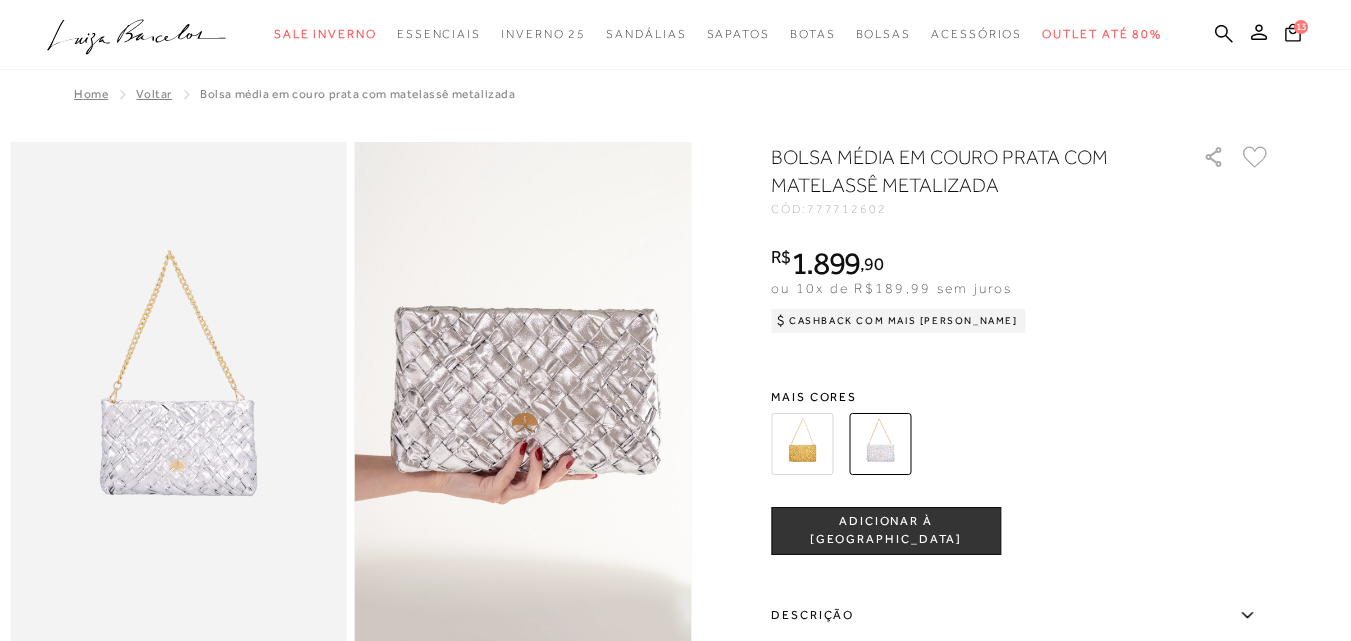 scroll, scrollTop: 0, scrollLeft: 0, axis: both 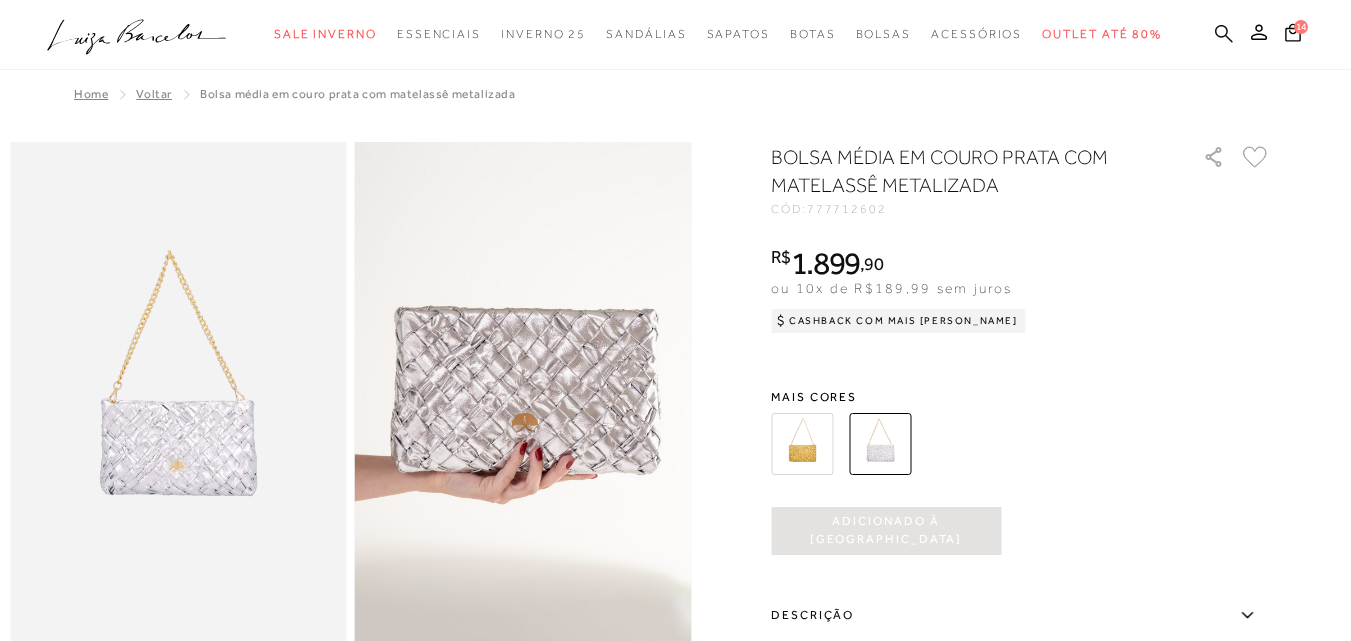 click 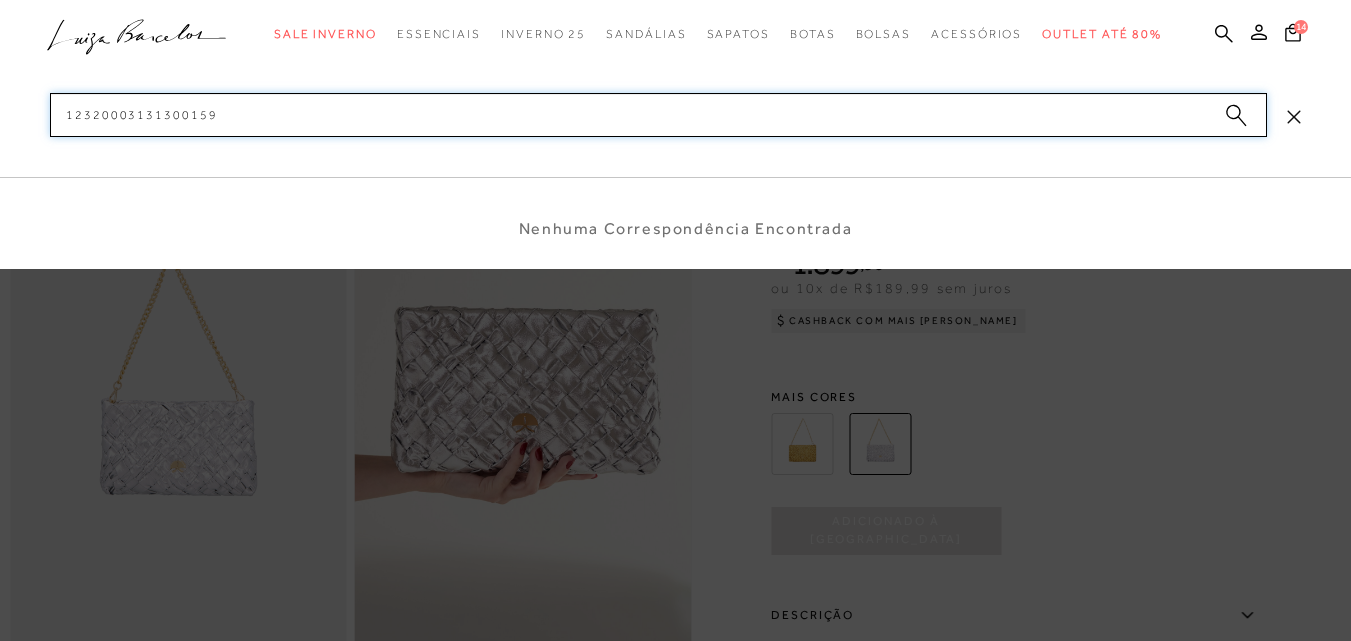 paste 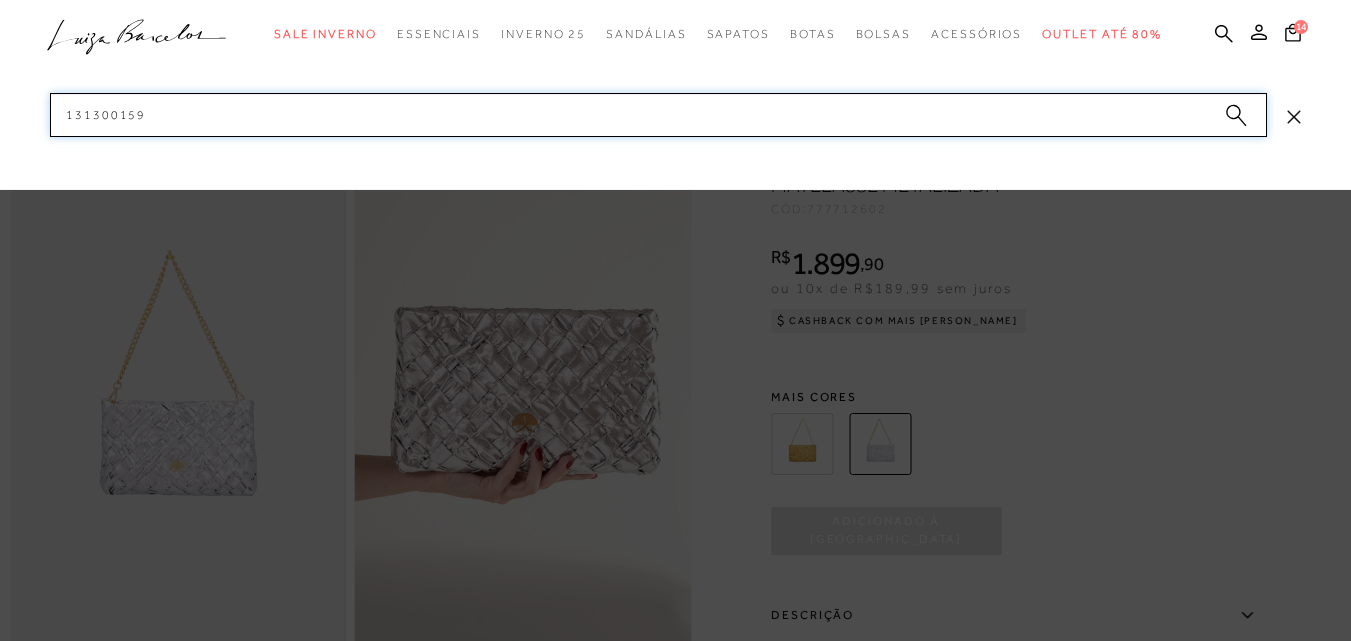 drag, startPoint x: 586, startPoint y: 127, endPoint x: 0, endPoint y: 111, distance: 586.2184 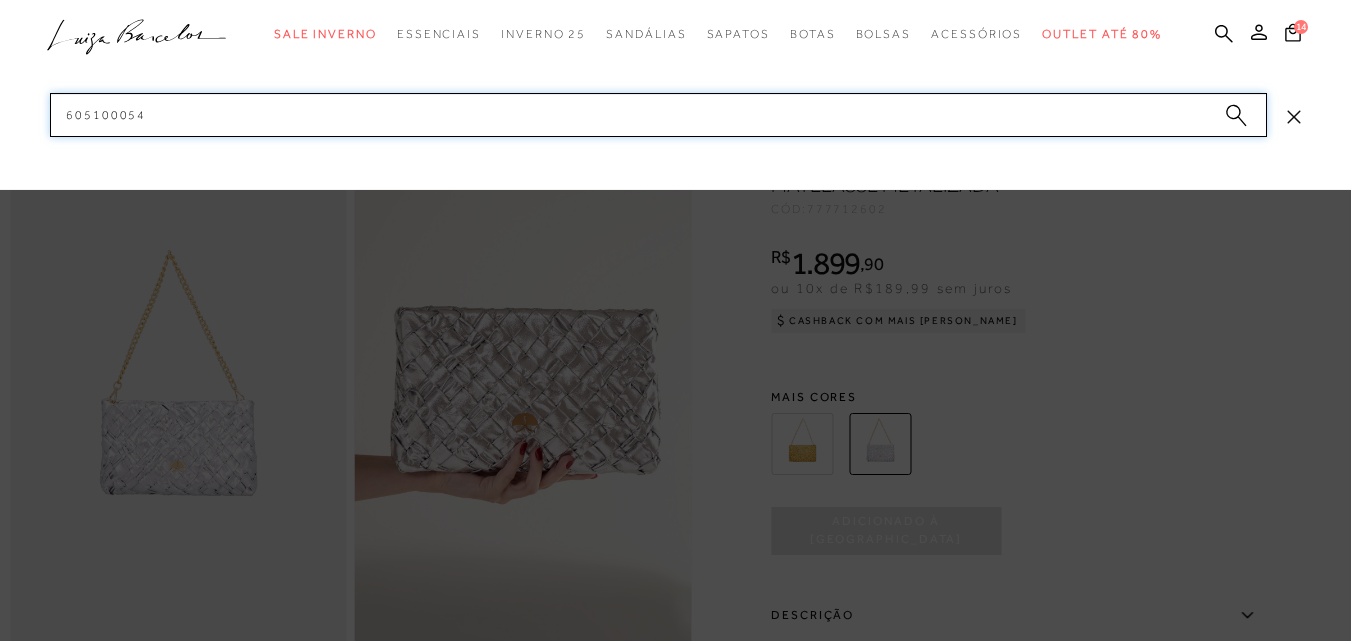 paste on "3" 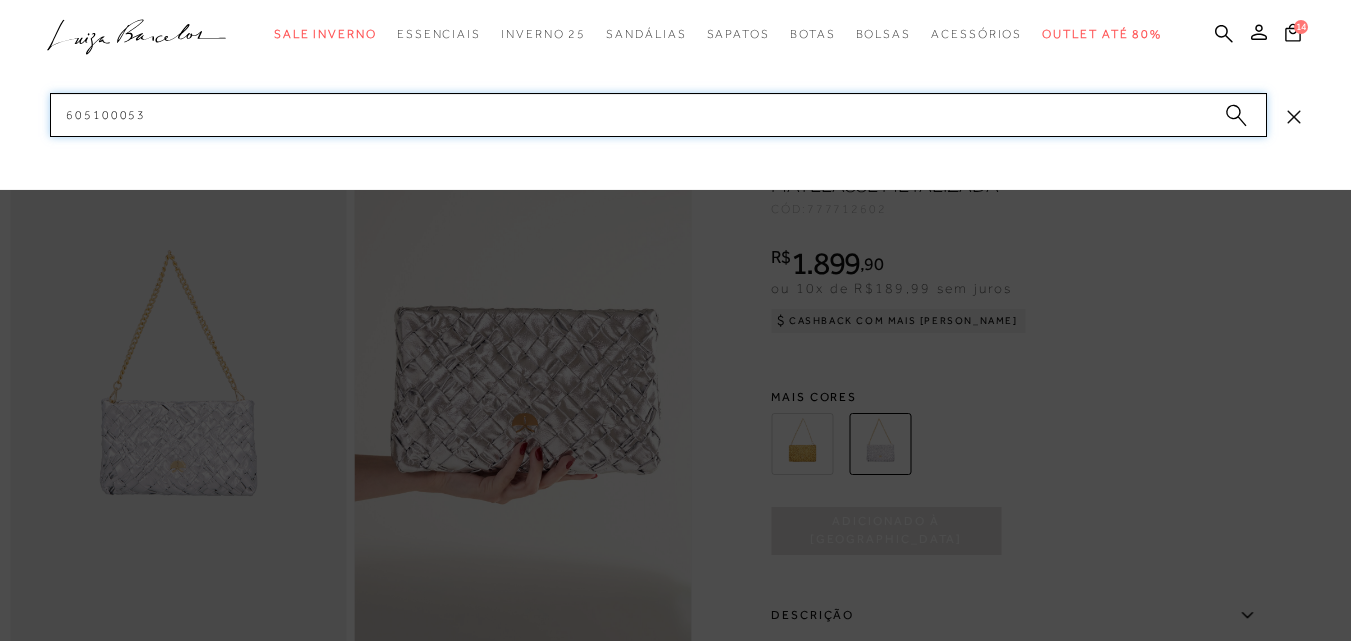 drag, startPoint x: 171, startPoint y: 119, endPoint x: 2, endPoint y: 119, distance: 169 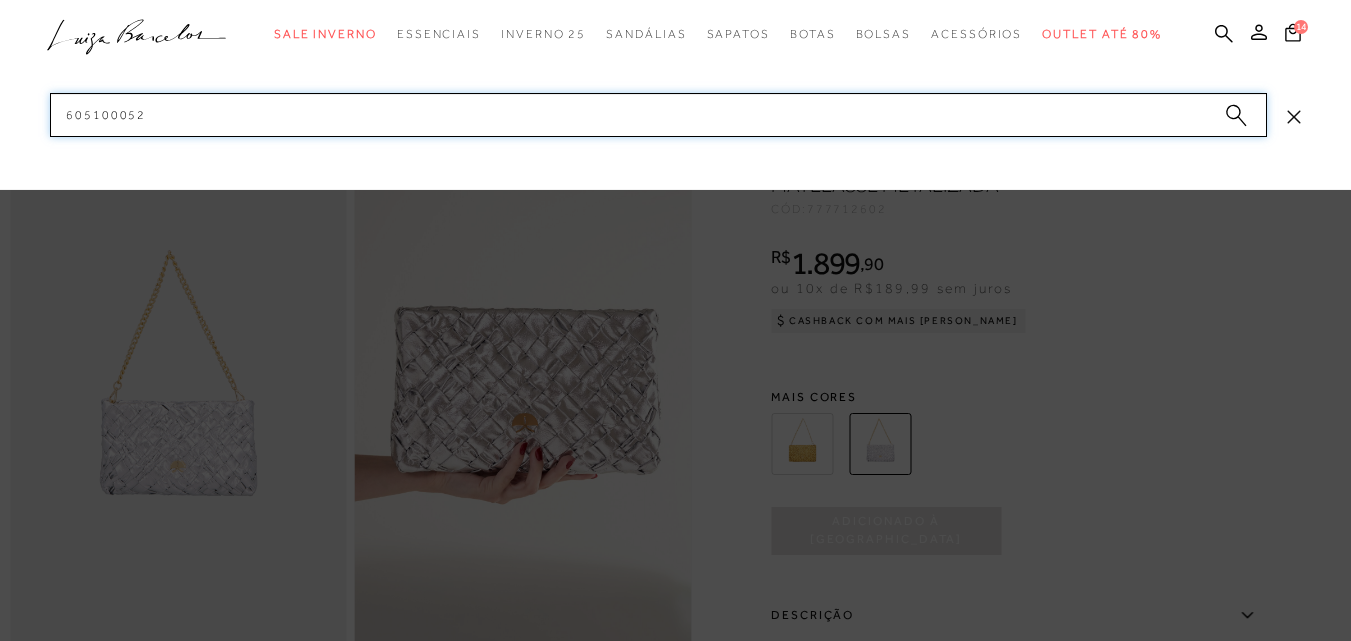 drag, startPoint x: 159, startPoint y: 116, endPoint x: 0, endPoint y: 116, distance: 159 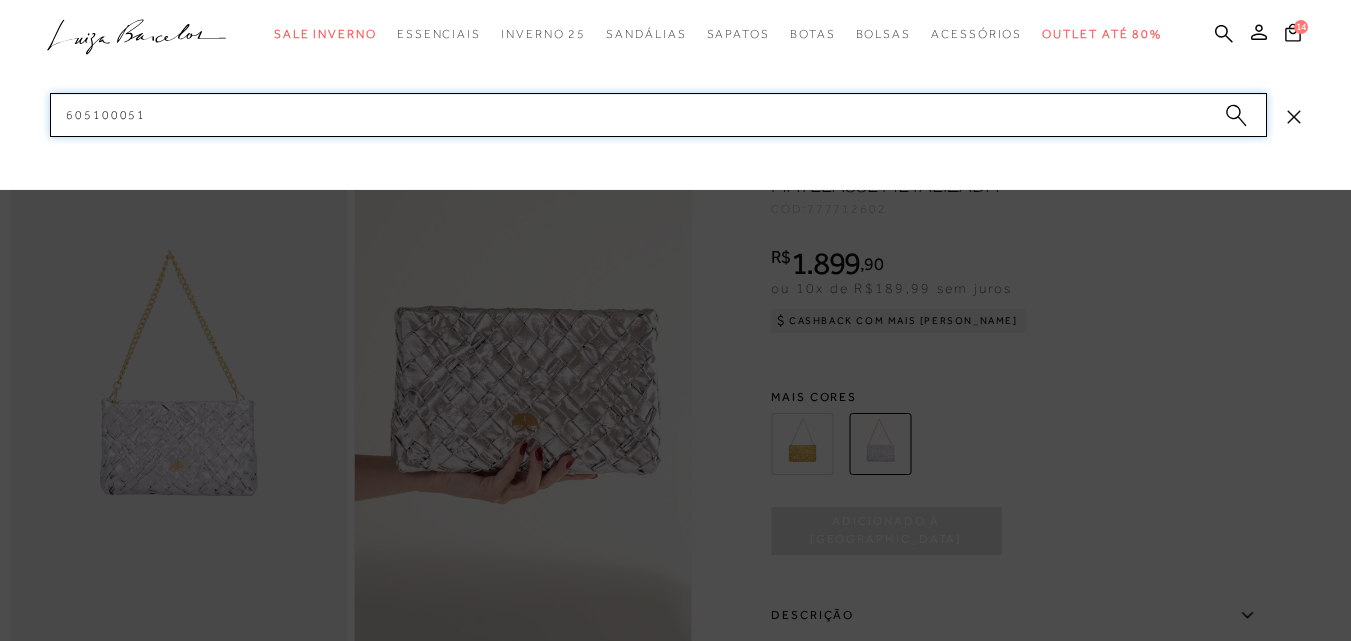 drag, startPoint x: 187, startPoint y: 121, endPoint x: 65, endPoint y: 190, distance: 140.16063 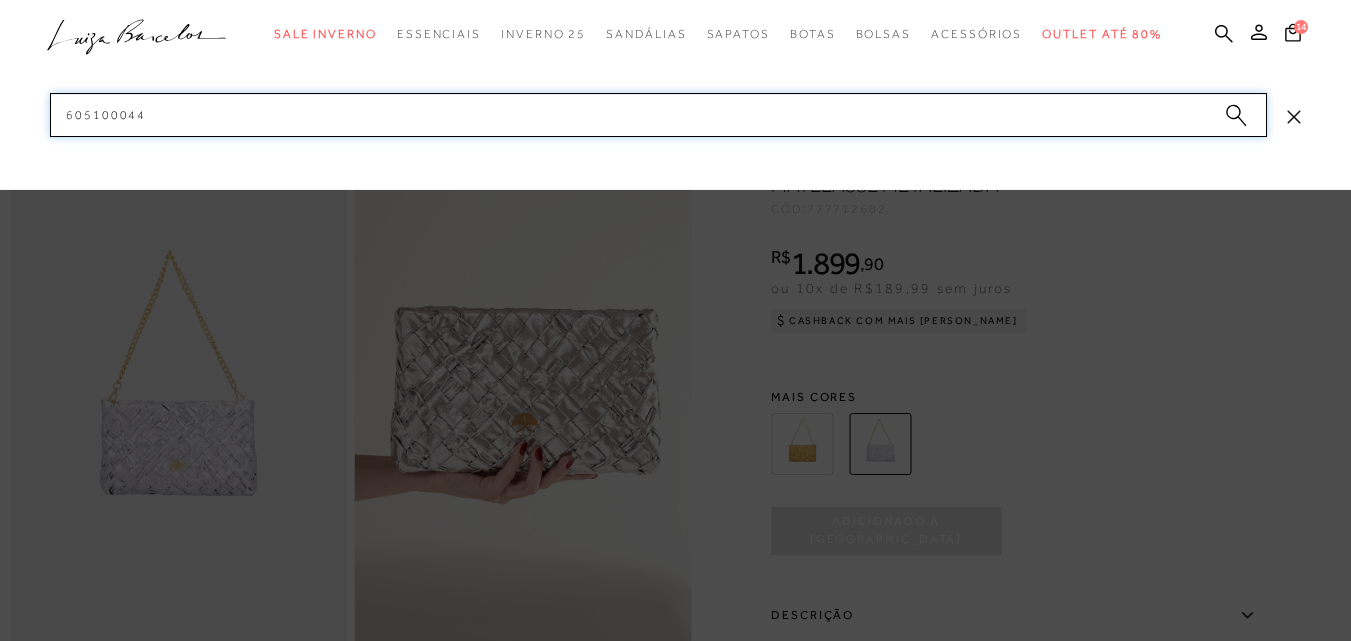 paste on "2" 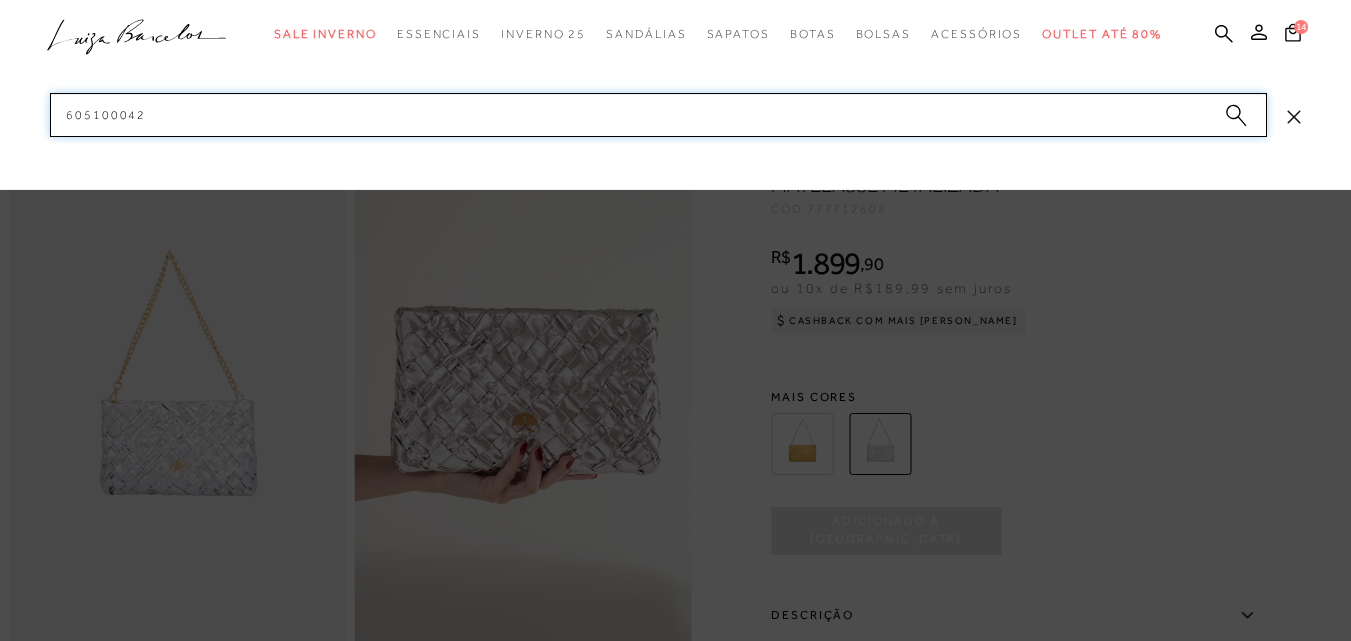 click on "categoryHeader
.a{fill-rule:evenodd;}
Sale Inverno
Modelo Sapatos Mules" at bounding box center (675, 0) 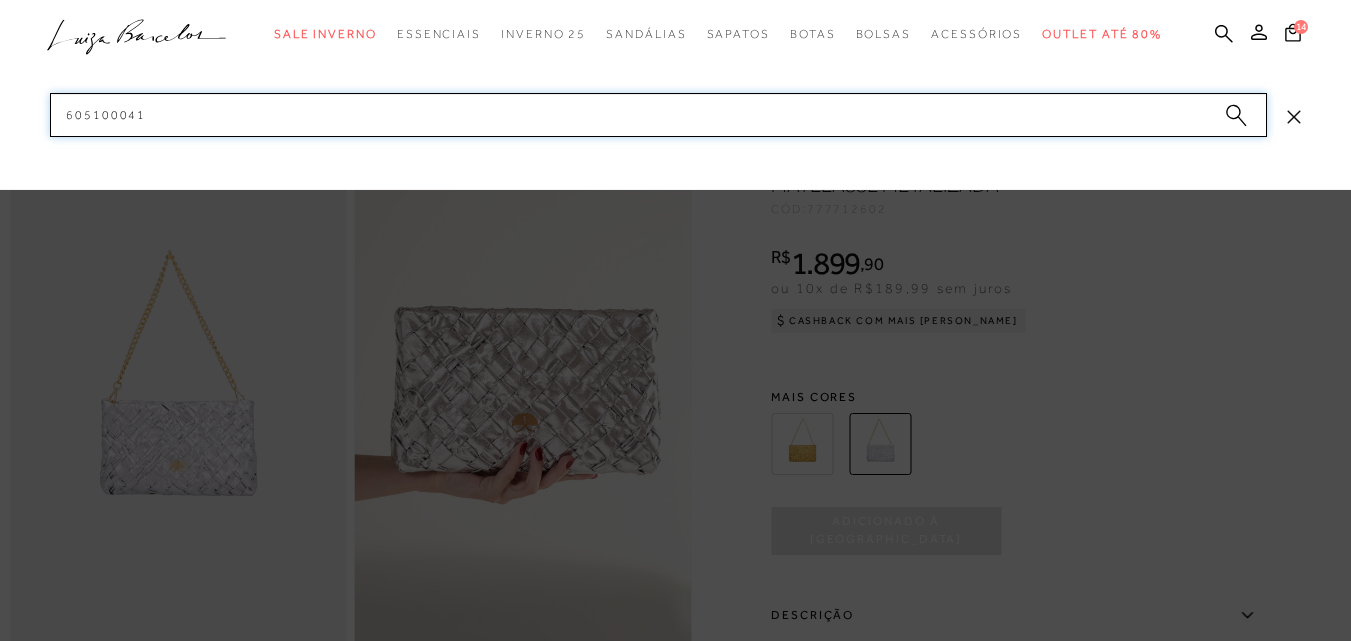 drag, startPoint x: 187, startPoint y: 111, endPoint x: 0, endPoint y: 104, distance: 187.13097 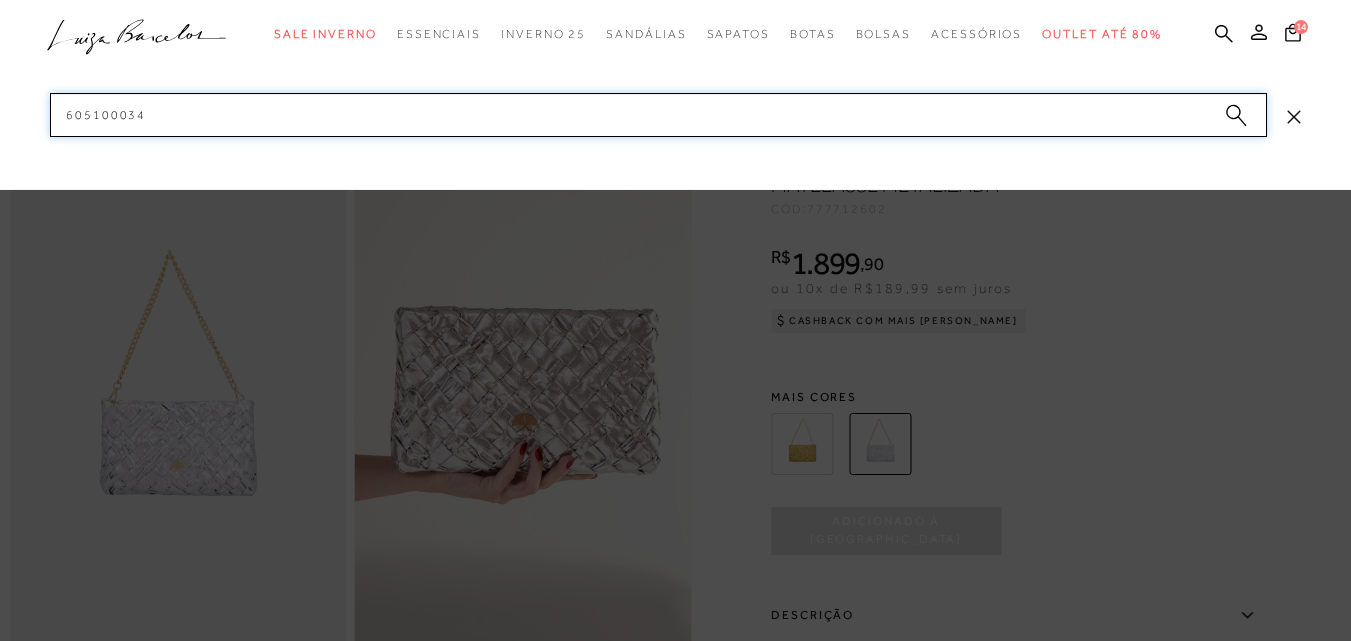 drag, startPoint x: 144, startPoint y: 119, endPoint x: 0, endPoint y: 113, distance: 144.12494 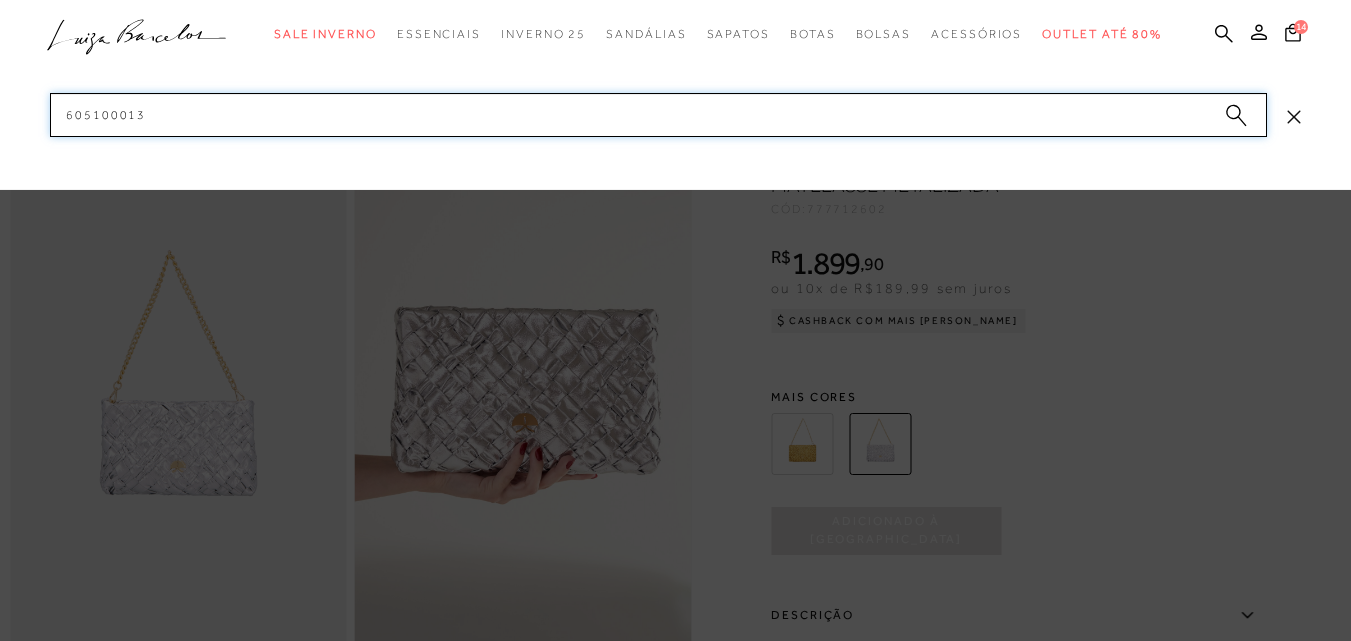 drag, startPoint x: 228, startPoint y: 114, endPoint x: 0, endPoint y: 119, distance: 228.05482 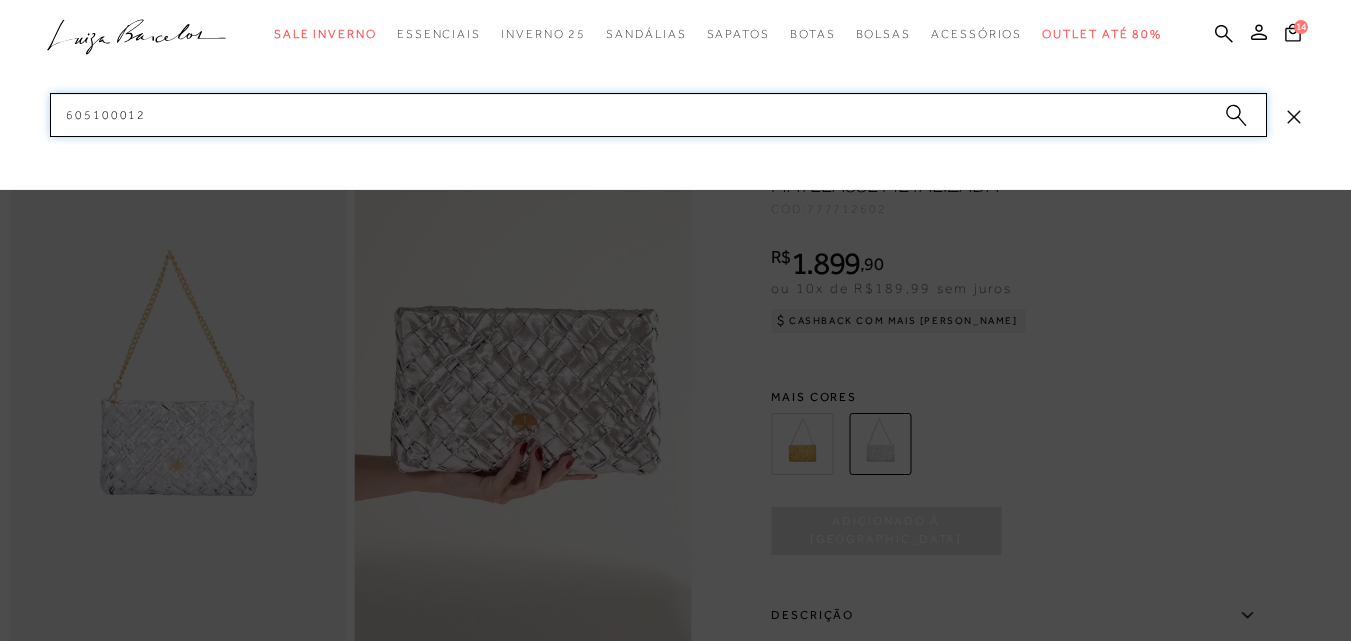 drag, startPoint x: 160, startPoint y: 115, endPoint x: 0, endPoint y: 110, distance: 160.07811 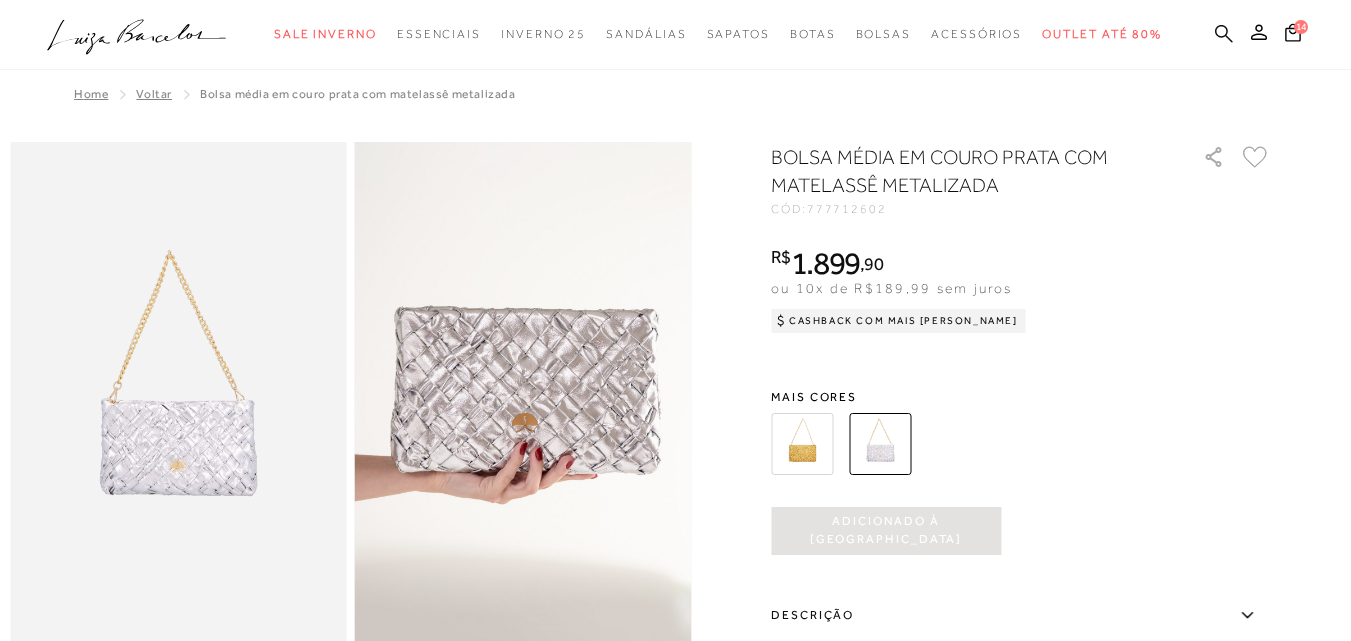 click 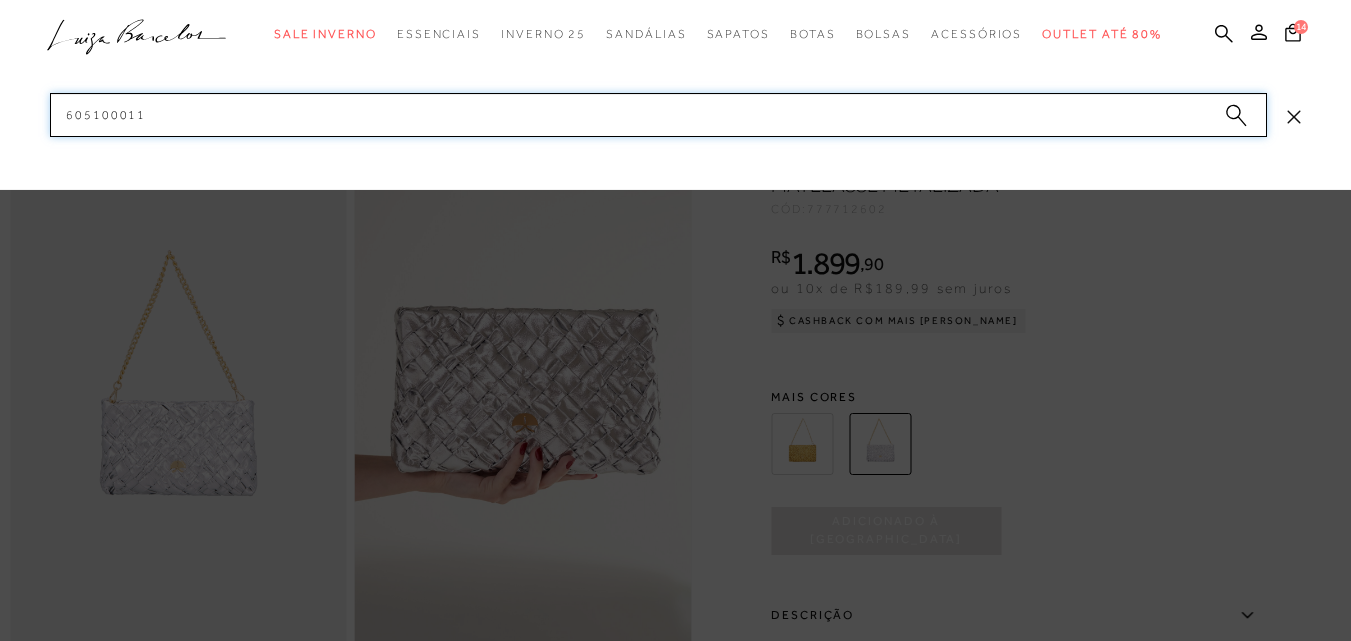 paste on "000054" 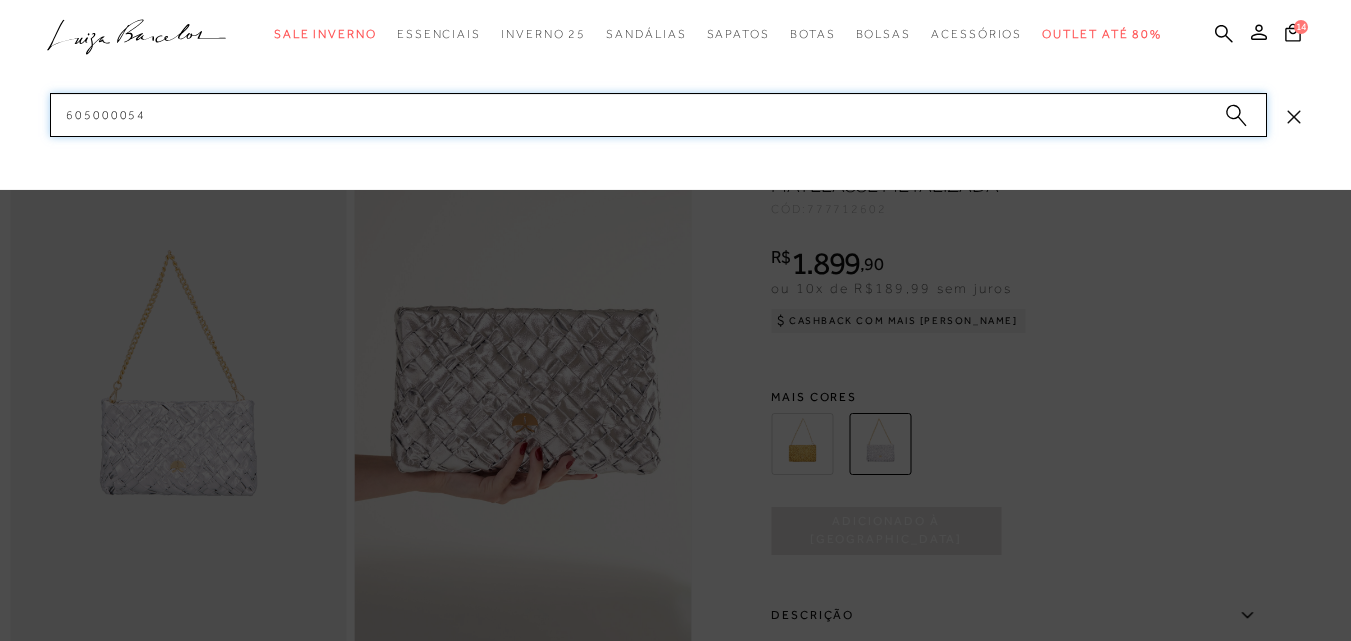 drag, startPoint x: 95, startPoint y: 115, endPoint x: 7, endPoint y: 110, distance: 88.14193 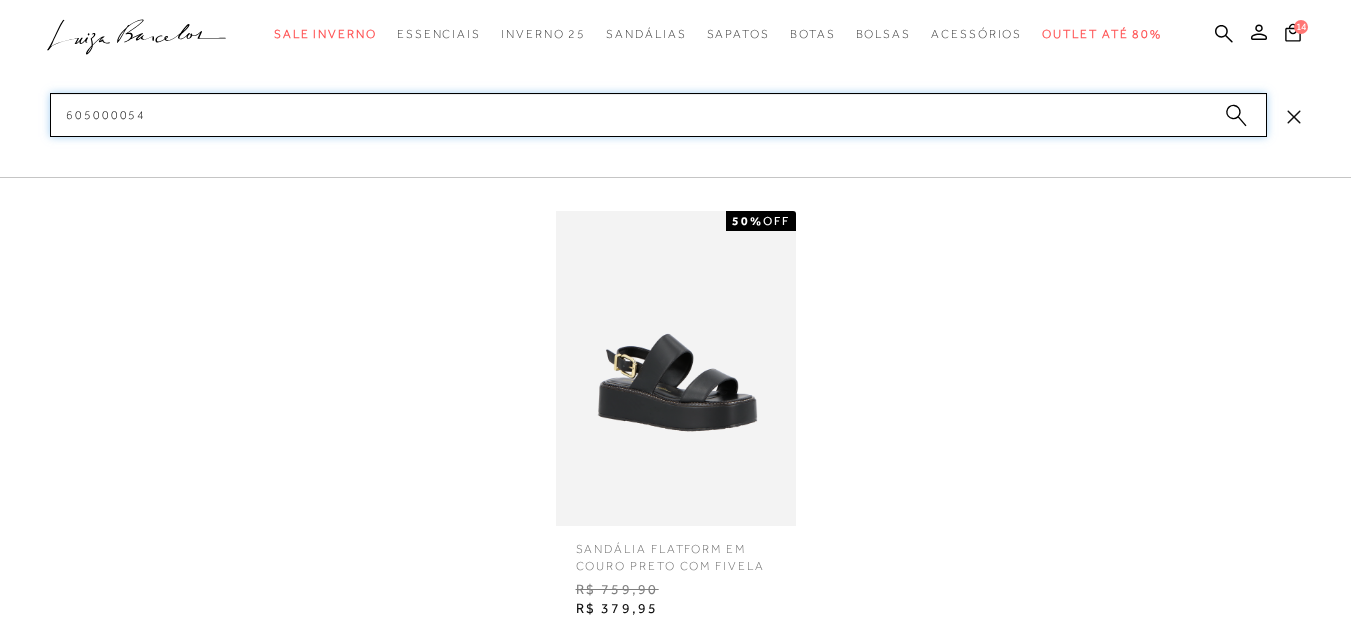 type on "605000054" 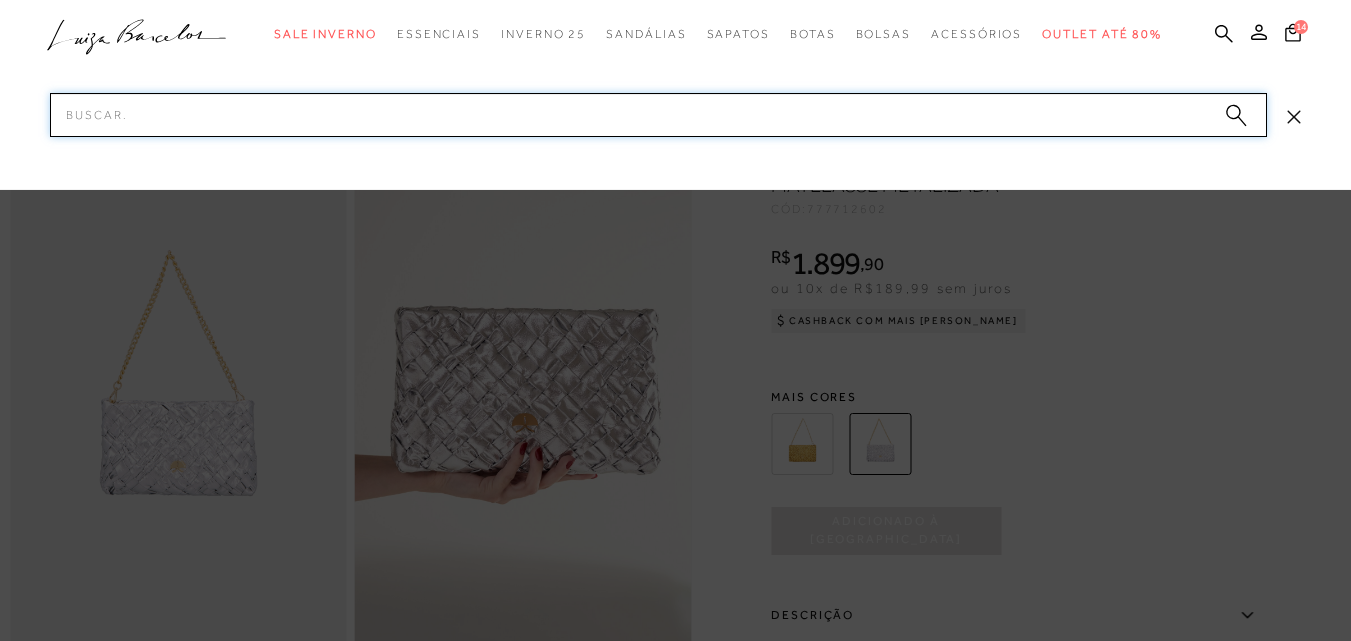 paste on "605000053" 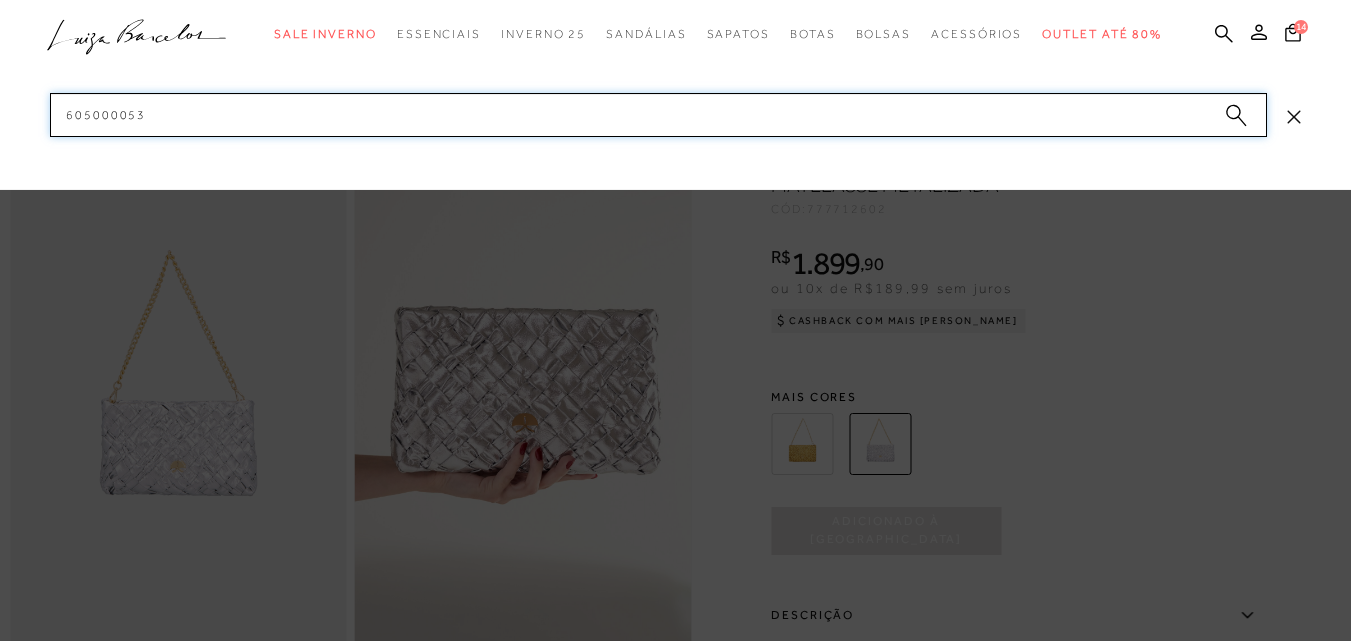 paste on "2" 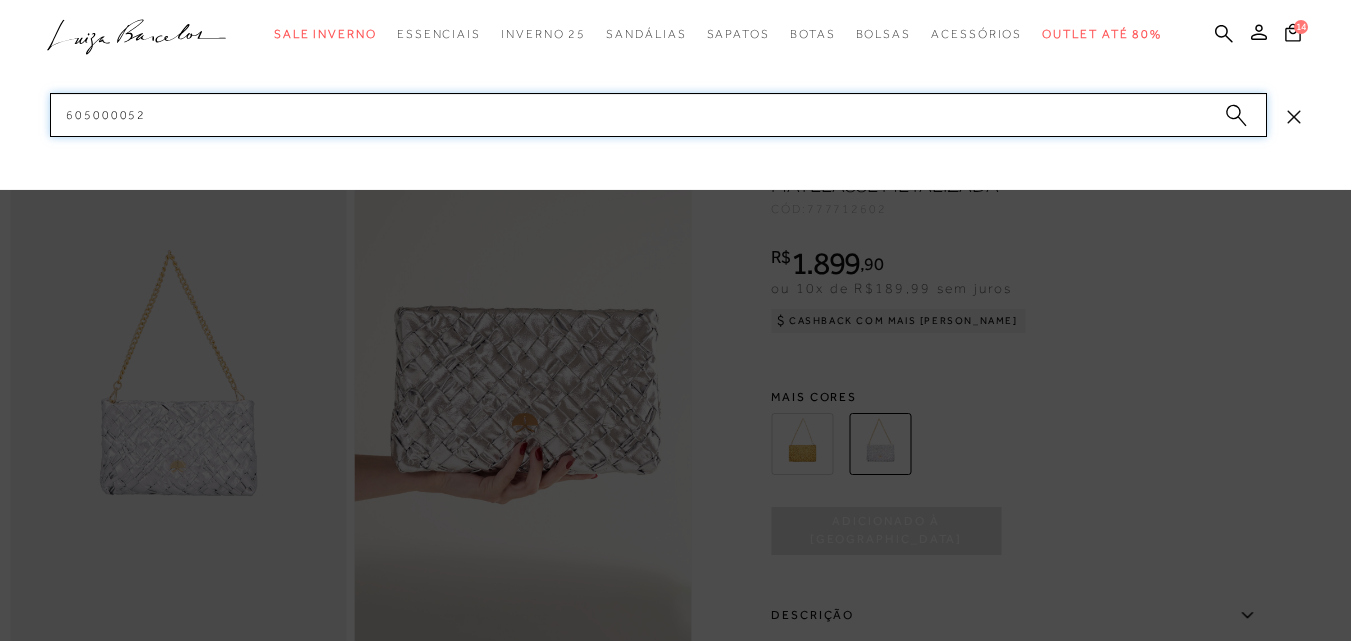 drag, startPoint x: 199, startPoint y: 113, endPoint x: 0, endPoint y: 111, distance: 199.01006 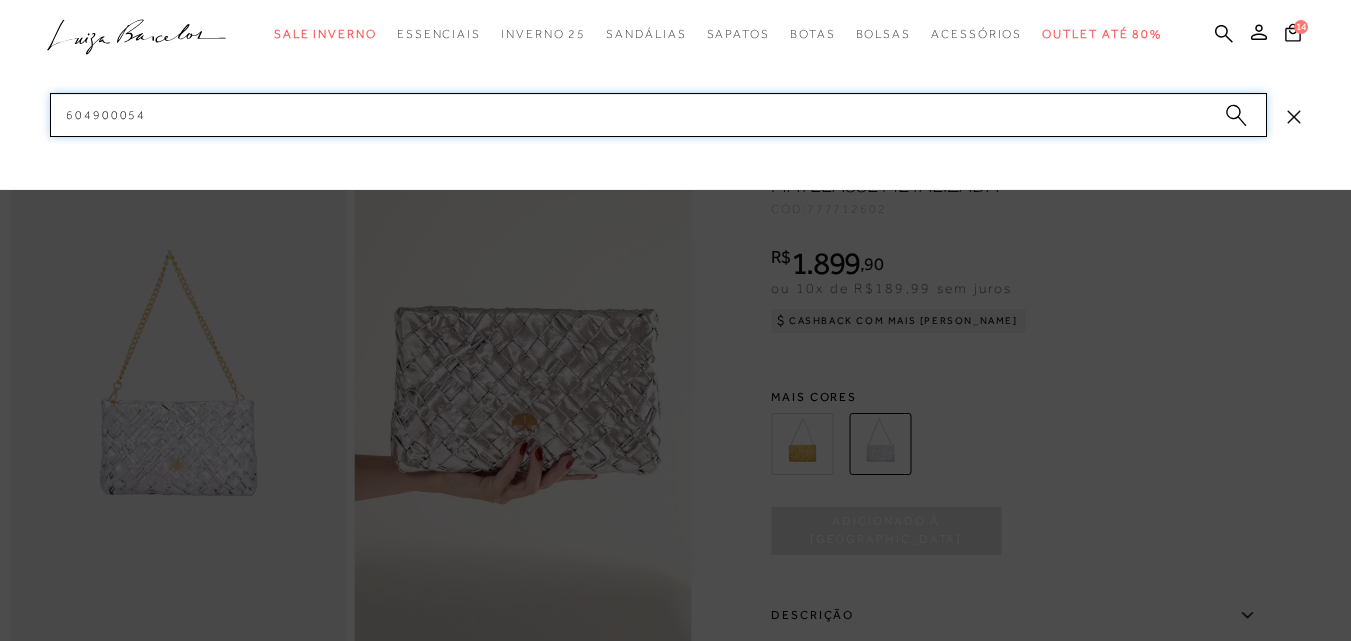 drag, startPoint x: 50, startPoint y: 120, endPoint x: 12, endPoint y: 120, distance: 38 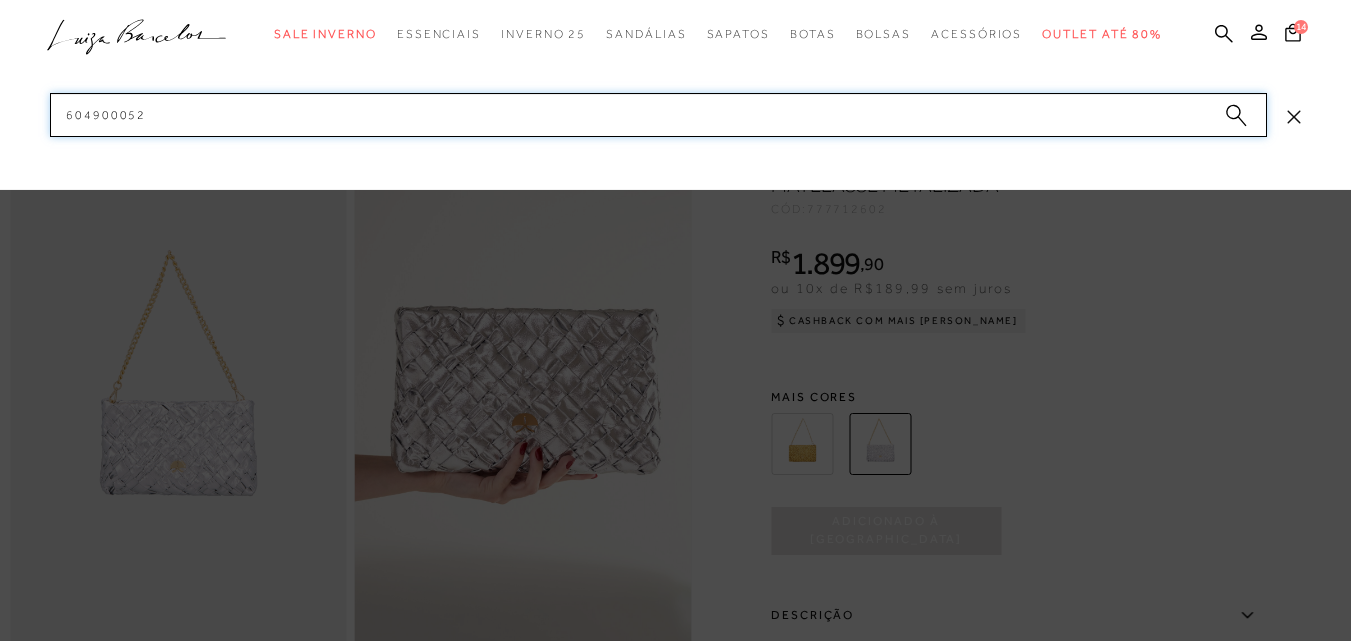 paste on "1" 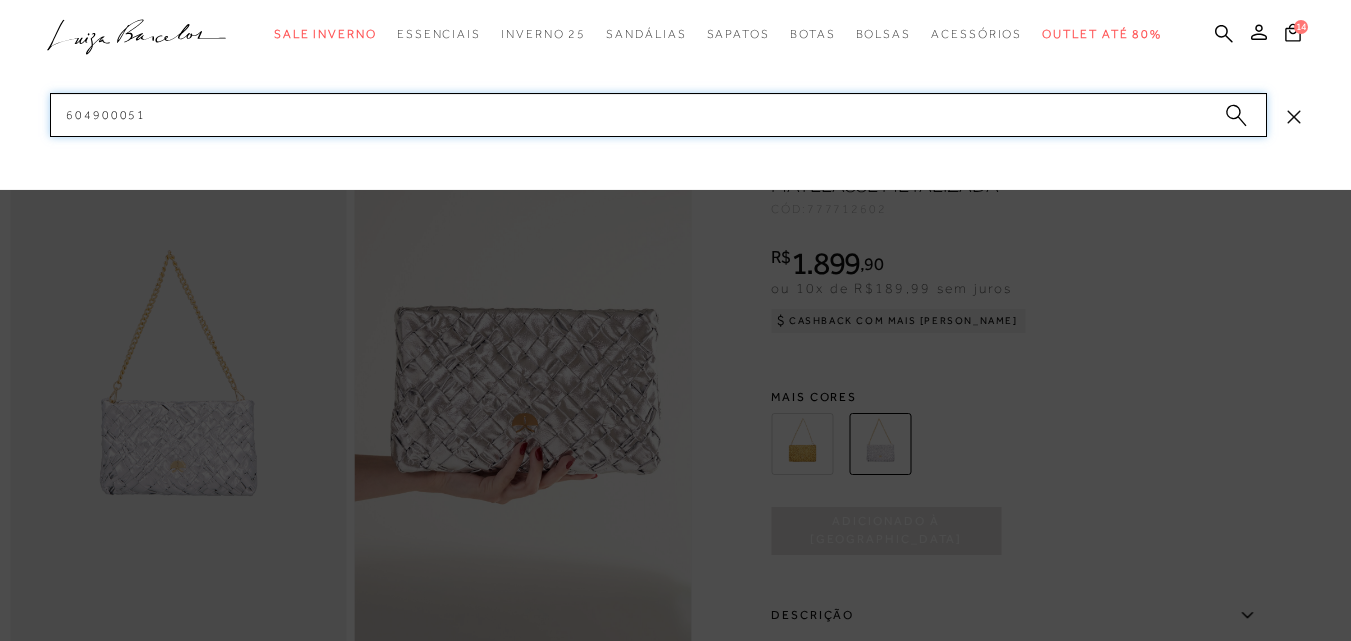 drag, startPoint x: 207, startPoint y: 111, endPoint x: 6, endPoint y: 114, distance: 201.02238 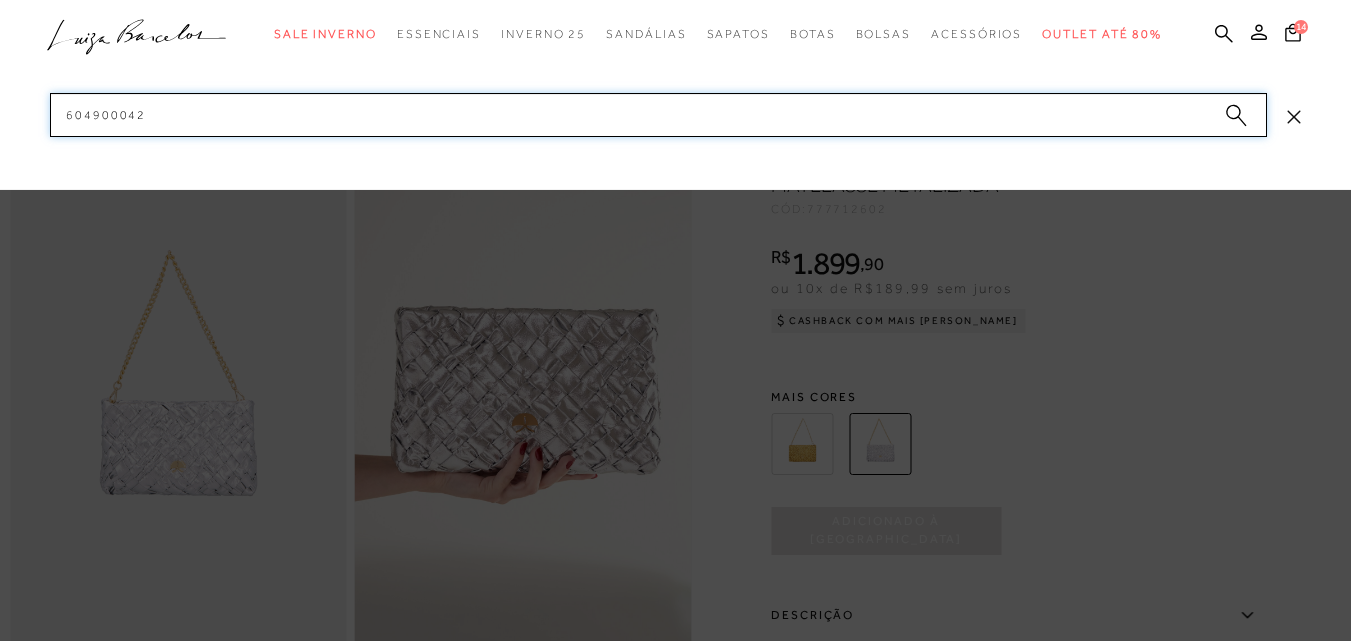 drag, startPoint x: 179, startPoint y: 116, endPoint x: 0, endPoint y: 114, distance: 179.01117 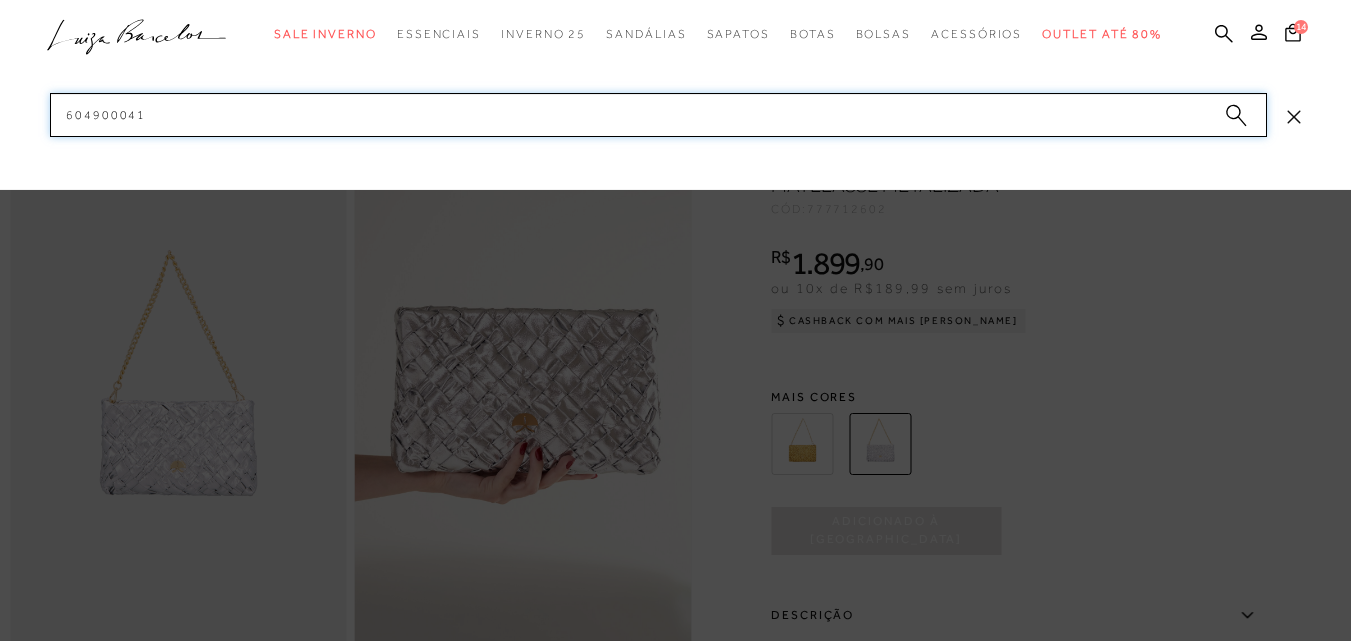 drag, startPoint x: 193, startPoint y: 105, endPoint x: 25, endPoint y: 133, distance: 170.31735 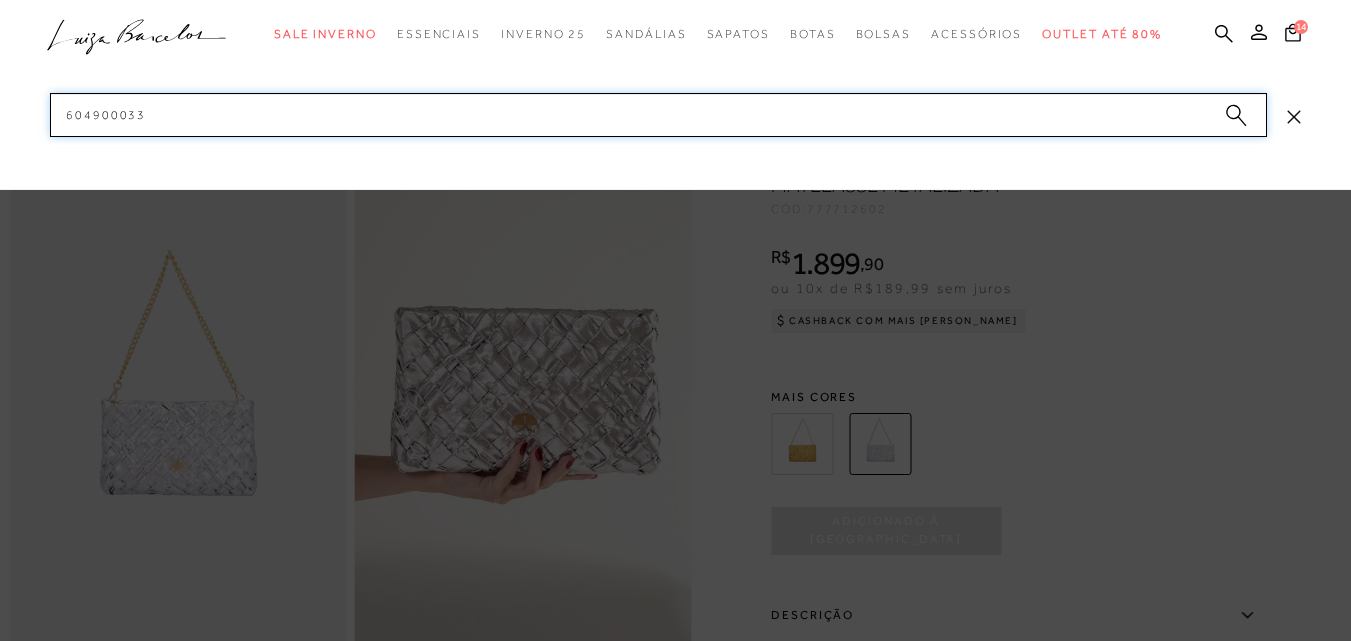 paste on "14" 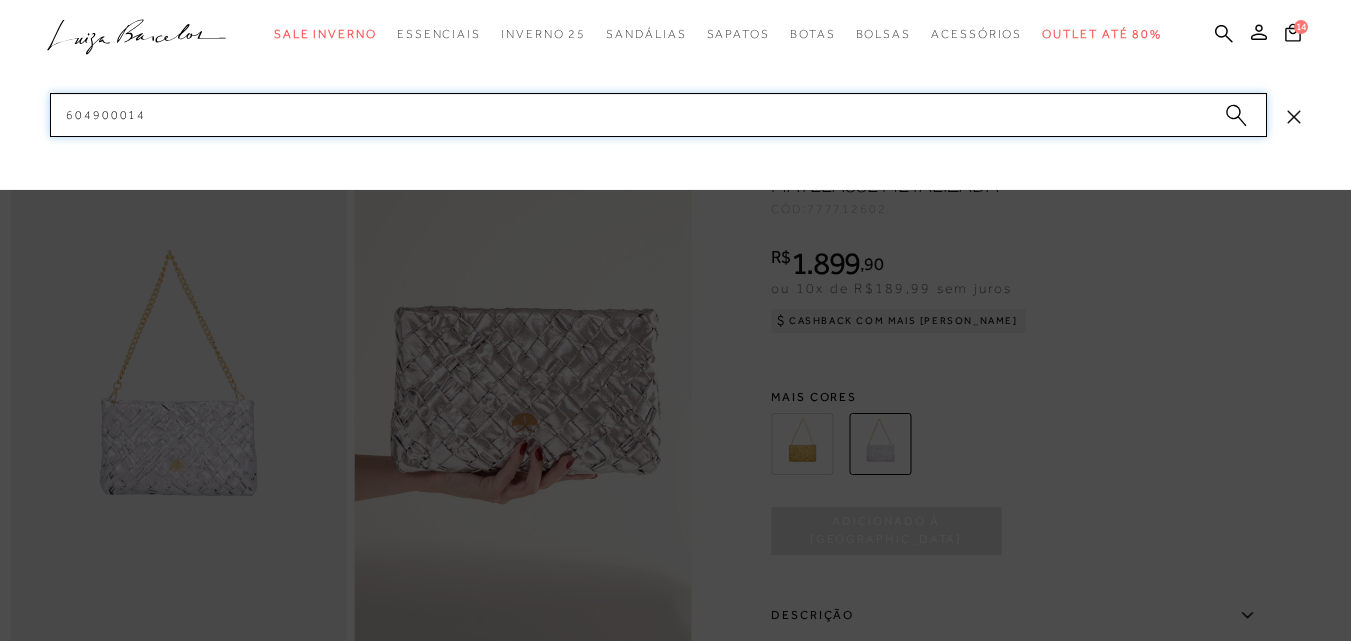 drag, startPoint x: 173, startPoint y: 118, endPoint x: 0, endPoint y: 127, distance: 173.23395 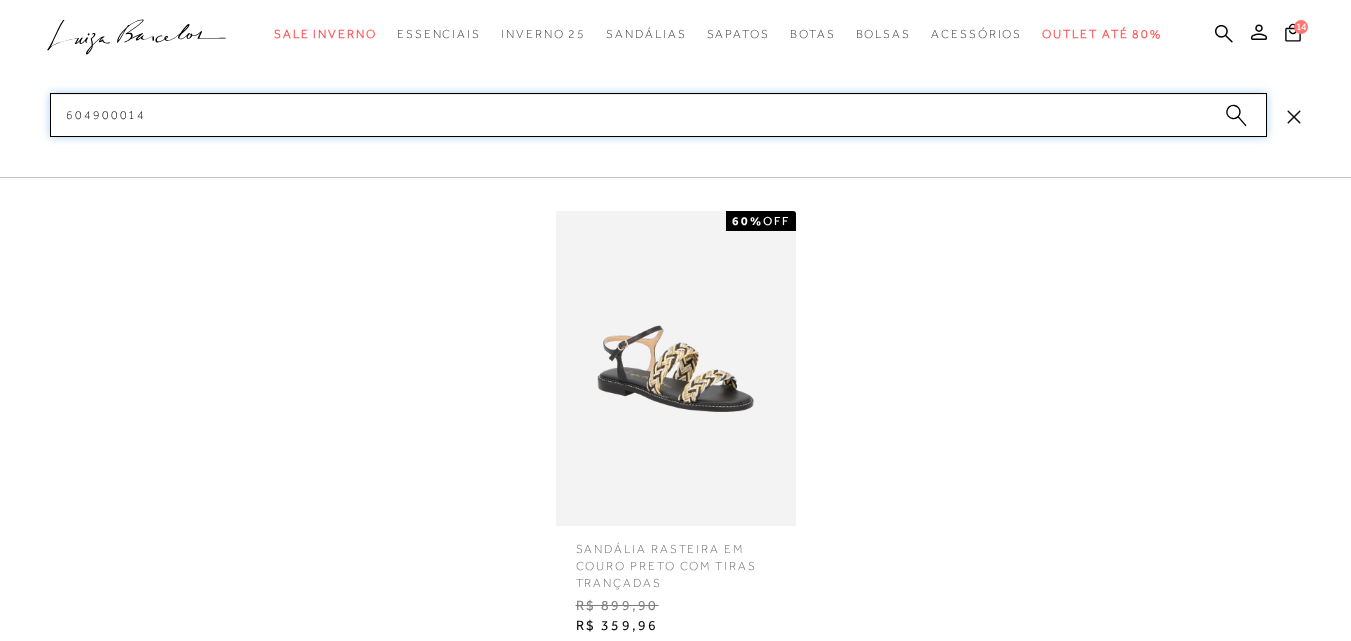 type on "604900014" 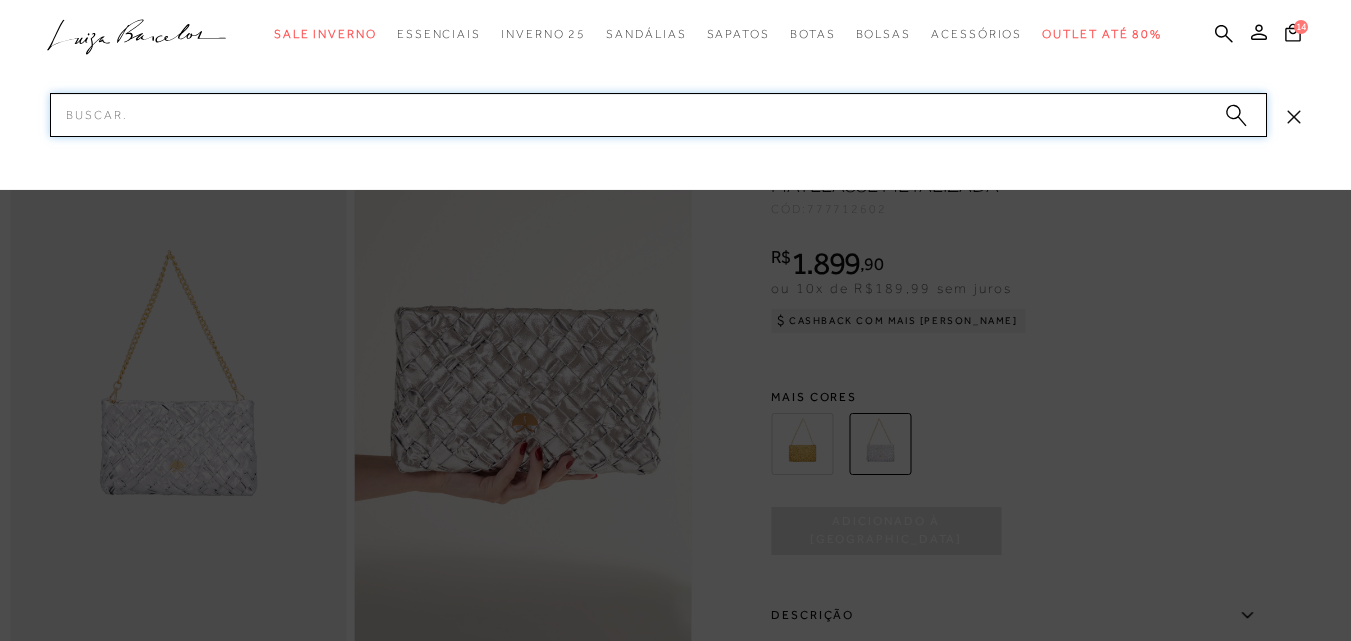 click on "Pesquisar" at bounding box center [658, 115] 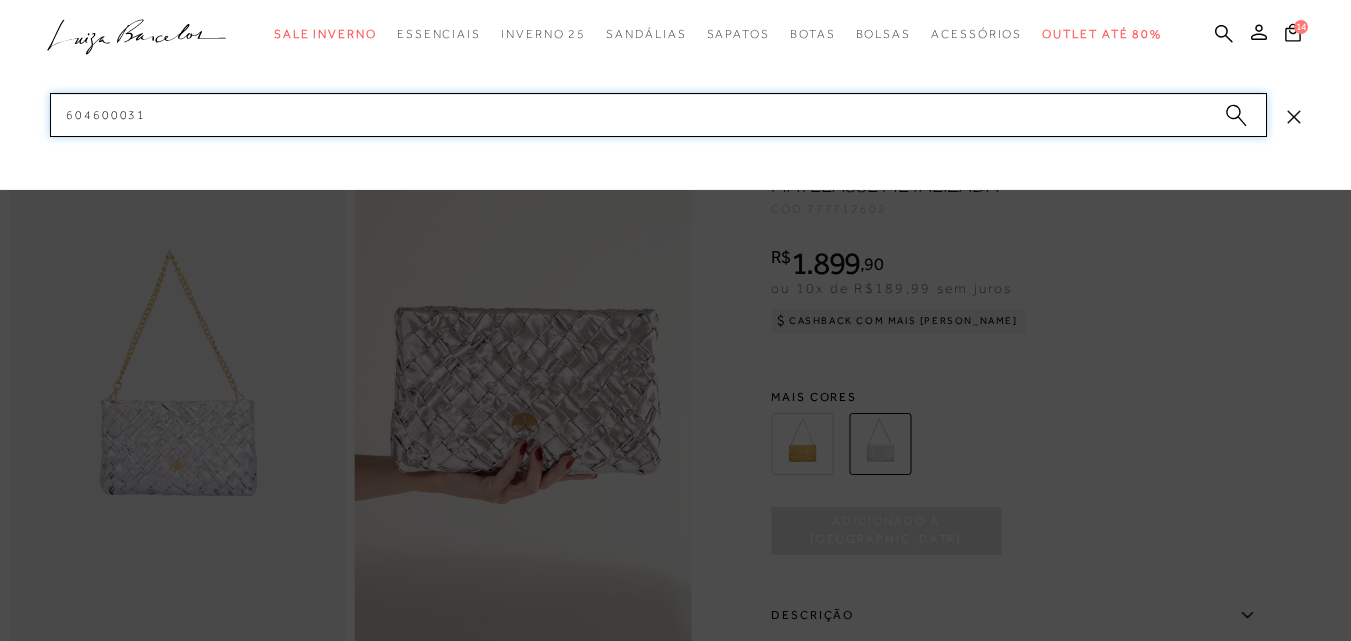paste on "500234" 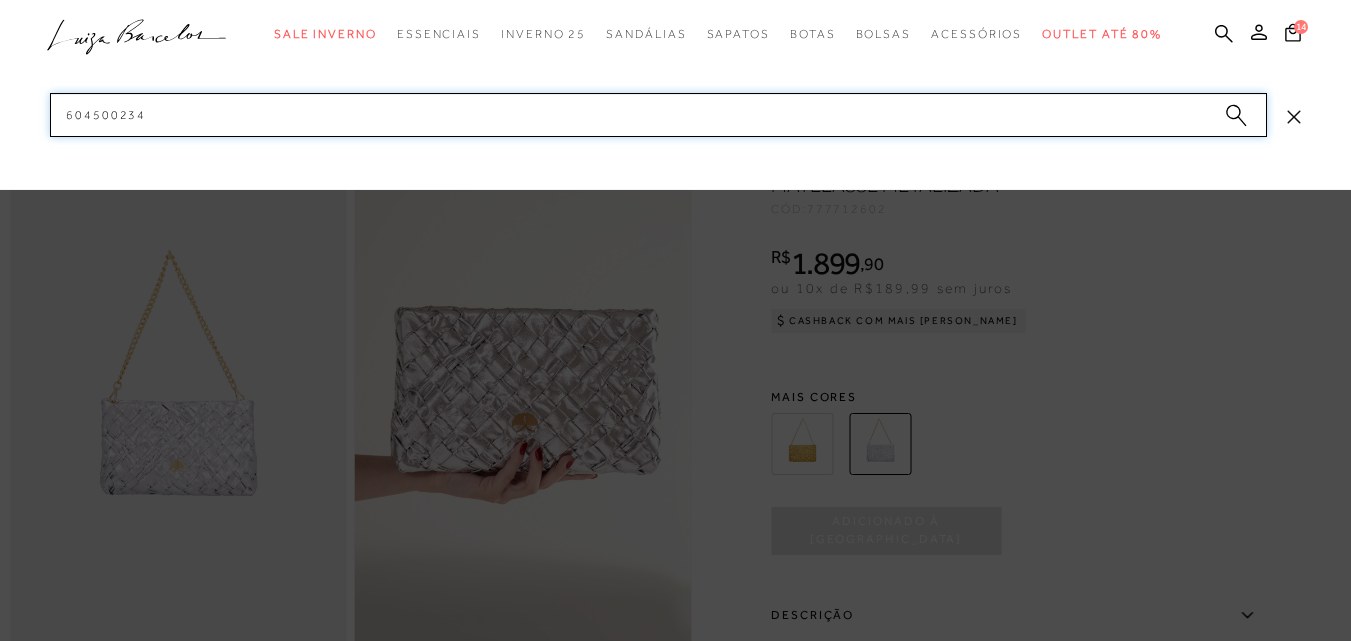 drag, startPoint x: 157, startPoint y: 126, endPoint x: 33, endPoint y: 130, distance: 124.0645 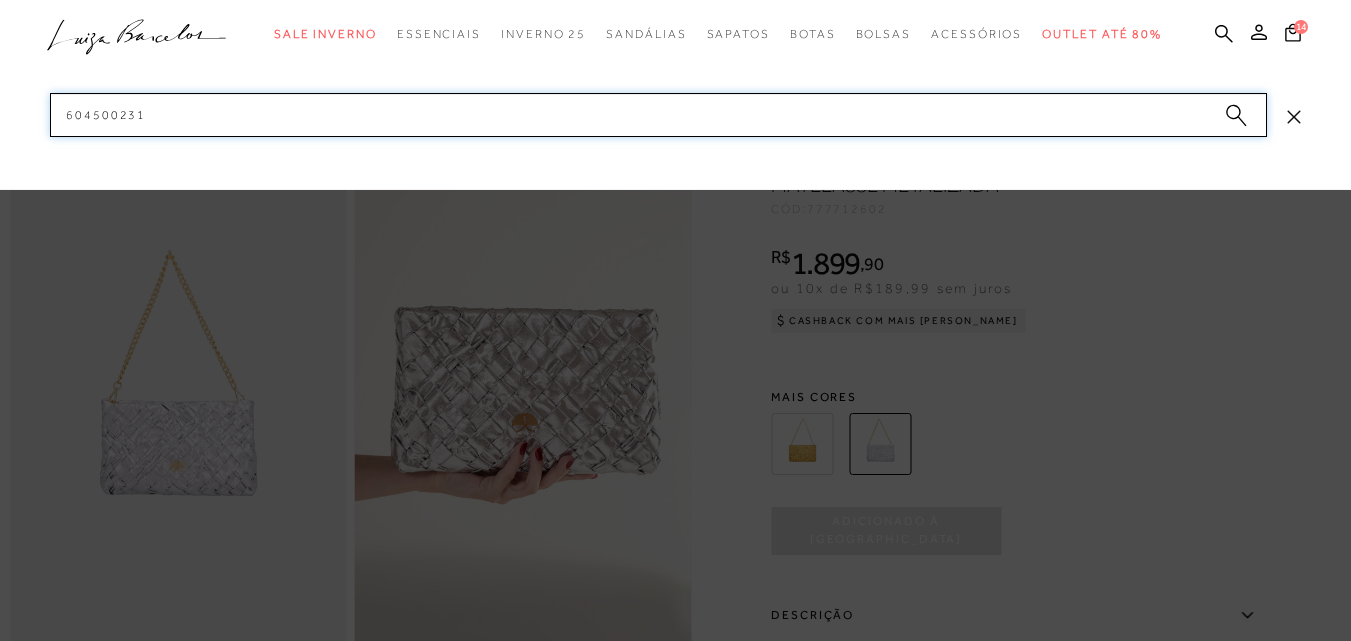 paste on "23" 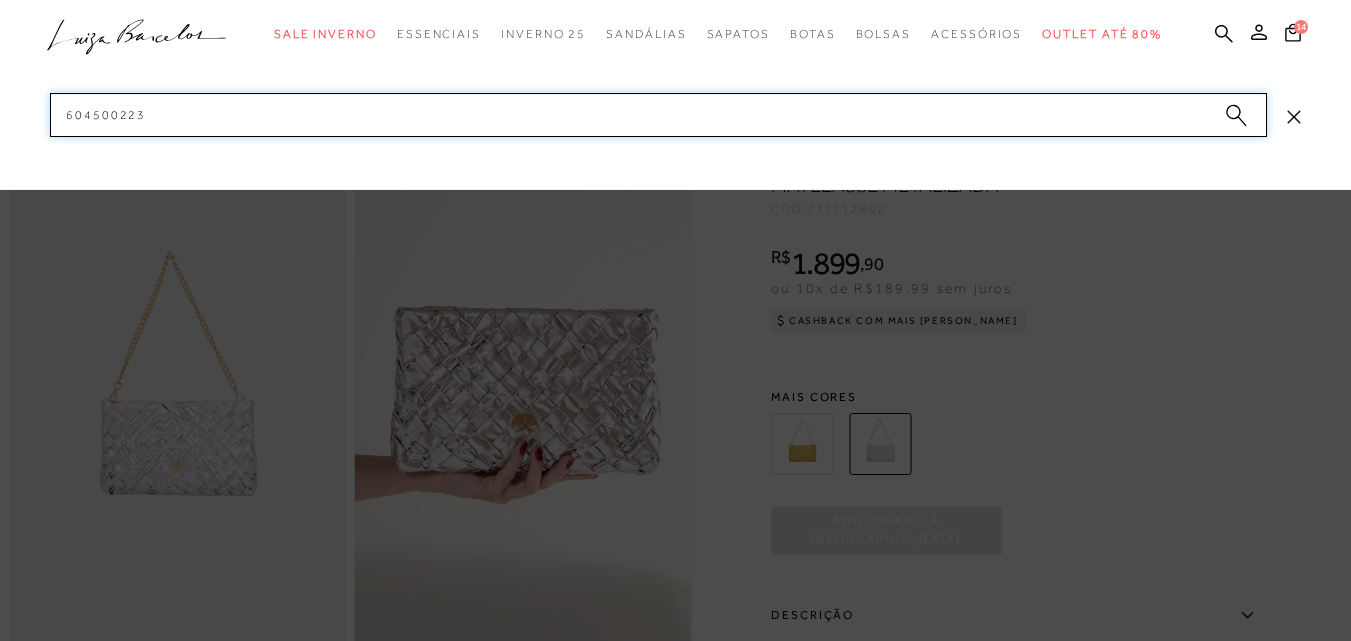drag, startPoint x: 163, startPoint y: 115, endPoint x: 0, endPoint y: 113, distance: 163.01227 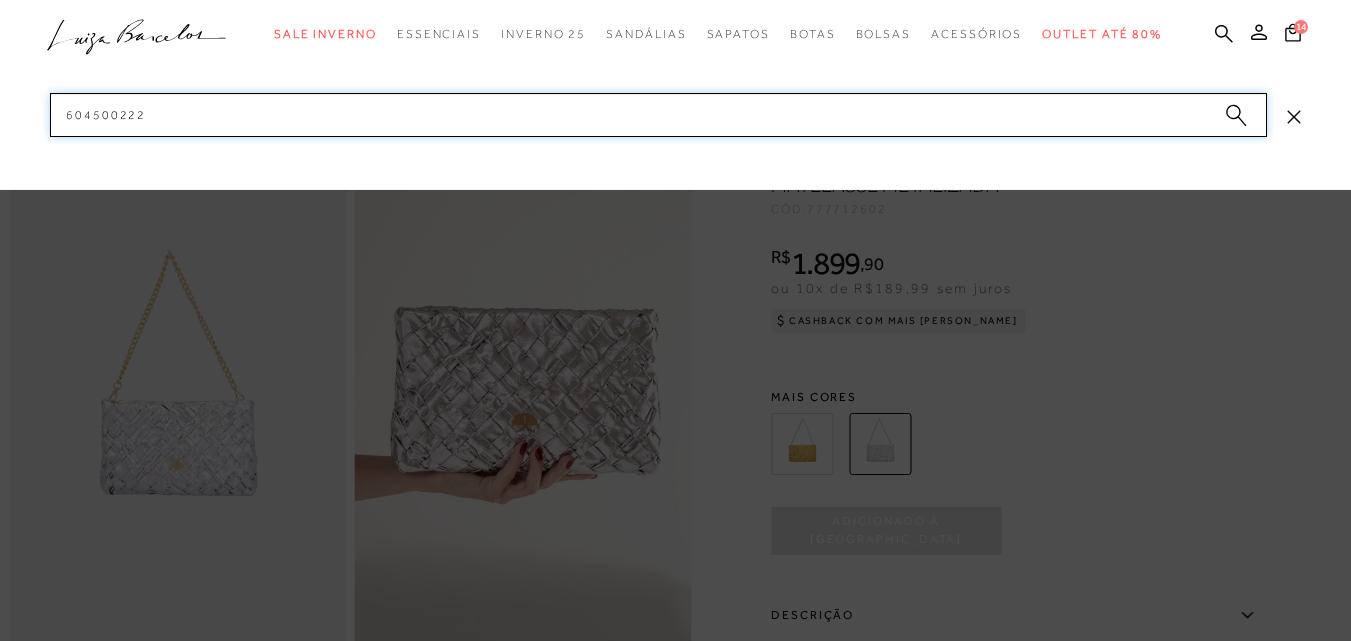 drag, startPoint x: 227, startPoint y: 117, endPoint x: 0, endPoint y: 119, distance: 227.0088 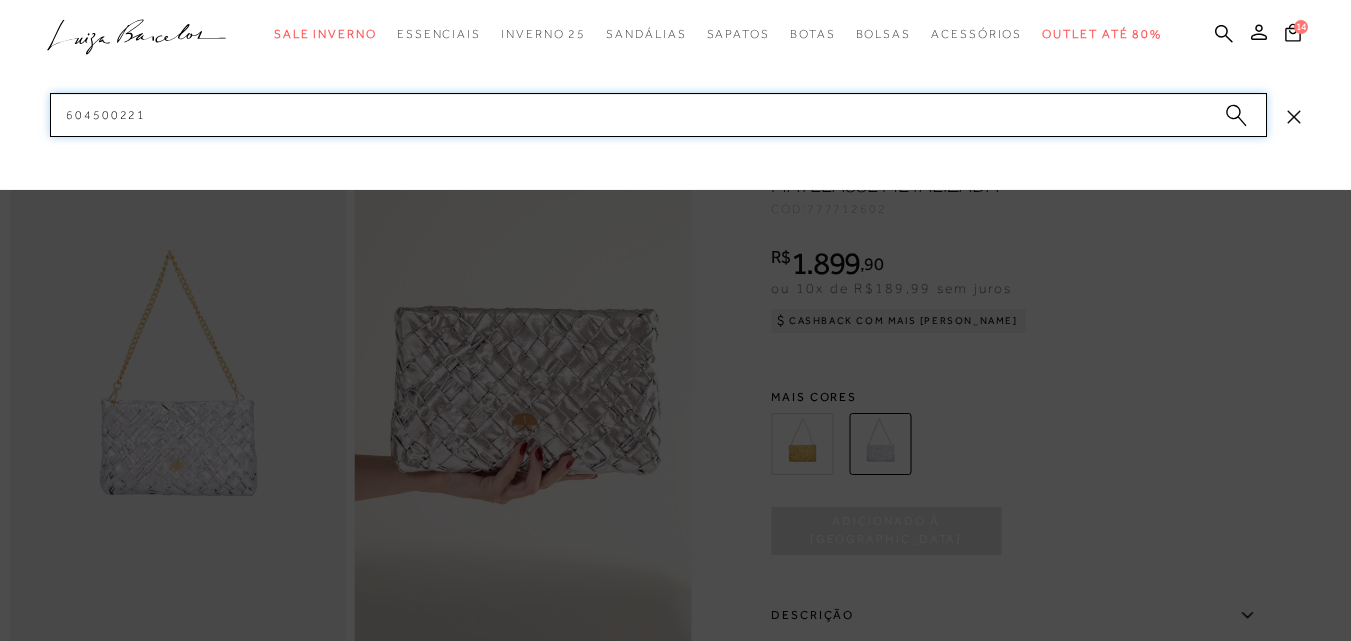 drag, startPoint x: 151, startPoint y: 117, endPoint x: 21, endPoint y: 113, distance: 130.06152 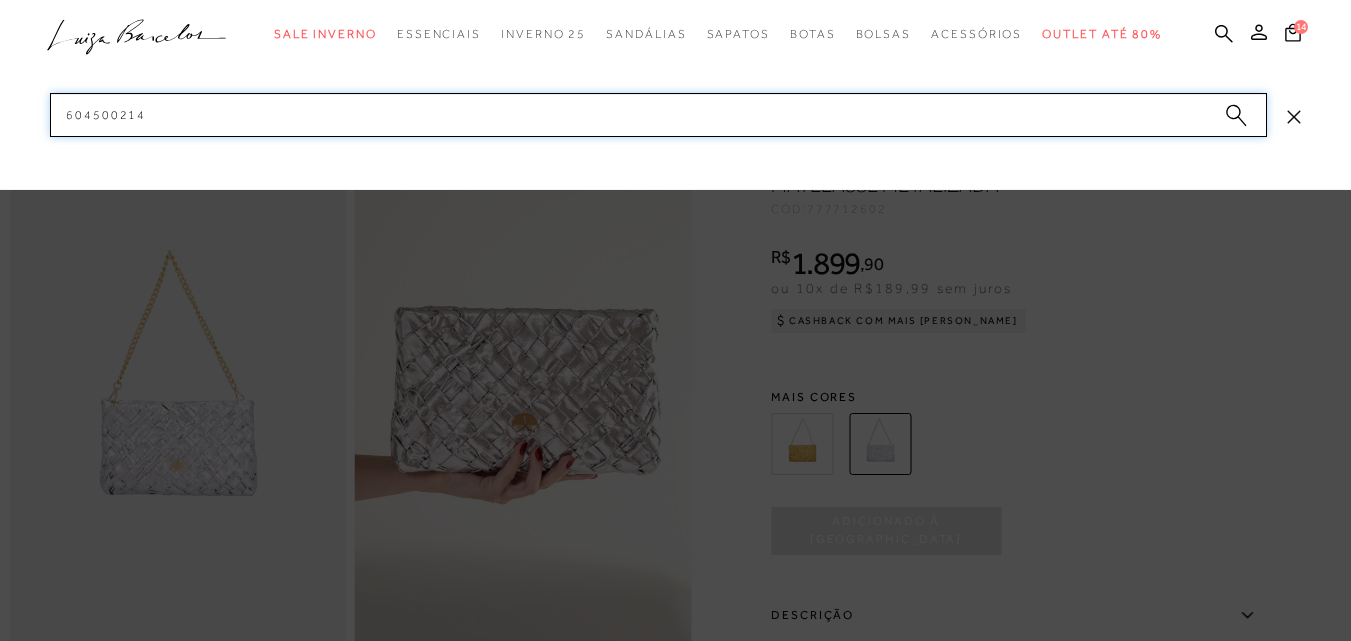 drag, startPoint x: 158, startPoint y: 112, endPoint x: 7, endPoint y: 117, distance: 151.08276 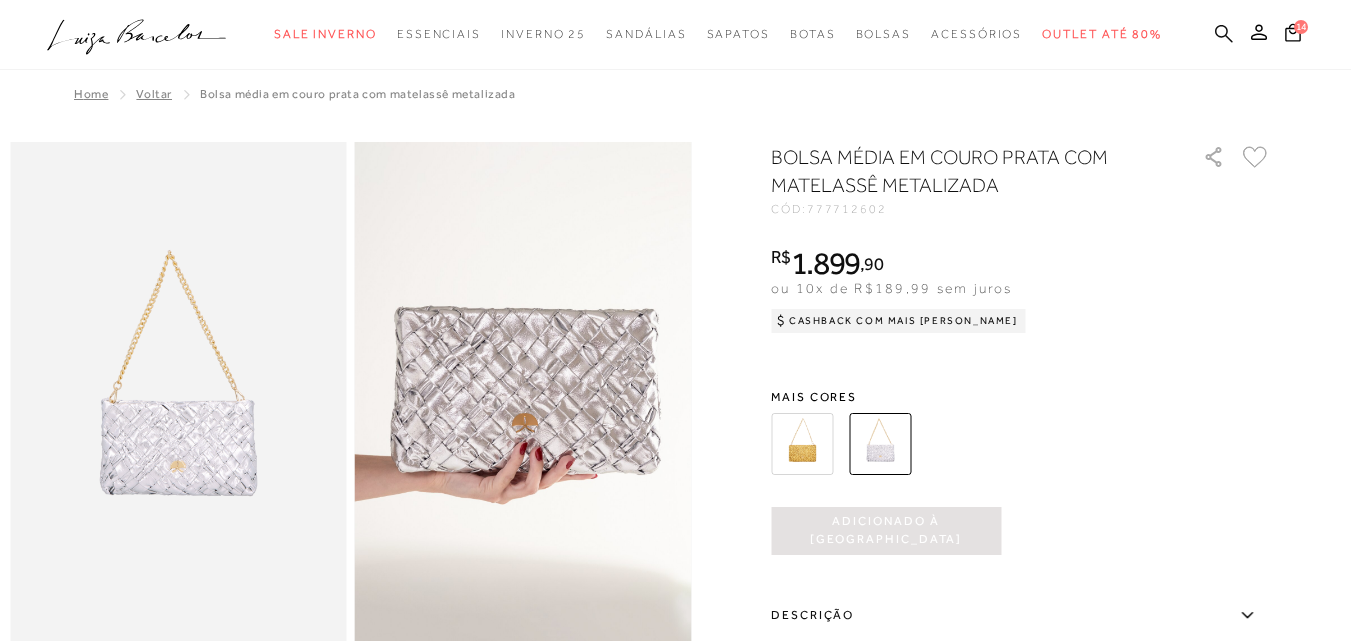 click 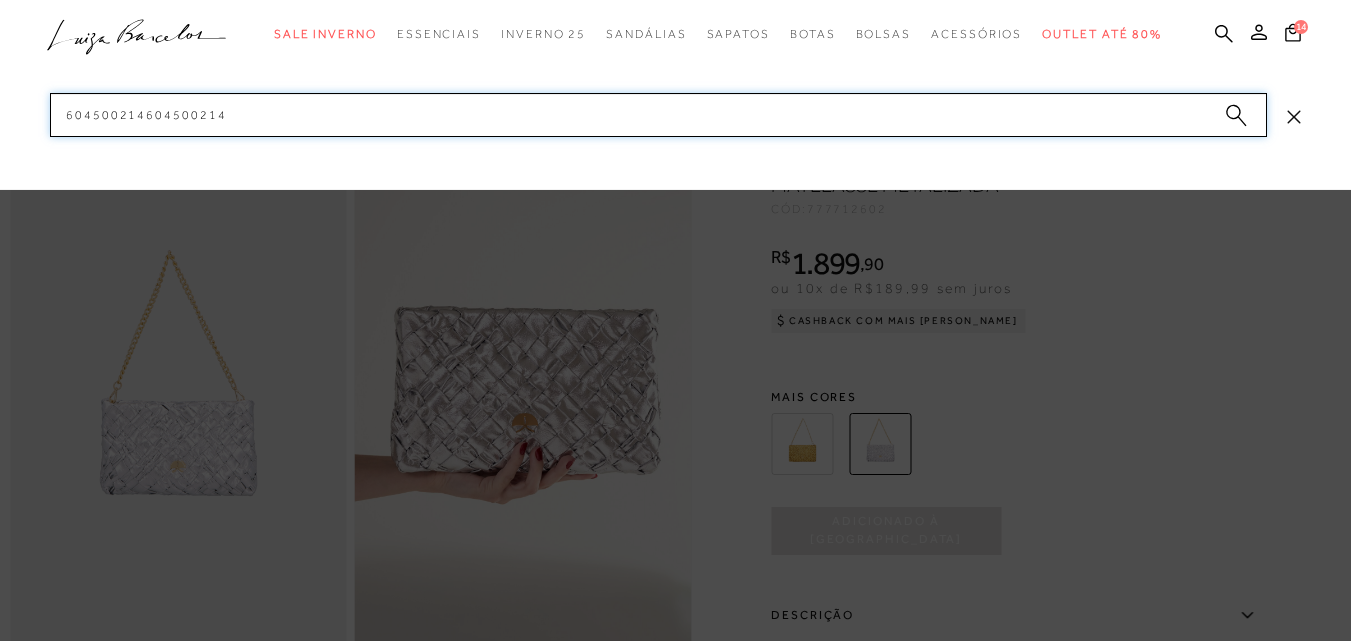 drag, startPoint x: 931, startPoint y: 143, endPoint x: 0, endPoint y: 117, distance: 931.363 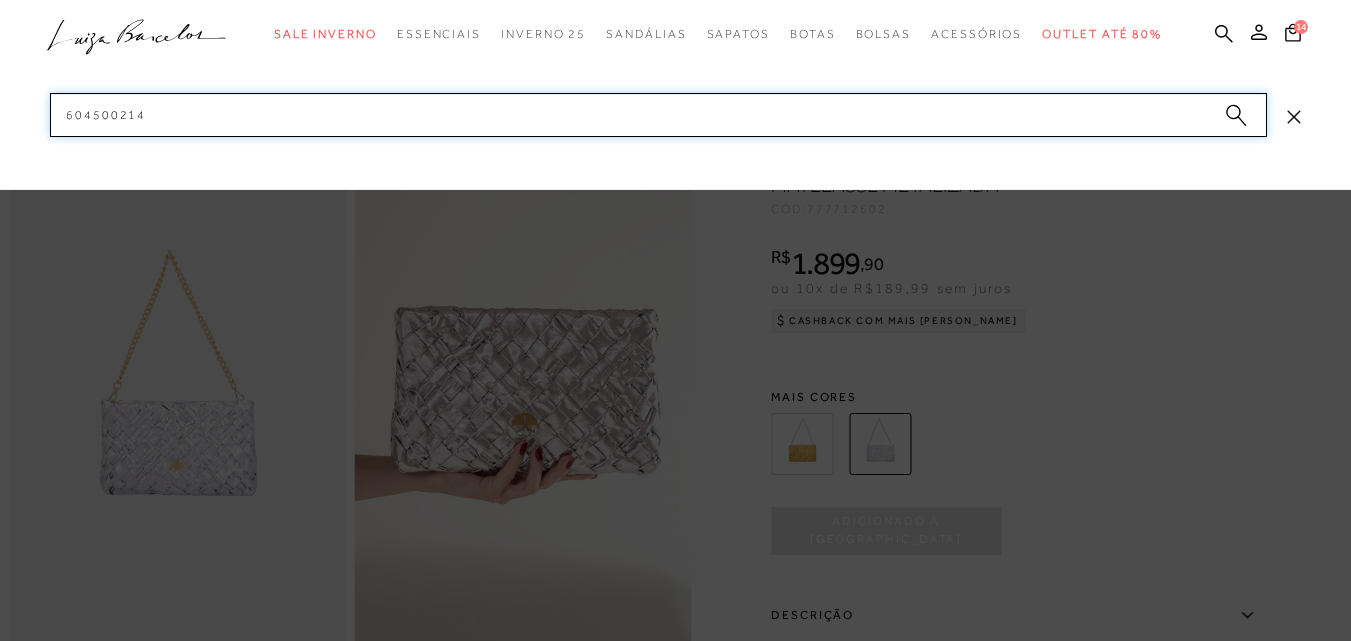 paste on "1" 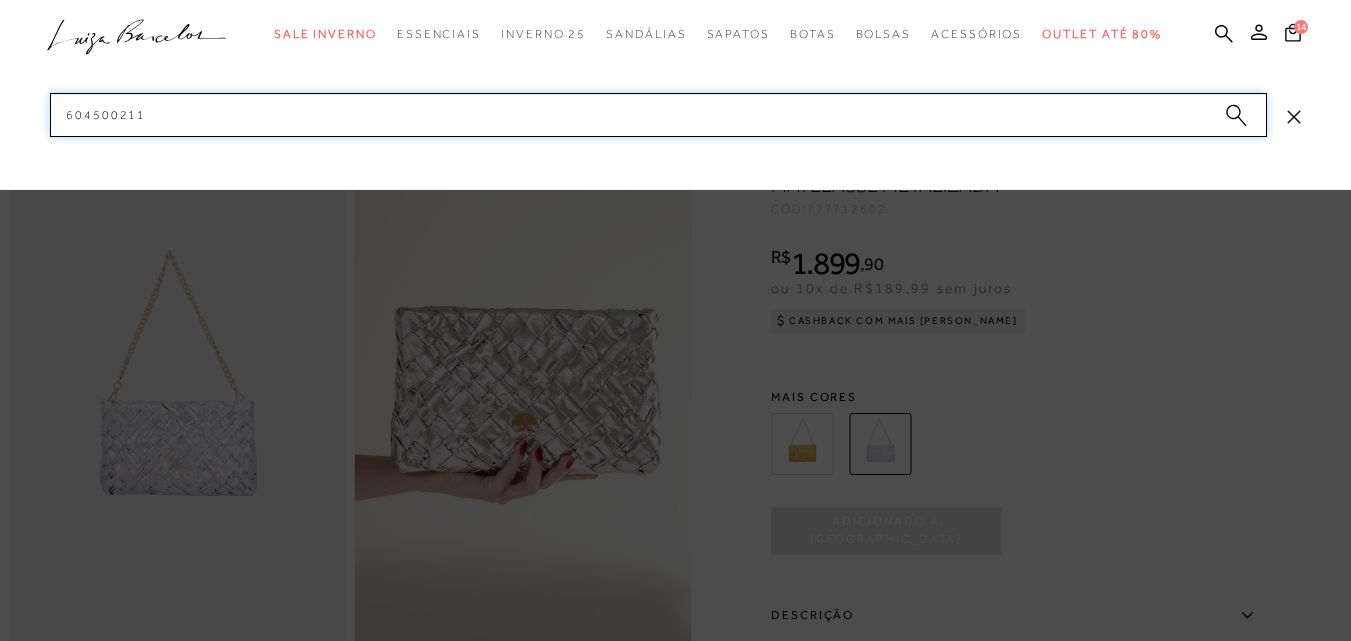 drag, startPoint x: 170, startPoint y: 114, endPoint x: 3, endPoint y: 117, distance: 167.02695 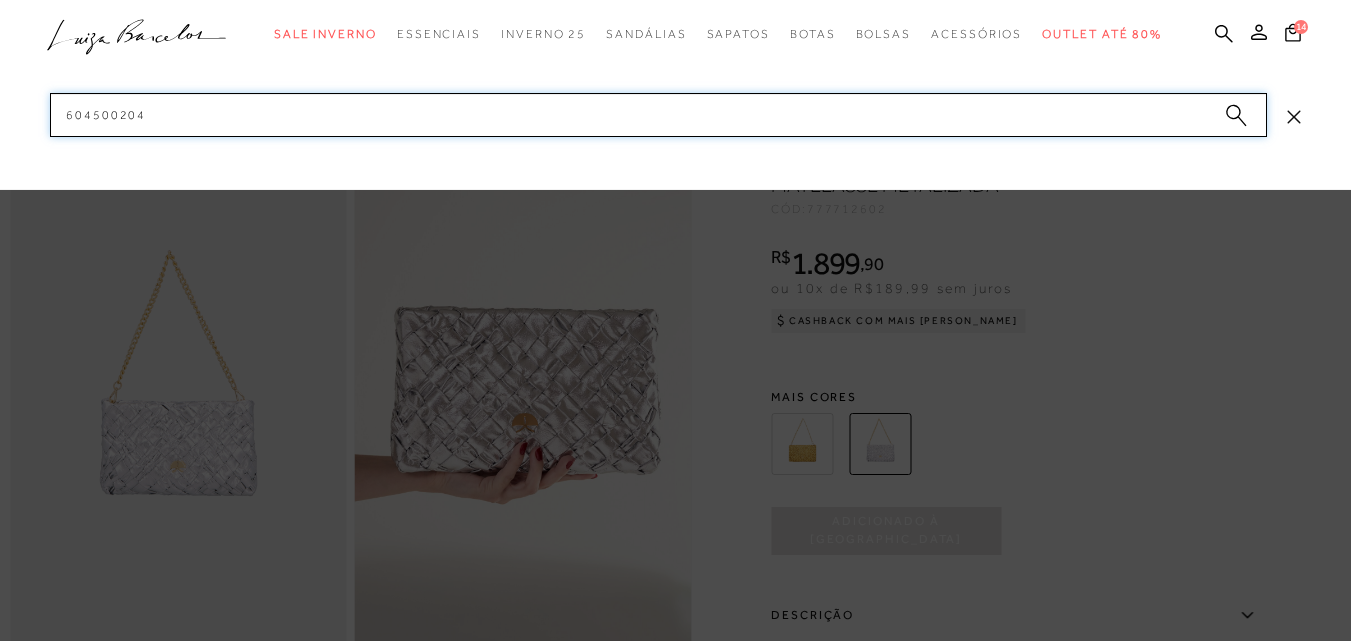 drag, startPoint x: 160, startPoint y: 114, endPoint x: 20, endPoint y: 98, distance: 140.91132 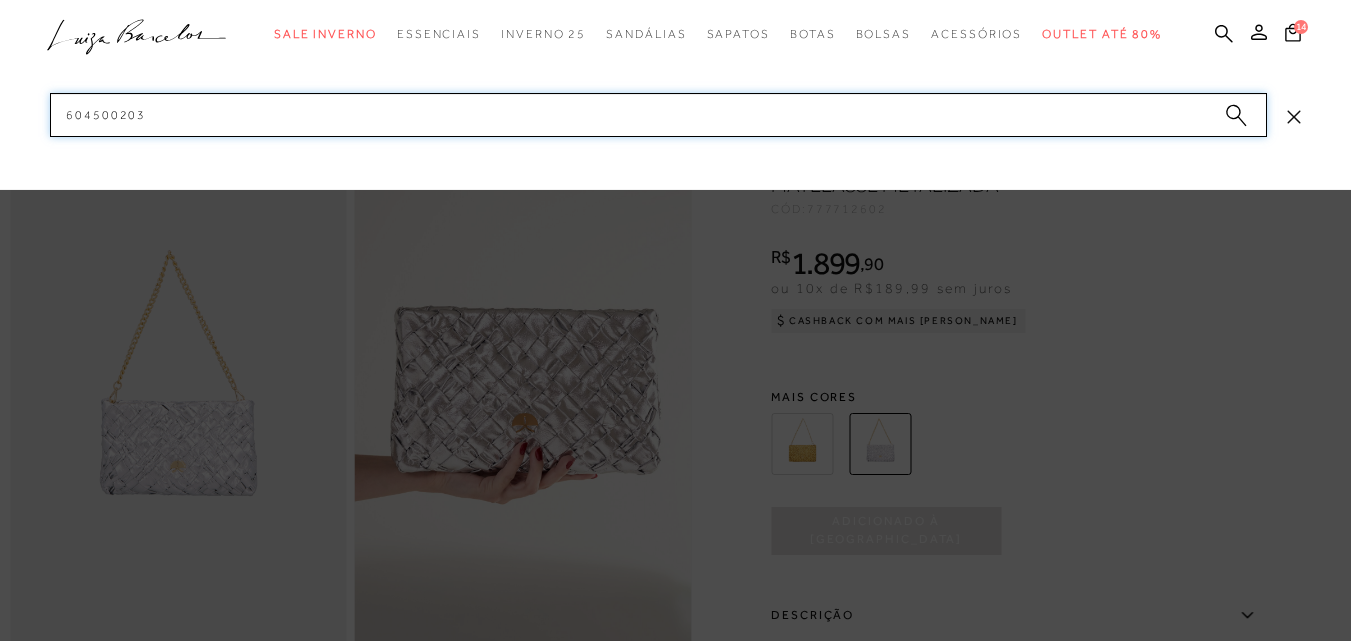 paste on "2" 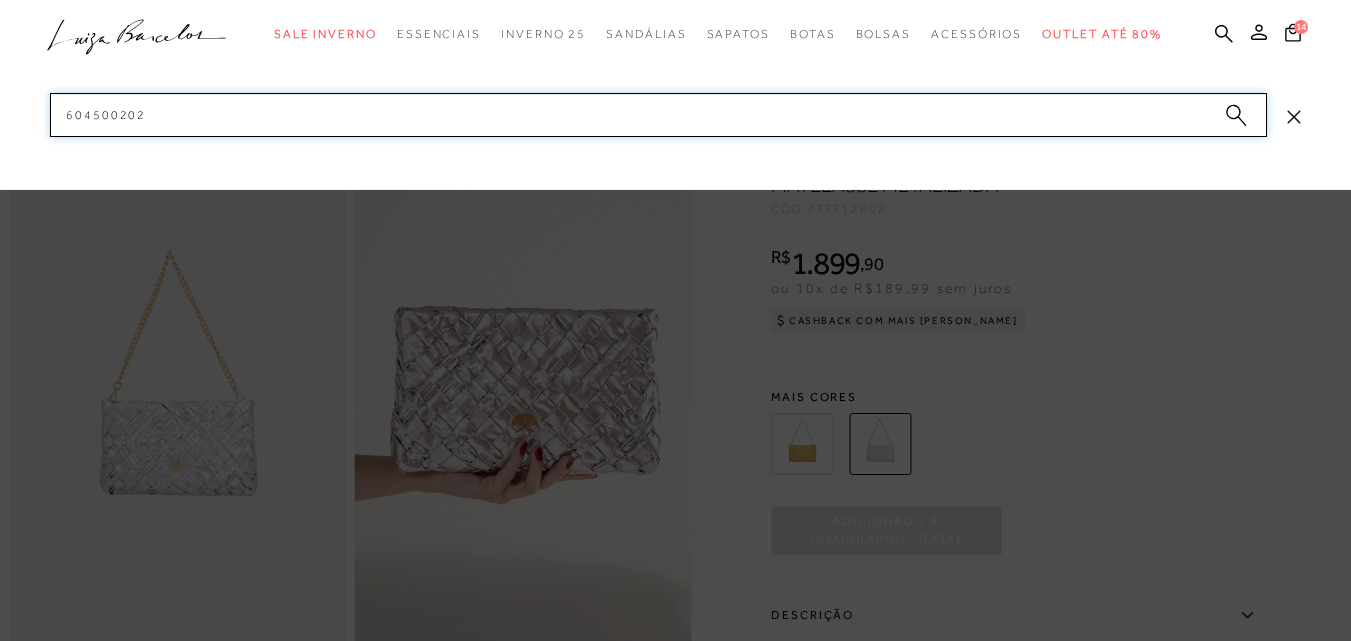 drag, startPoint x: 162, startPoint y: 114, endPoint x: 9, endPoint y: 110, distance: 153.05228 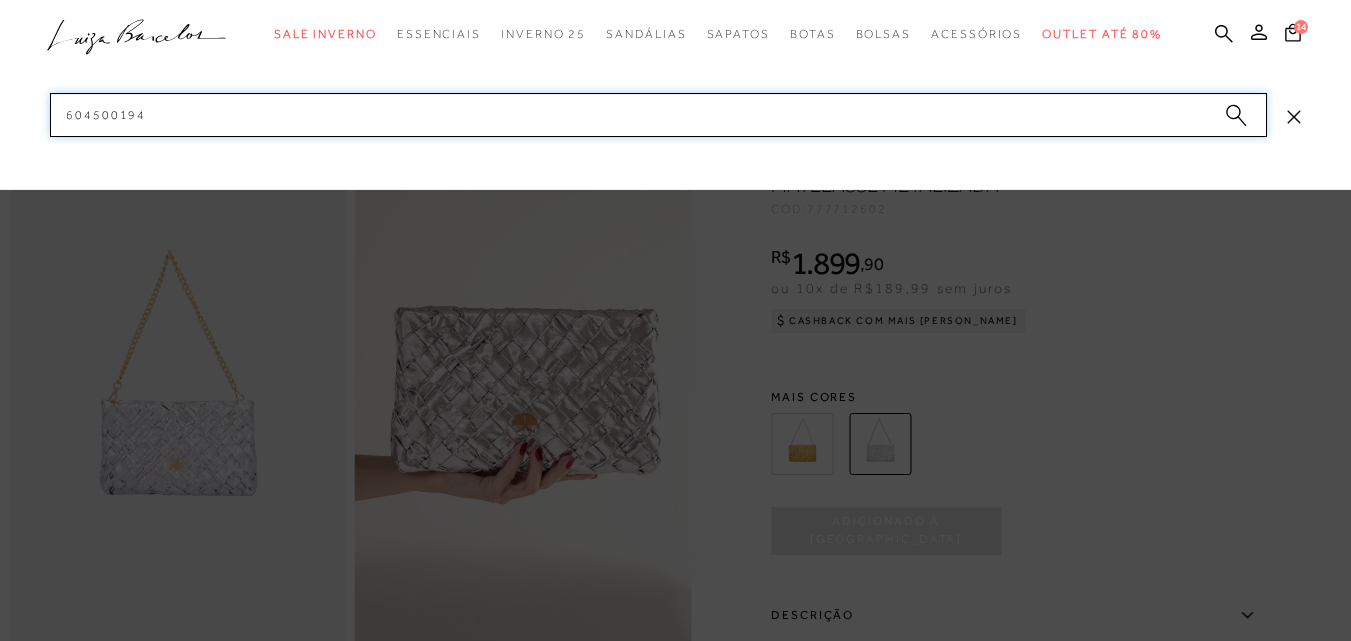 paste on "3" 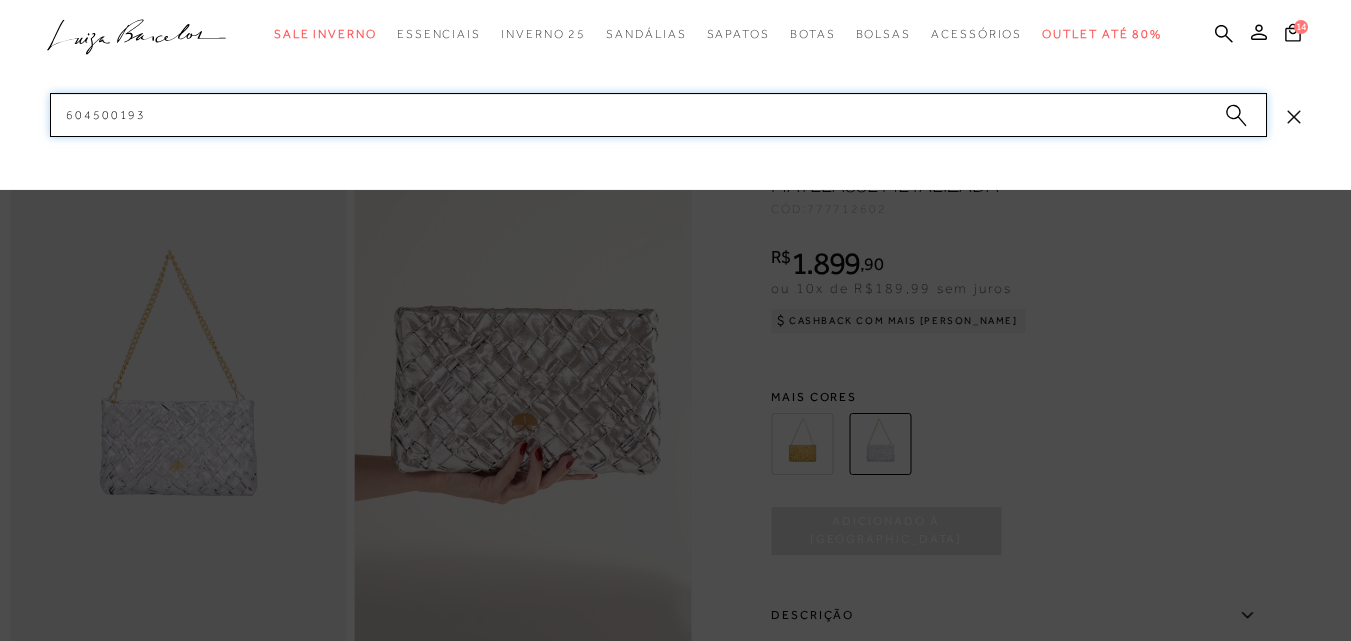 drag, startPoint x: 143, startPoint y: 115, endPoint x: 0, endPoint y: 102, distance: 143.58969 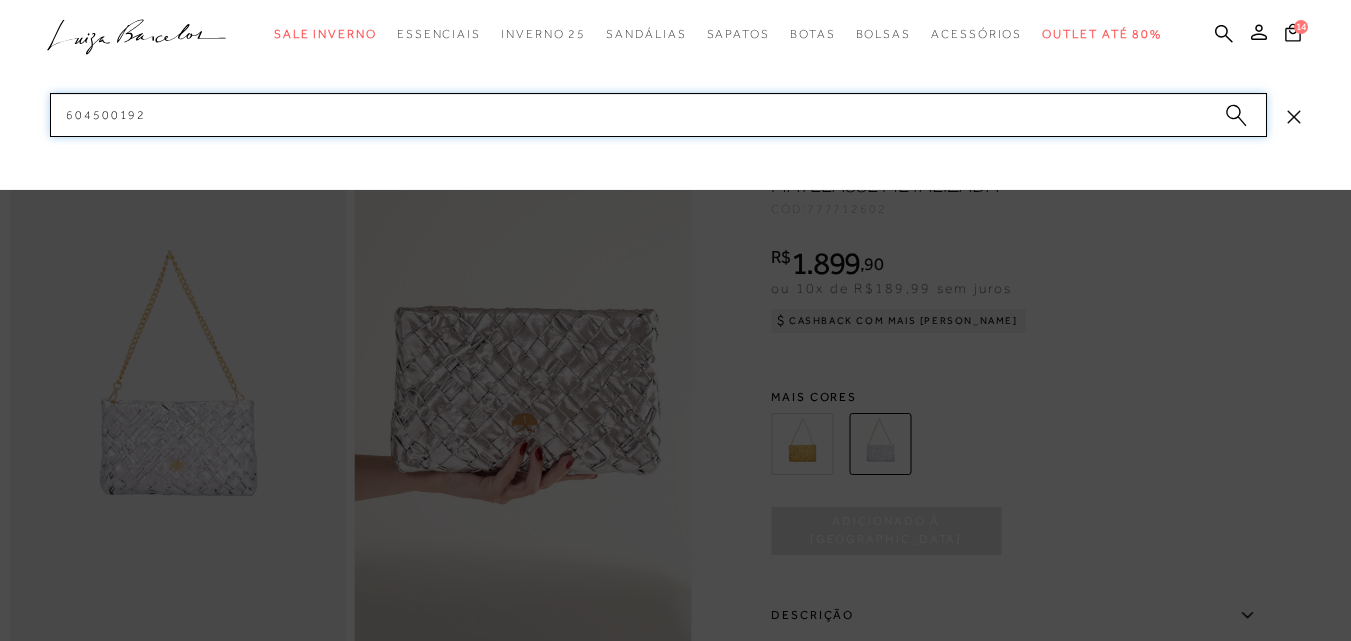 paste on "1" 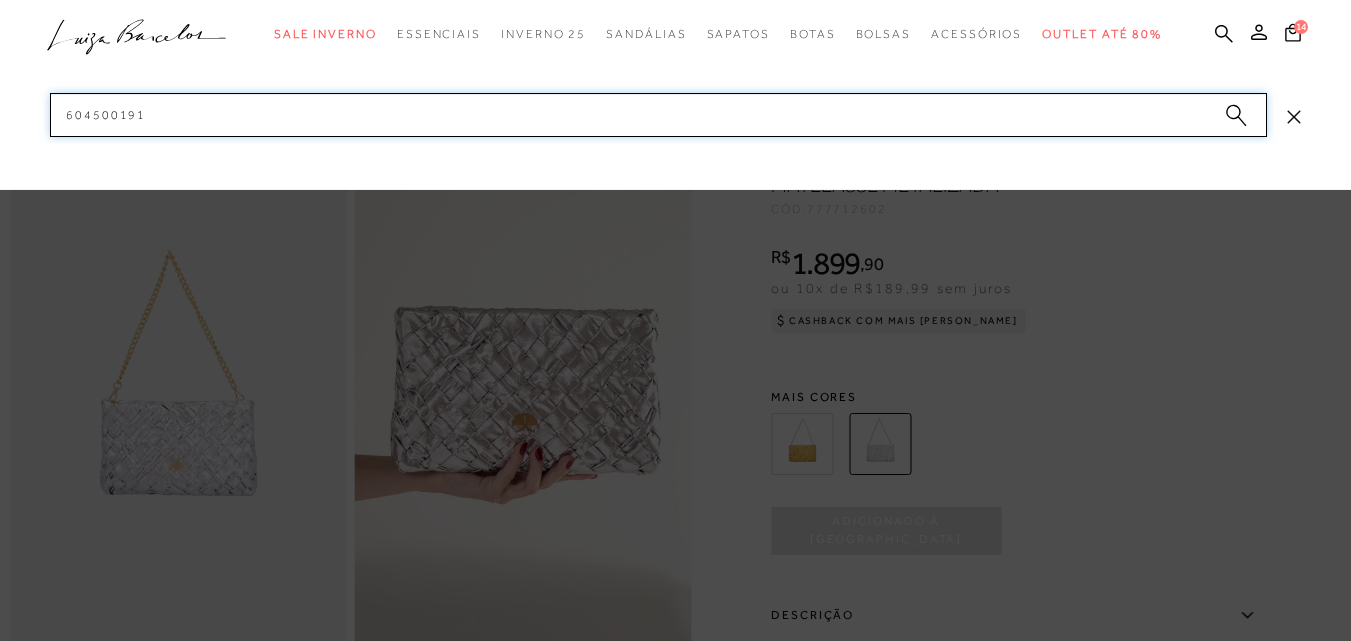 drag, startPoint x: 191, startPoint y: 112, endPoint x: 0, endPoint y: 112, distance: 191 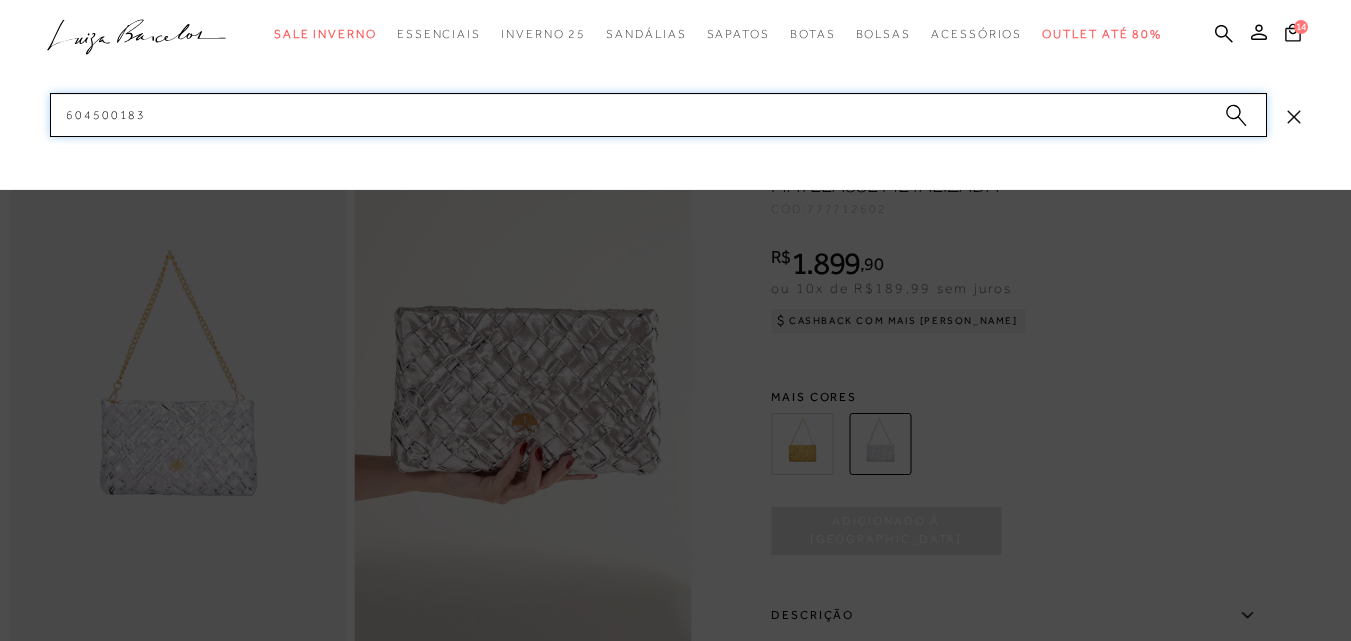 drag, startPoint x: 123, startPoint y: 114, endPoint x: 45, endPoint y: 166, distance: 93.74433 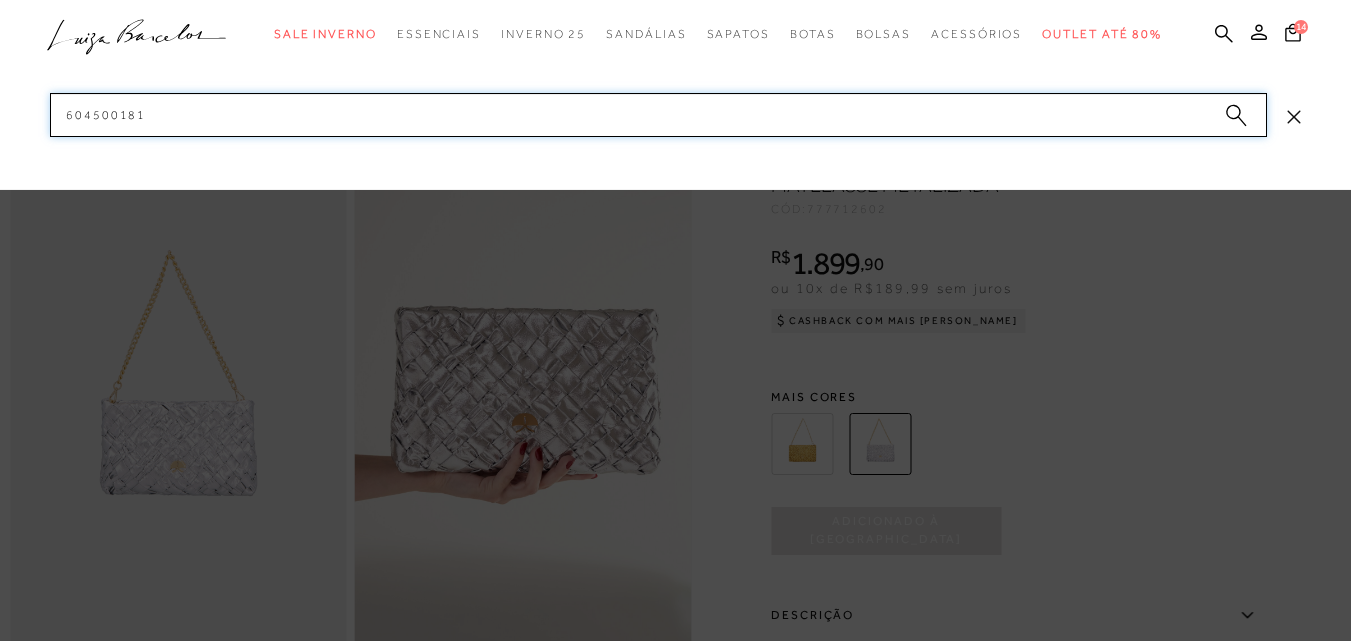 paste on "77" 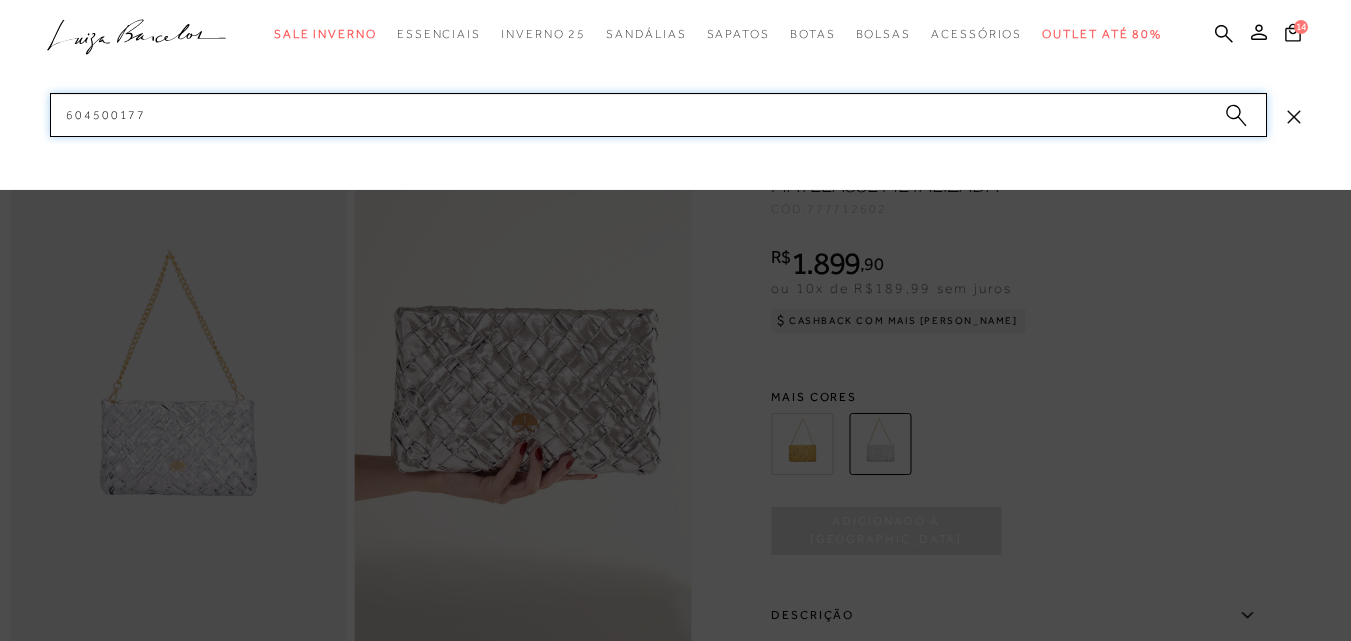 drag, startPoint x: 173, startPoint y: 110, endPoint x: 16, endPoint y: 112, distance: 157.01274 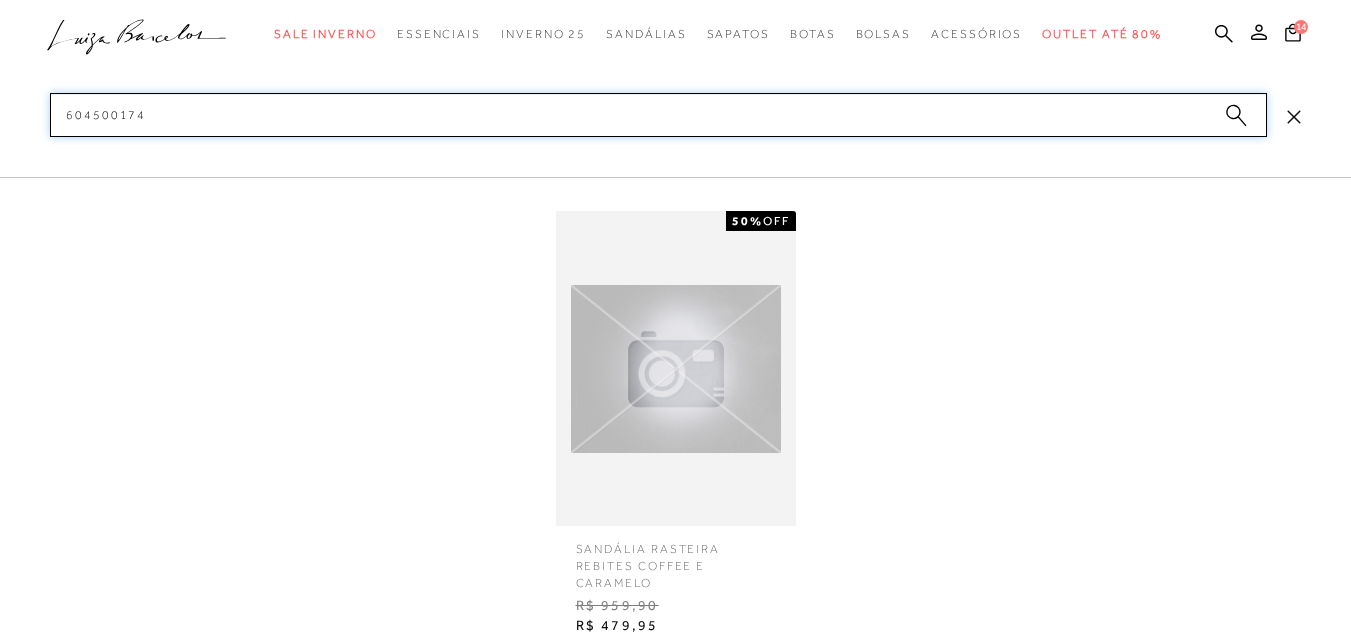 type on "604500174" 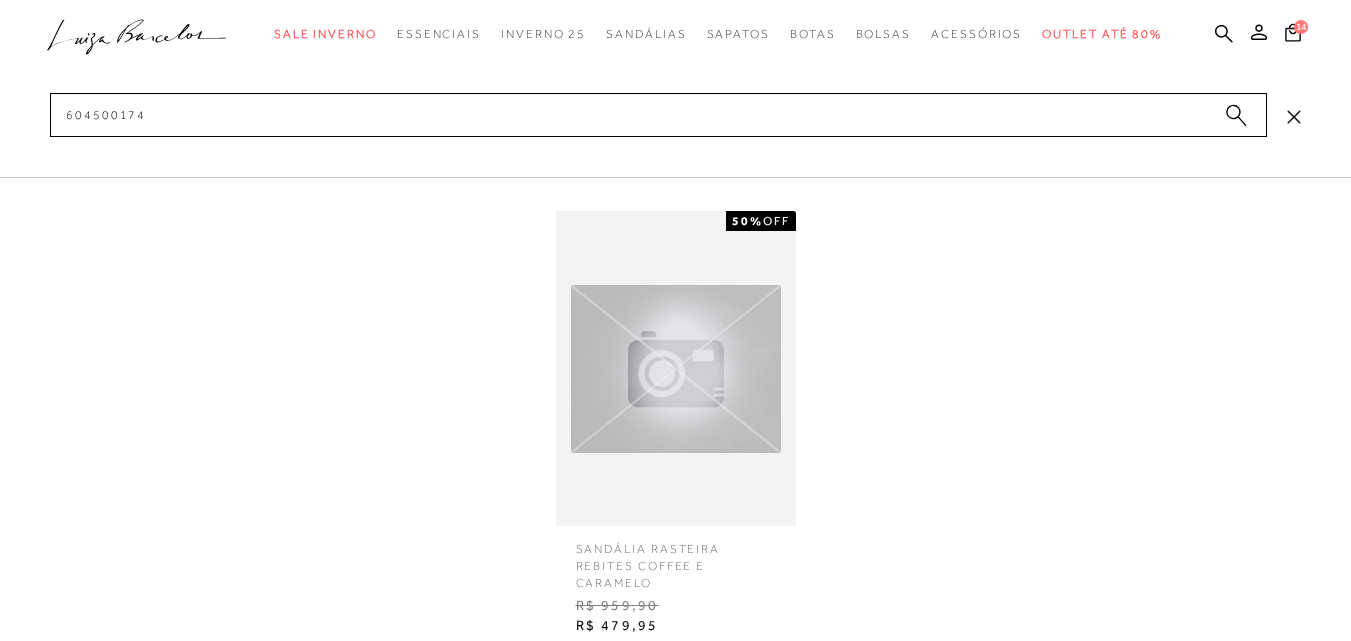 click at bounding box center (676, 369) 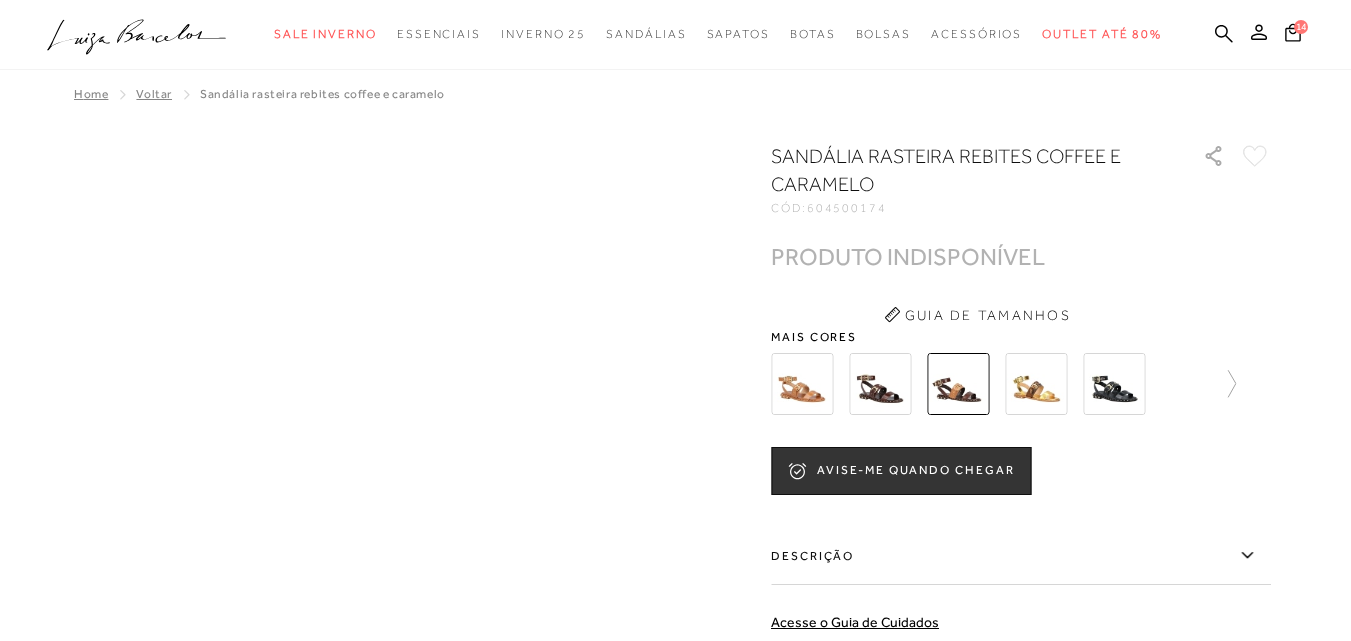 scroll, scrollTop: 0, scrollLeft: 0, axis: both 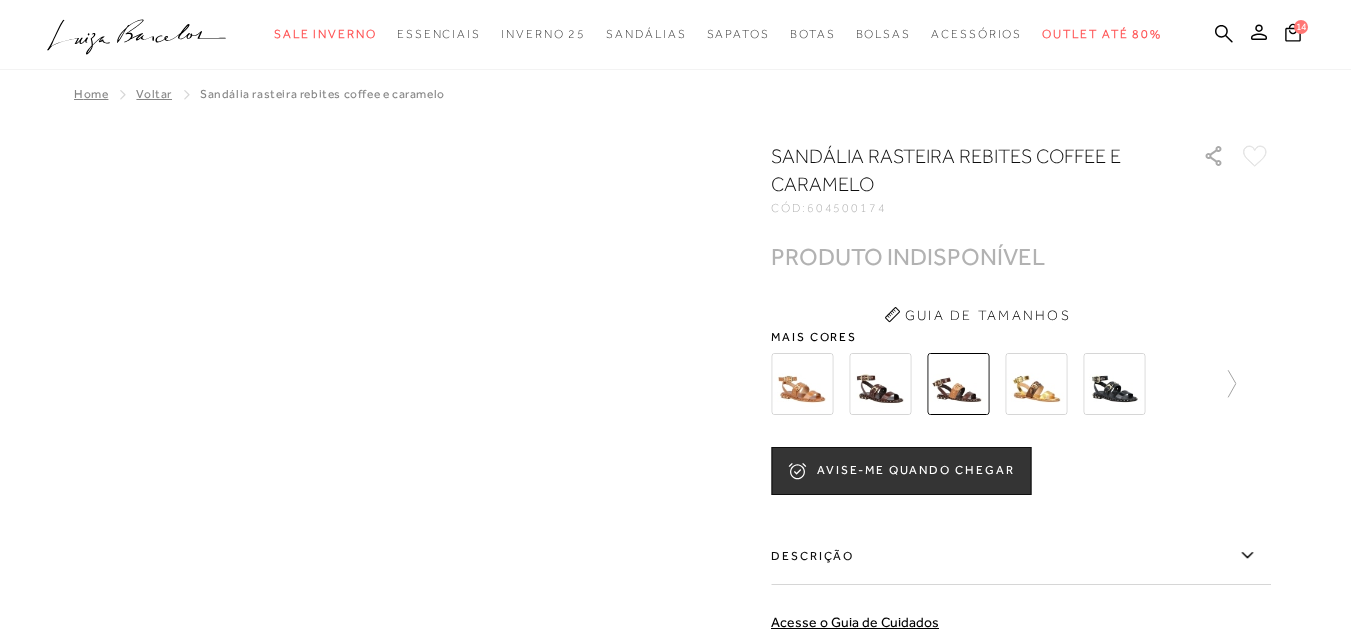 click on "SANDÁLIA RASTEIRA REBITES COFFEE E CARAMELO
CÓD:
604500174" at bounding box center (675, 519) 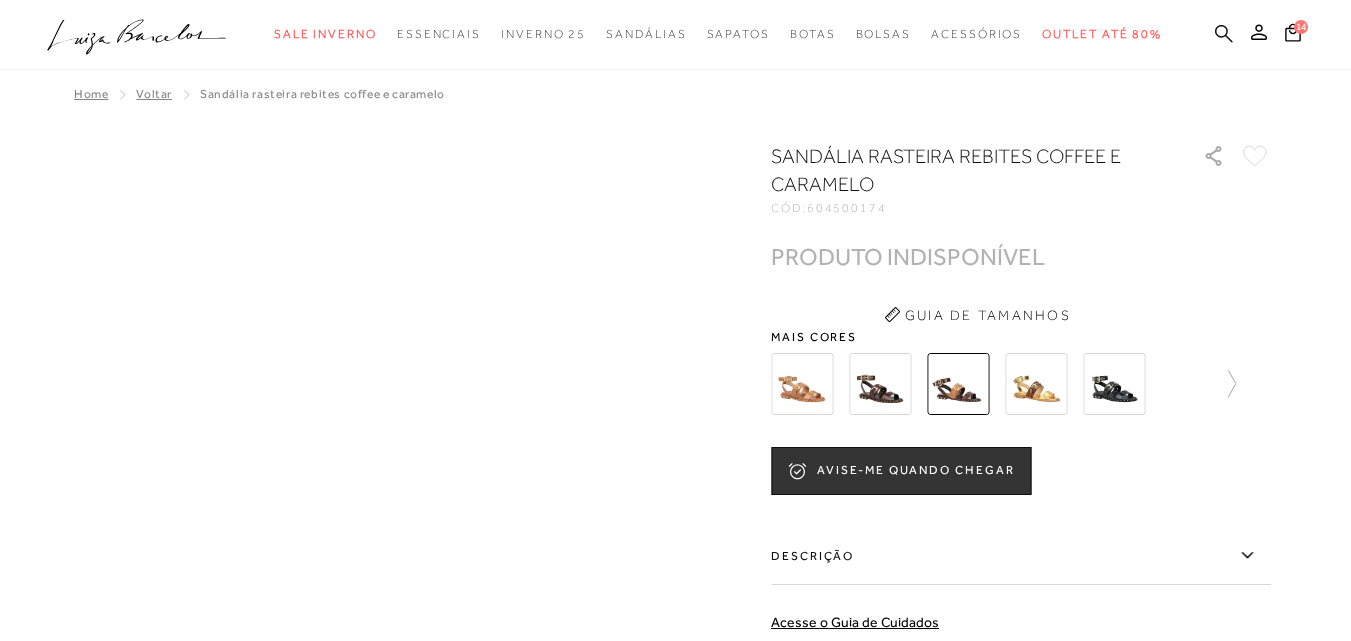 click 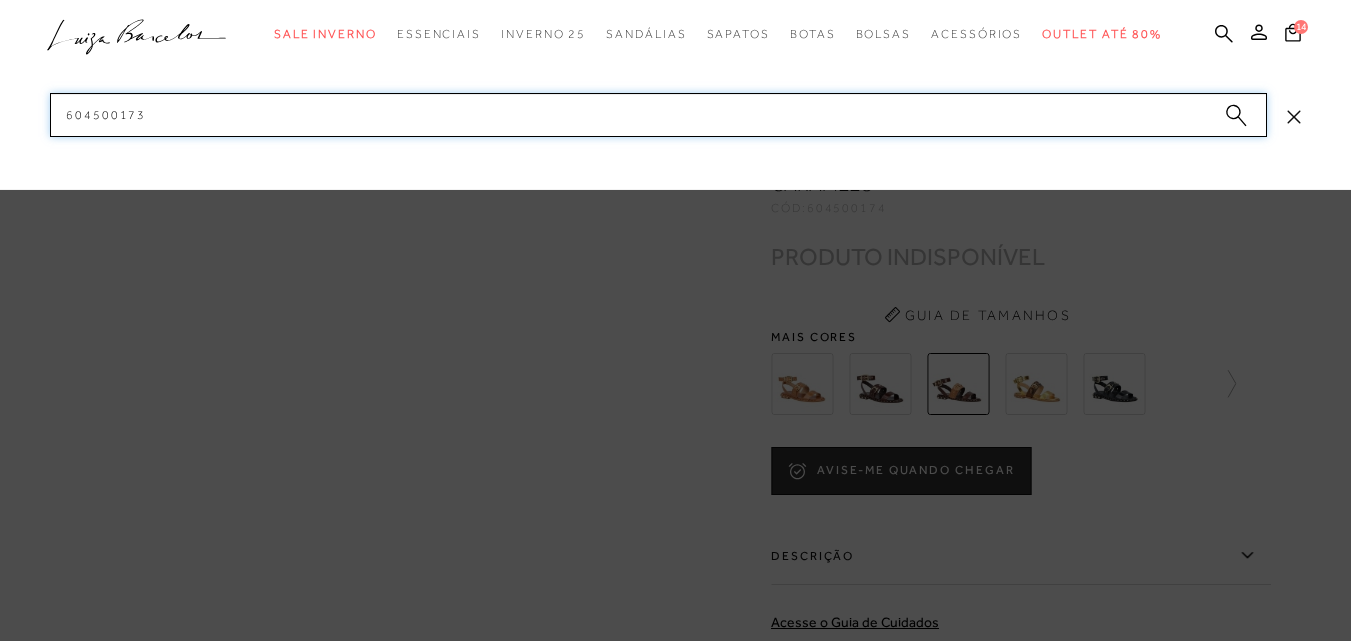 drag, startPoint x: 46, startPoint y: 110, endPoint x: 0, endPoint y: 108, distance: 46.043457 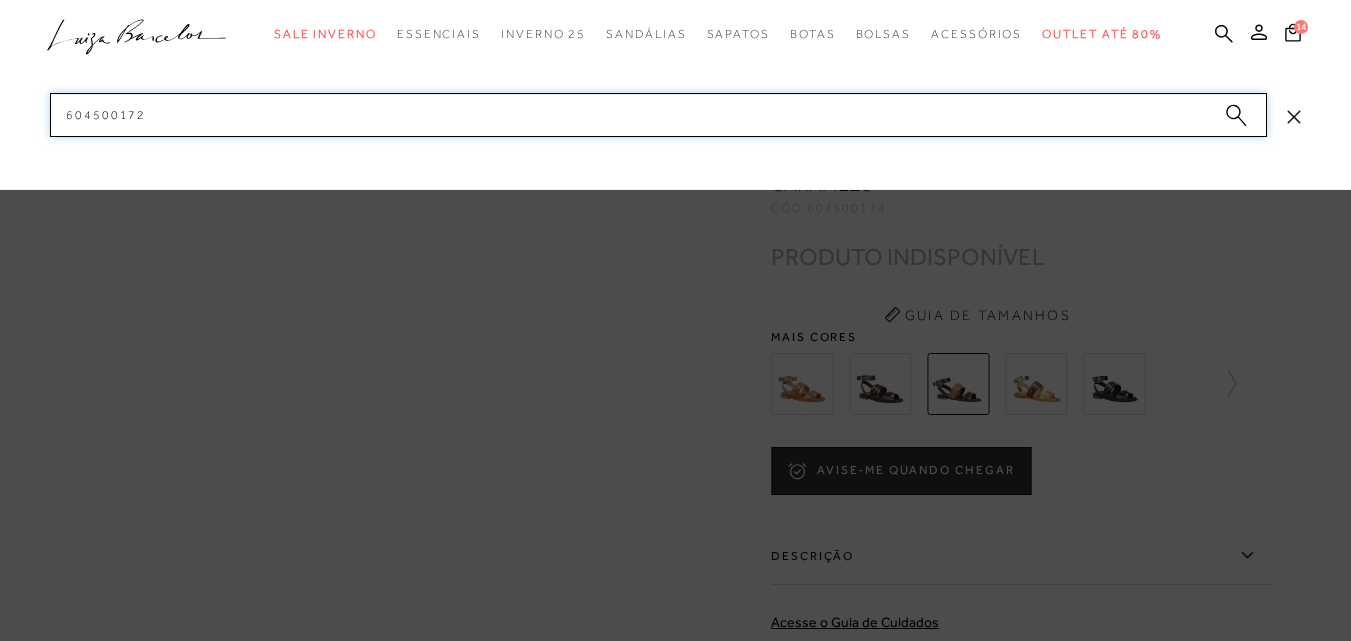 paste on "69" 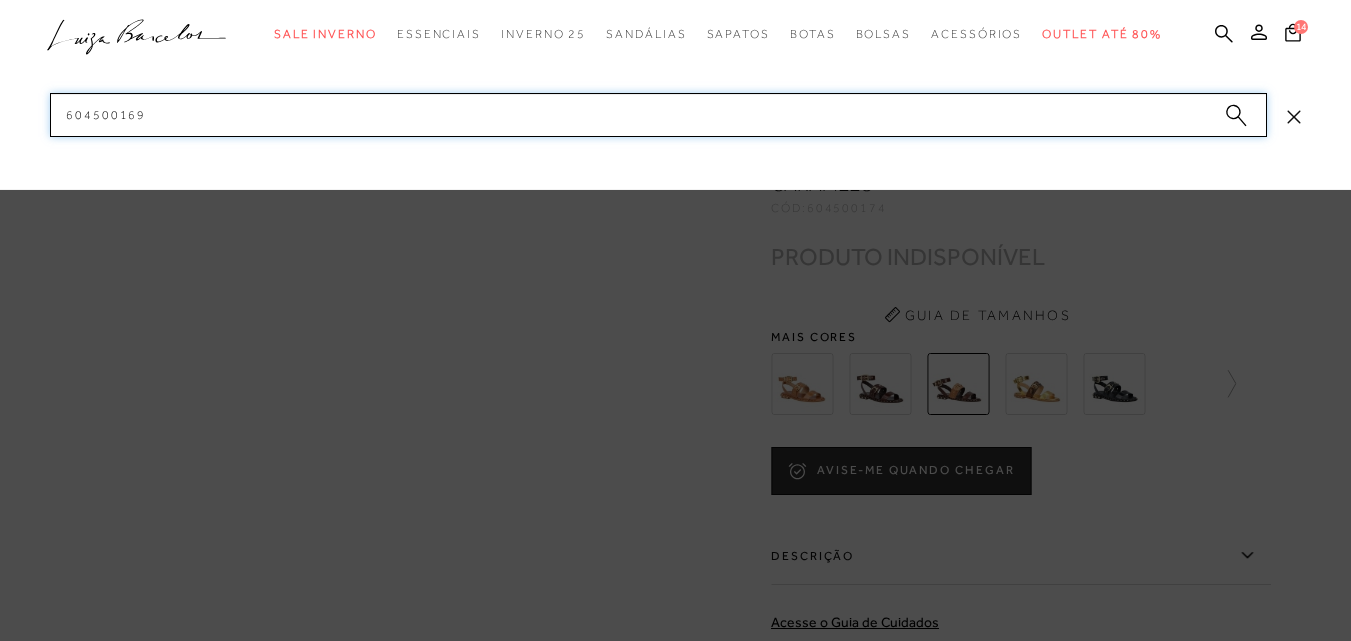 drag, startPoint x: 159, startPoint y: 110, endPoint x: 4, endPoint y: 108, distance: 155.01291 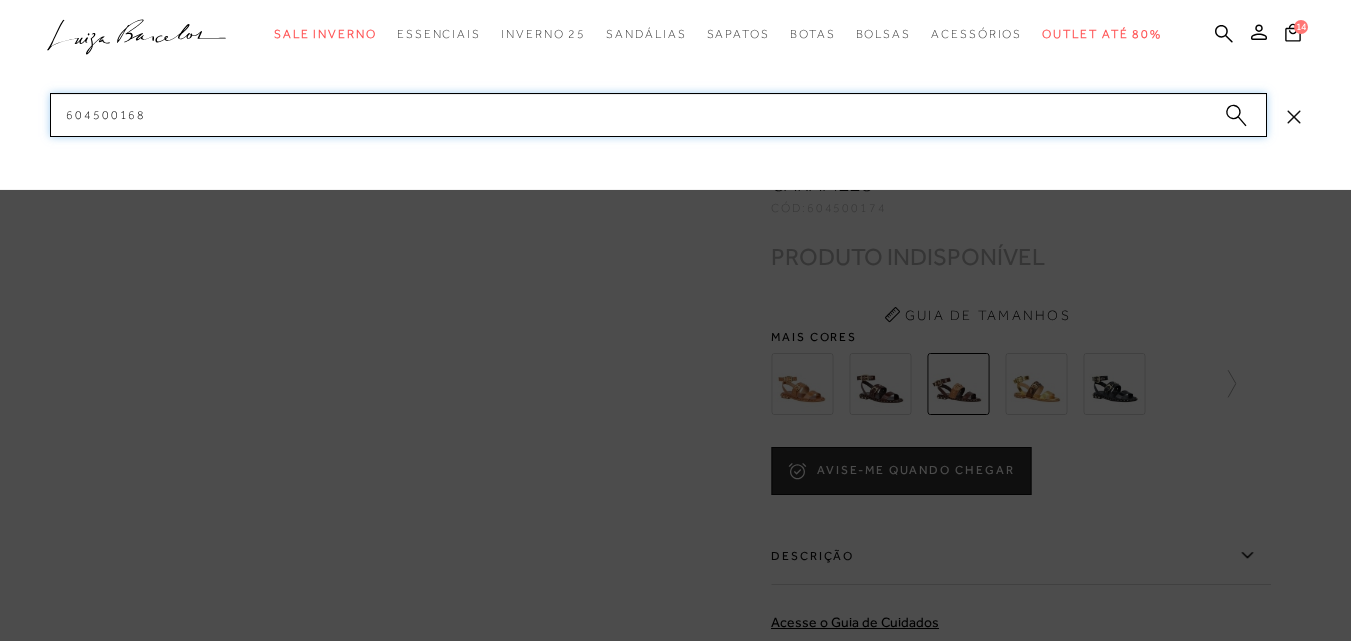 drag, startPoint x: 171, startPoint y: 108, endPoint x: 35, endPoint y: 95, distance: 136.6199 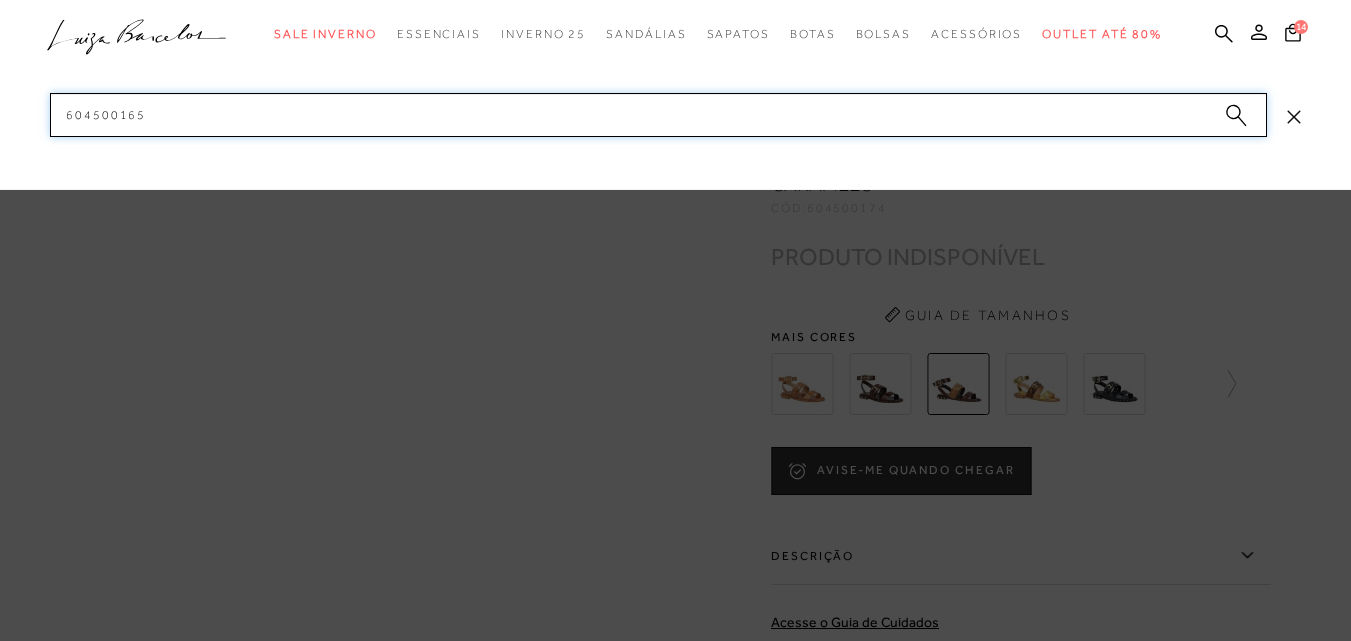 paste on "4" 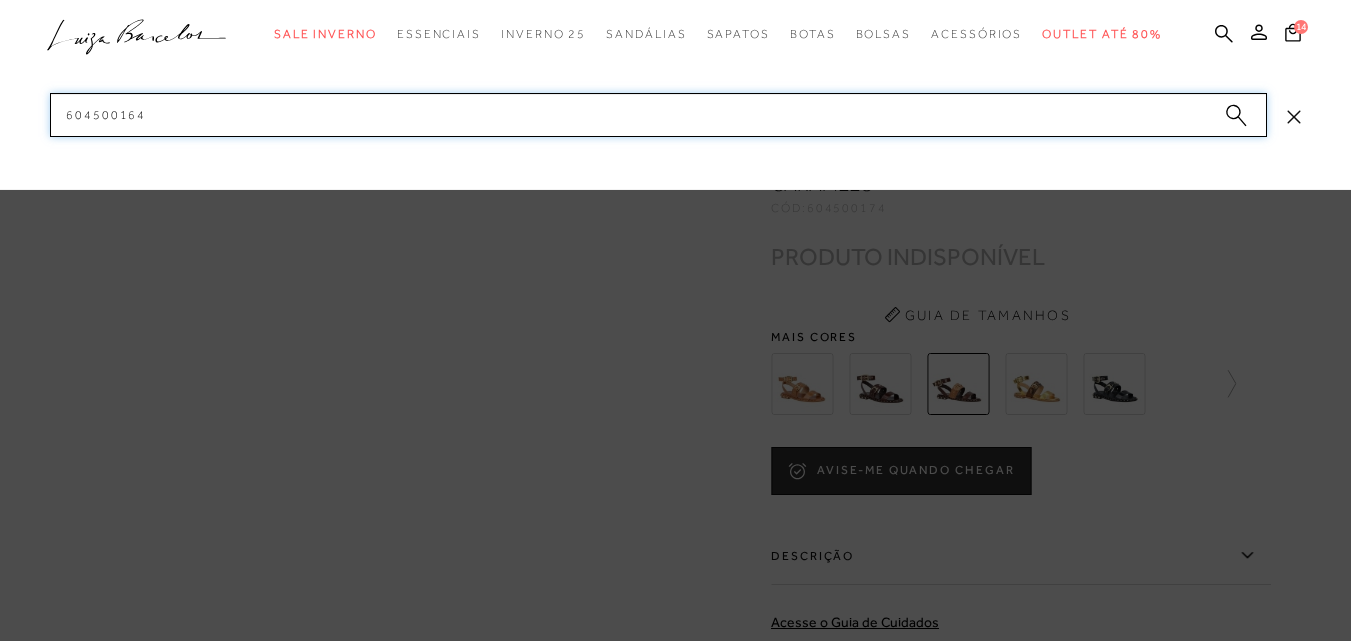 drag, startPoint x: 176, startPoint y: 118, endPoint x: 39, endPoint y: 104, distance: 137.71347 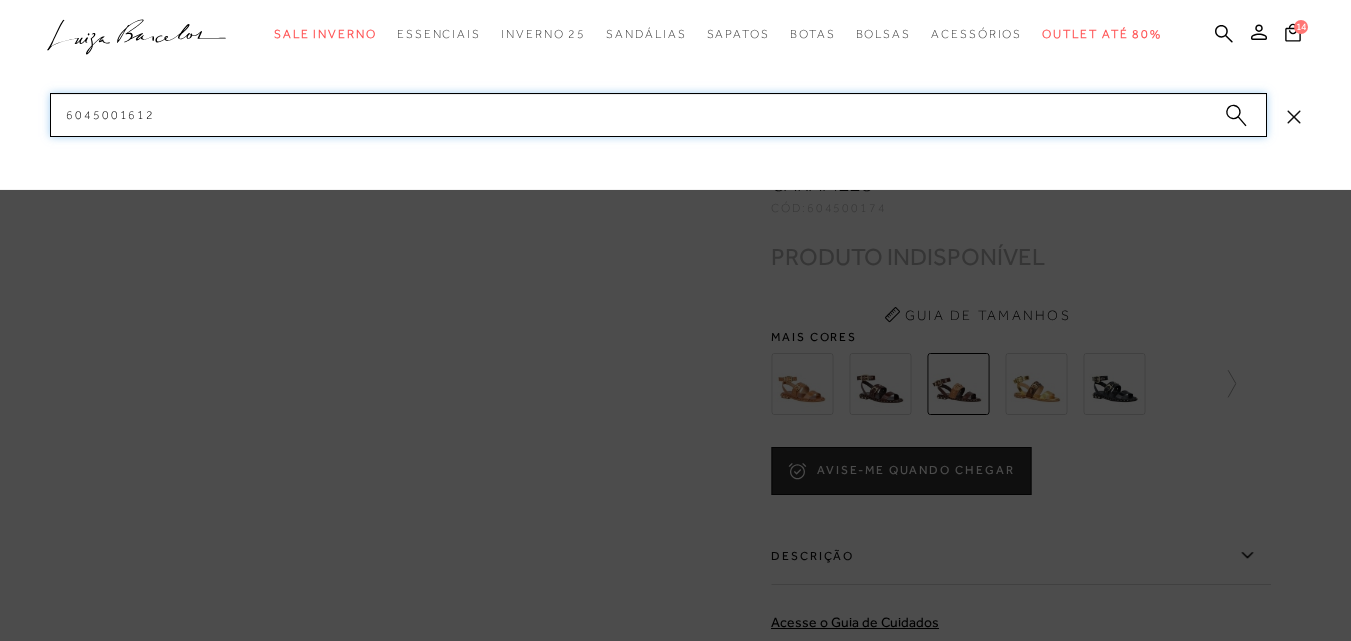 paste on "0" 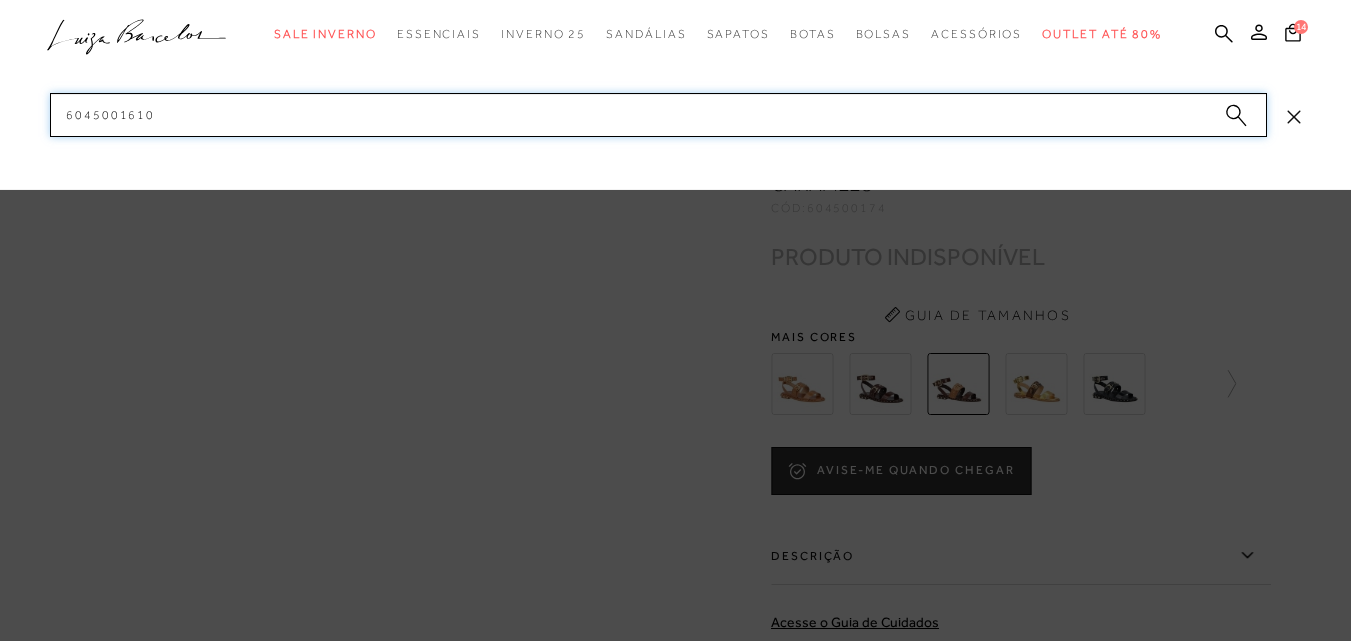 drag, startPoint x: 171, startPoint y: 115, endPoint x: 38, endPoint y: 108, distance: 133.18408 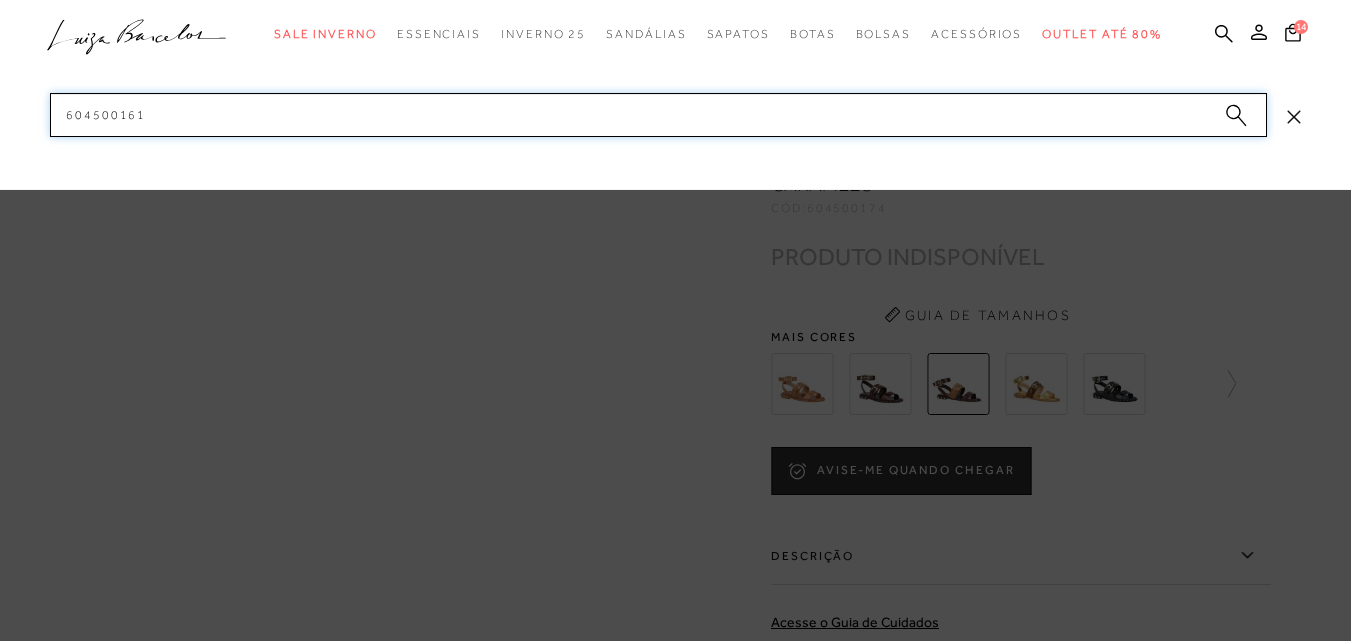 click on "categoryHeader
.a{fill-rule:evenodd;}
Sale Inverno
Modelo Sapatos Mules" at bounding box center [675, 0] 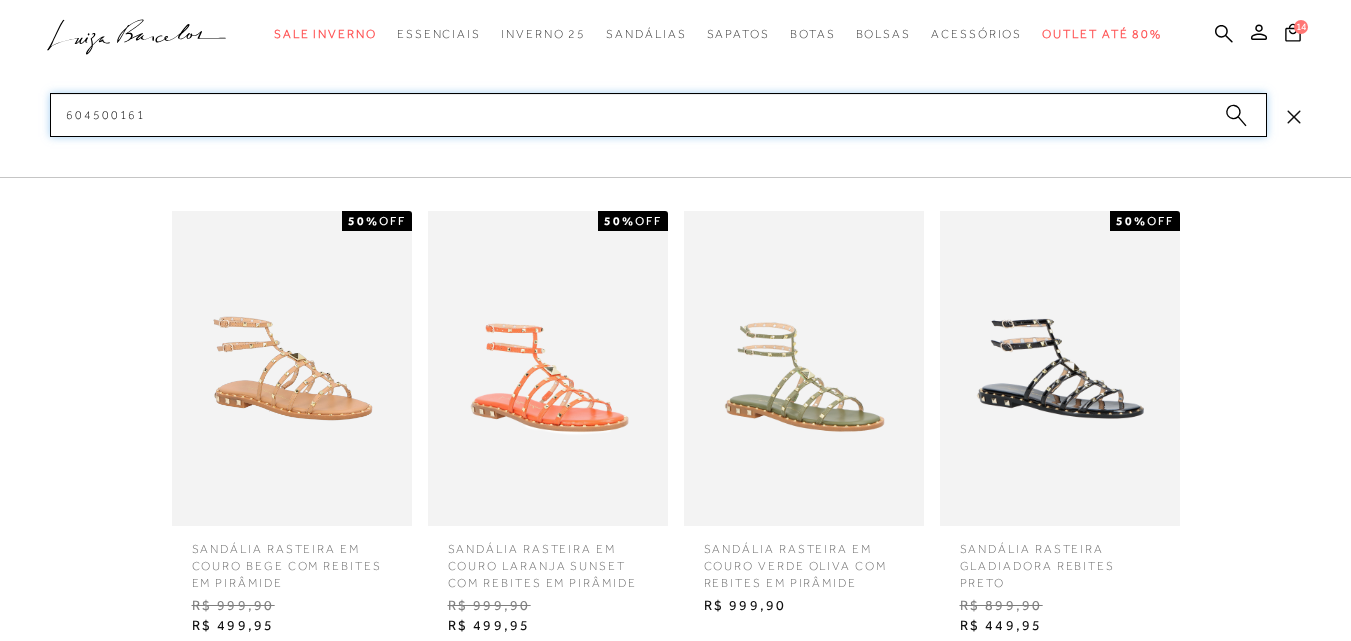 type on "604500161" 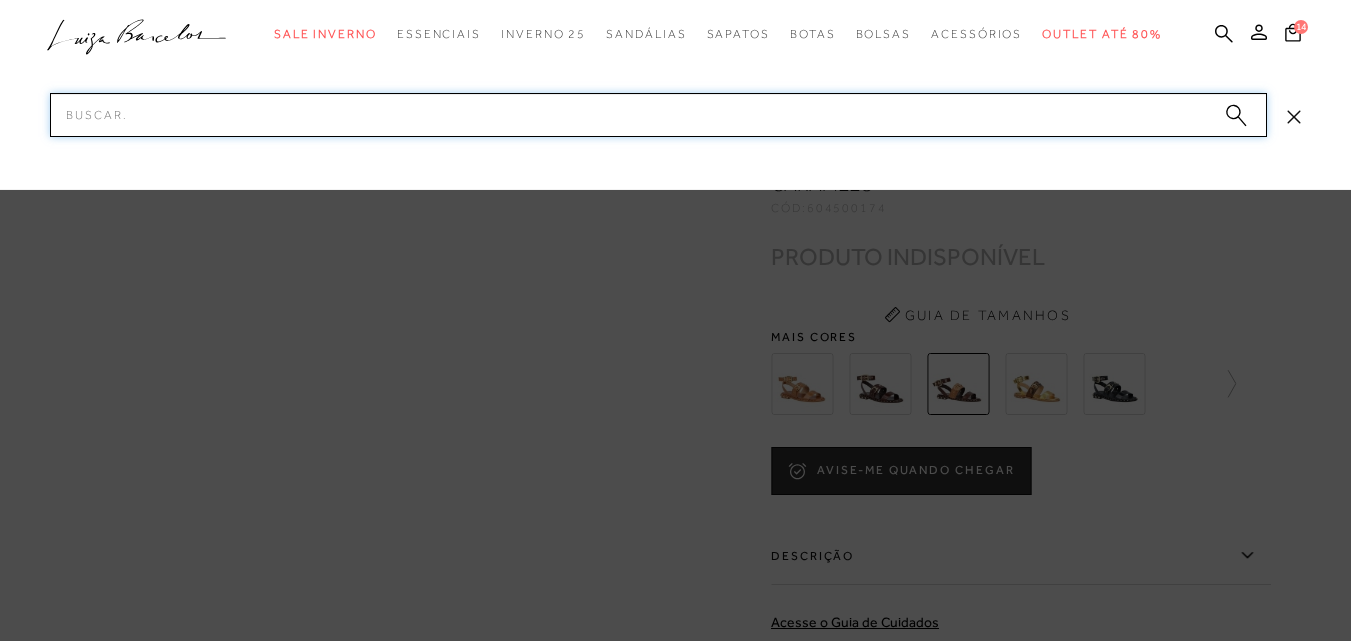 click on "Pesquisar" at bounding box center [658, 115] 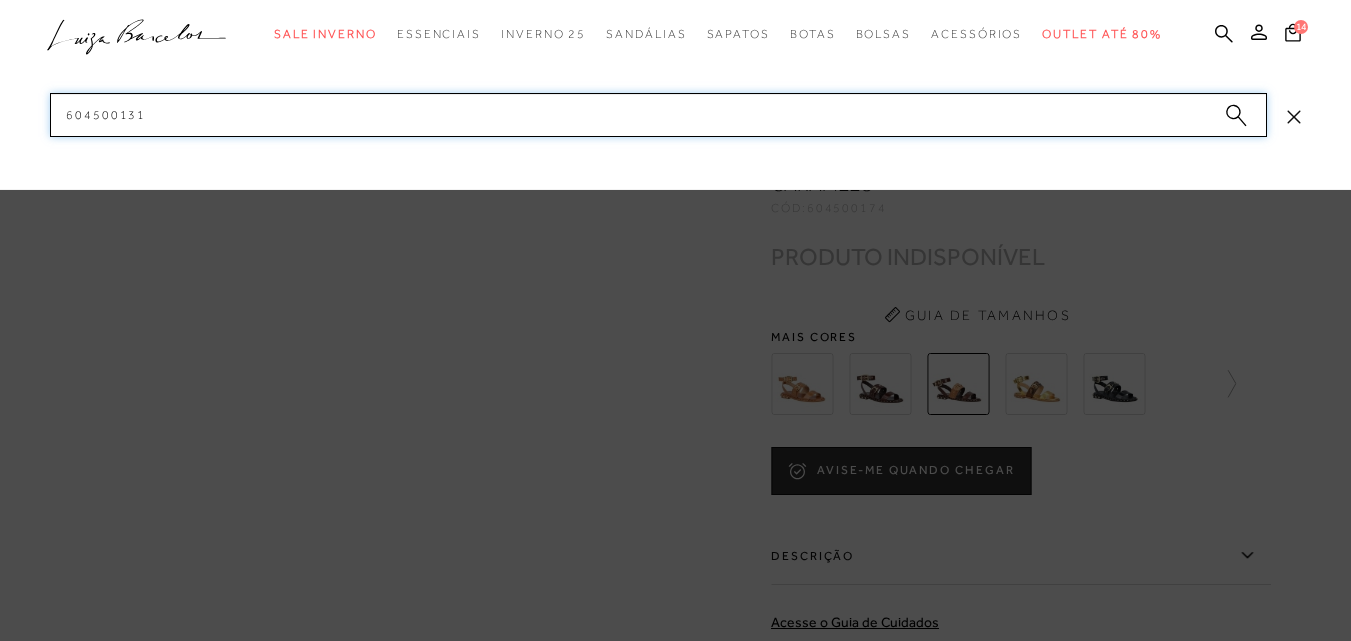 paste on "29" 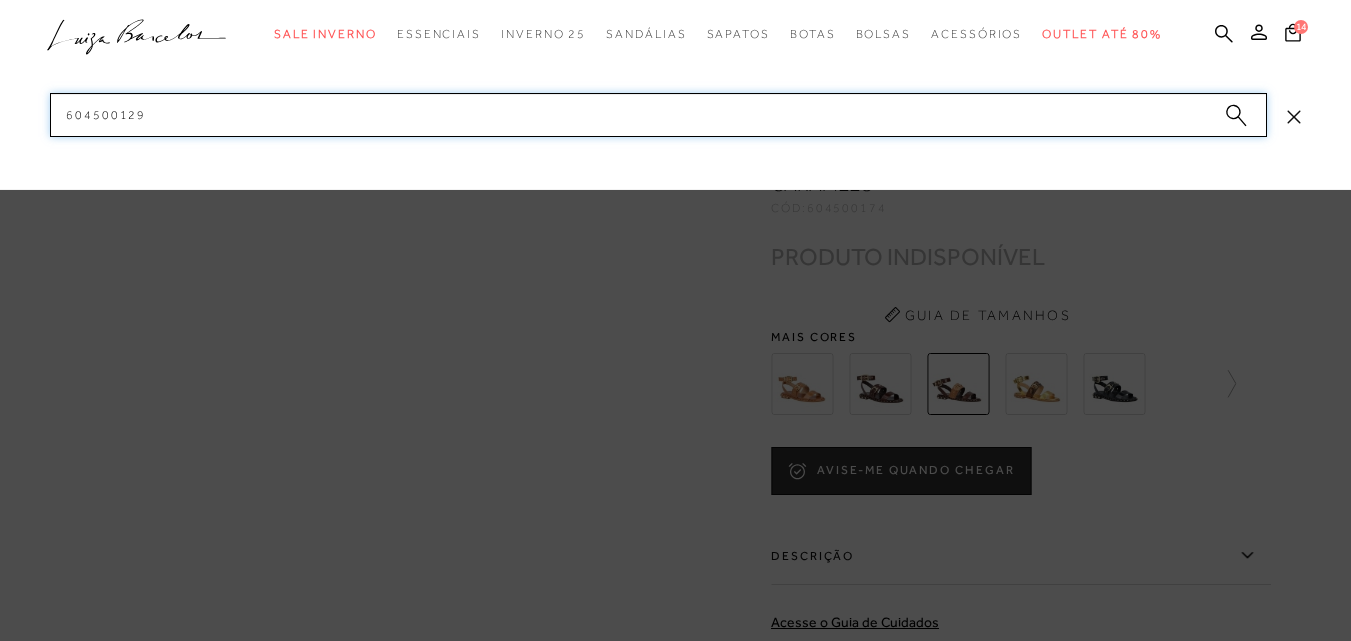 drag, startPoint x: 162, startPoint y: 111, endPoint x: 12, endPoint y: 102, distance: 150.26976 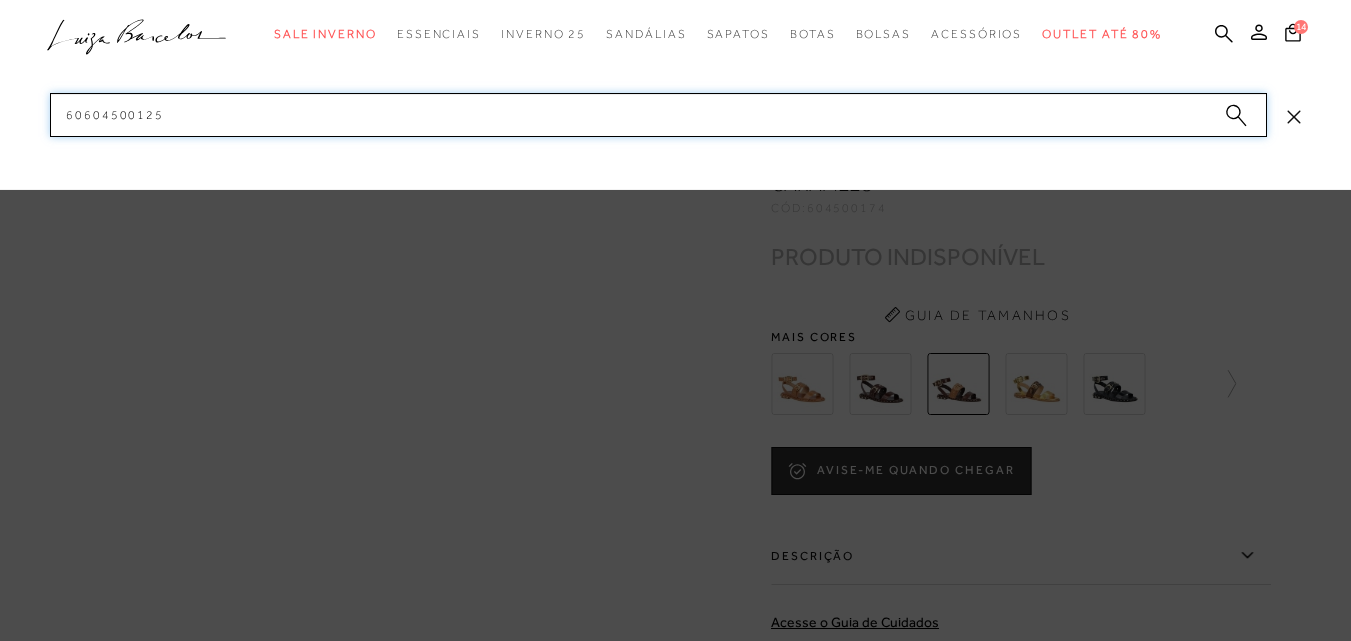drag, startPoint x: 188, startPoint y: 109, endPoint x: 76, endPoint y: 120, distance: 112.53888 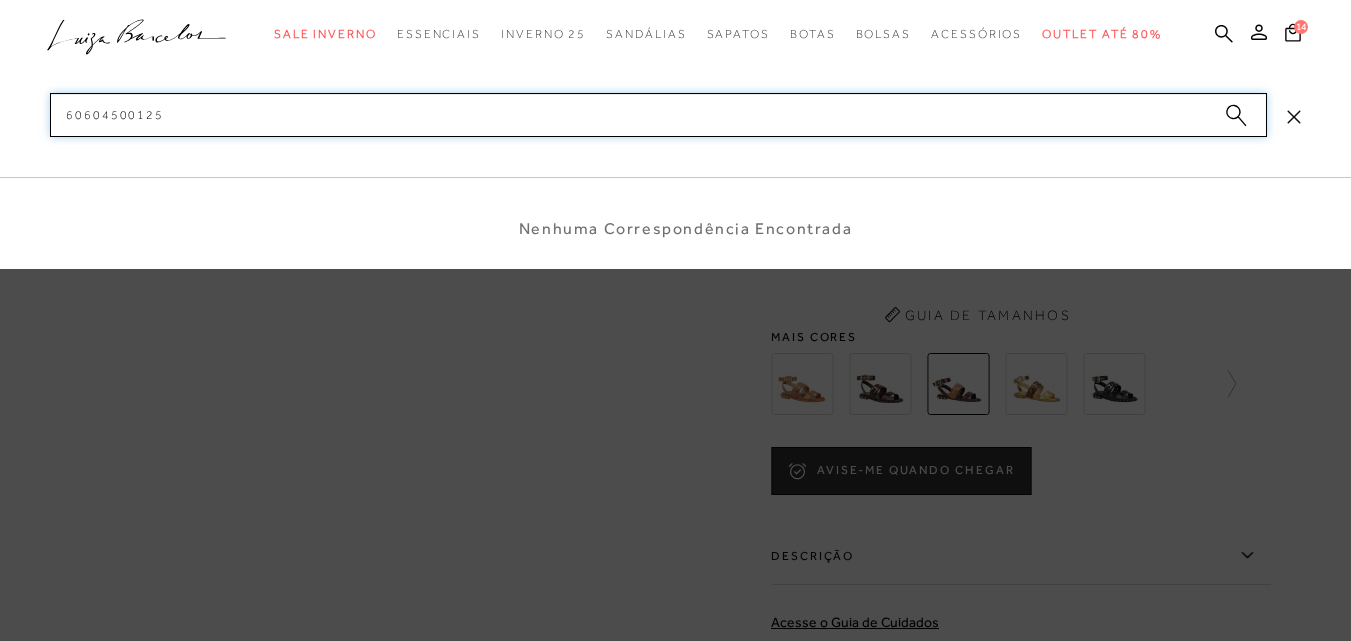 paste 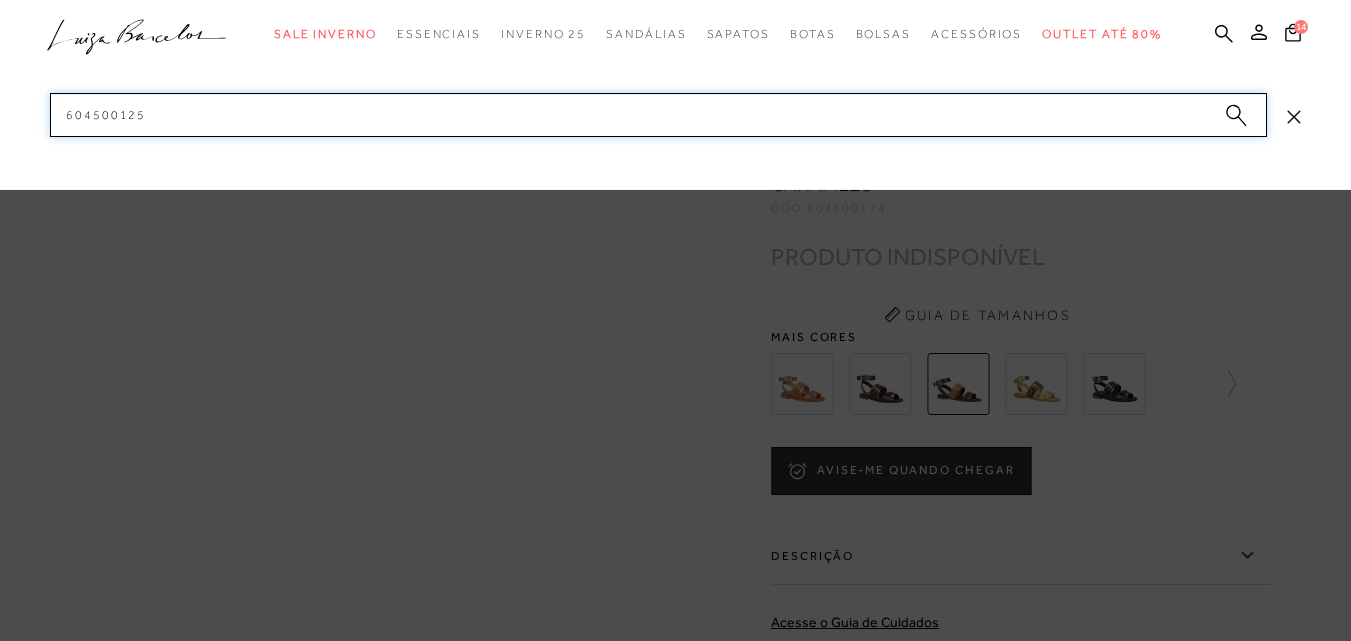 paste on "4" 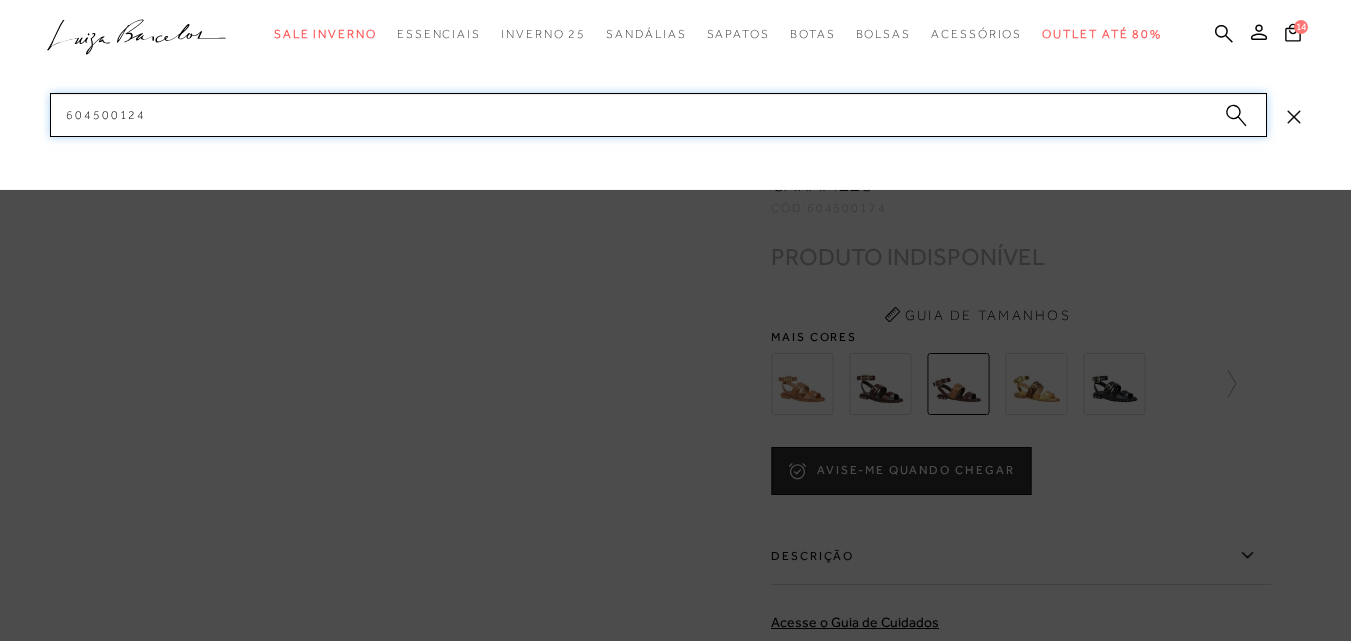 drag, startPoint x: 163, startPoint y: 113, endPoint x: 40, endPoint y: 109, distance: 123.065025 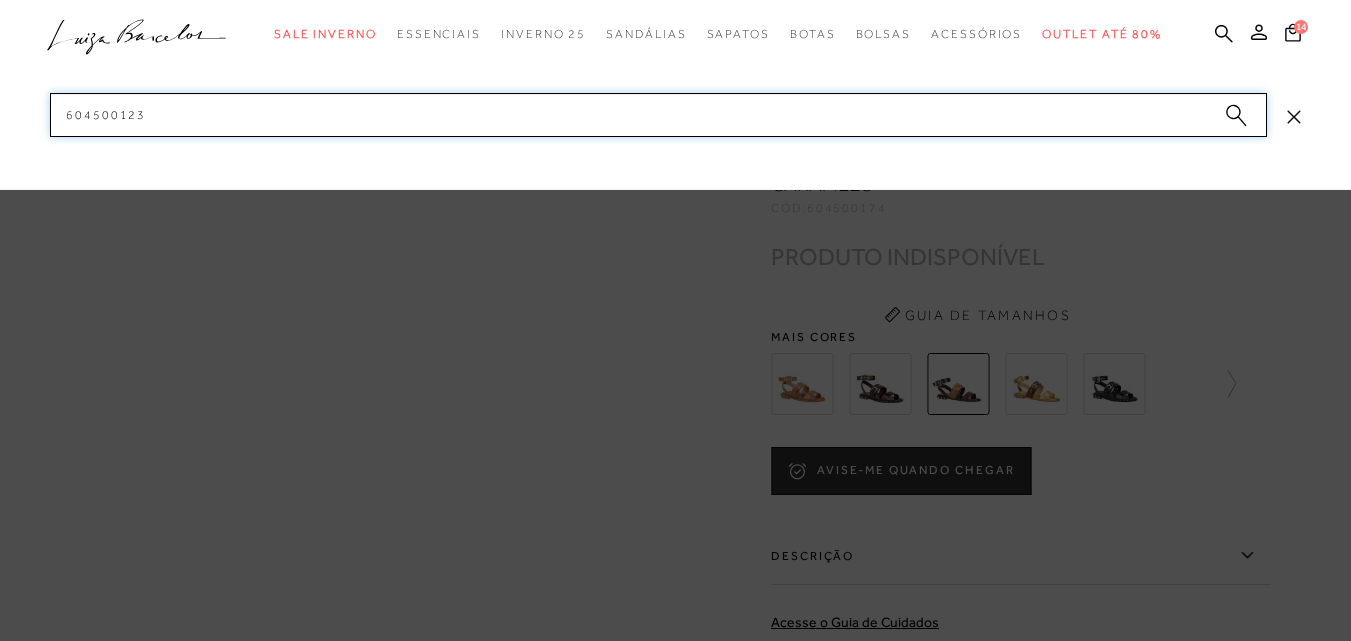 paste on "2" 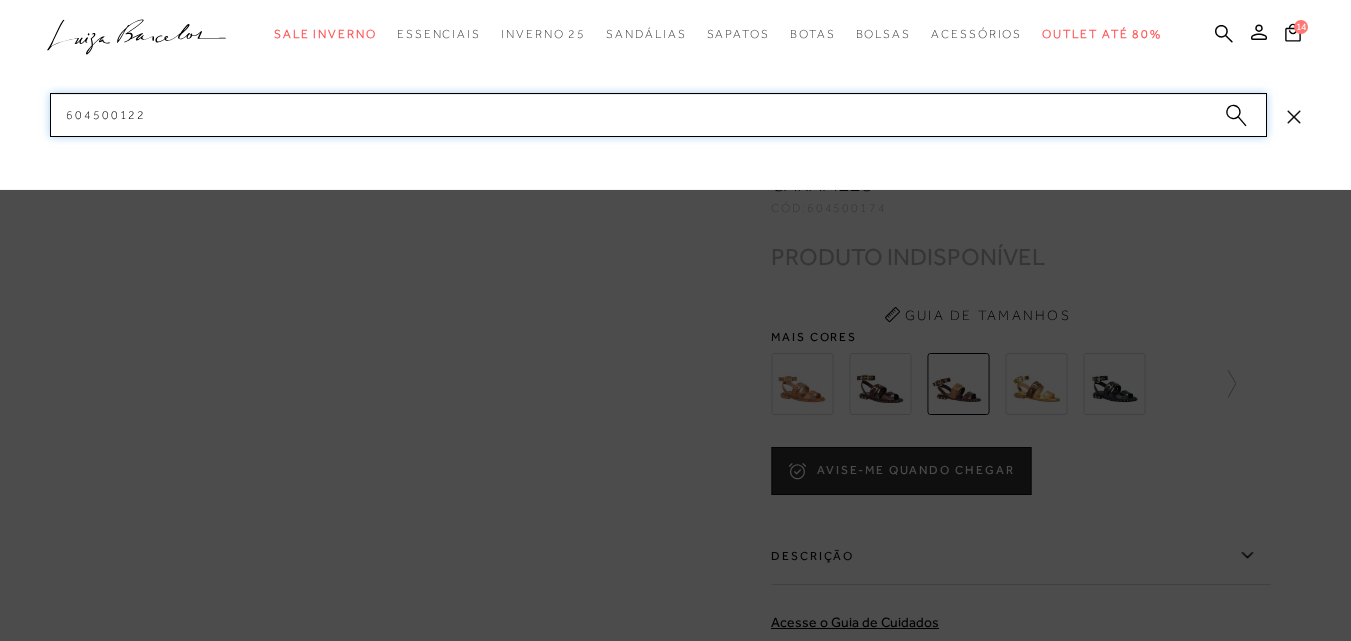 drag, startPoint x: 233, startPoint y: 110, endPoint x: 3, endPoint y: 105, distance: 230.05434 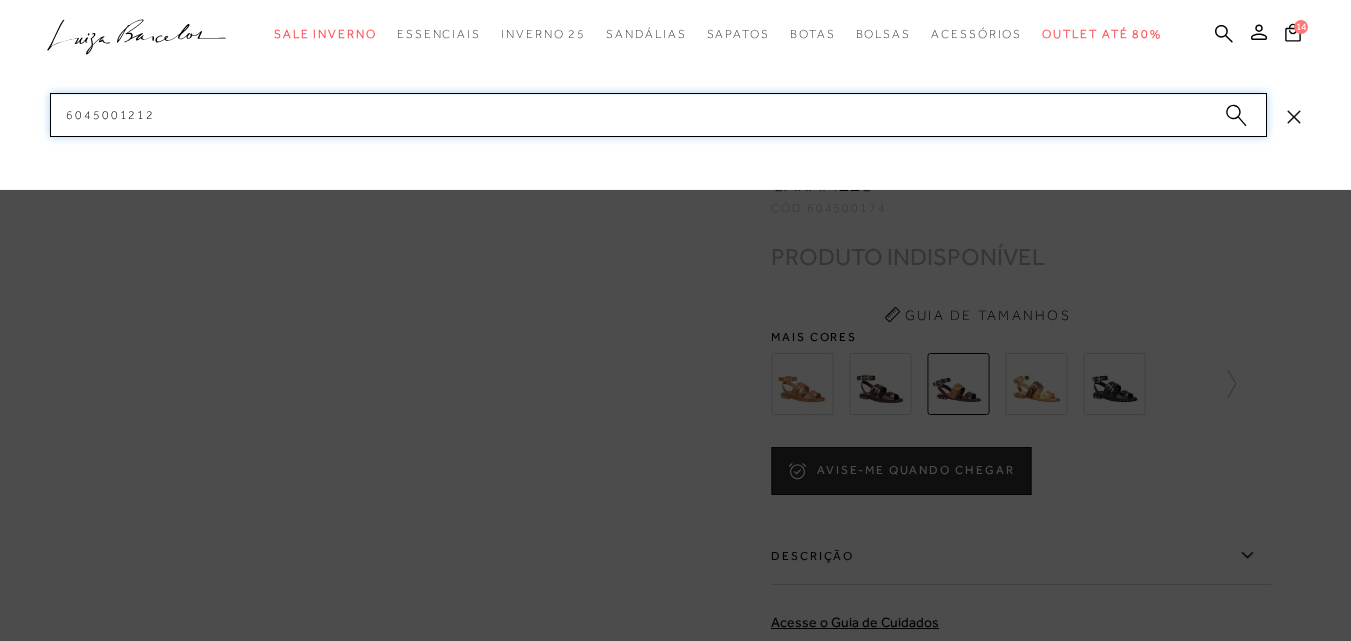 paste on "1" 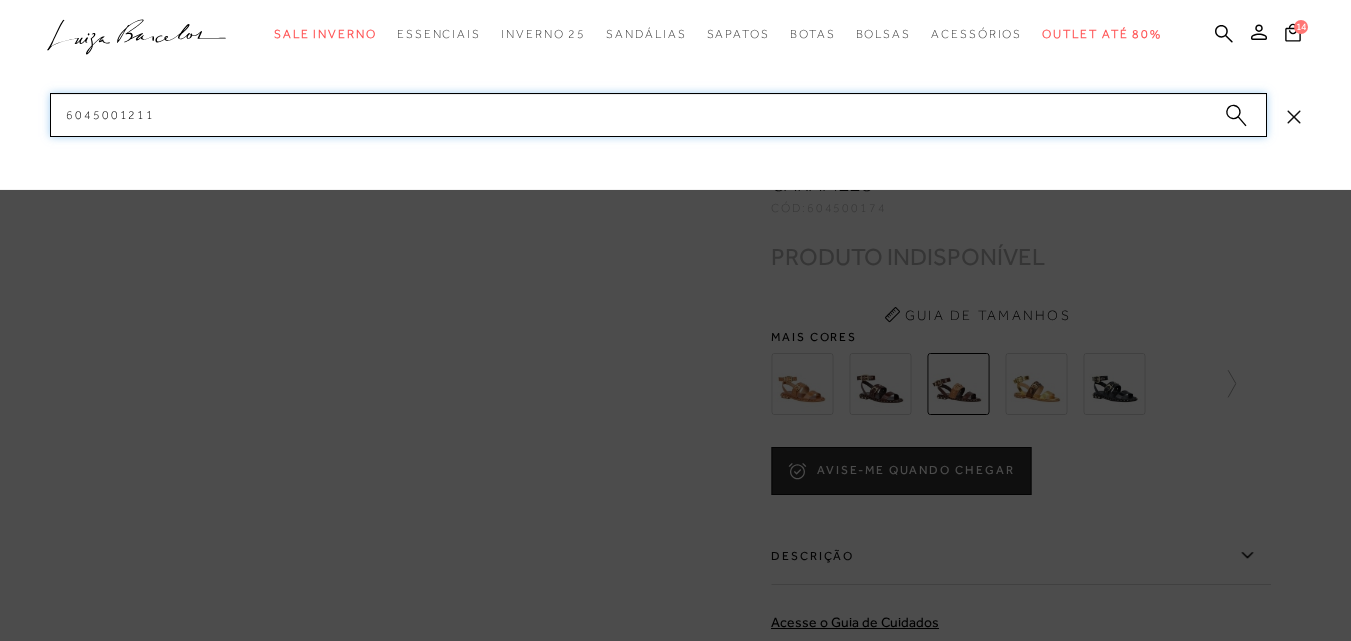 drag, startPoint x: 173, startPoint y: 116, endPoint x: 24, endPoint y: 108, distance: 149.21461 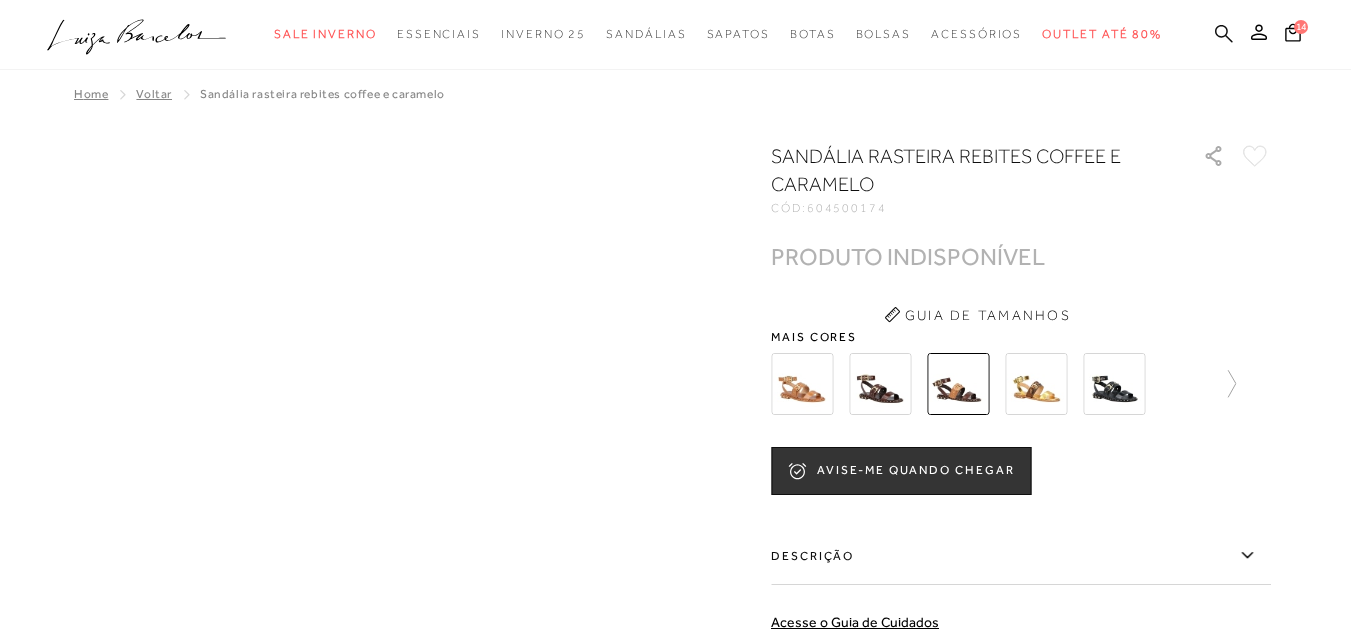 click 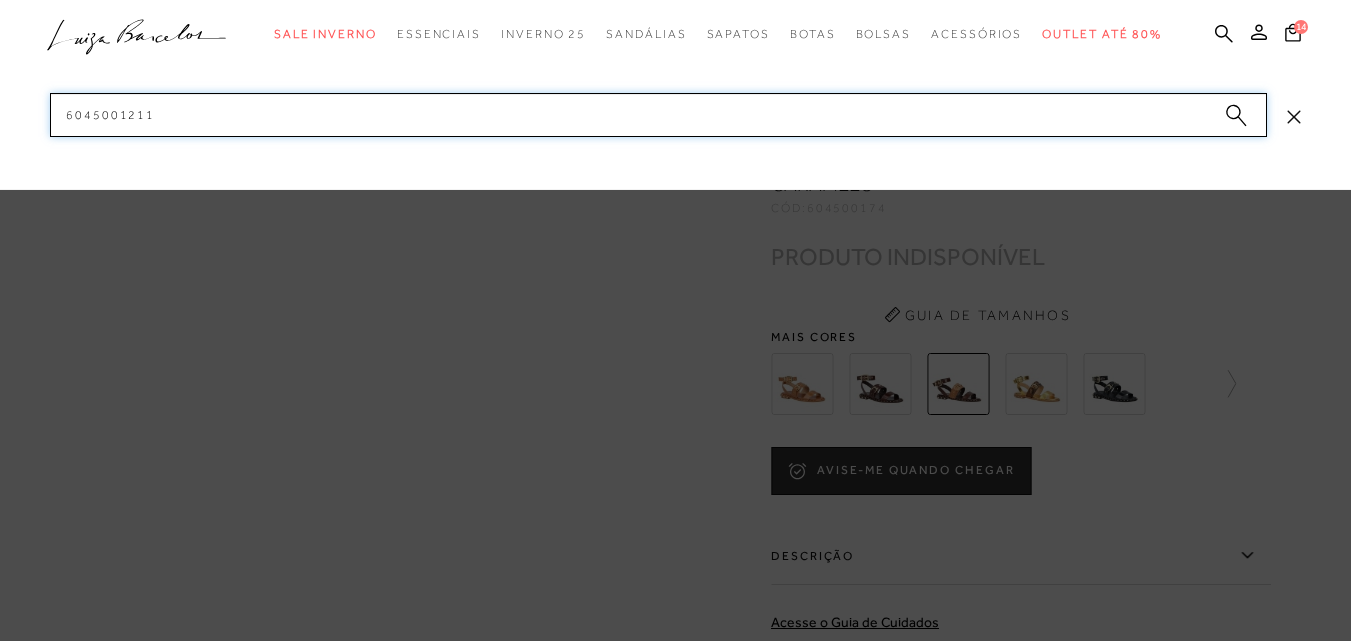 drag, startPoint x: 1038, startPoint y: 112, endPoint x: 0, endPoint y: 118, distance: 1038.0173 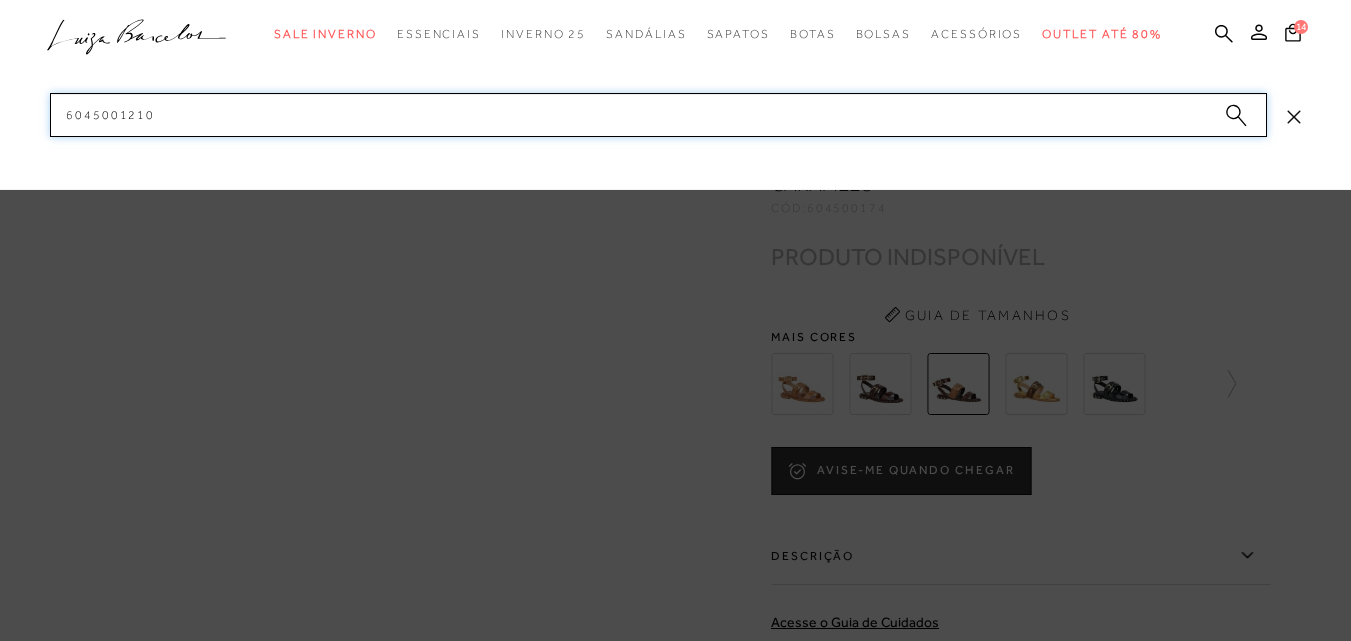 drag, startPoint x: 187, startPoint y: 103, endPoint x: 18, endPoint y: 102, distance: 169.00296 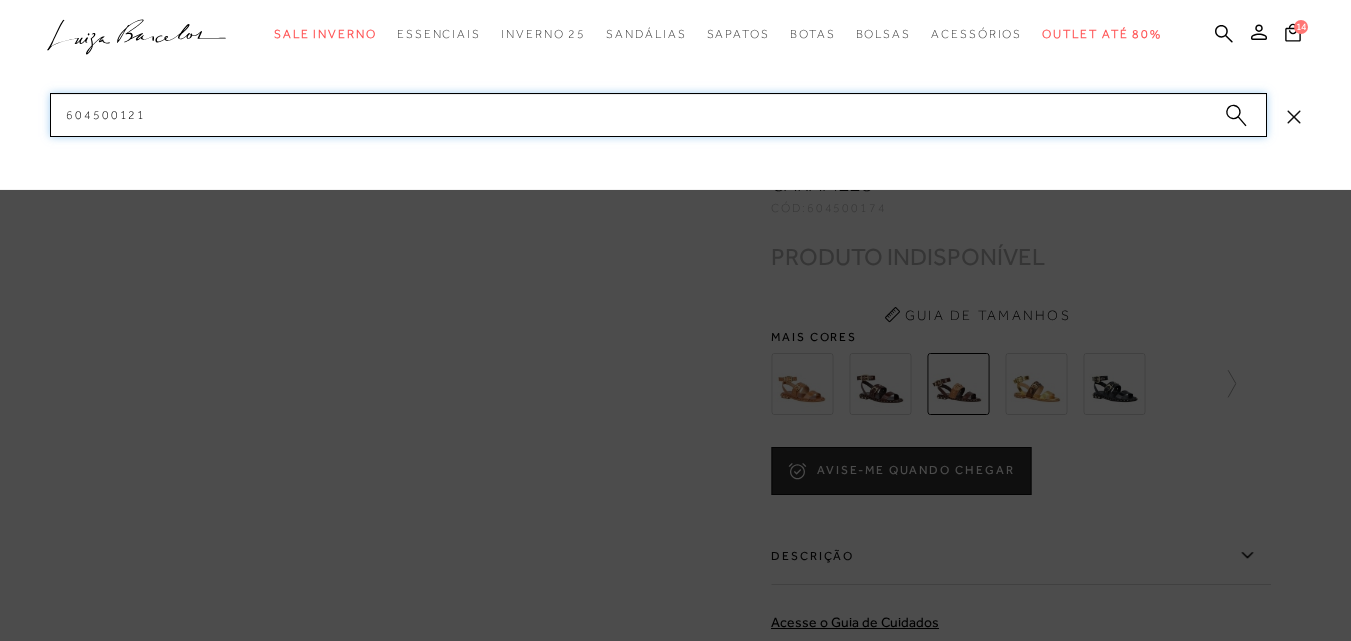 drag, startPoint x: 159, startPoint y: 108, endPoint x: 40, endPoint y: 115, distance: 119.2057 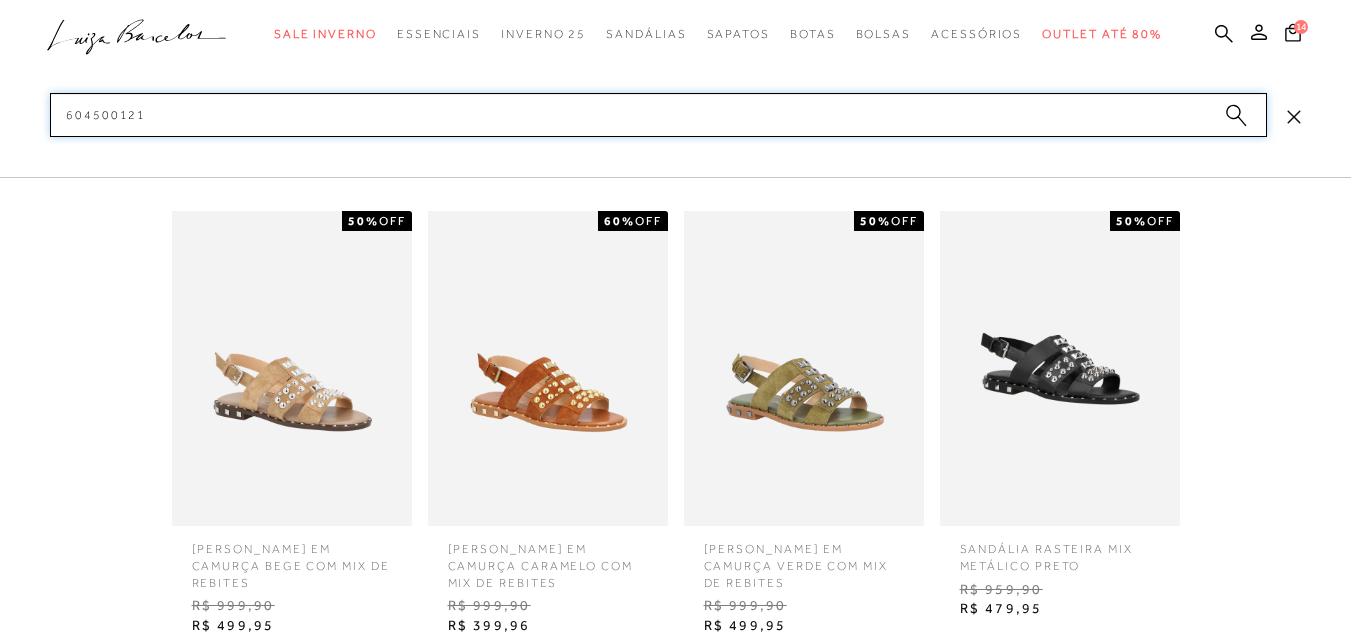 type on "604500121" 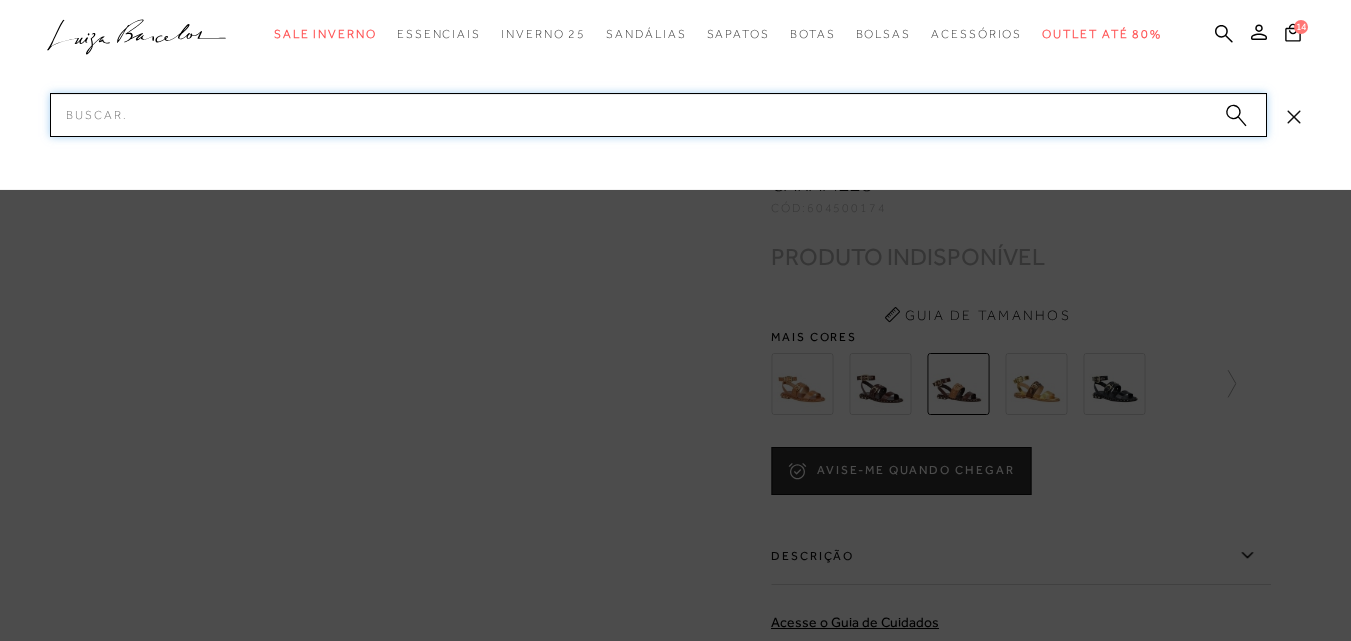 click on "Pesquisar" at bounding box center (658, 115) 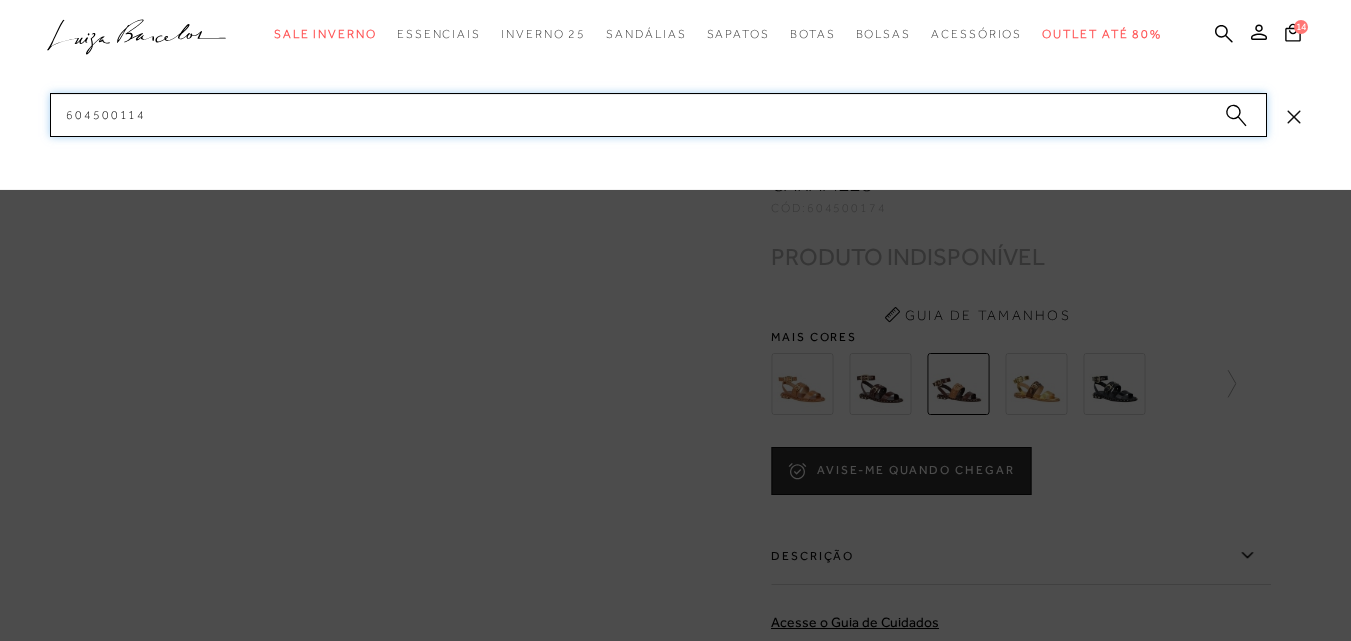 paste on "2" 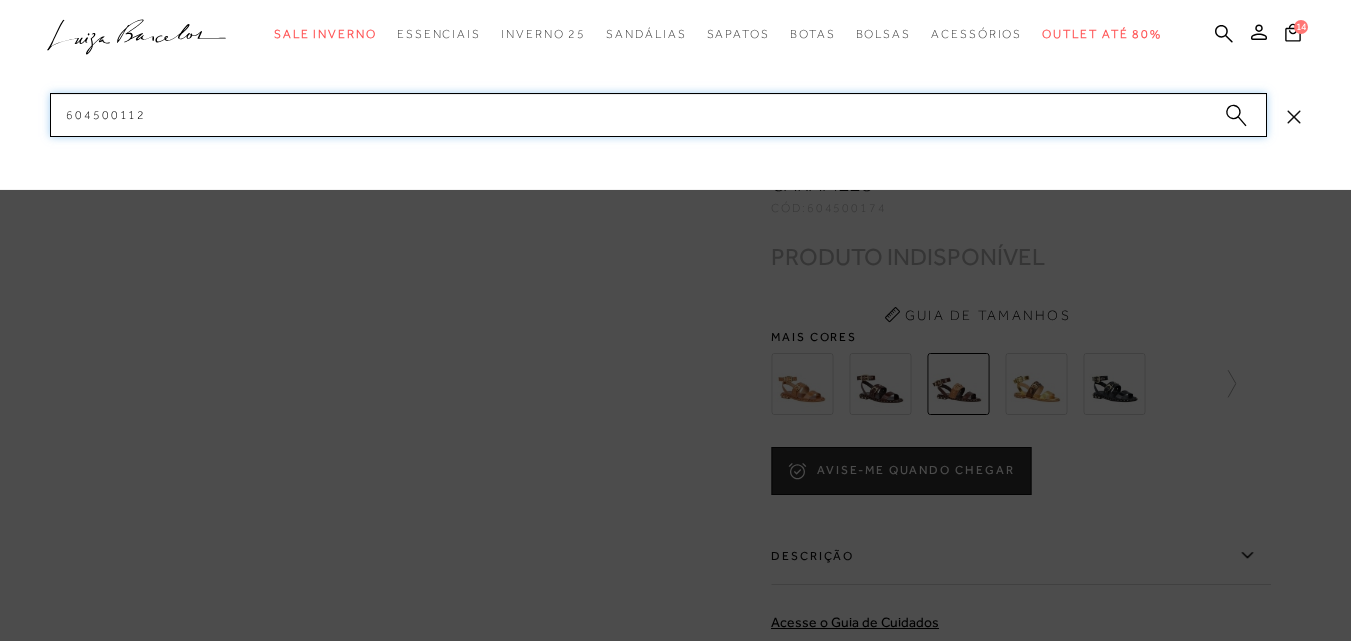 drag, startPoint x: 147, startPoint y: 100, endPoint x: 27, endPoint y: 107, distance: 120.203995 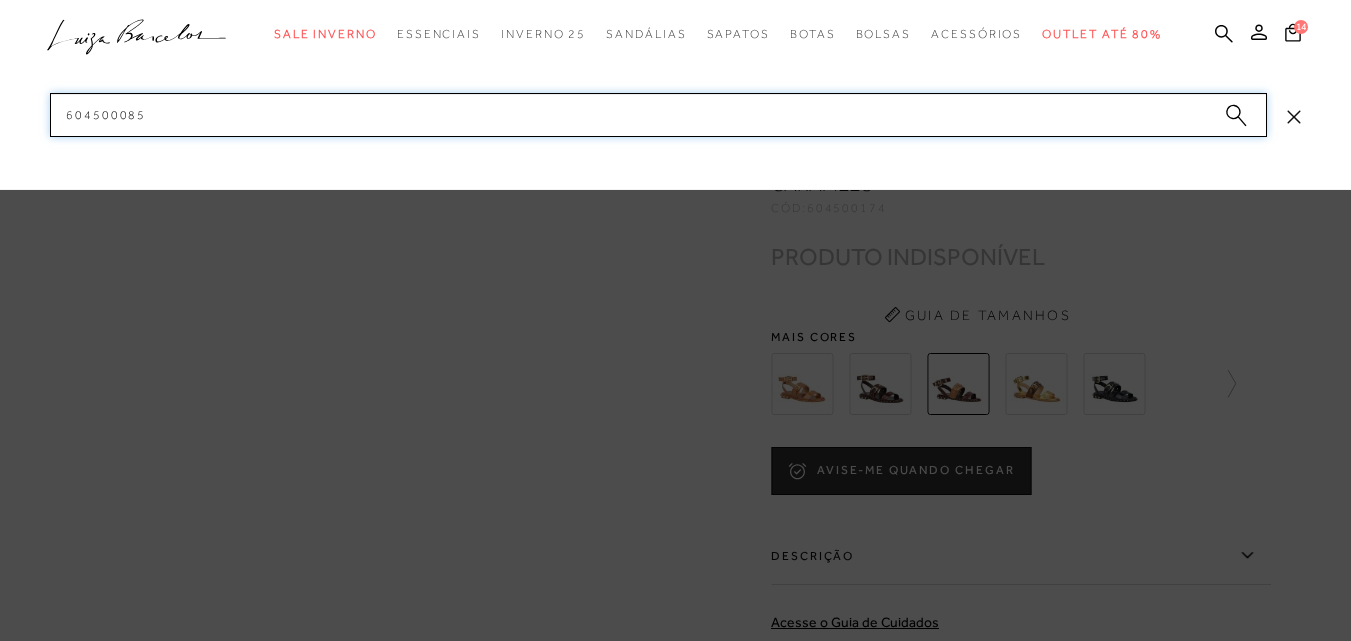 paste on "4" 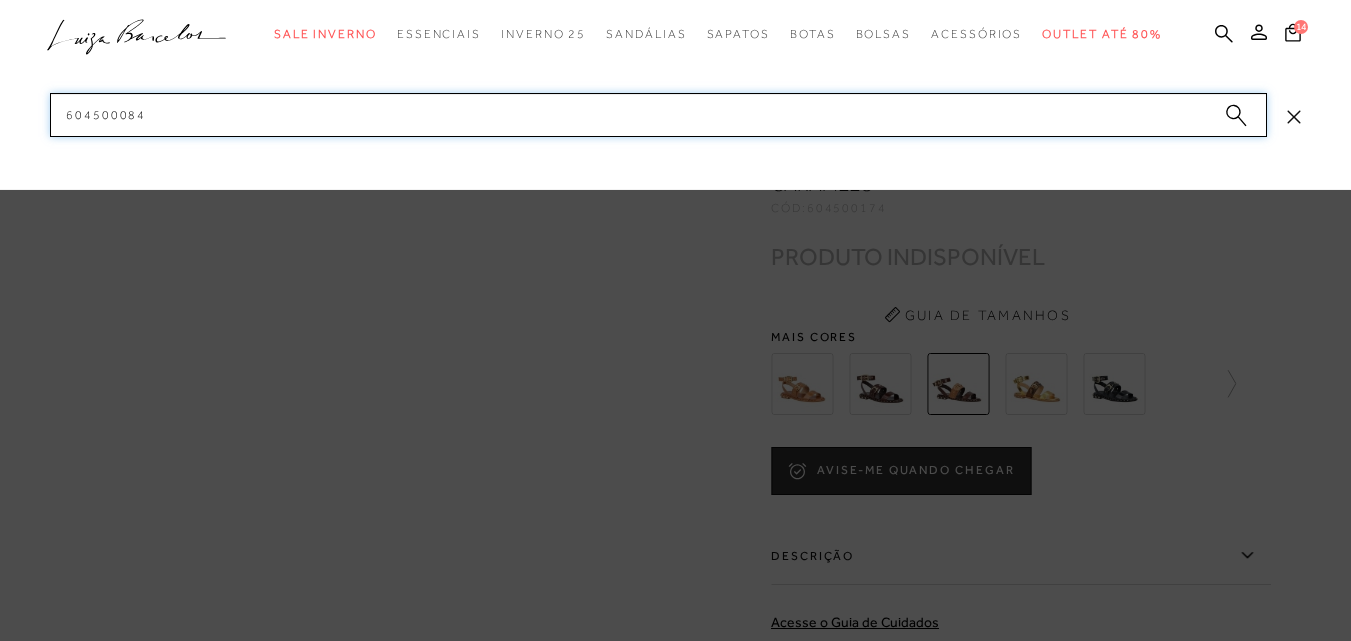 drag, startPoint x: 164, startPoint y: 114, endPoint x: 26, endPoint y: 113, distance: 138.00362 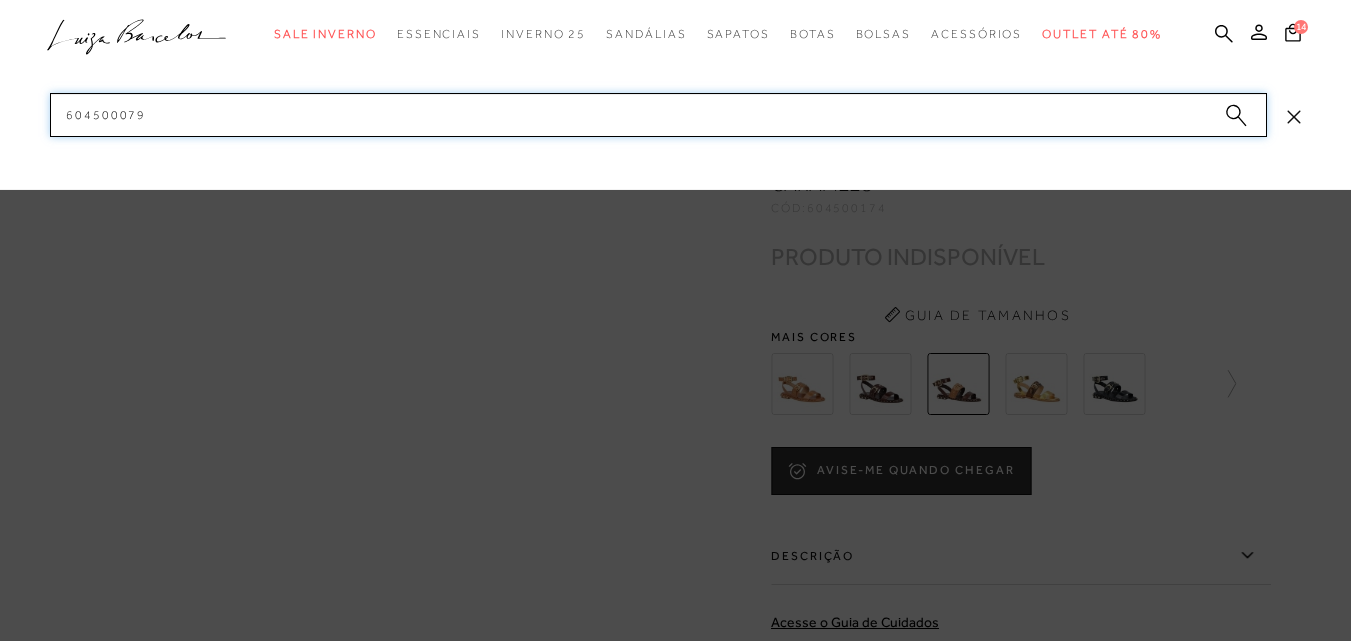 drag, startPoint x: 167, startPoint y: 113, endPoint x: 0, endPoint y: 107, distance: 167.10774 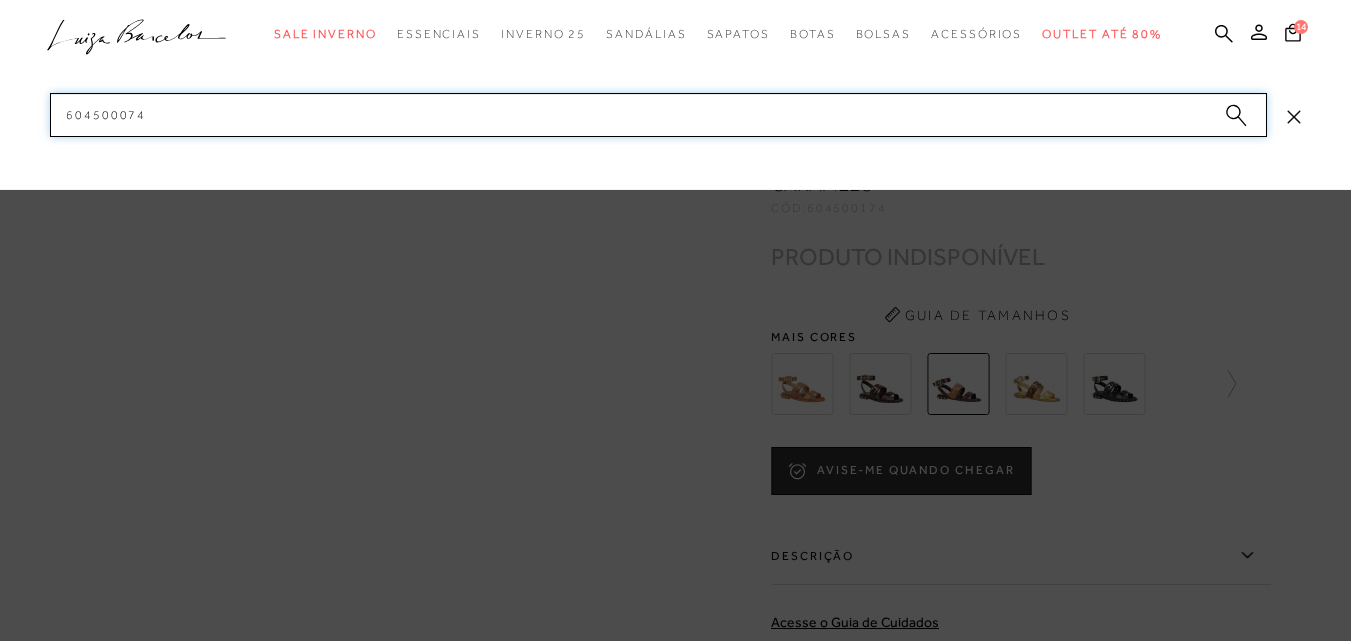 drag, startPoint x: 194, startPoint y: 108, endPoint x: 0, endPoint y: 105, distance: 194.0232 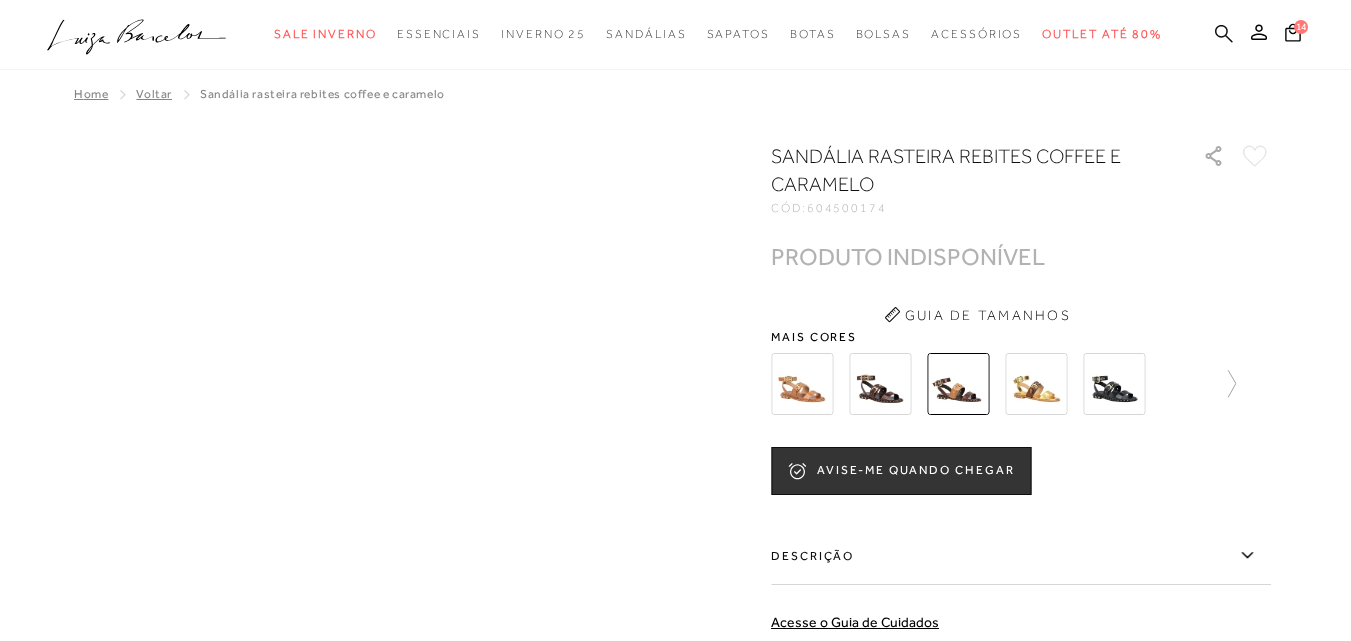 click 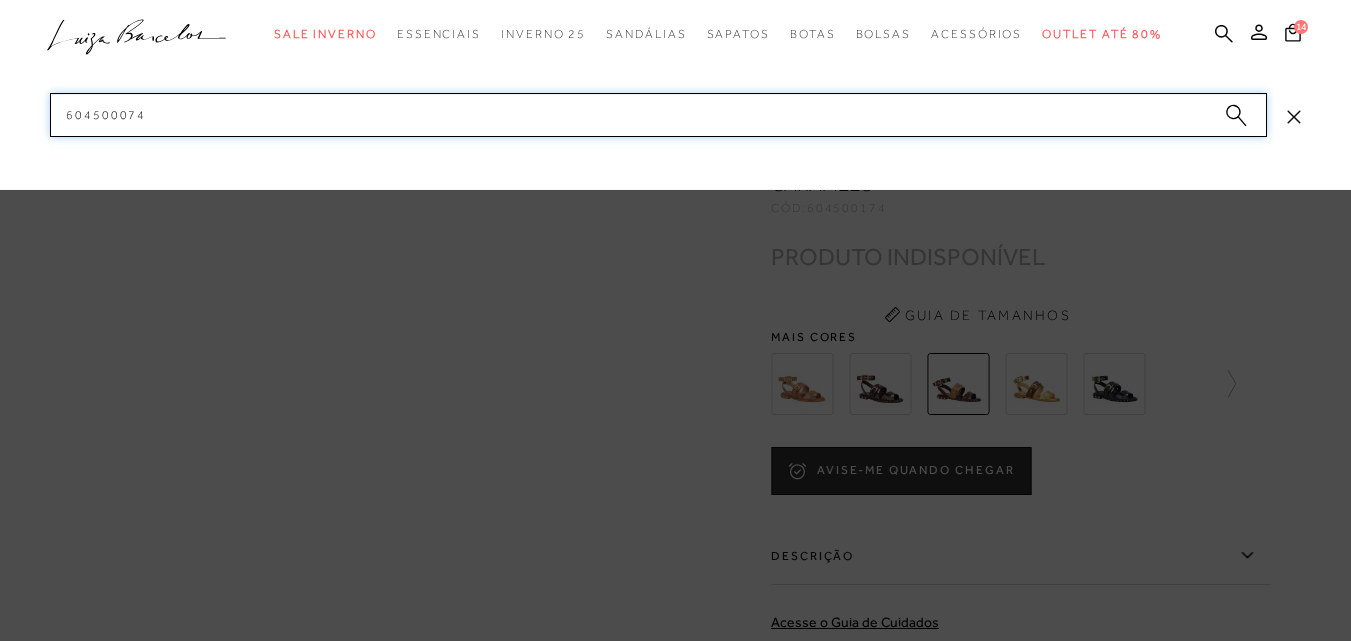 drag, startPoint x: 144, startPoint y: 113, endPoint x: 11, endPoint y: 105, distance: 133.24039 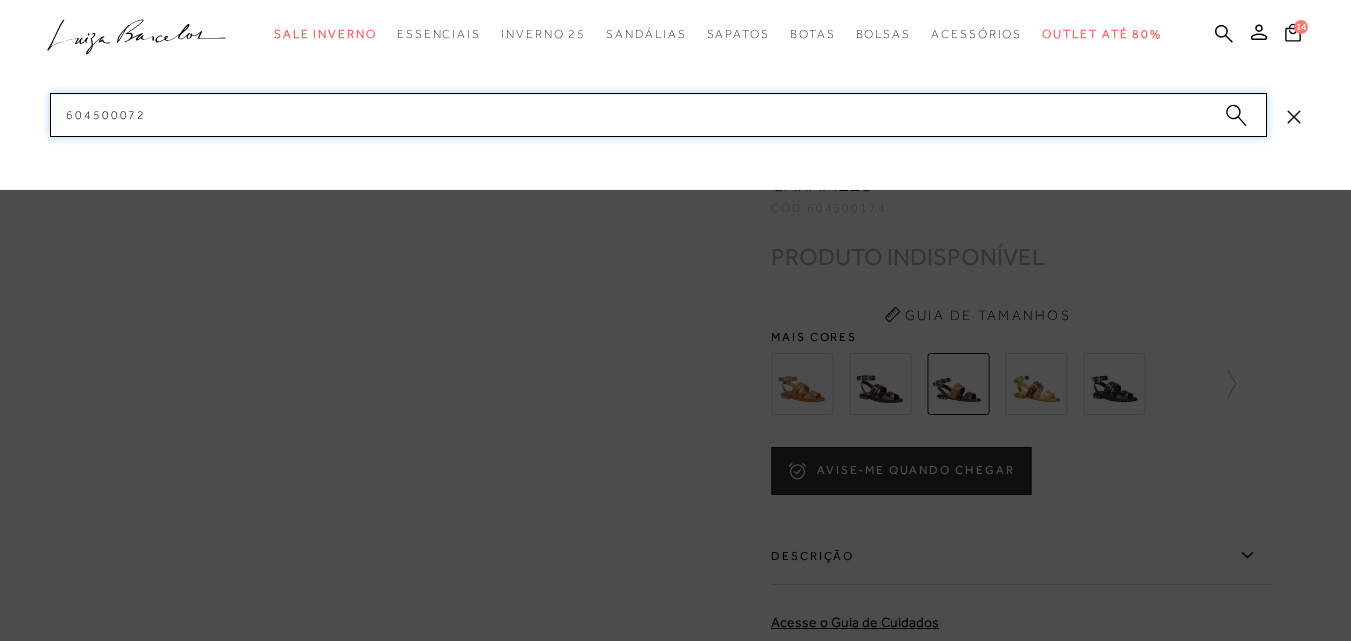 drag, startPoint x: 173, startPoint y: 99, endPoint x: 31, endPoint y: 99, distance: 142 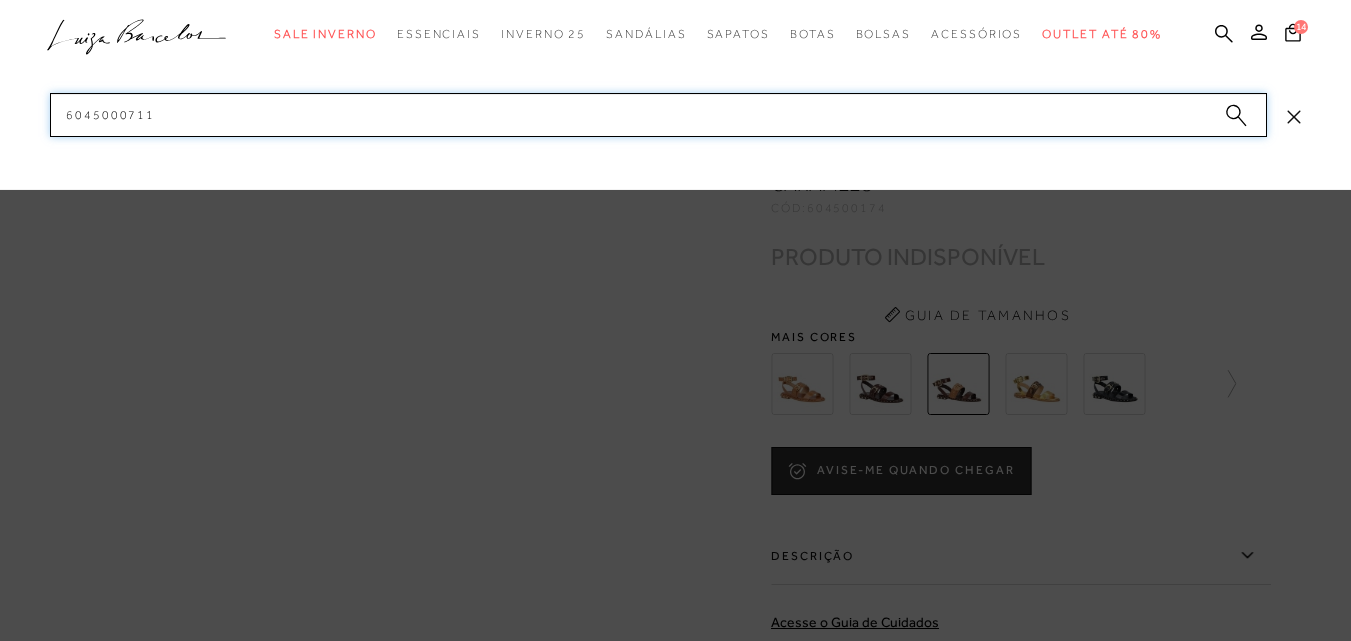 paste 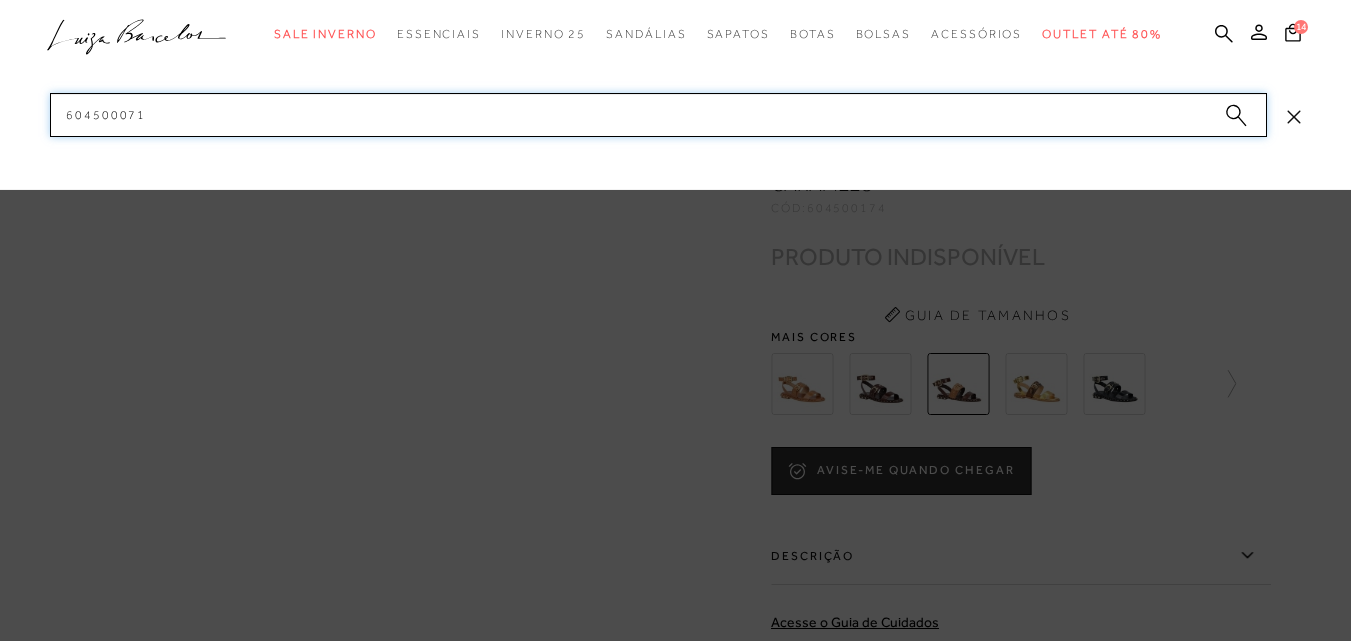 paste on "68" 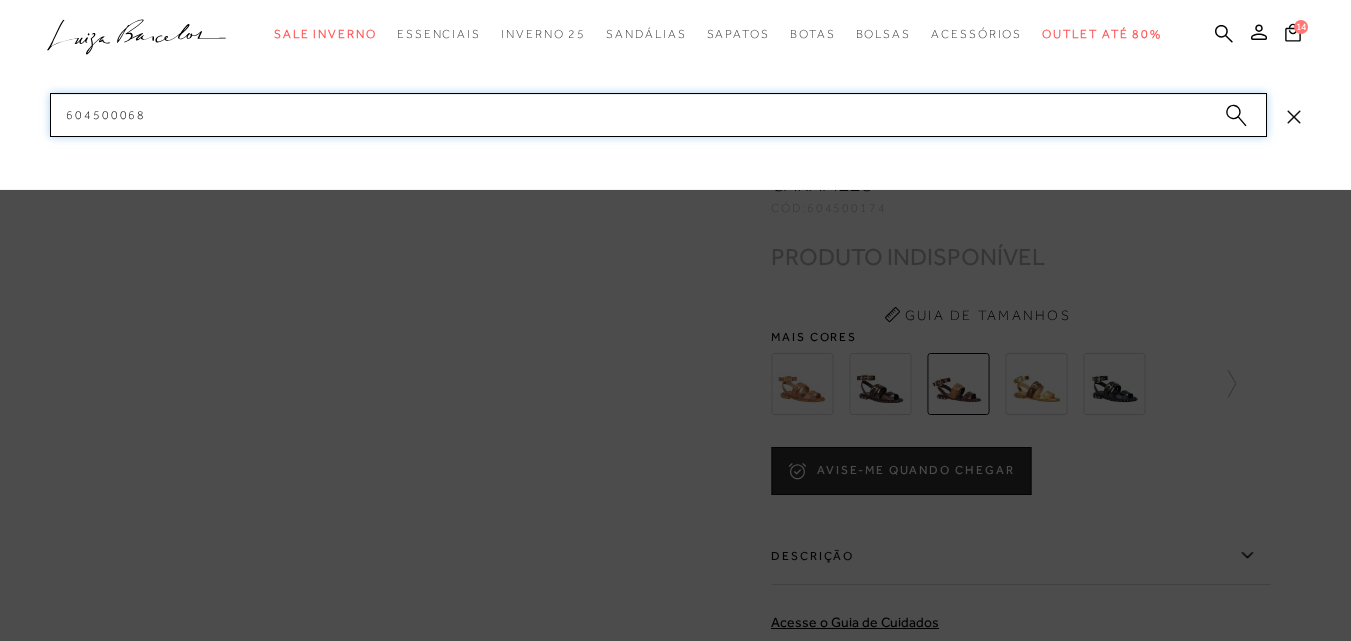 drag, startPoint x: 159, startPoint y: 113, endPoint x: 9, endPoint y: 109, distance: 150.05333 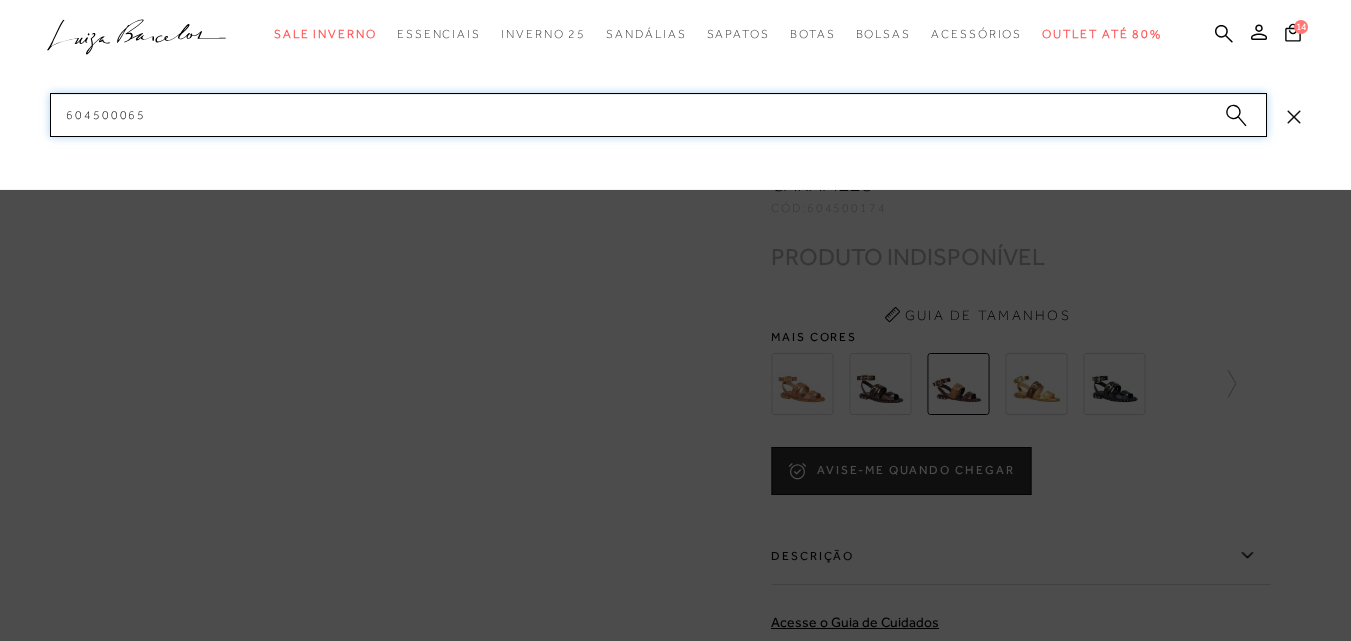 paste on "3" 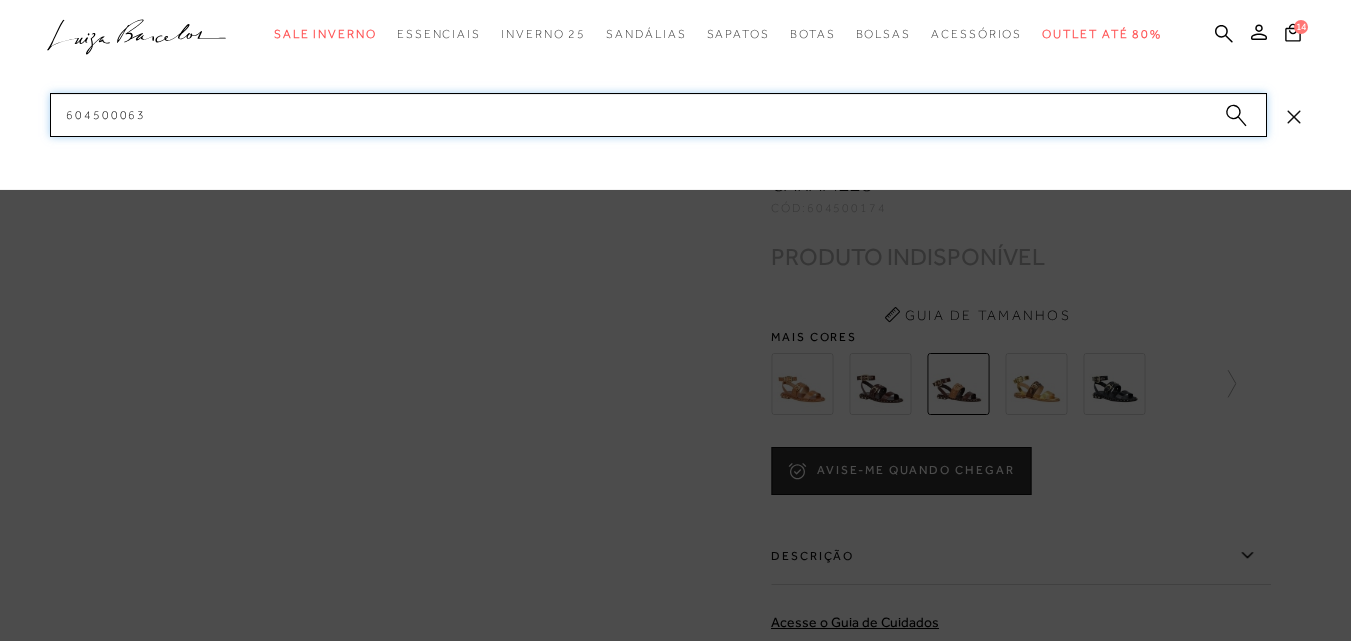 drag, startPoint x: 172, startPoint y: 118, endPoint x: 29, endPoint y: 117, distance: 143.0035 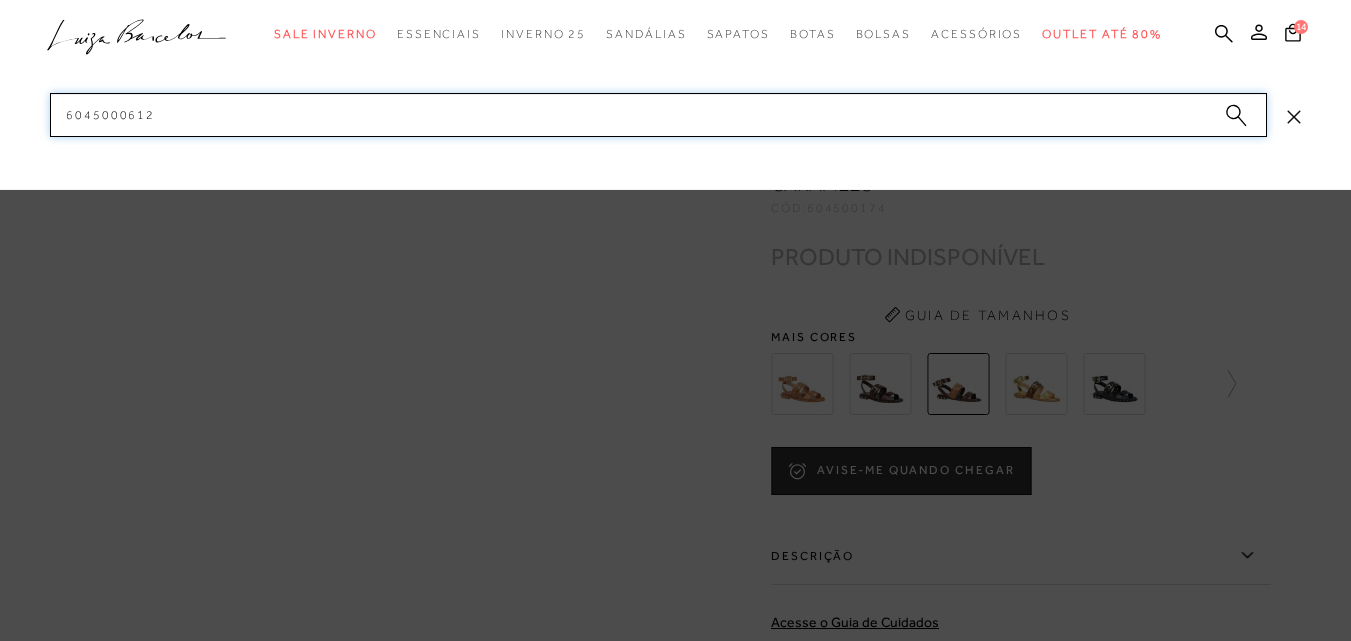 paste on "1" 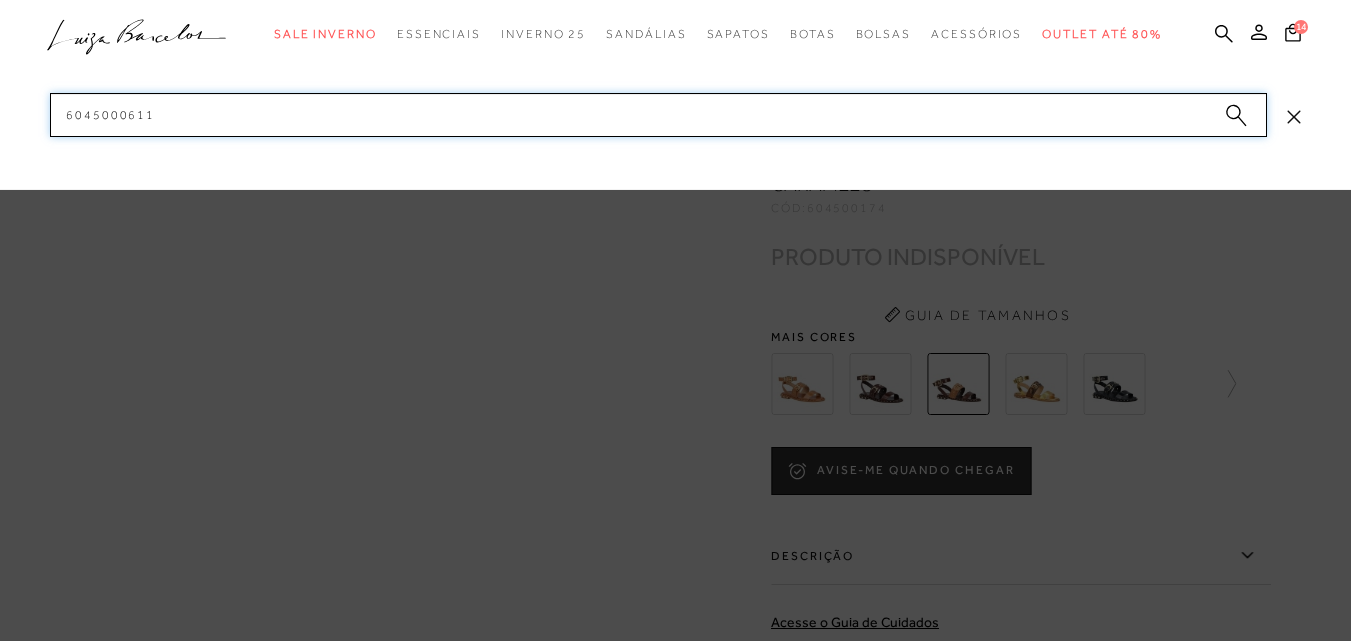 click on "categoryHeader
.a{fill-rule:evenodd;}
Sale Inverno
Modelo Sapatos Mules" at bounding box center [675, 0] 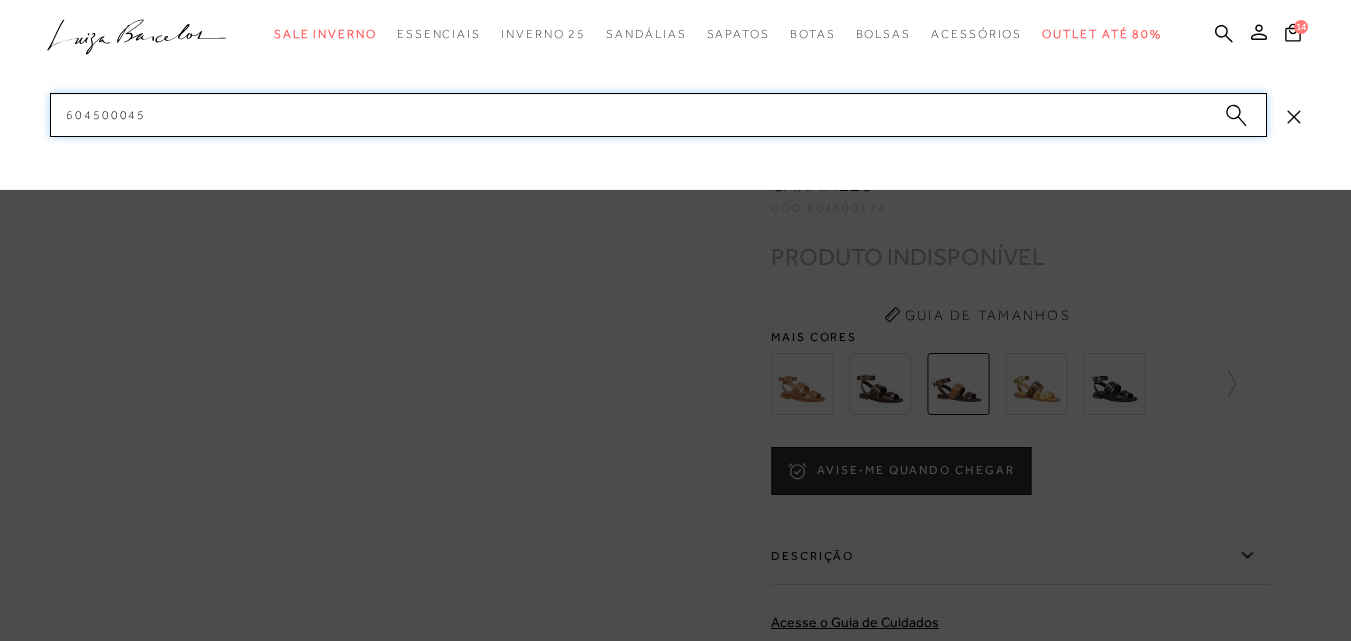 drag, startPoint x: 134, startPoint y: 112, endPoint x: 0, endPoint y: 116, distance: 134.0597 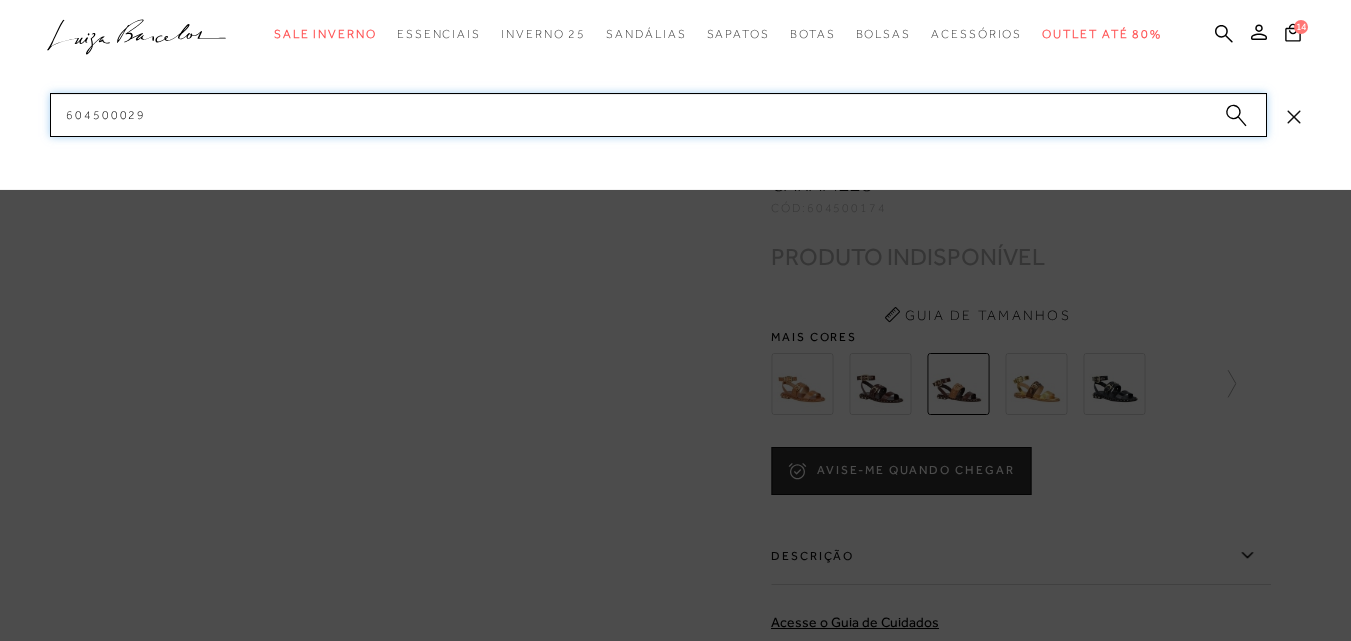 paste on "8" 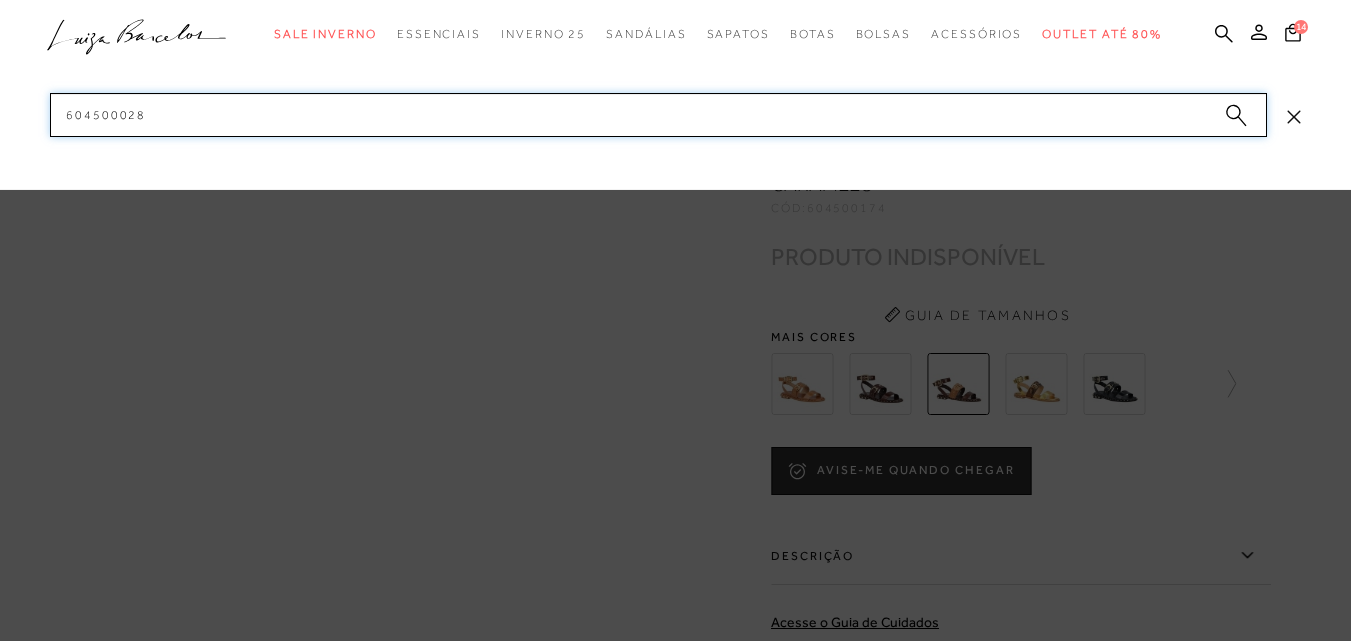 drag, startPoint x: 108, startPoint y: 104, endPoint x: 0, endPoint y: 91, distance: 108.779594 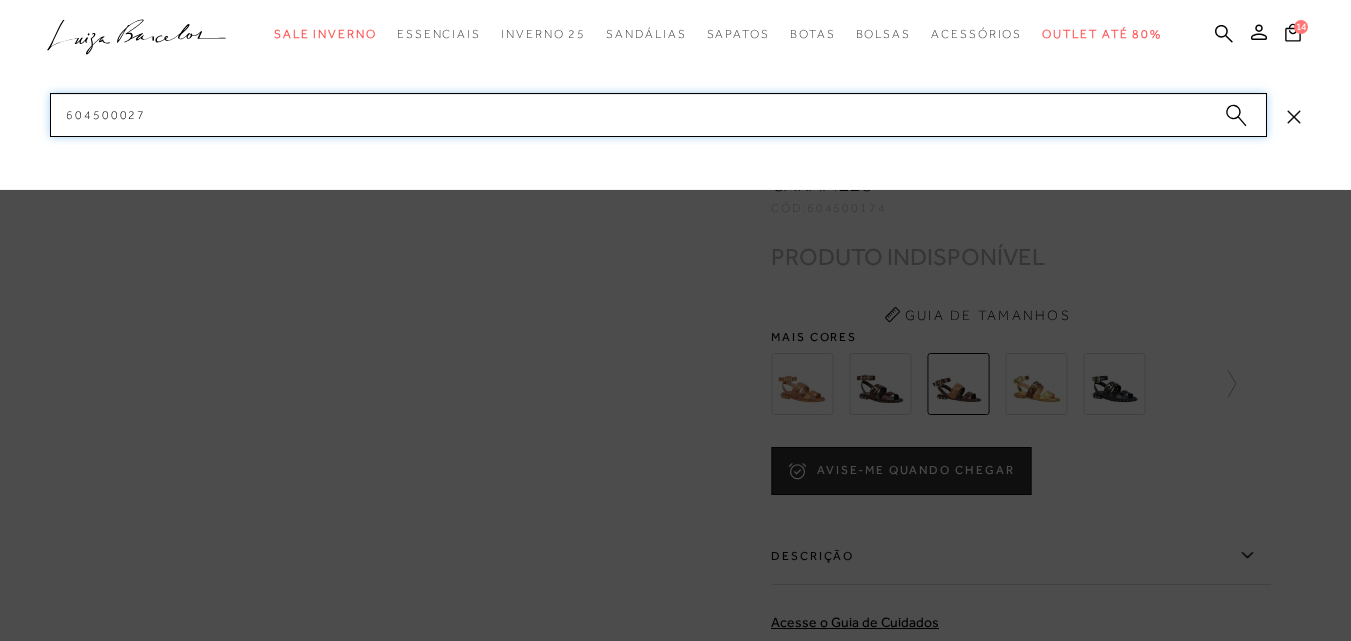 drag, startPoint x: 191, startPoint y: 106, endPoint x: 13, endPoint y: 106, distance: 178 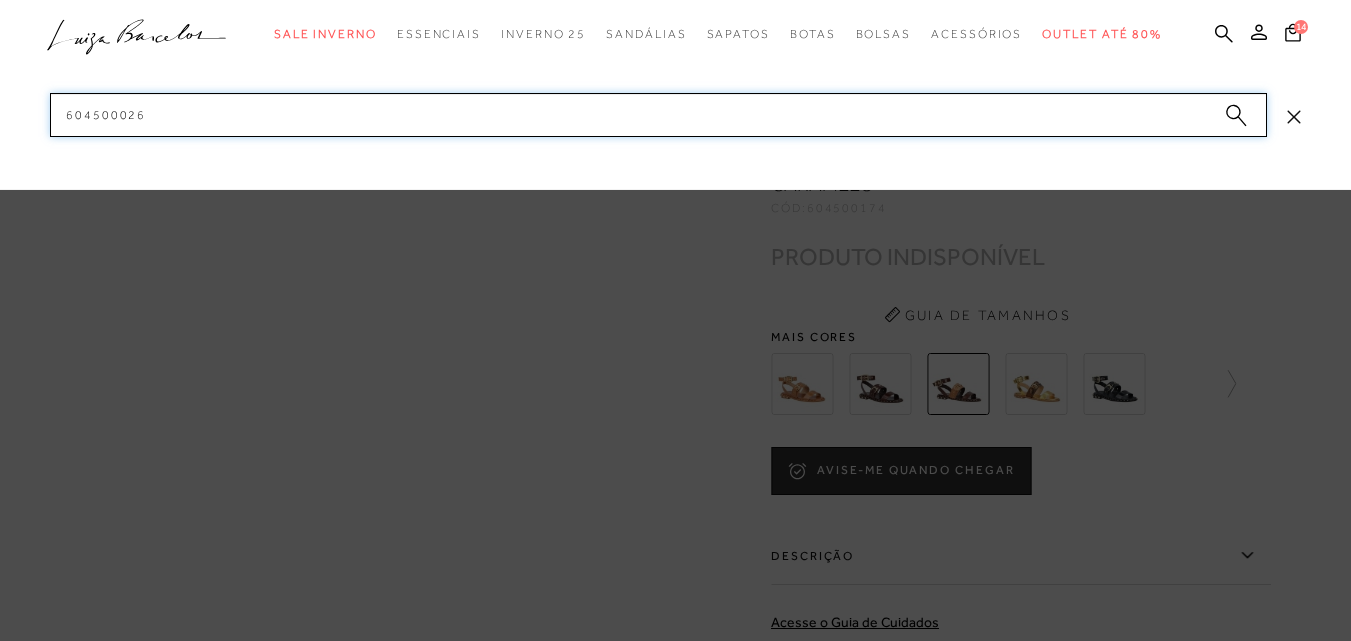 drag, startPoint x: 151, startPoint y: 111, endPoint x: 16, endPoint y: 114, distance: 135.03333 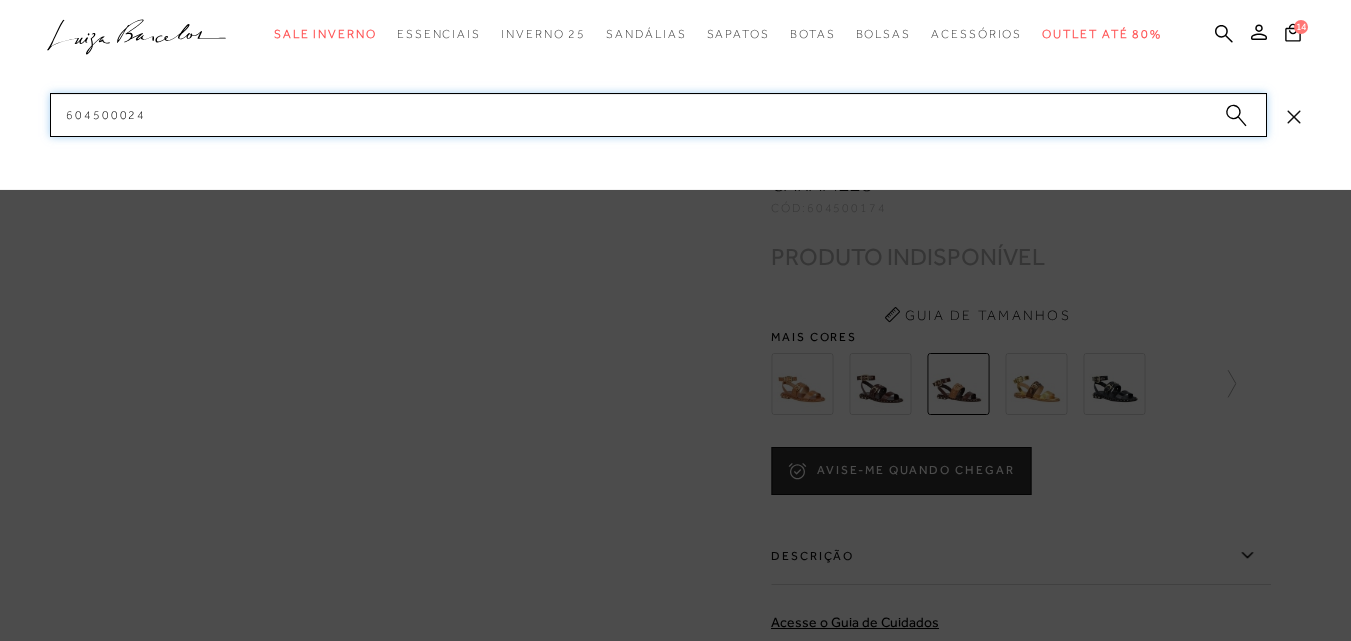 drag, startPoint x: 189, startPoint y: 119, endPoint x: 0, endPoint y: 105, distance: 189.5178 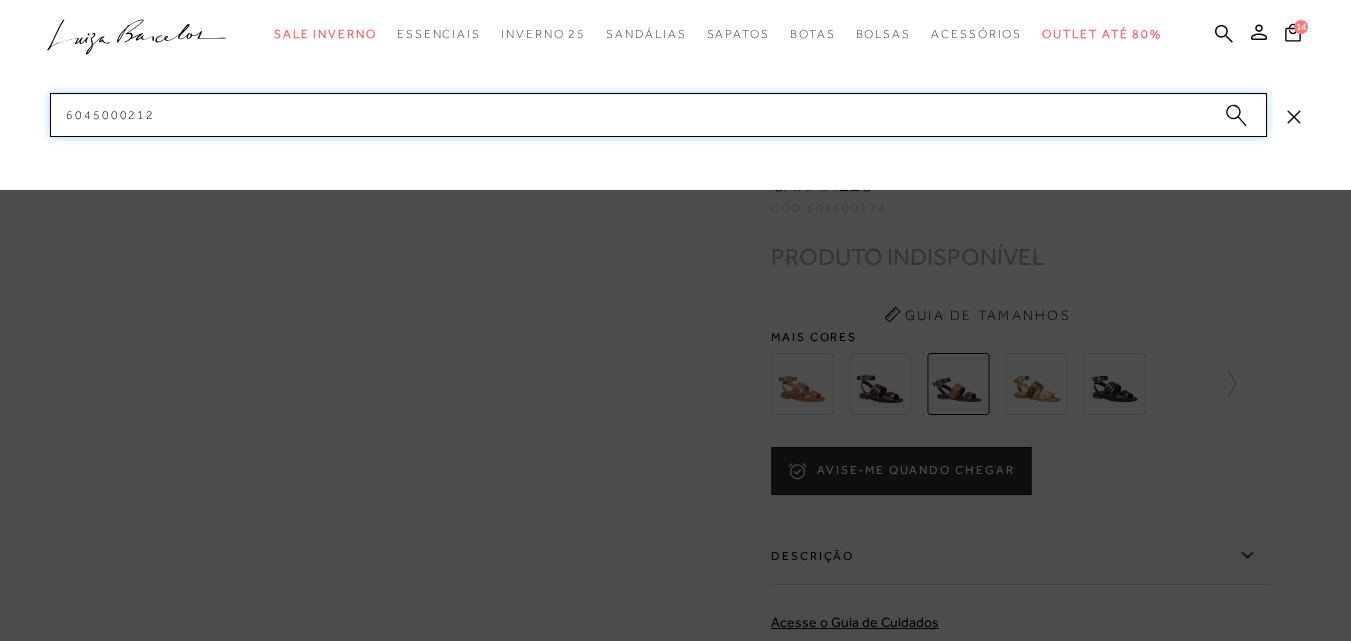 paste on "4" 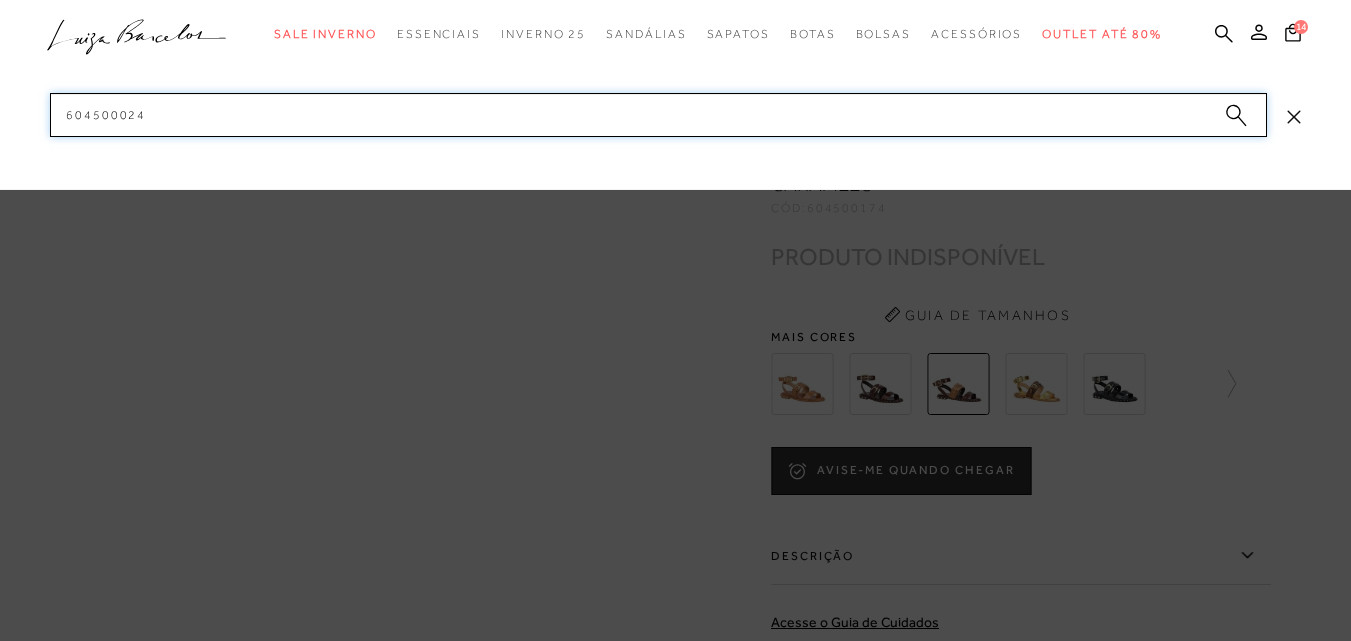 drag, startPoint x: 168, startPoint y: 111, endPoint x: 0, endPoint y: 106, distance: 168.07439 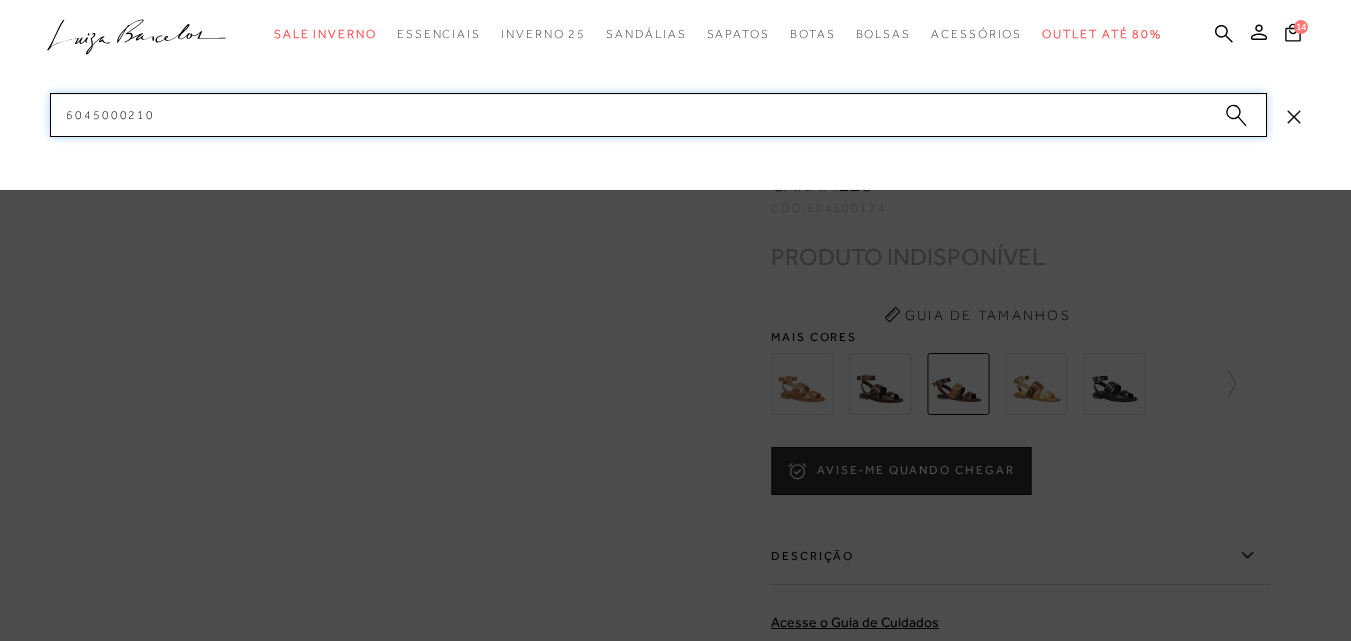drag, startPoint x: 46, startPoint y: 112, endPoint x: 0, endPoint y: 113, distance: 46.010868 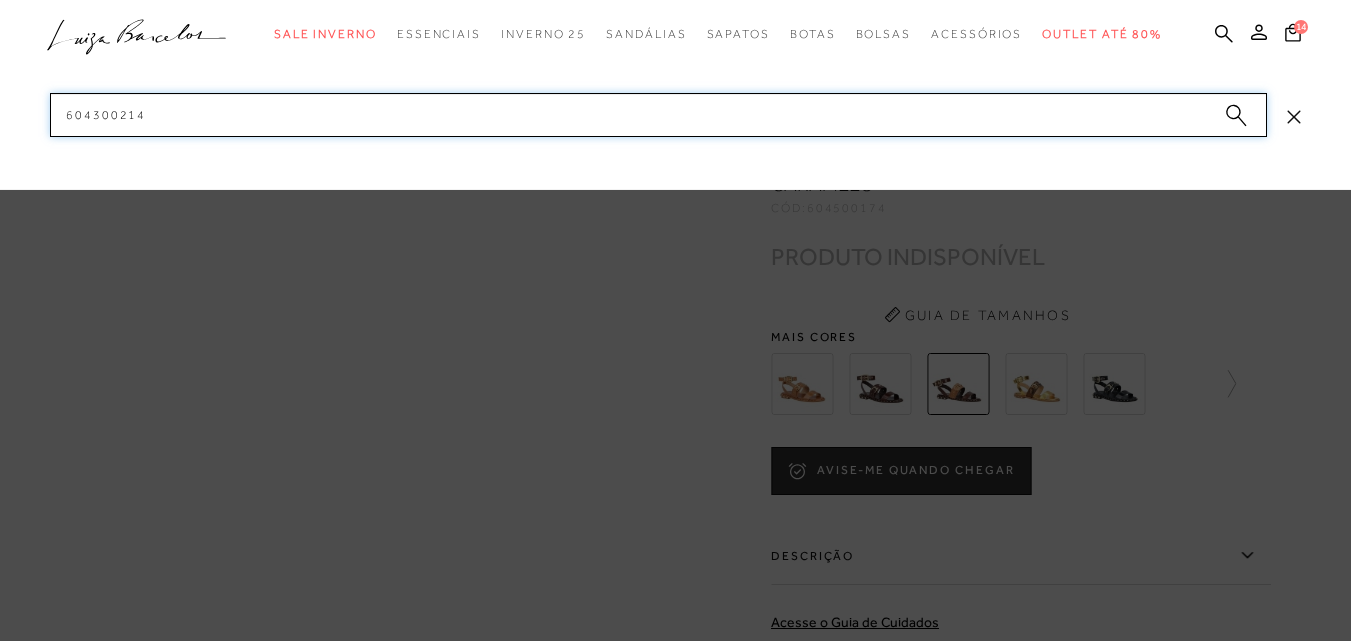 drag, startPoint x: 169, startPoint y: 115, endPoint x: 6, endPoint y: 112, distance: 163.0276 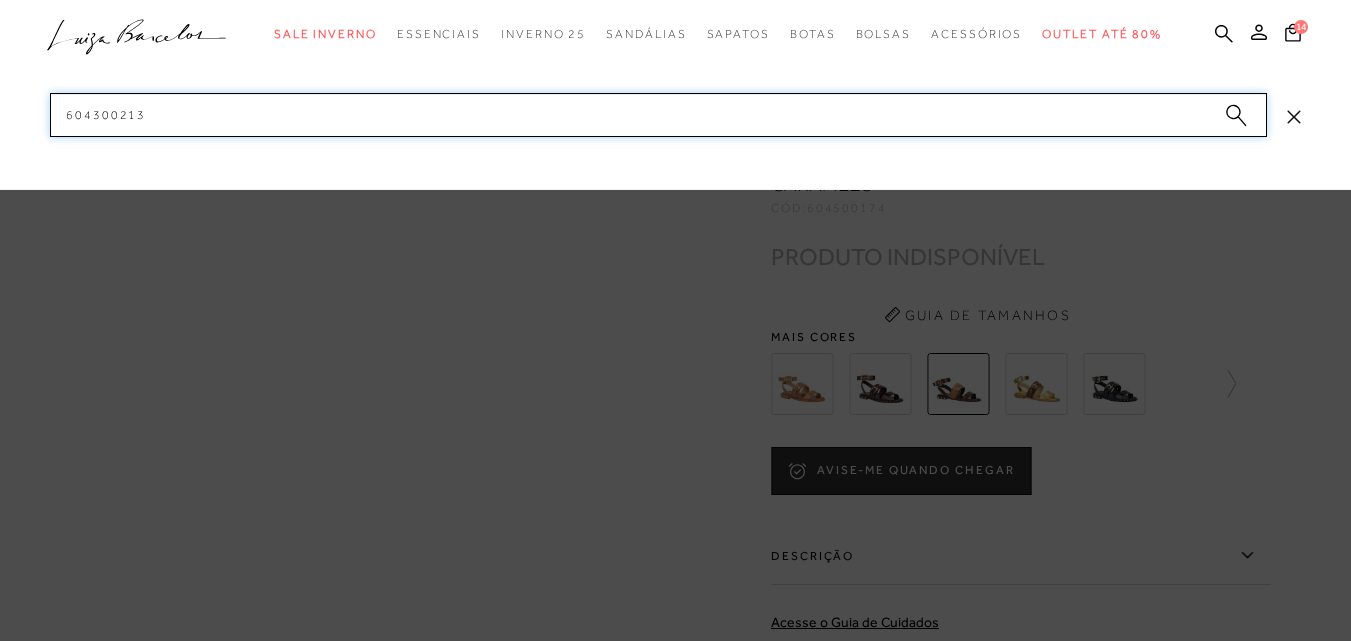 paste on "175" 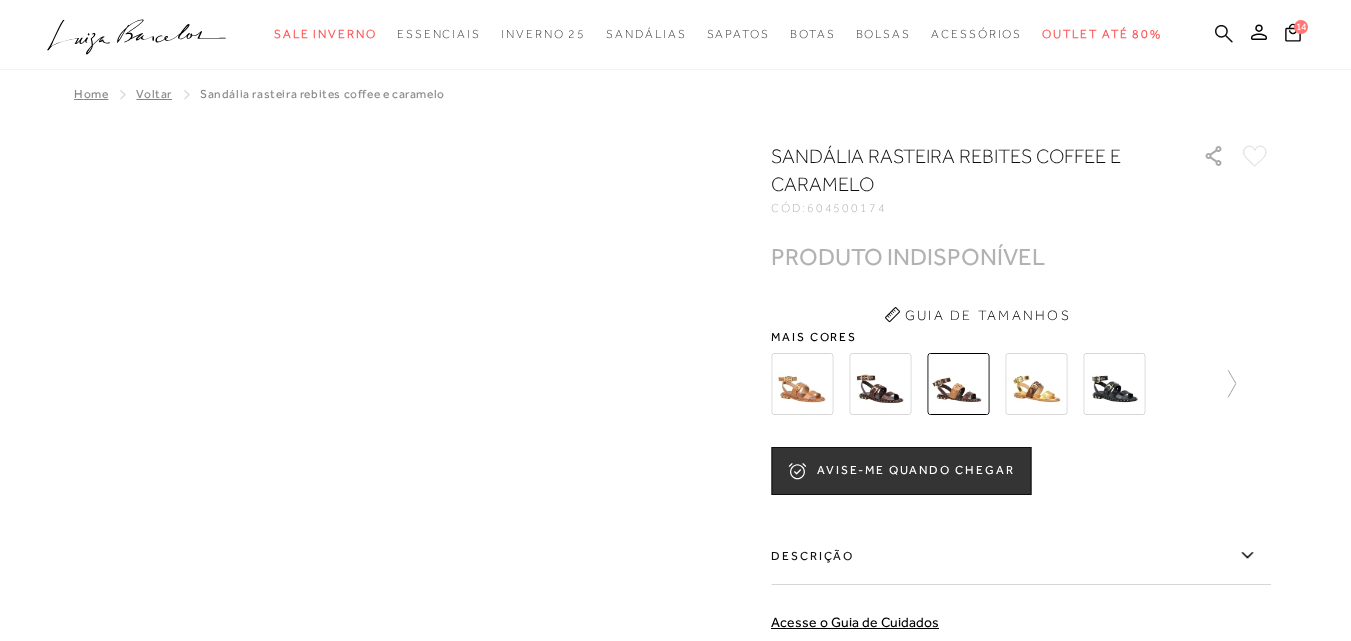 click 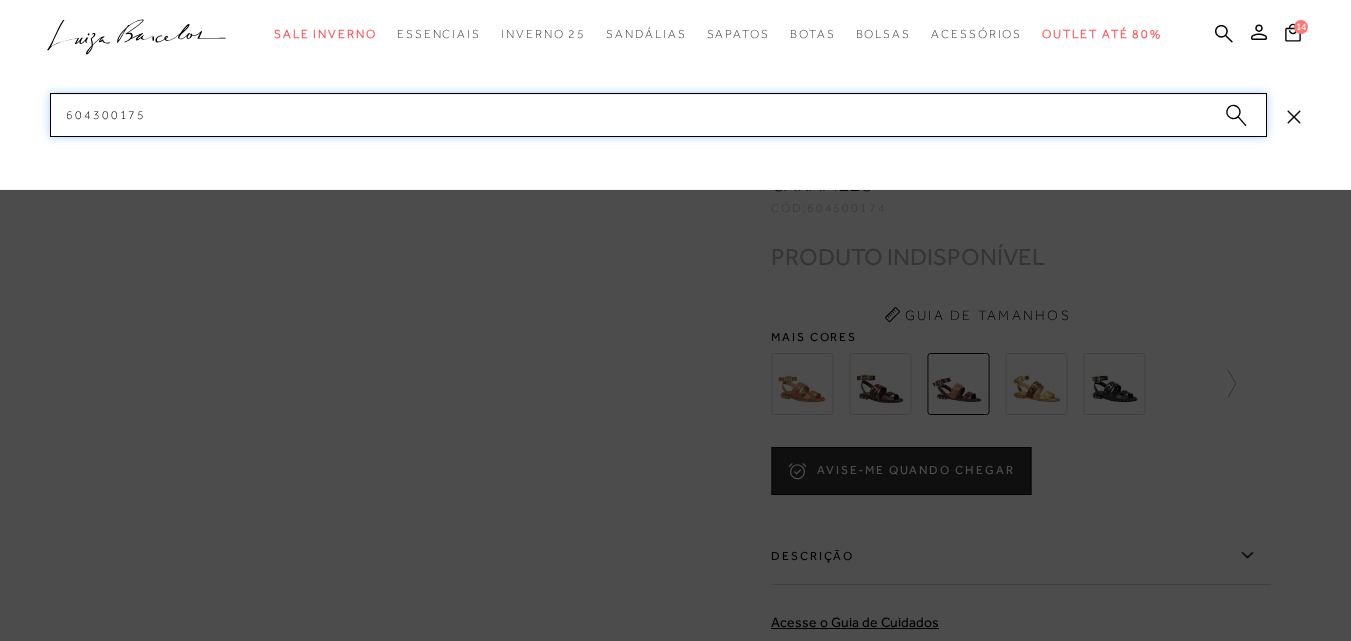 drag, startPoint x: 988, startPoint y: 120, endPoint x: 15, endPoint y: 92, distance: 973.4028 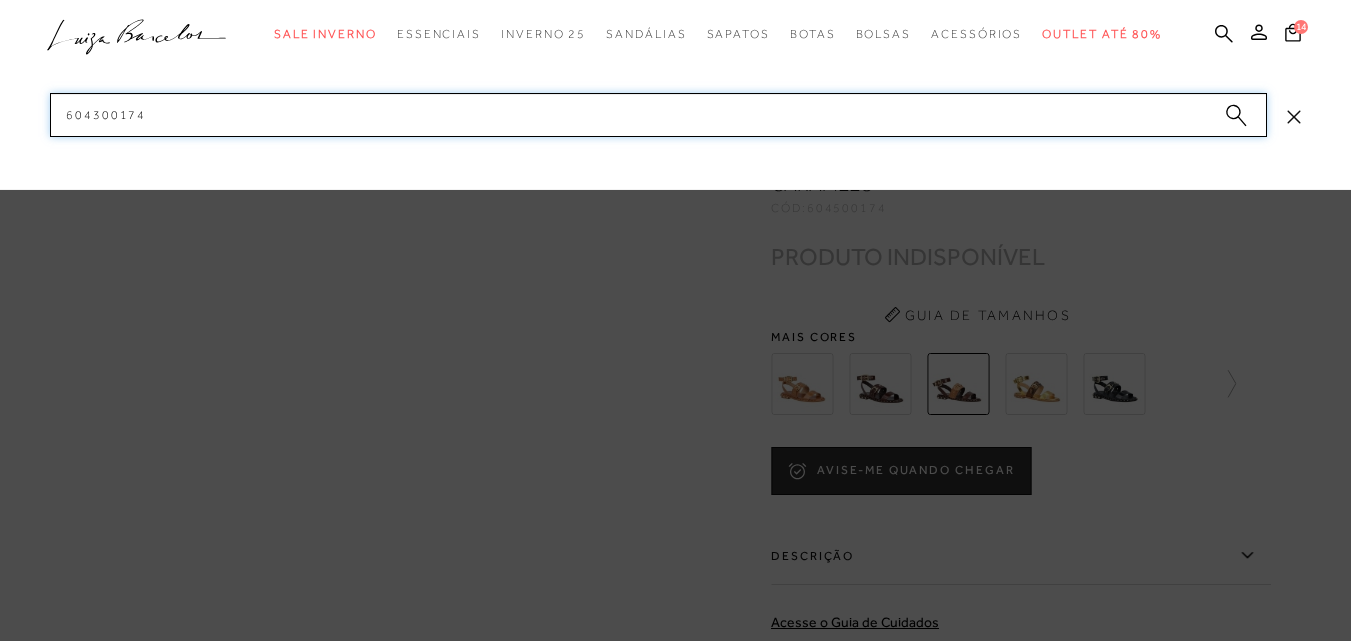 drag, startPoint x: 51, startPoint y: 98, endPoint x: 0, endPoint y: 91, distance: 51.47815 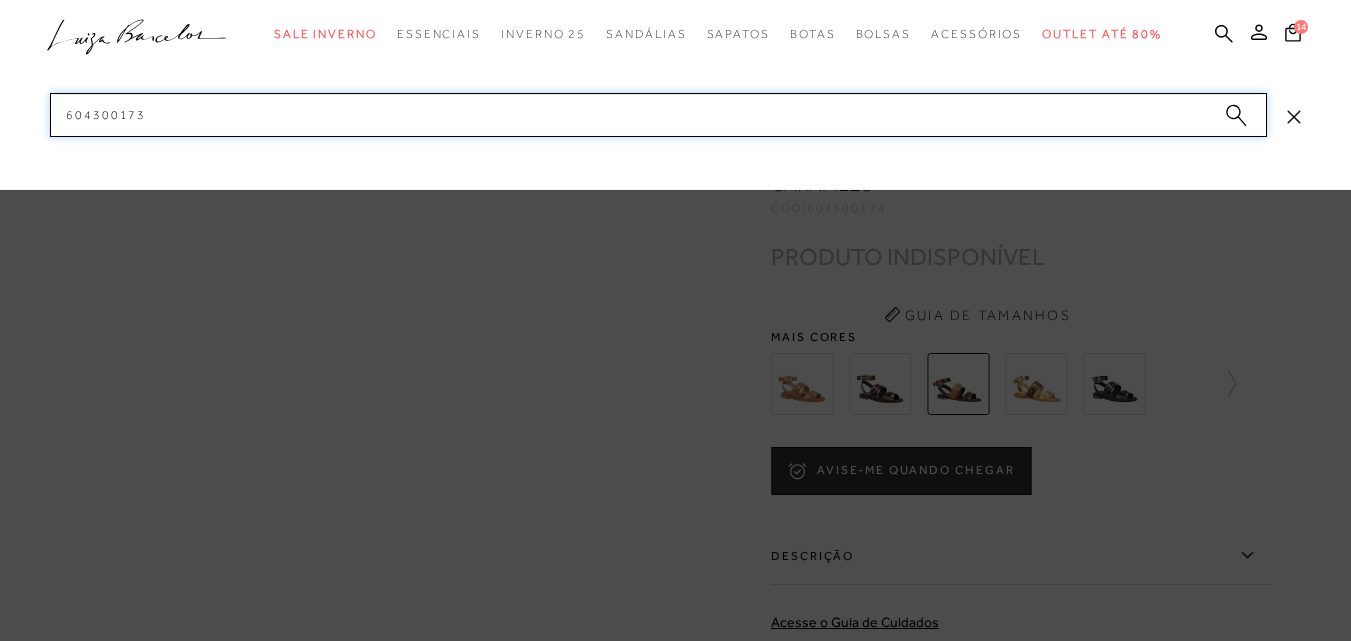 paste on "2" 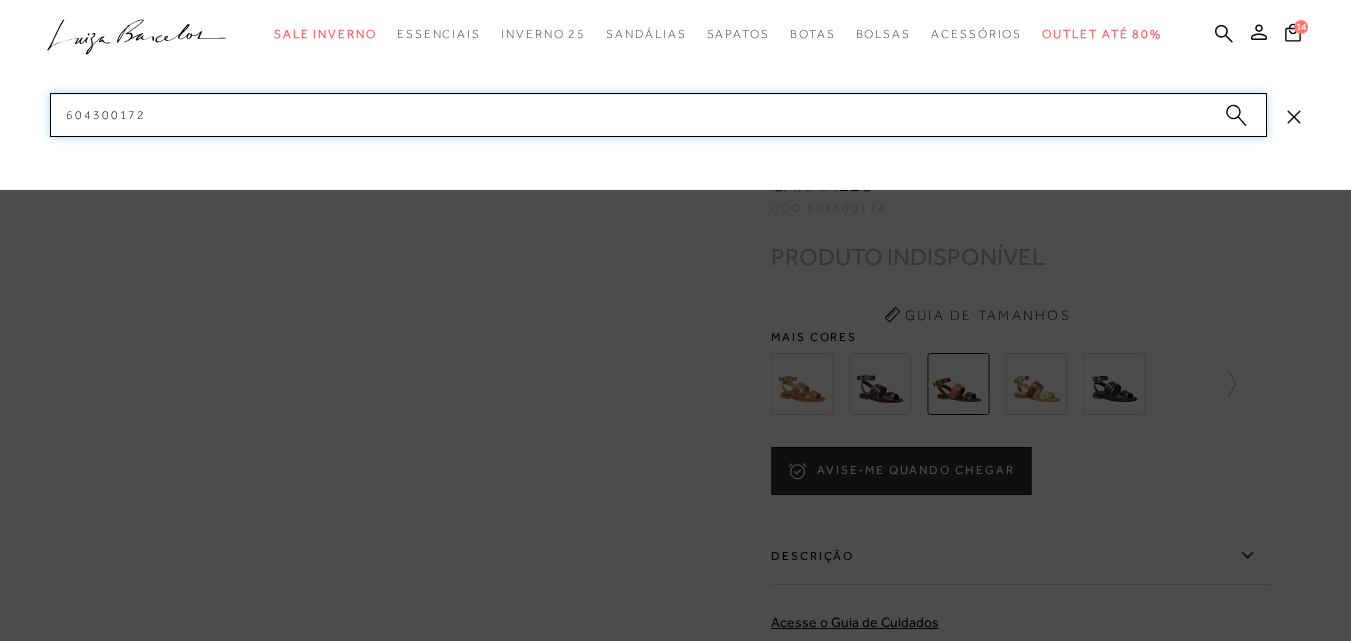 drag, startPoint x: 97, startPoint y: 113, endPoint x: 18, endPoint y: 108, distance: 79.15807 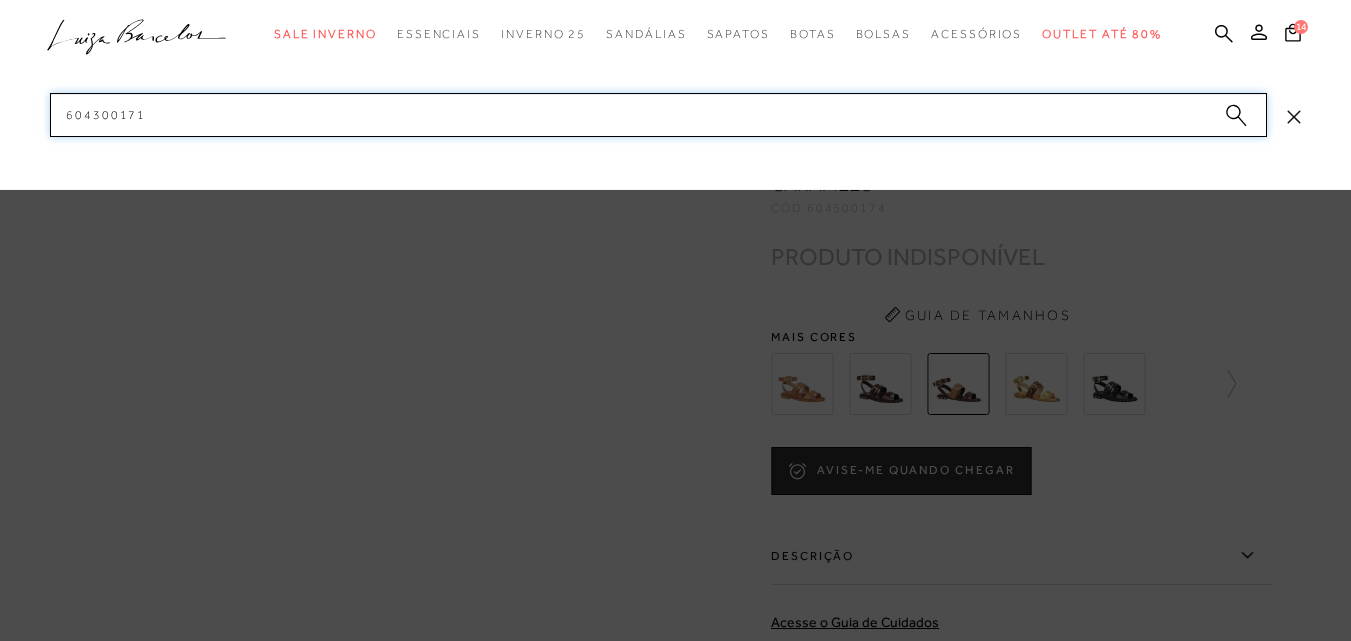 paste on "52" 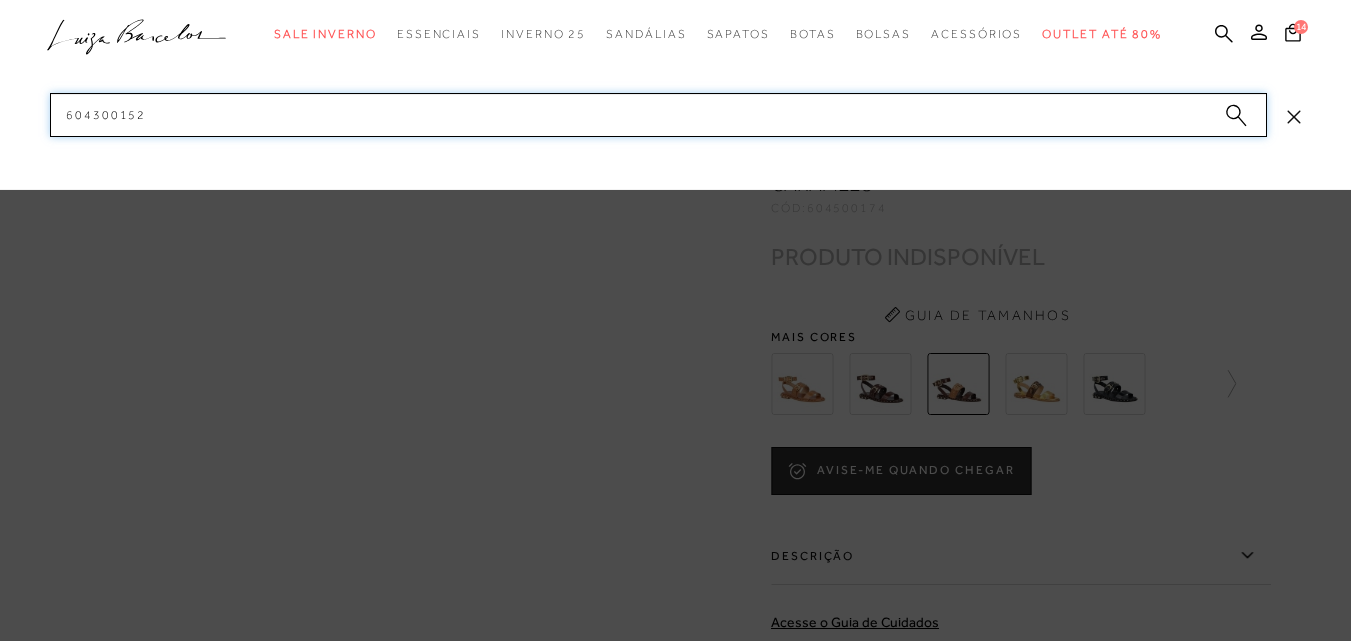 drag, startPoint x: 155, startPoint y: 105, endPoint x: 22, endPoint y: 103, distance: 133.01503 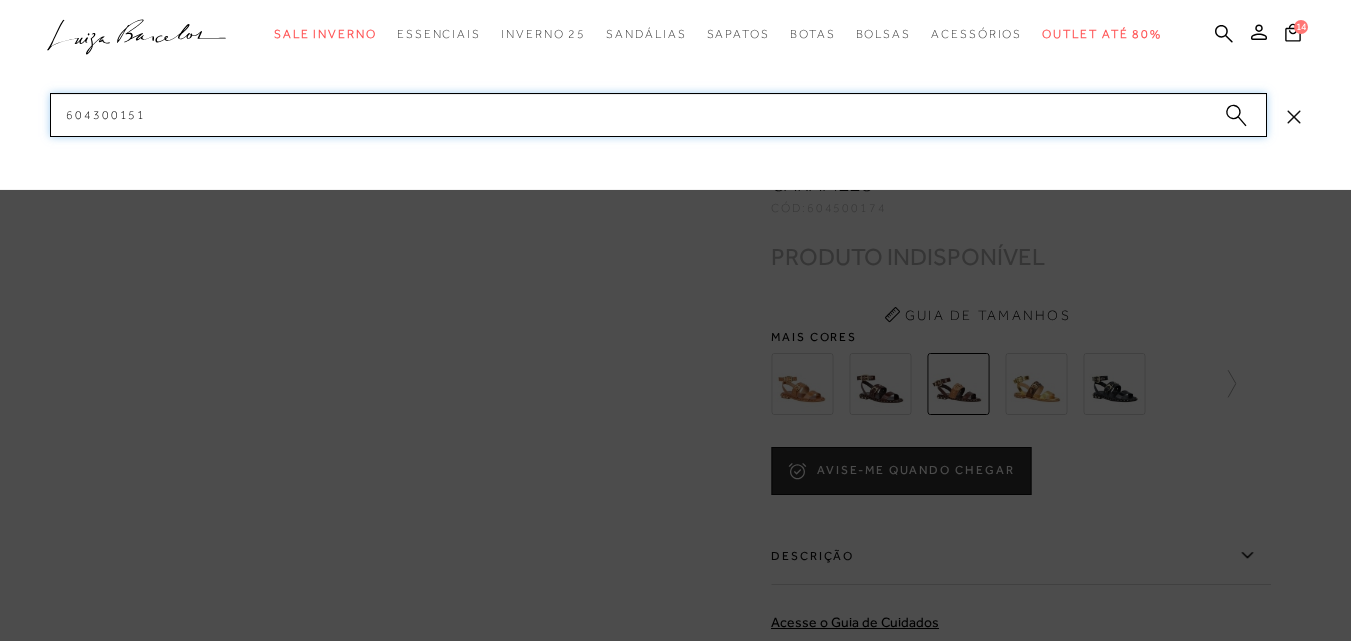 paste on "34" 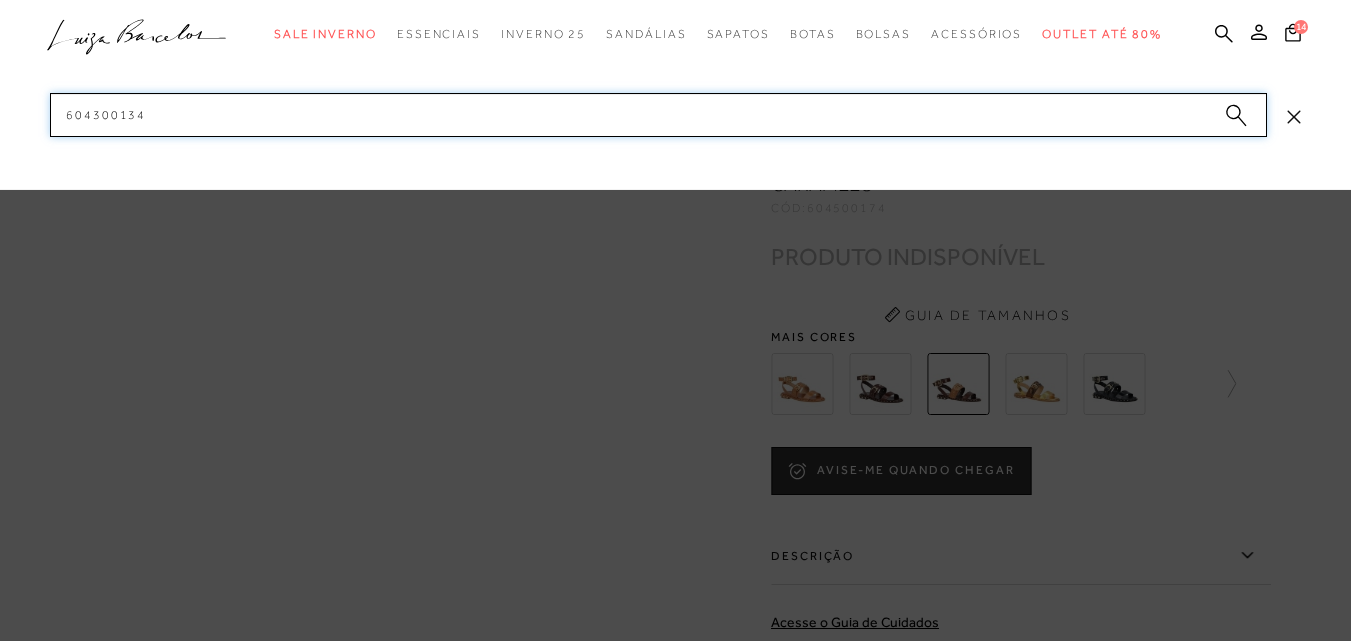 drag, startPoint x: 170, startPoint y: 107, endPoint x: 37, endPoint y: 107, distance: 133 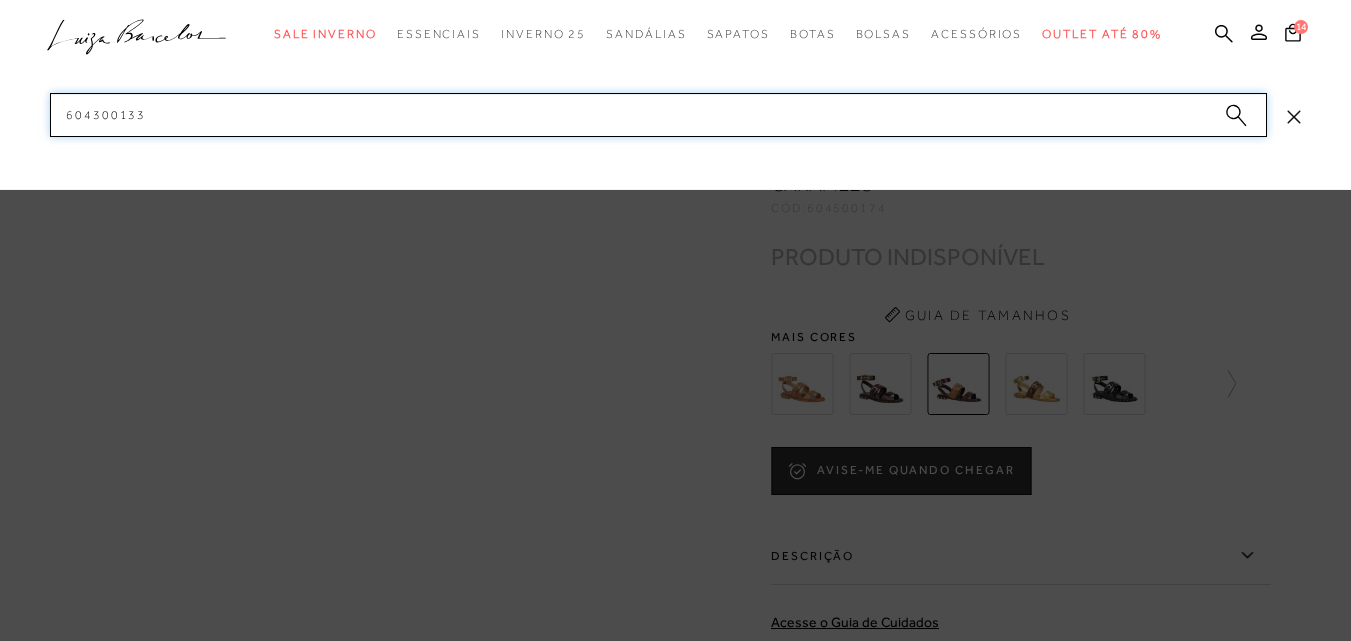 paste on "2" 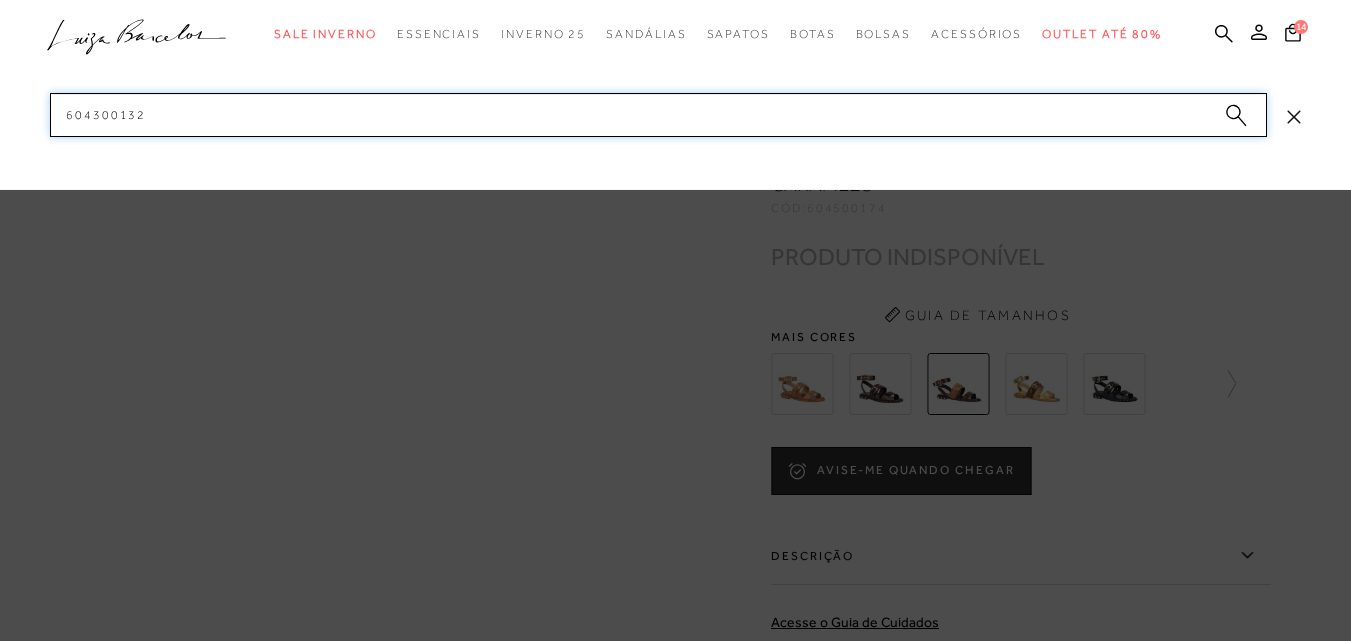 paste on "1" 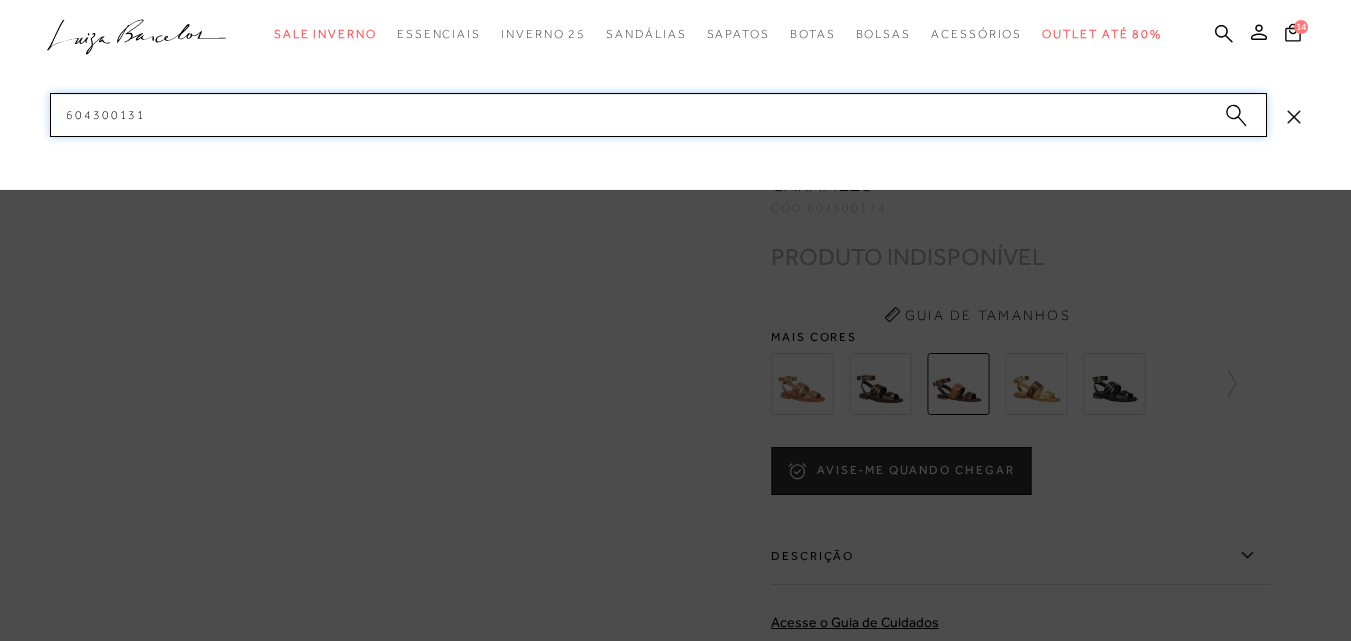 drag, startPoint x: 172, startPoint y: 105, endPoint x: 9, endPoint y: 107, distance: 163.01227 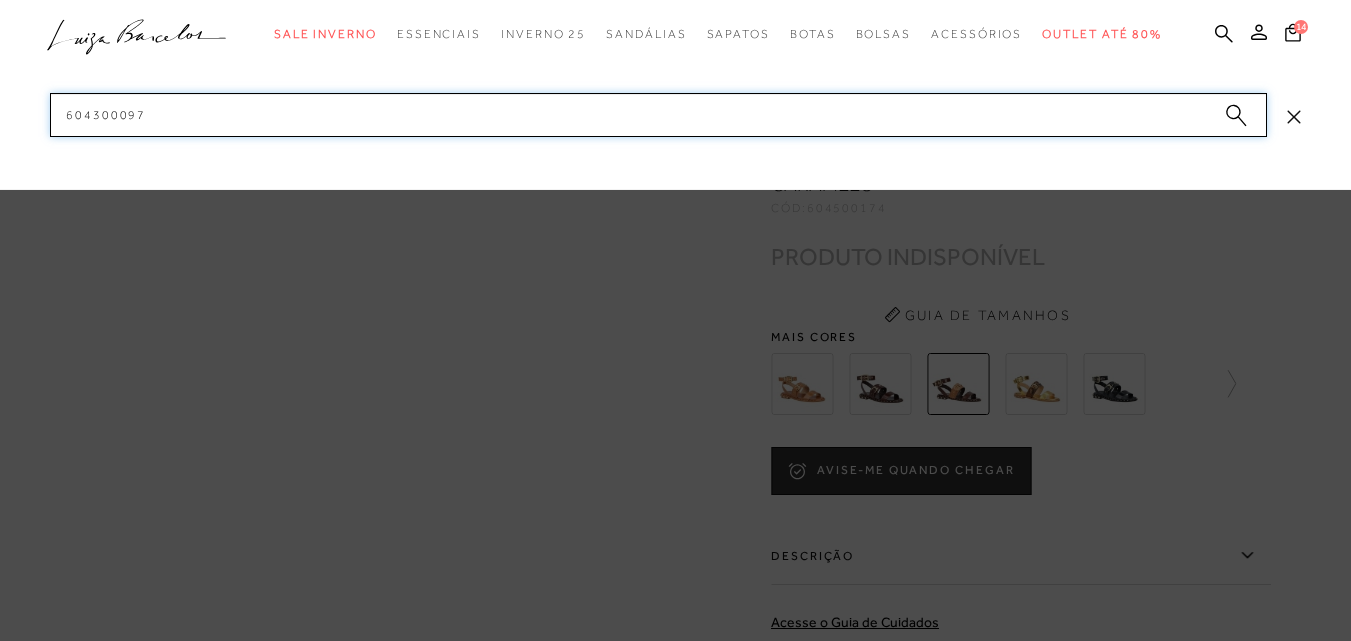 drag, startPoint x: 92, startPoint y: 110, endPoint x: 0, endPoint y: 102, distance: 92.34717 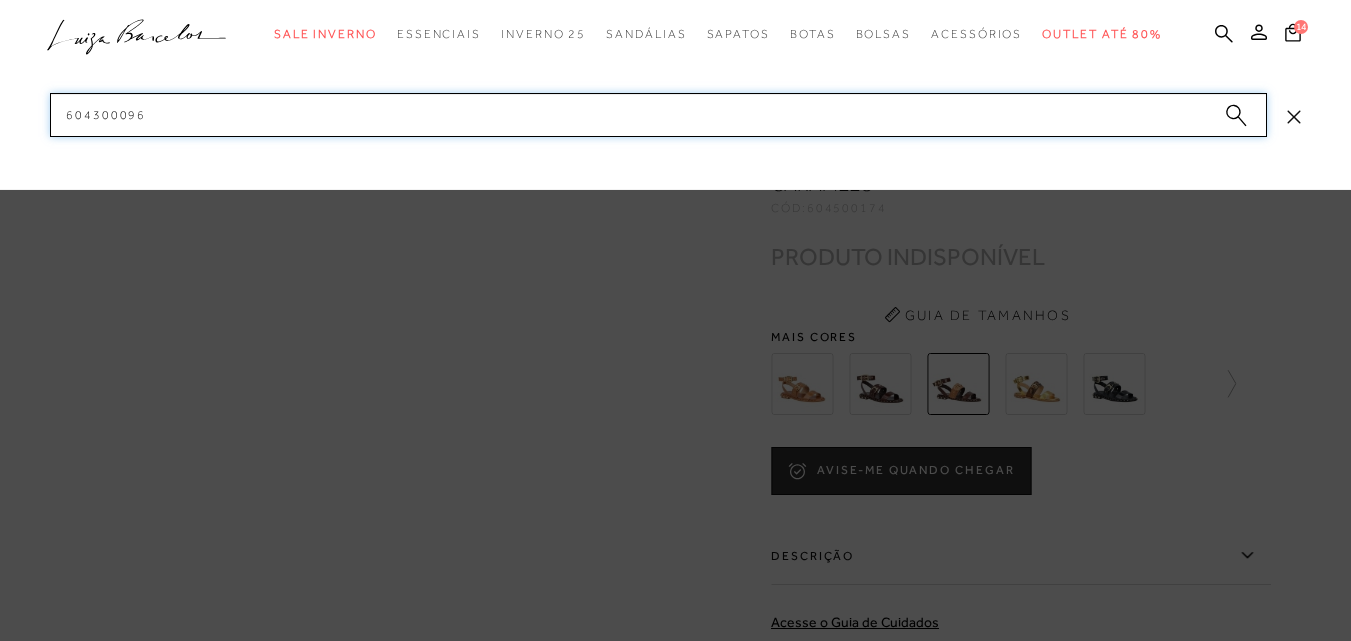 drag, startPoint x: 161, startPoint y: 106, endPoint x: 57, endPoint y: 116, distance: 104.47966 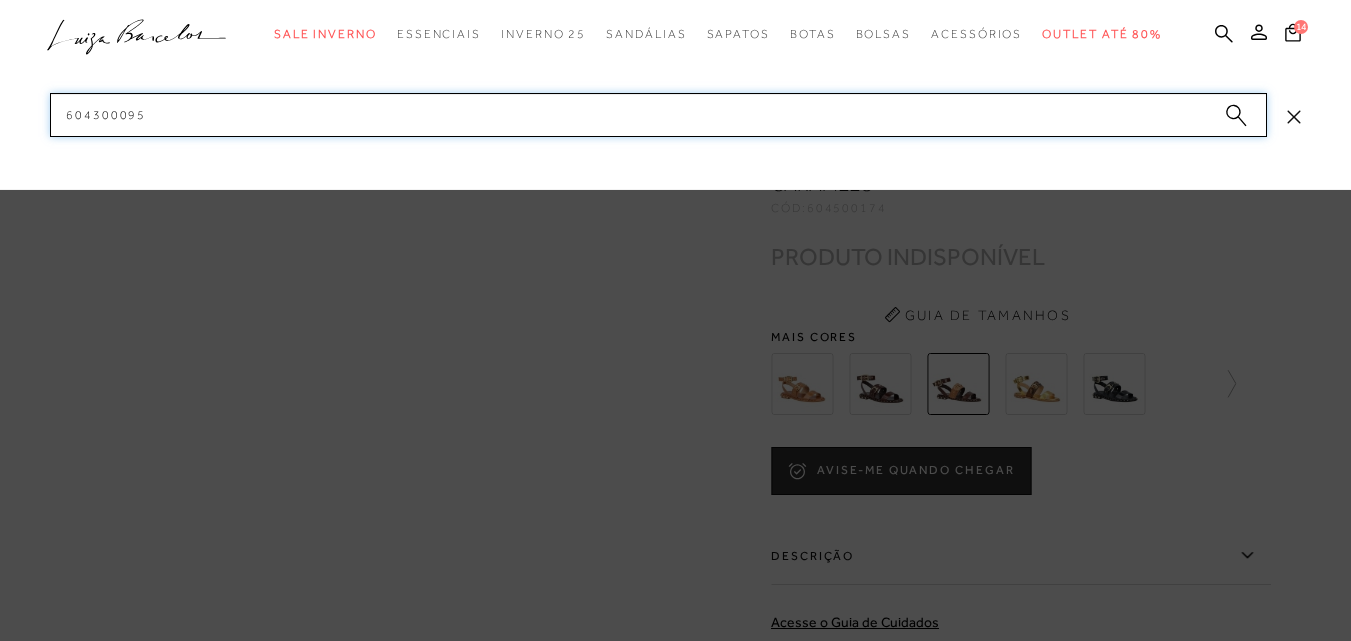 paste on "3300364" 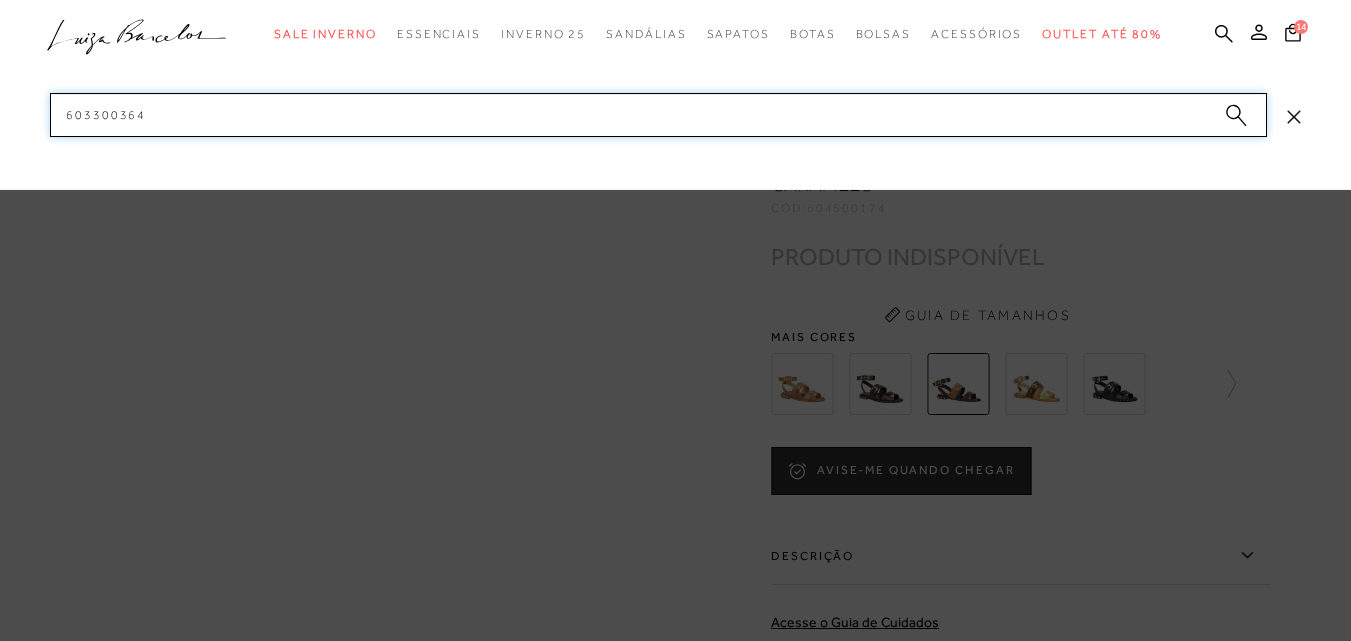 drag, startPoint x: 158, startPoint y: 118, endPoint x: 1, endPoint y: 107, distance: 157.38487 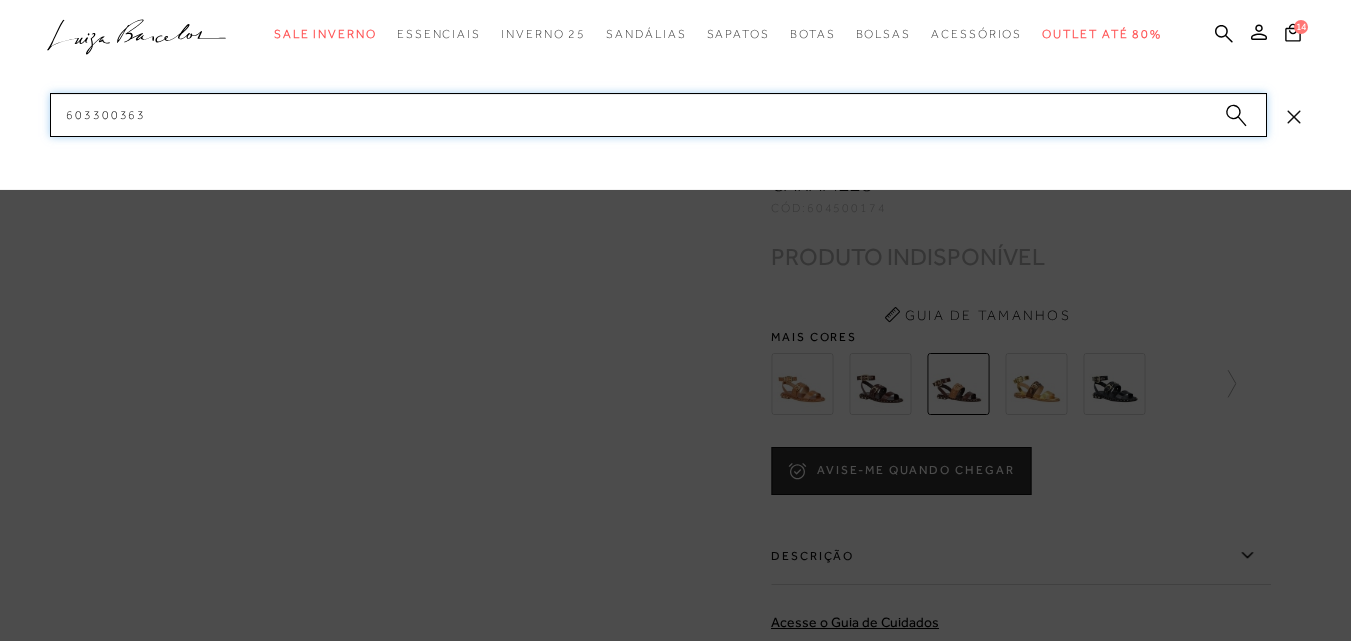 drag, startPoint x: 159, startPoint y: 100, endPoint x: 33, endPoint y: 111, distance: 126.47925 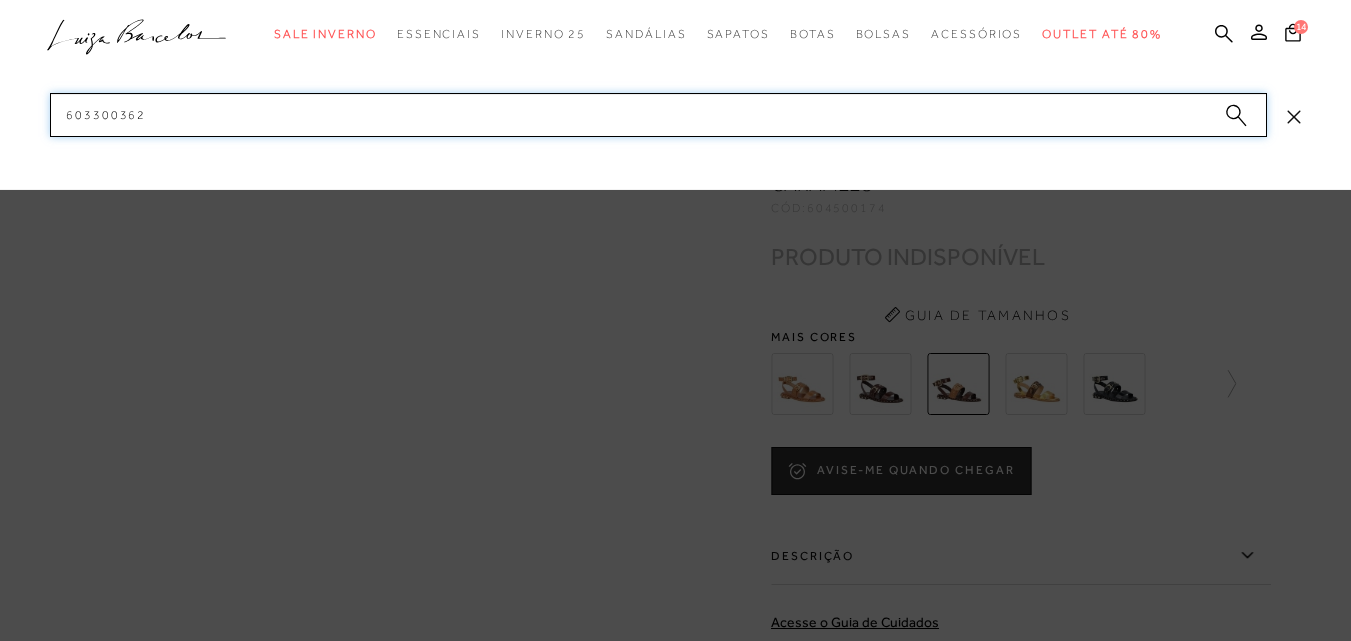 drag, startPoint x: 137, startPoint y: 107, endPoint x: 45, endPoint y: 107, distance: 92 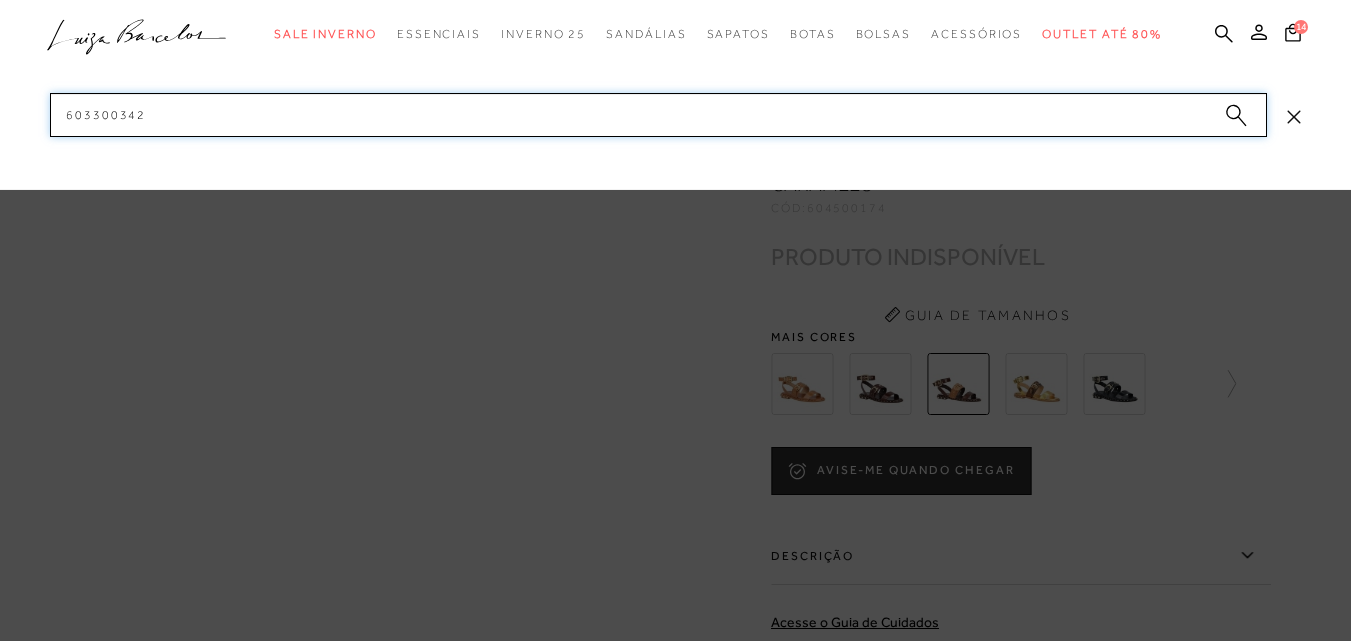 drag, startPoint x: 58, startPoint y: 121, endPoint x: 24, endPoint y: 119, distance: 34.058773 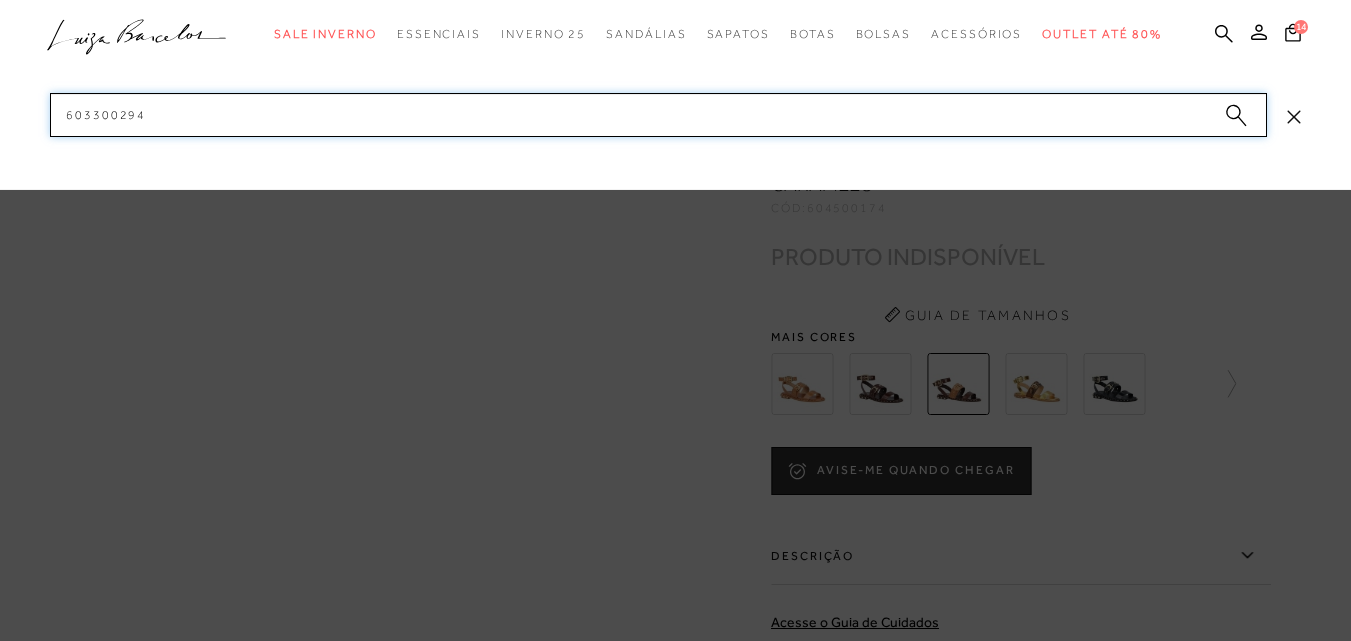 drag, startPoint x: 184, startPoint y: 115, endPoint x: 31, endPoint y: 111, distance: 153.05228 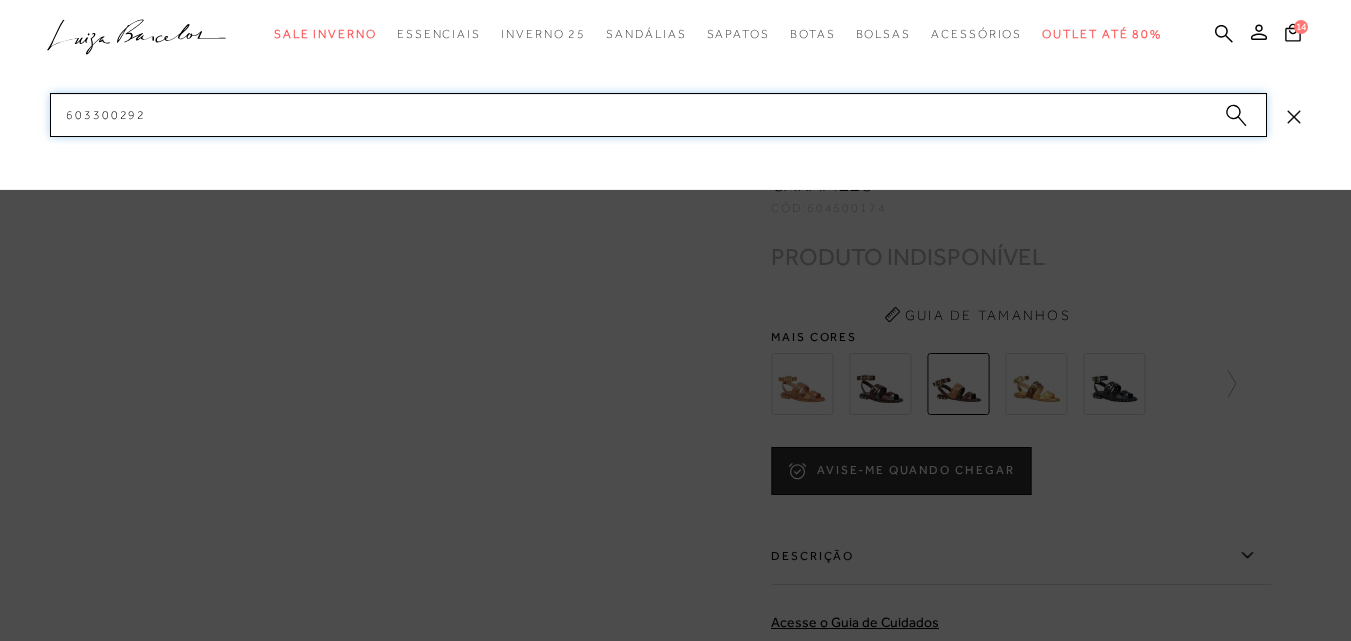 drag, startPoint x: 156, startPoint y: 107, endPoint x: 38, endPoint y: 108, distance: 118.004234 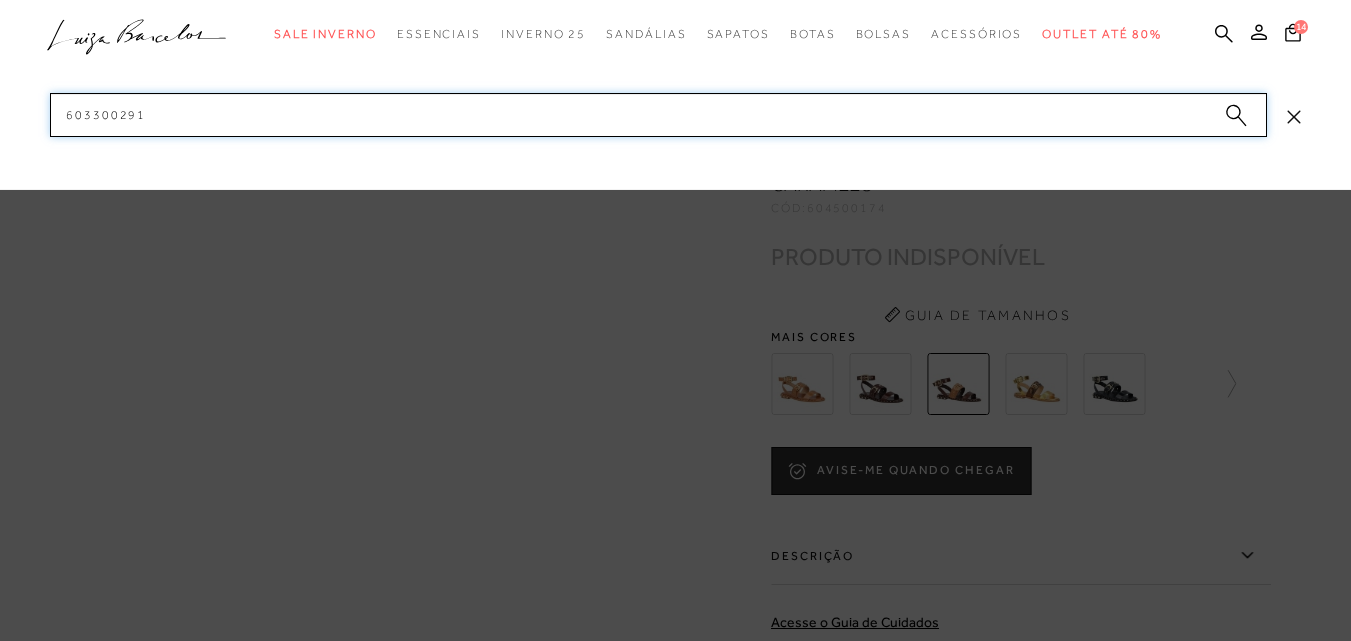 drag, startPoint x: 156, startPoint y: 118, endPoint x: 2, endPoint y: 106, distance: 154.46683 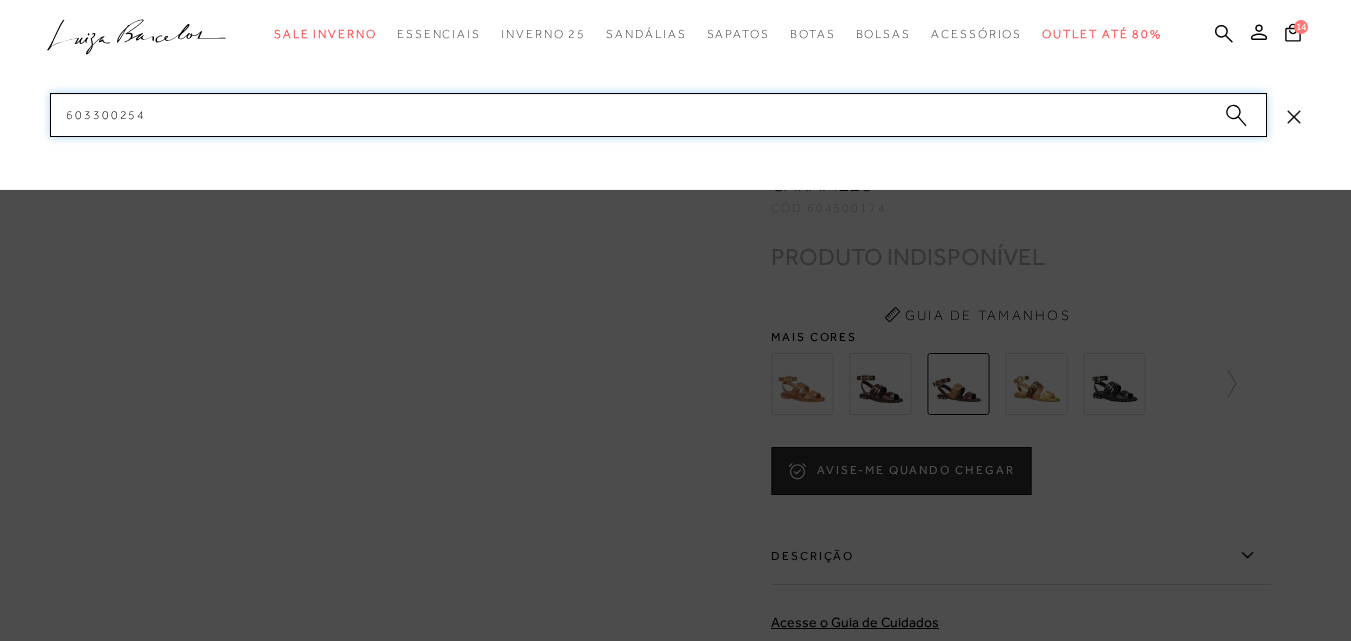drag, startPoint x: 177, startPoint y: 104, endPoint x: 30, endPoint y: 105, distance: 147.0034 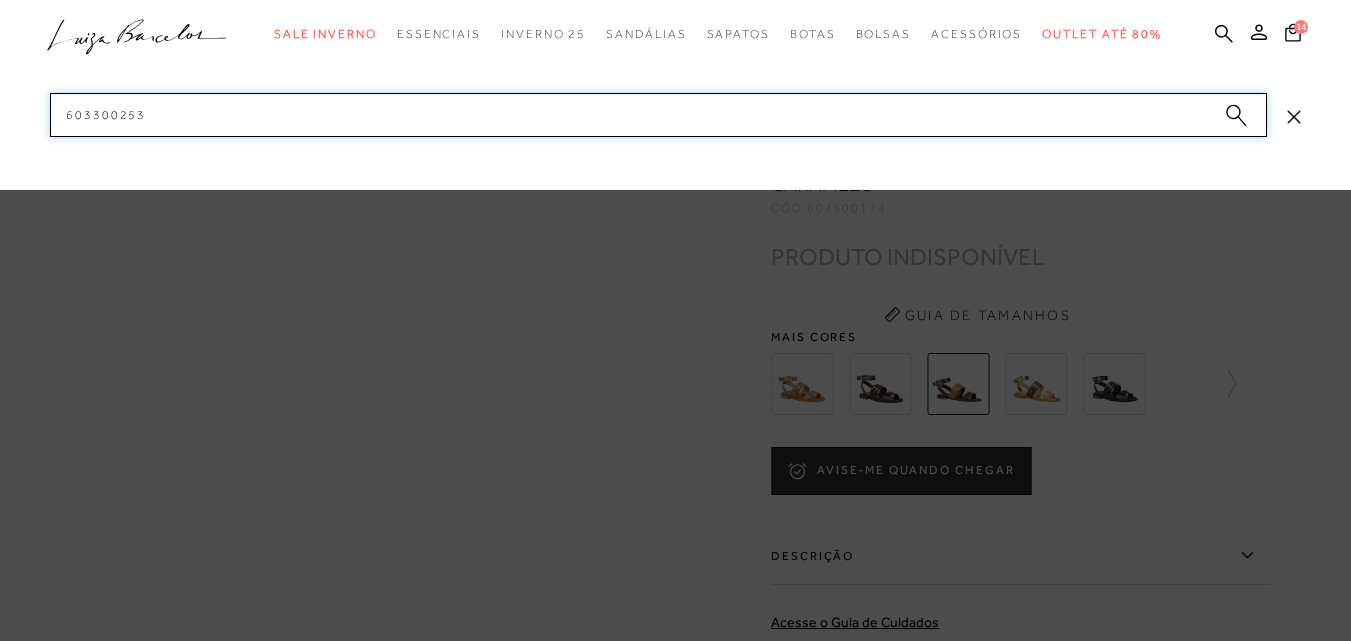 paste on "4" 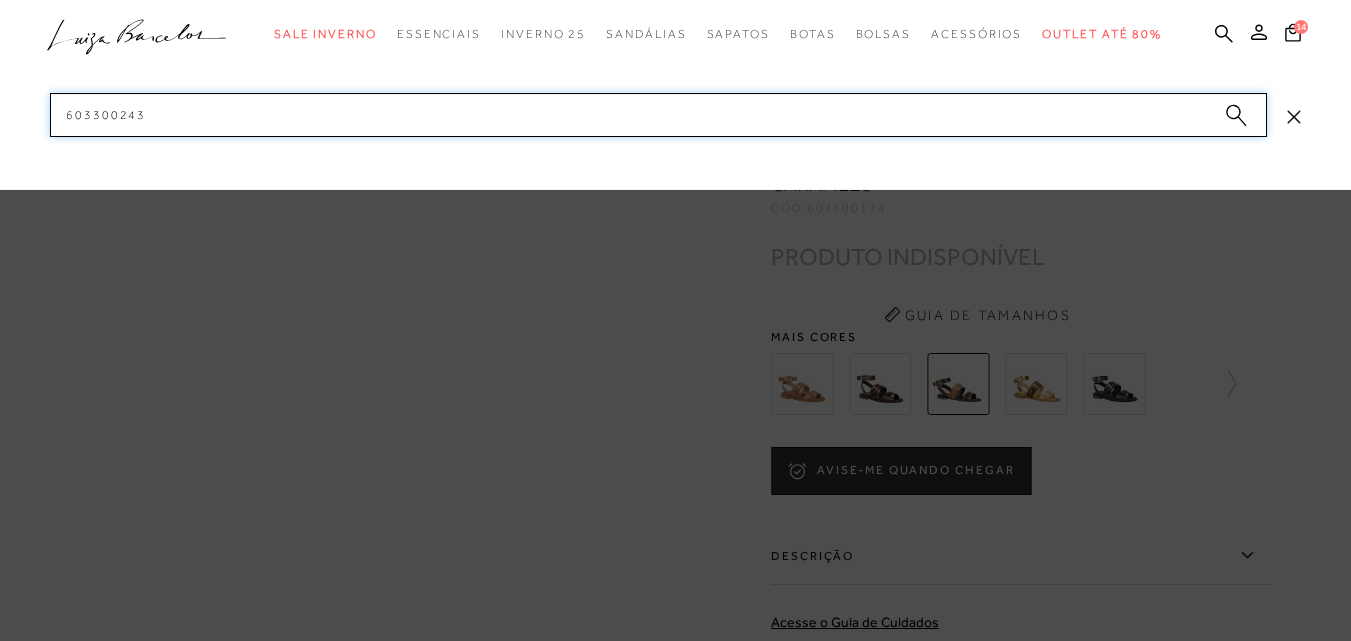 drag, startPoint x: 171, startPoint y: 104, endPoint x: 0, endPoint y: 100, distance: 171.04678 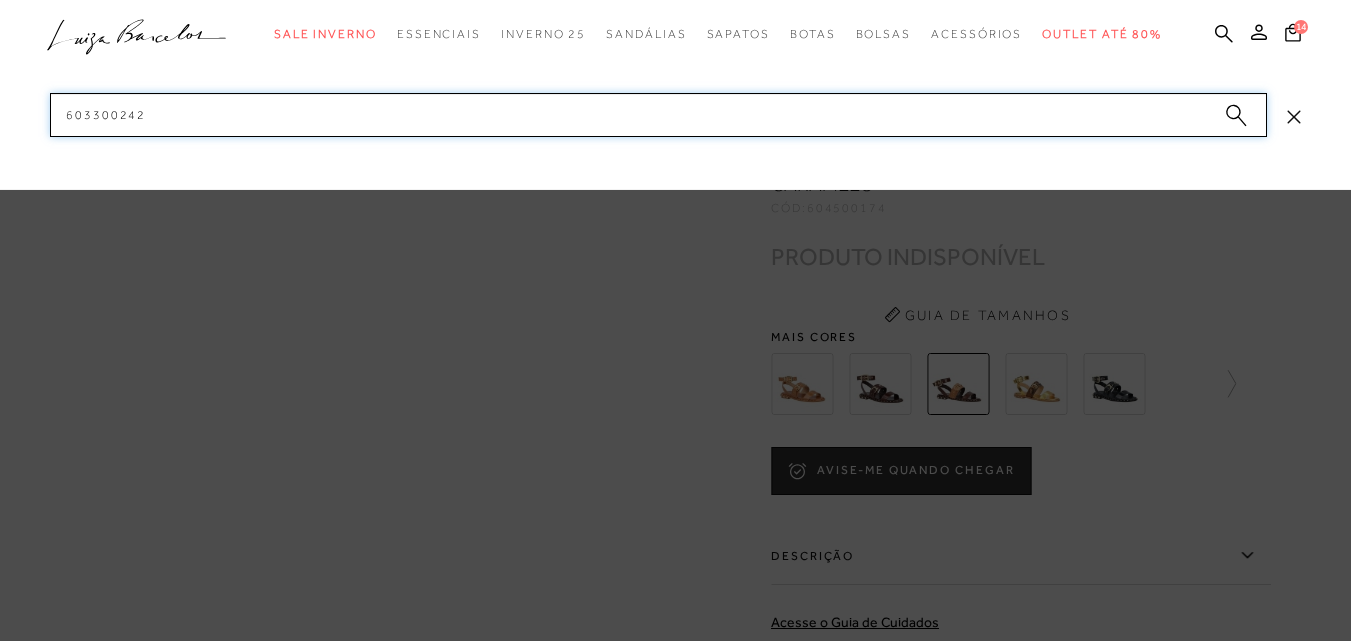 drag, startPoint x: 157, startPoint y: 109, endPoint x: 9, endPoint y: 105, distance: 148.05405 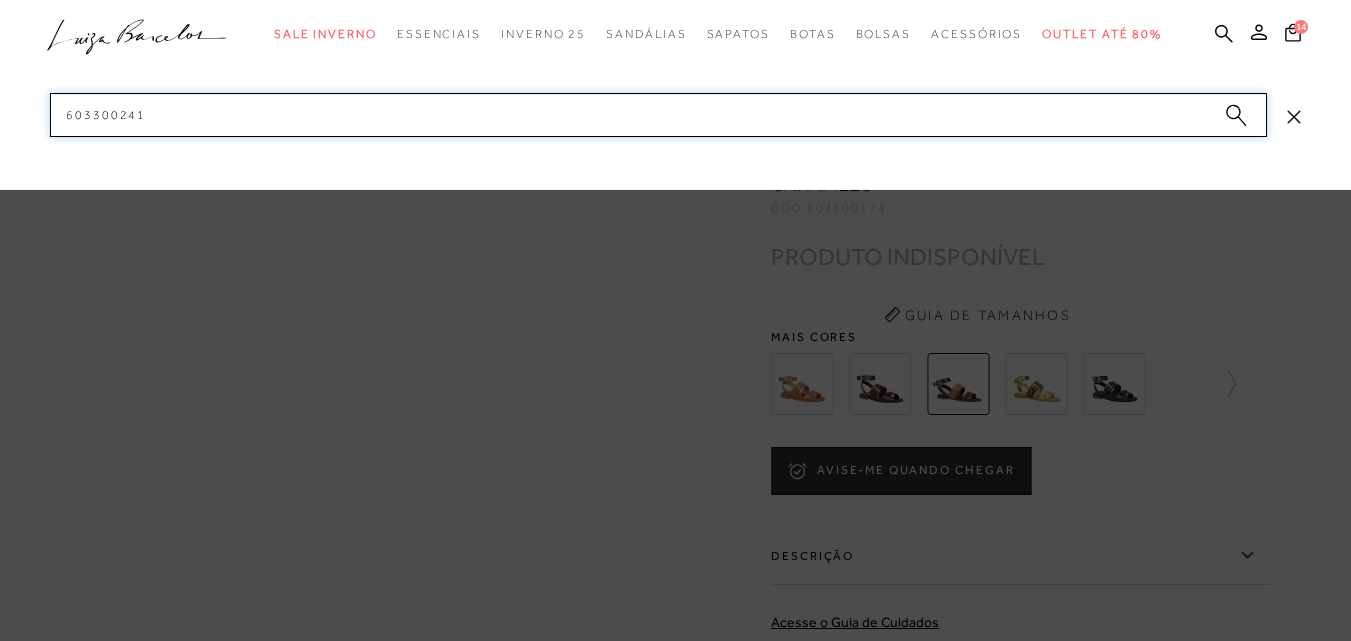 paste on "26" 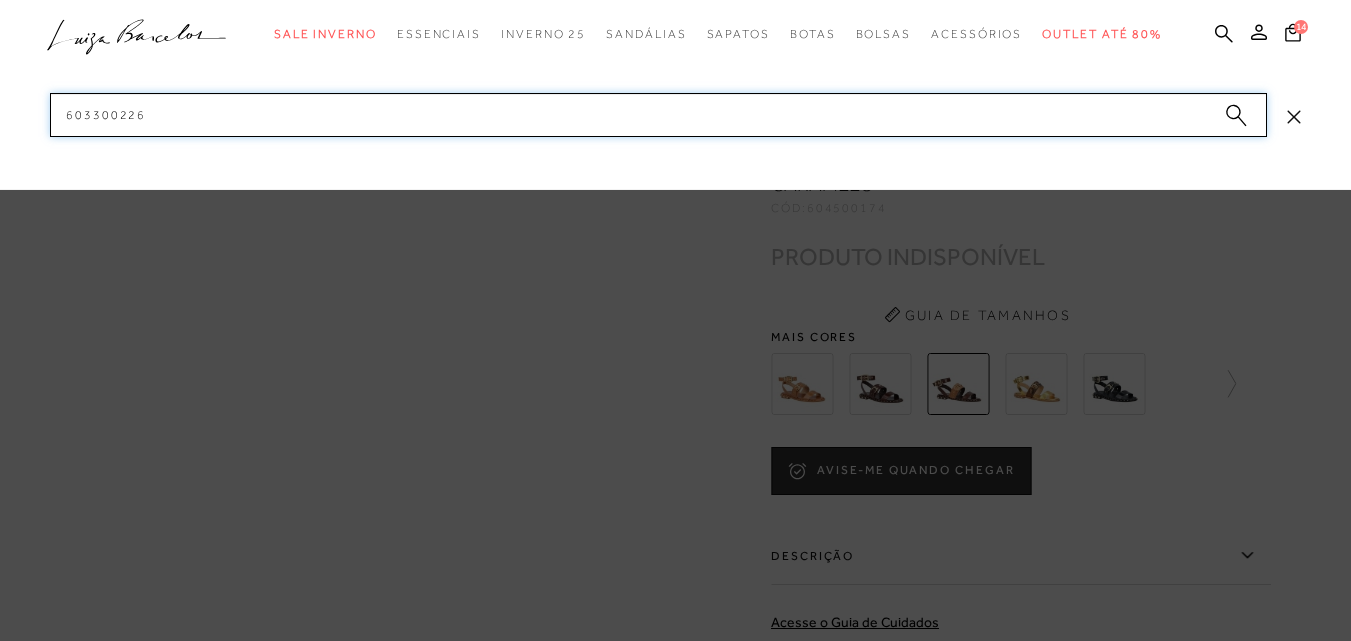 paste on "5" 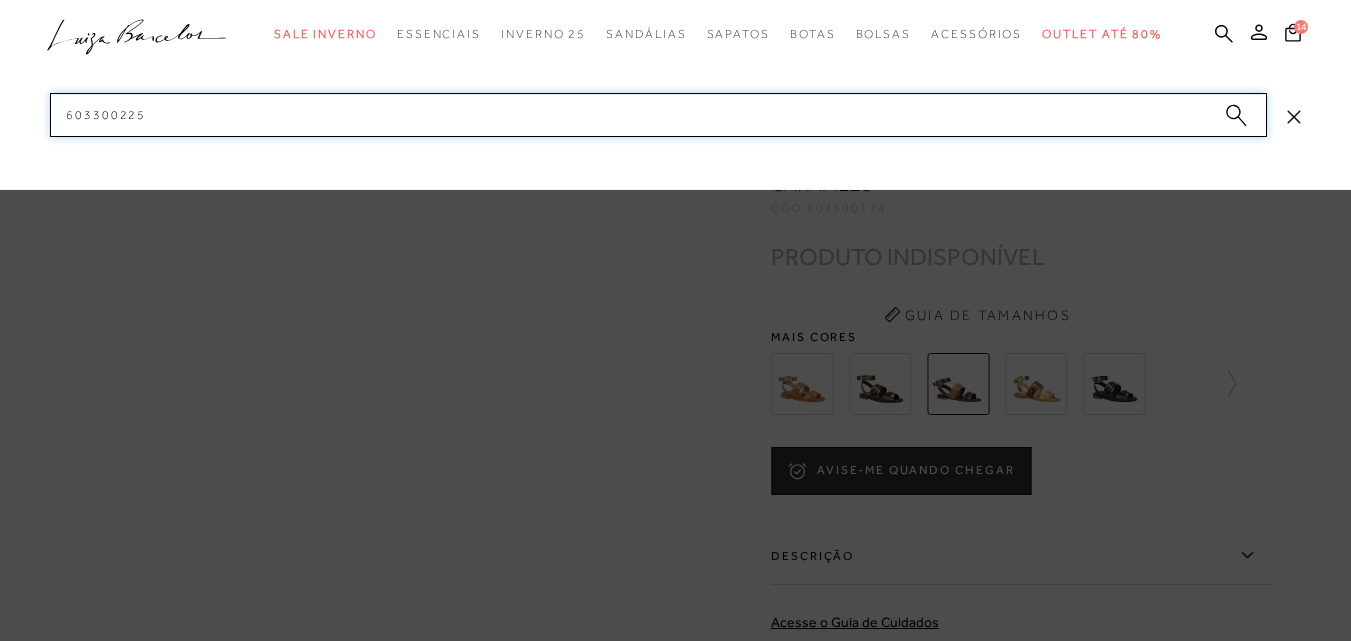 drag, startPoint x: 181, startPoint y: 117, endPoint x: 0, endPoint y: 97, distance: 182.10162 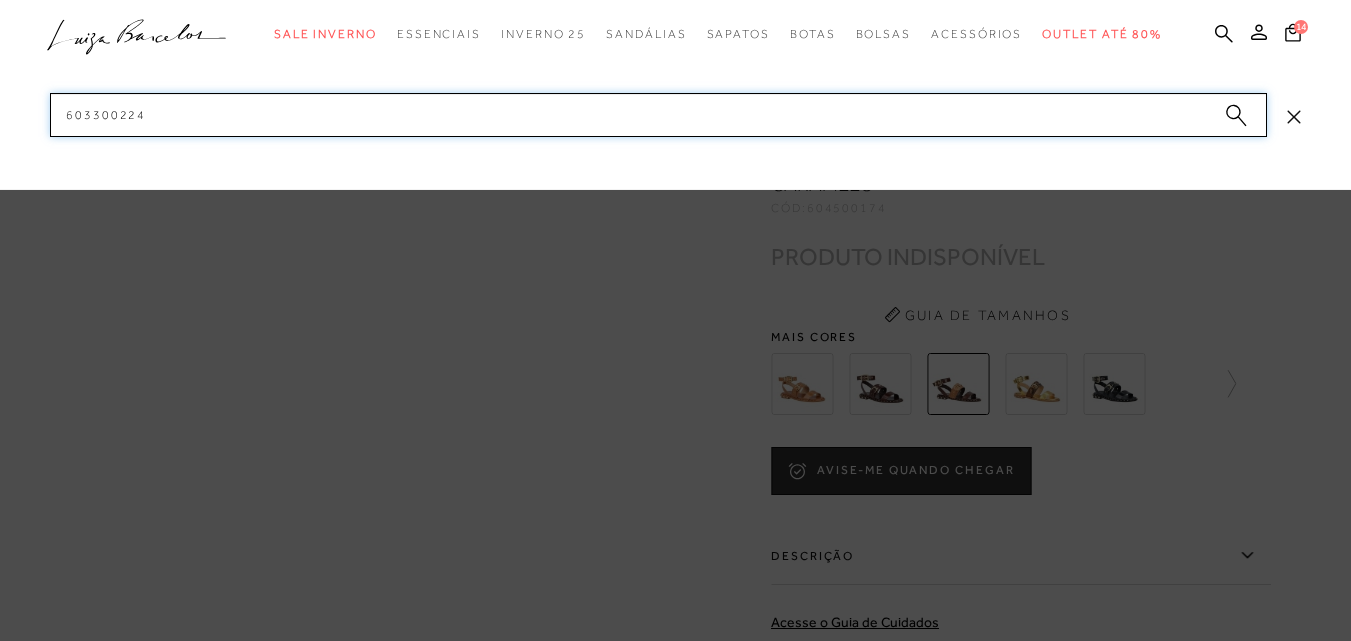 paste on "3" 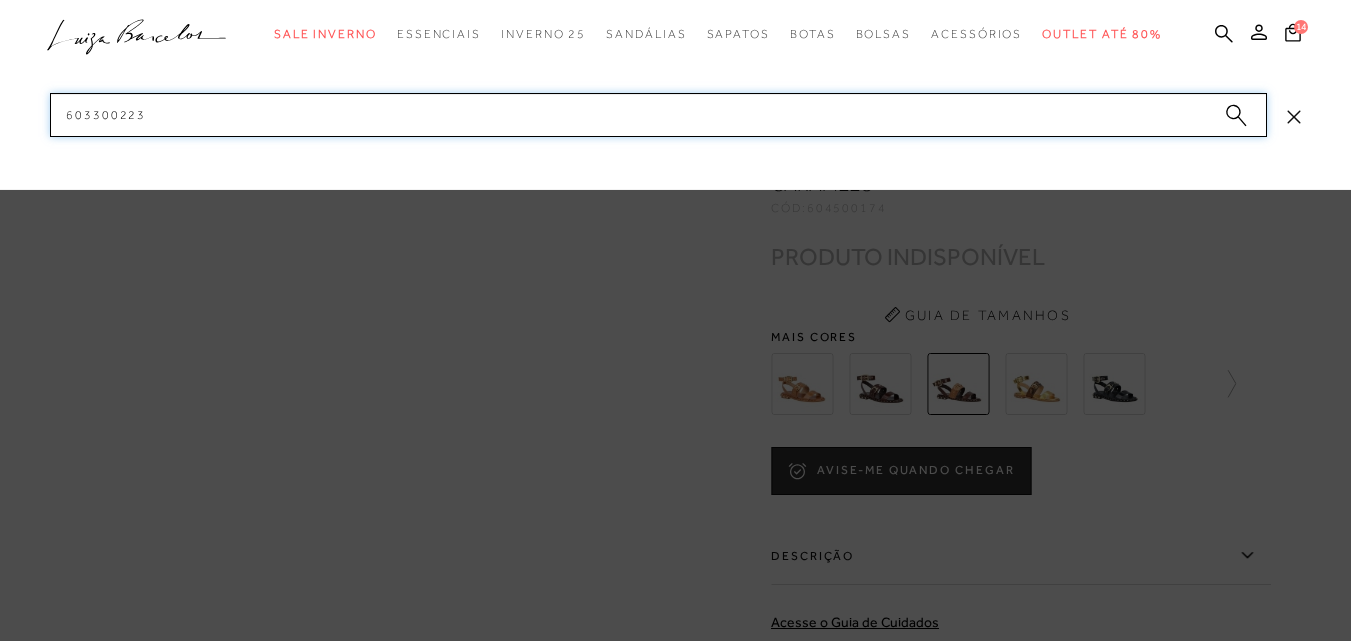 drag, startPoint x: 154, startPoint y: 104, endPoint x: 25, endPoint y: 105, distance: 129.00388 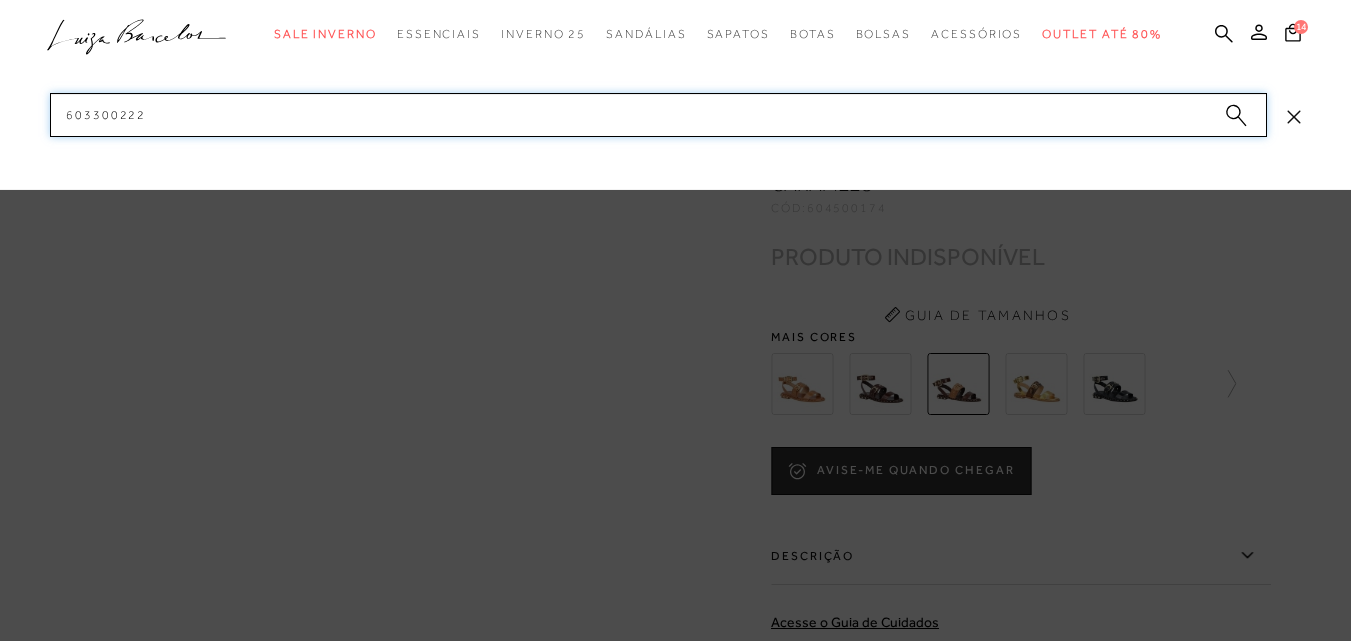 drag, startPoint x: 182, startPoint y: 114, endPoint x: 28, endPoint y: 108, distance: 154.11684 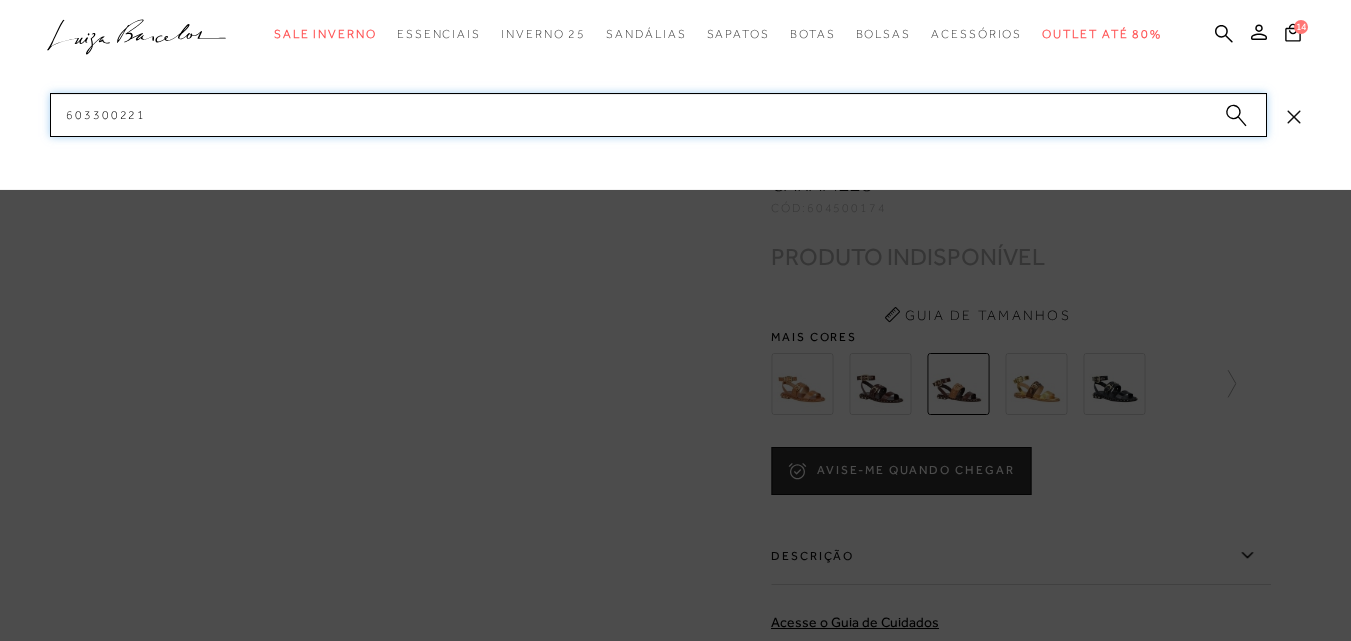 paste on "17" 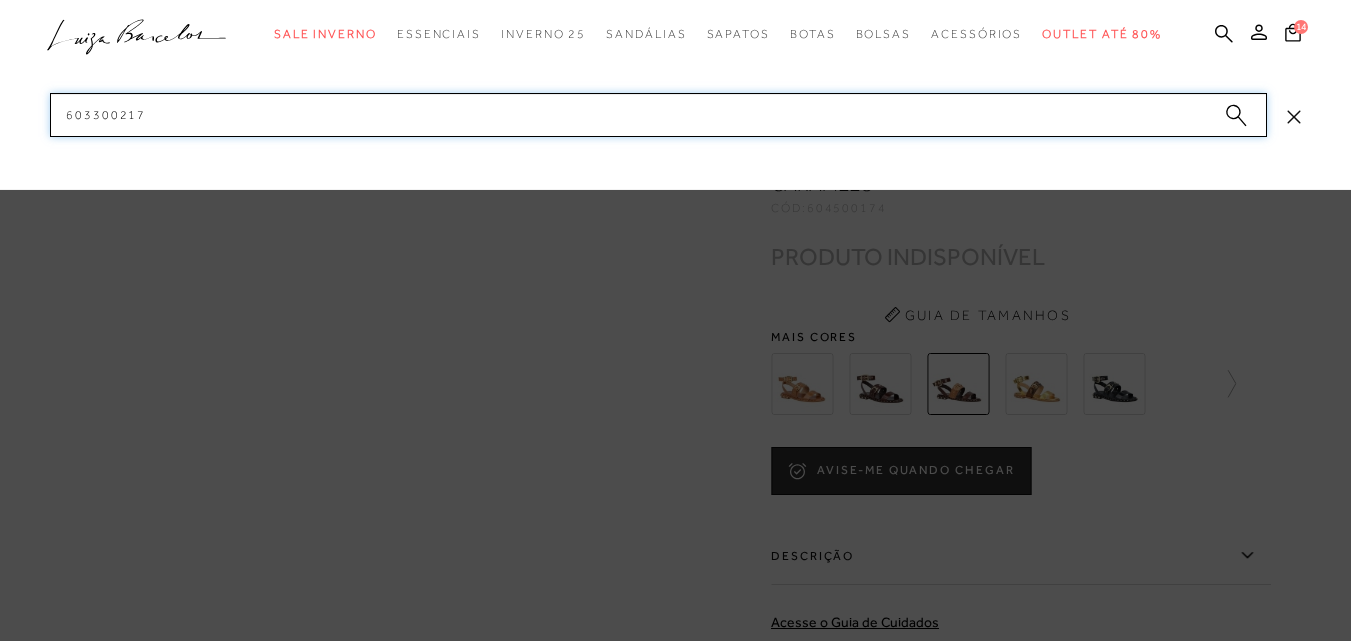 drag, startPoint x: 173, startPoint y: 106, endPoint x: 3, endPoint y: 111, distance: 170.07352 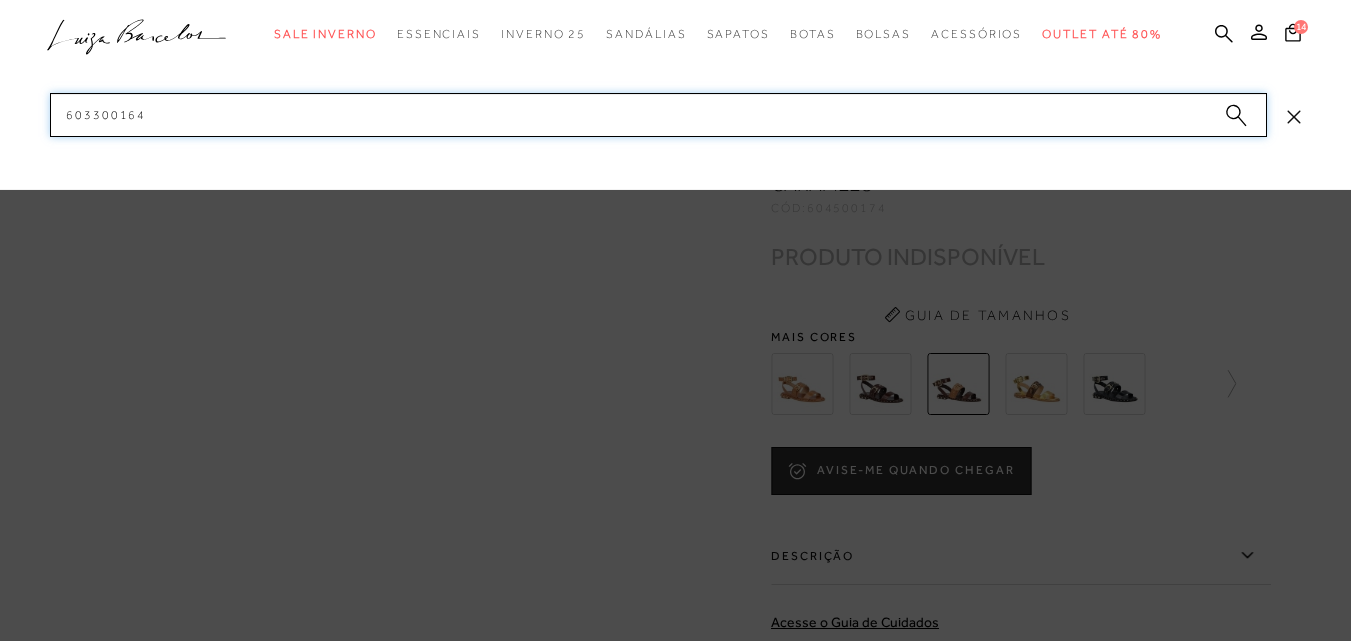 drag, startPoint x: 159, startPoint y: 109, endPoint x: 37, endPoint y: 115, distance: 122.14745 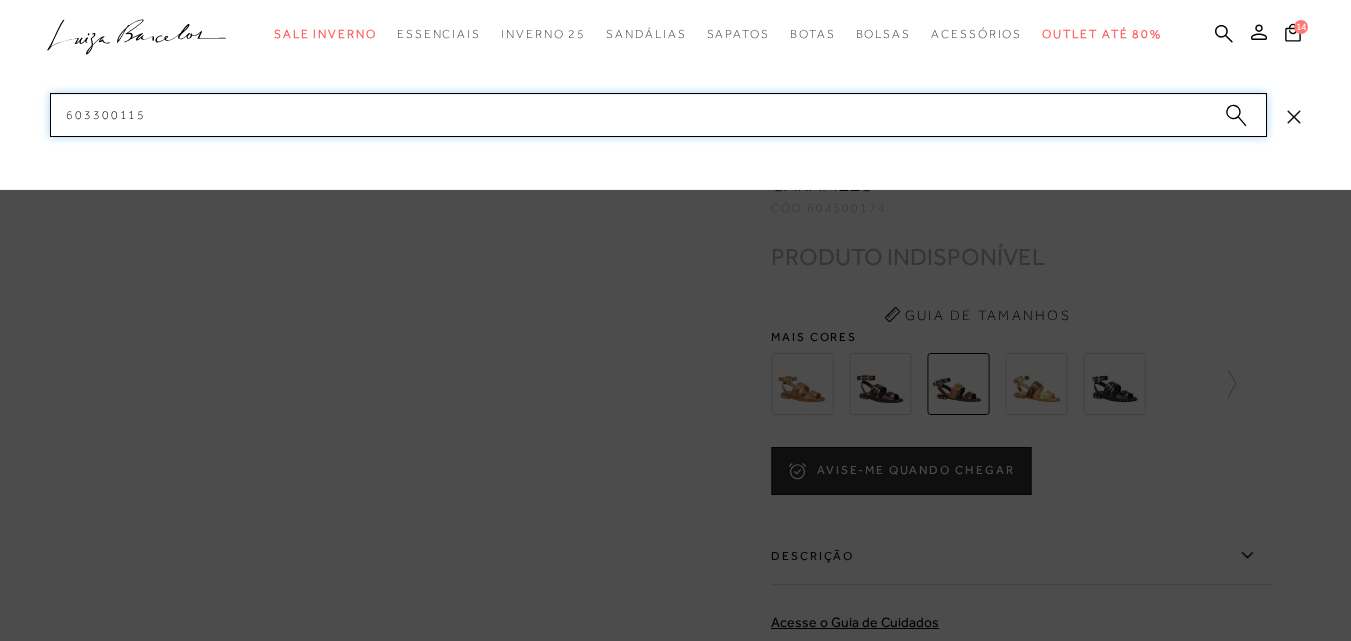 paste on "11" 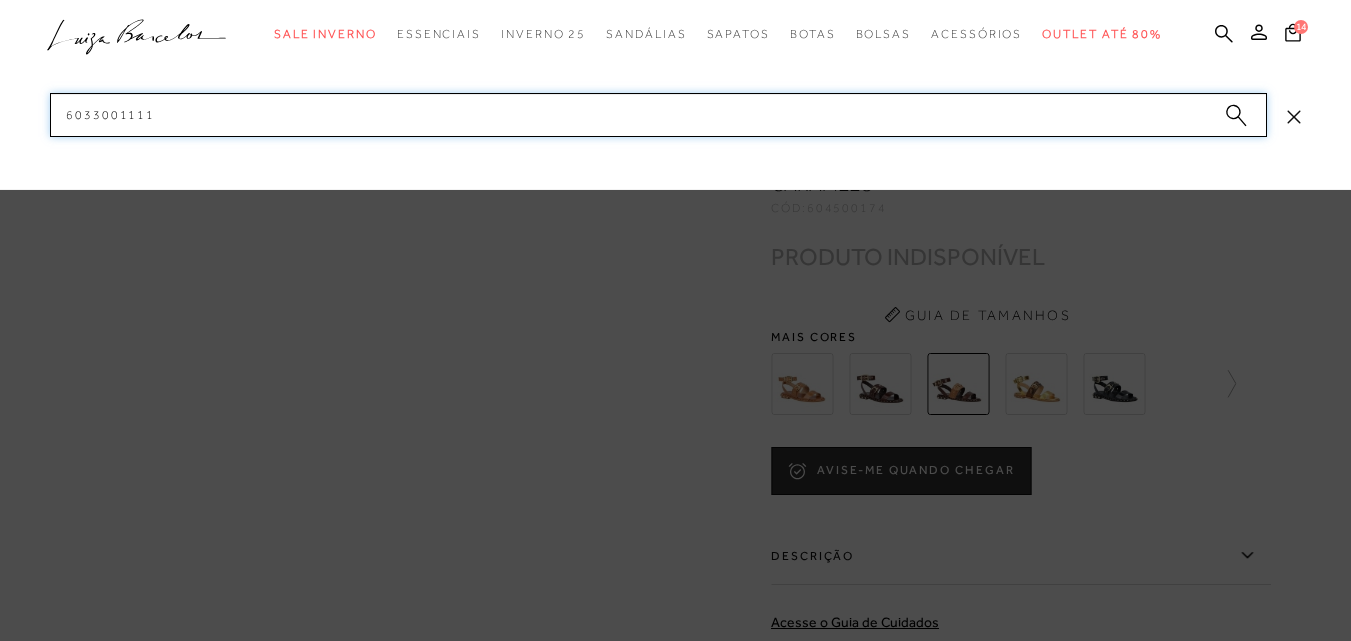 drag, startPoint x: 156, startPoint y: 118, endPoint x: 5, endPoint y: 110, distance: 151.21178 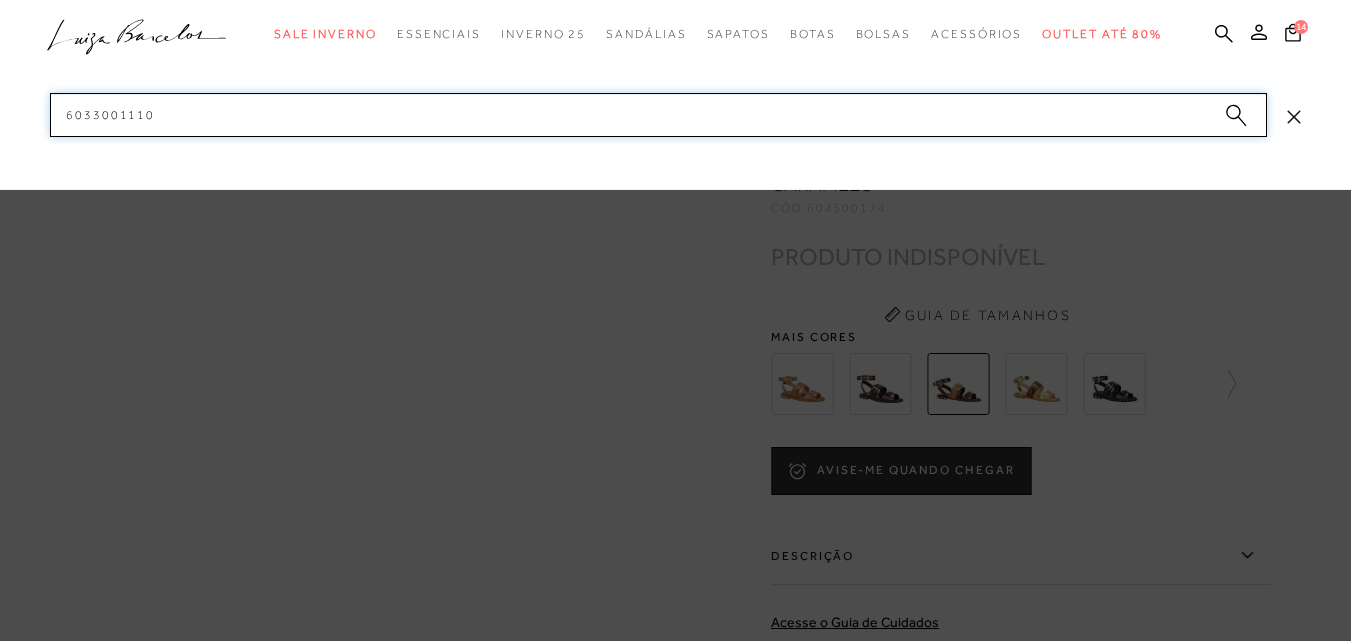 drag, startPoint x: 166, startPoint y: 111, endPoint x: 59, endPoint y: 115, distance: 107.07474 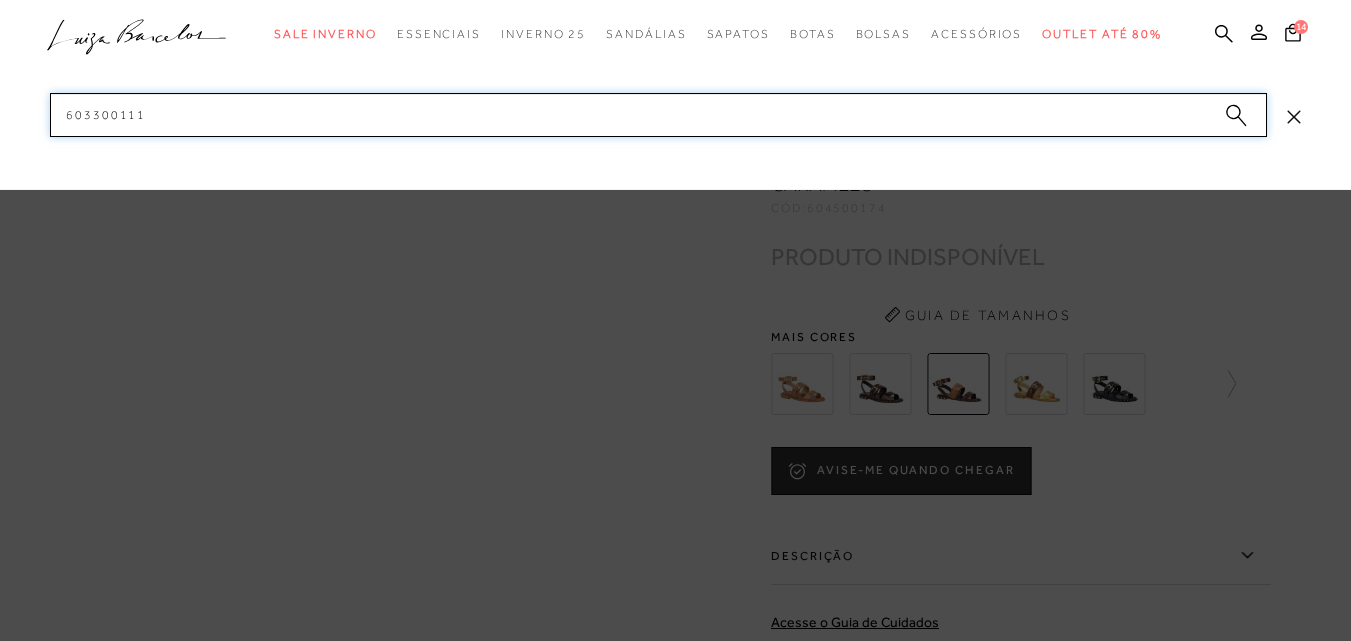 paste on "200482" 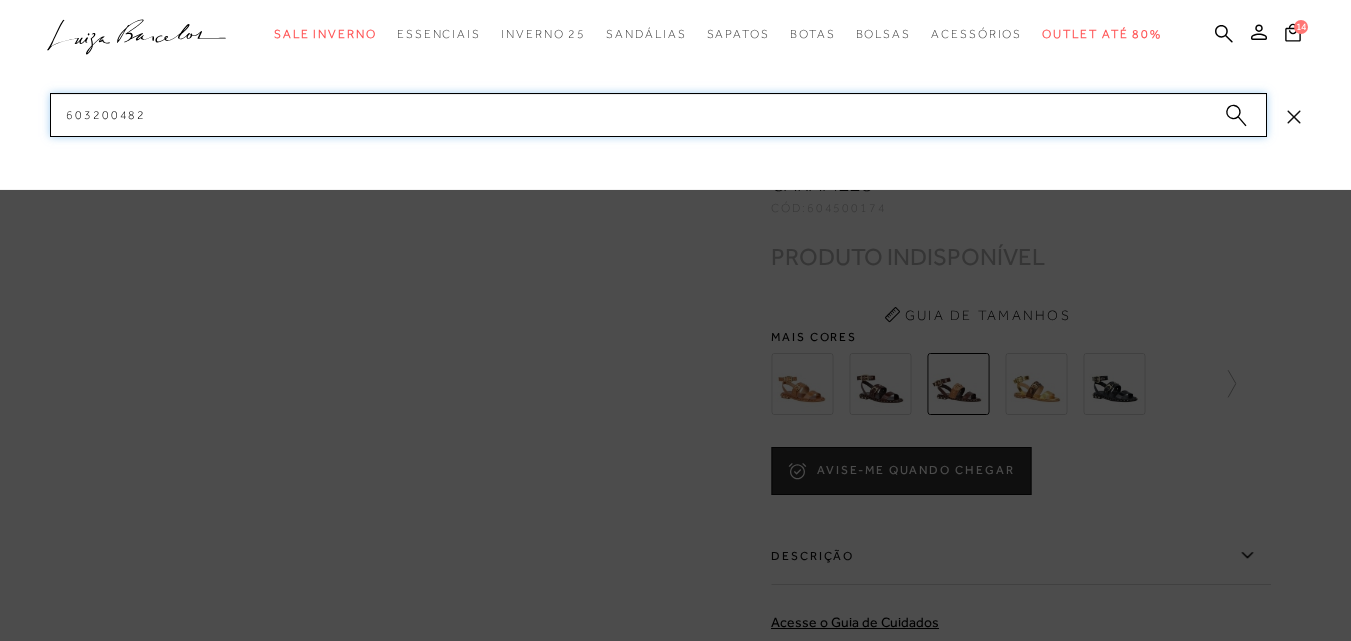 drag, startPoint x: 167, startPoint y: 117, endPoint x: 54, endPoint y: 118, distance: 113.004425 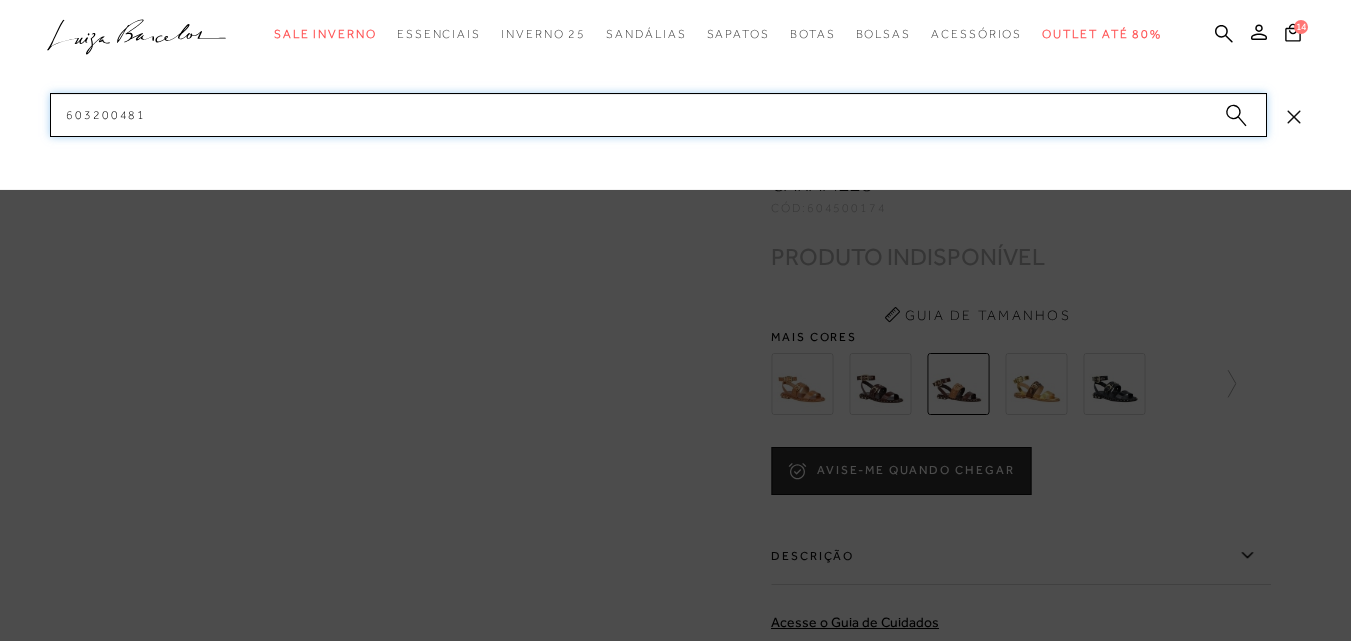 paste on "395" 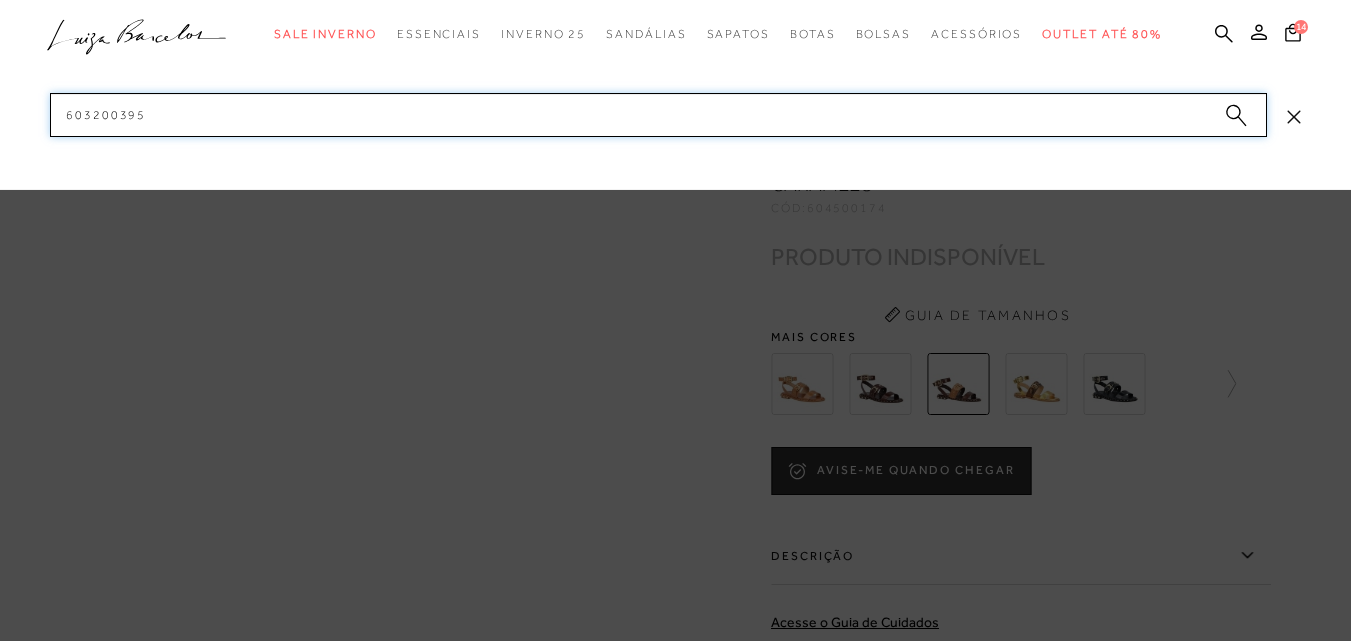 drag, startPoint x: 161, startPoint y: 109, endPoint x: 23, endPoint y: 108, distance: 138.00362 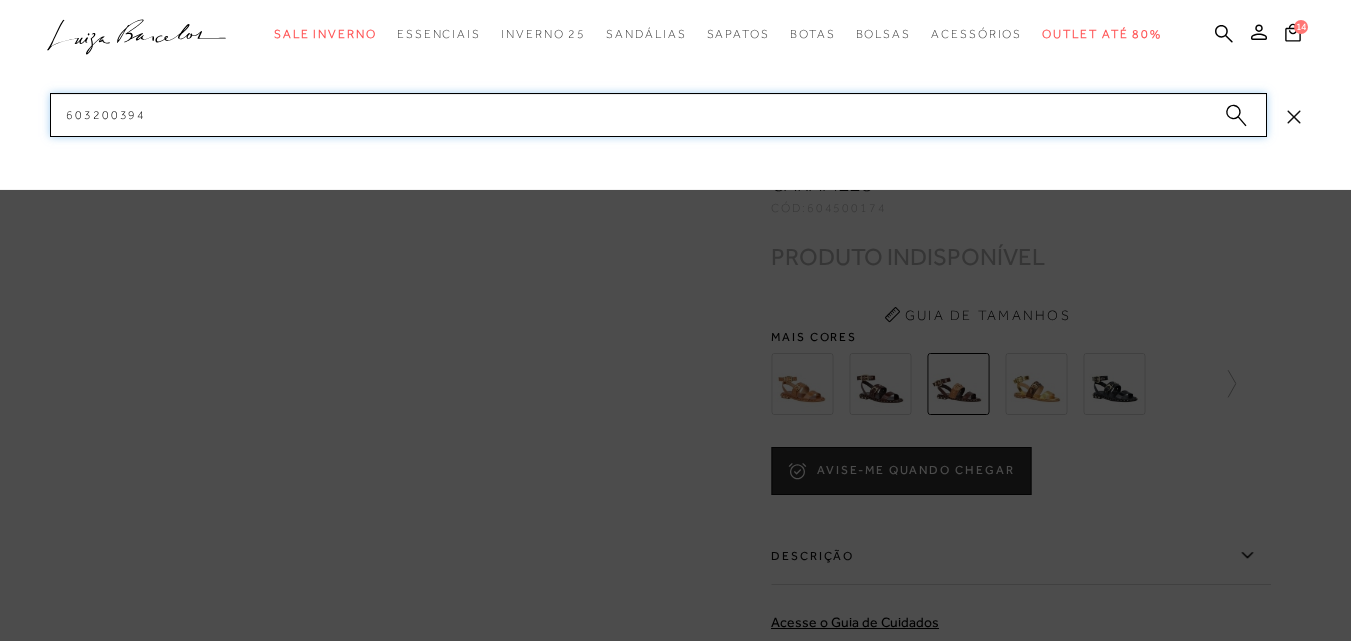 drag, startPoint x: 190, startPoint y: 114, endPoint x: 37, endPoint y: 118, distance: 153.05228 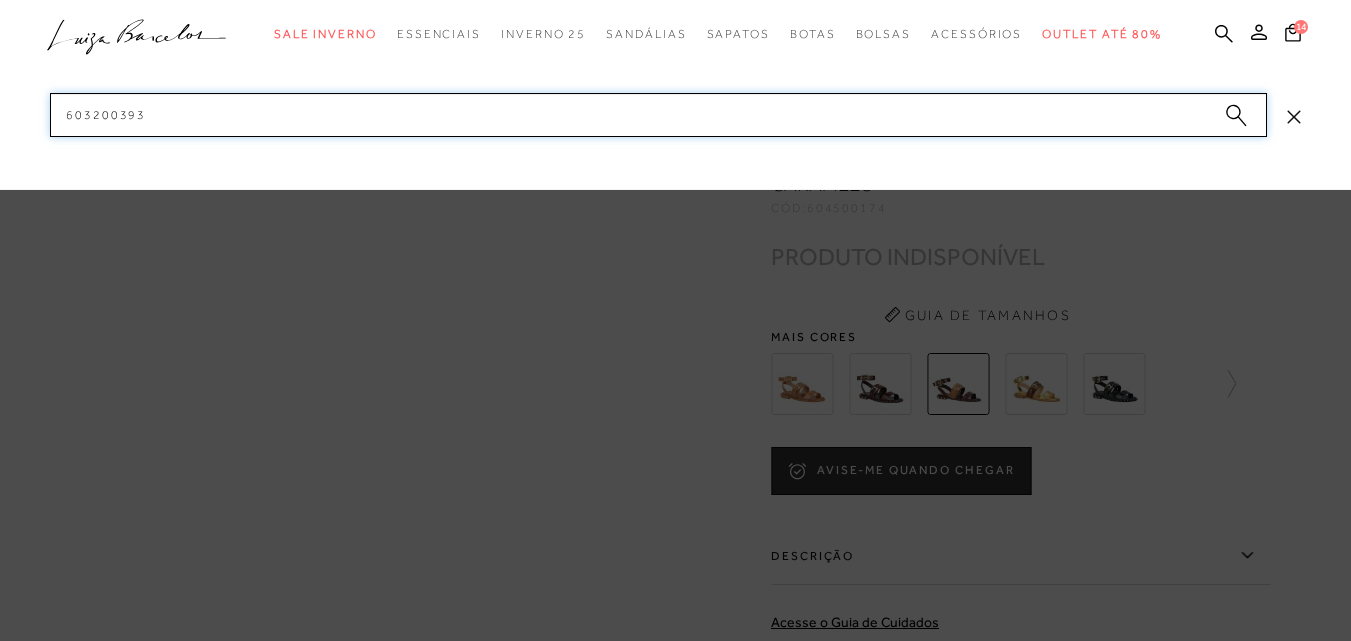 drag, startPoint x: 152, startPoint y: 112, endPoint x: 57, endPoint y: 117, distance: 95.131485 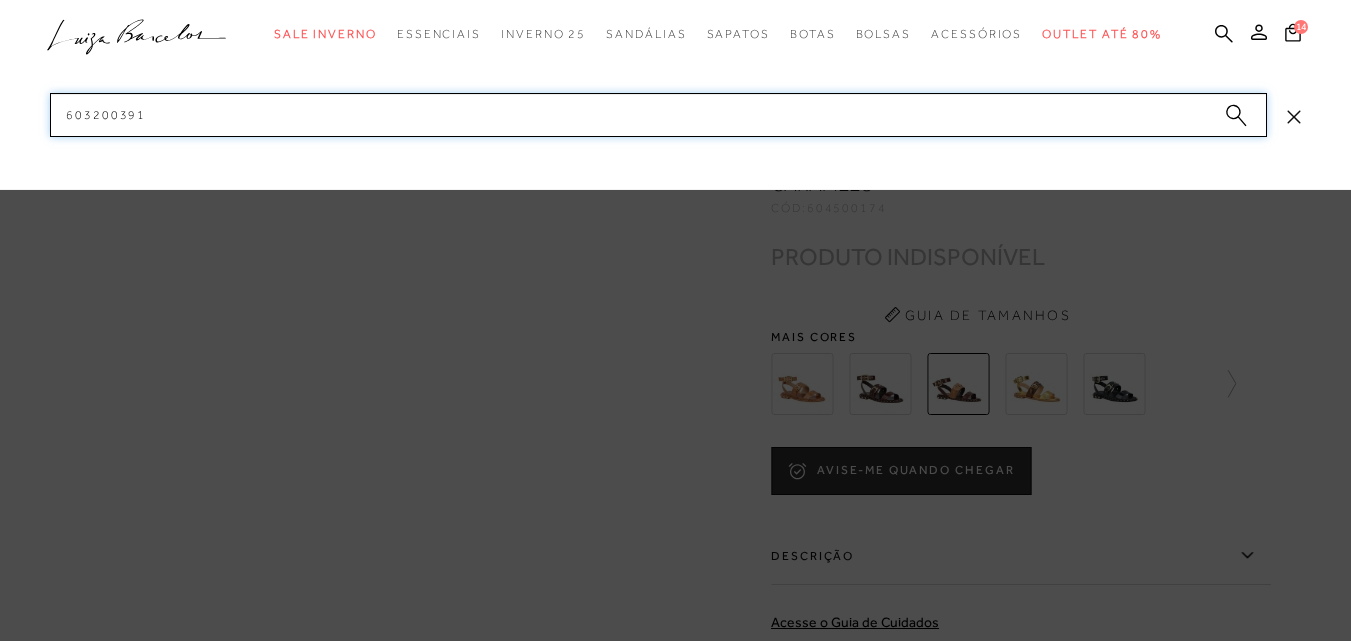 drag, startPoint x: 183, startPoint y: 118, endPoint x: 40, endPoint y: 115, distance: 143.03146 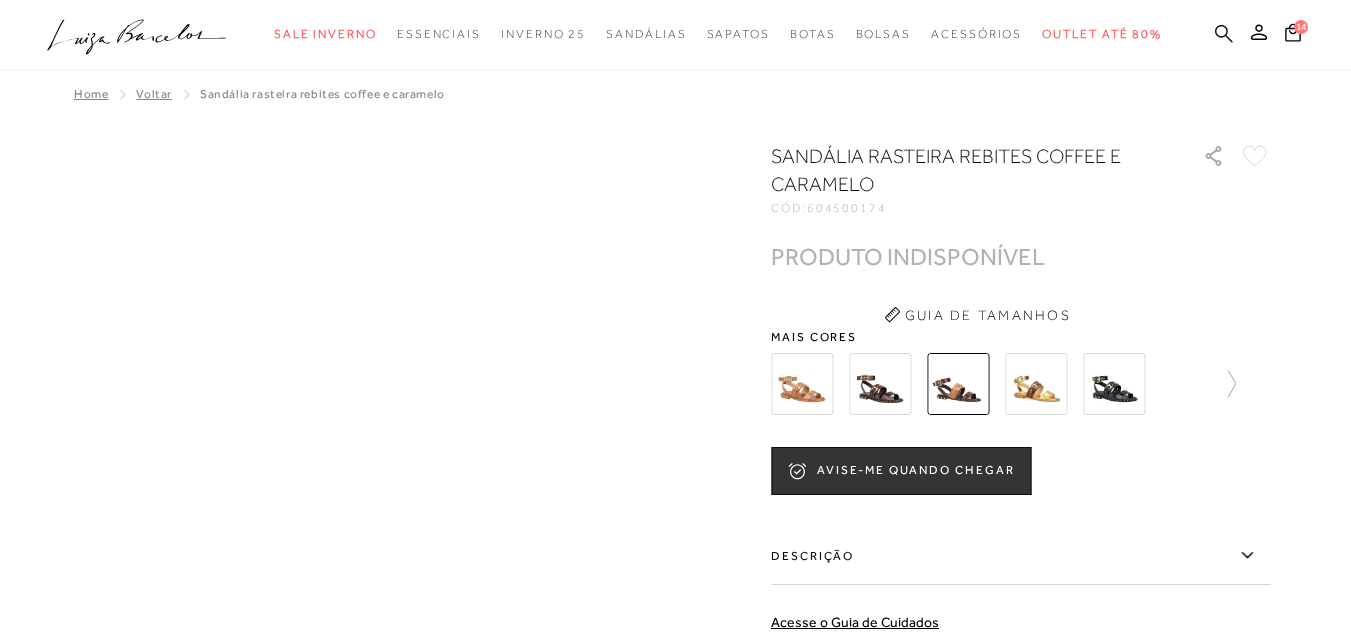 click 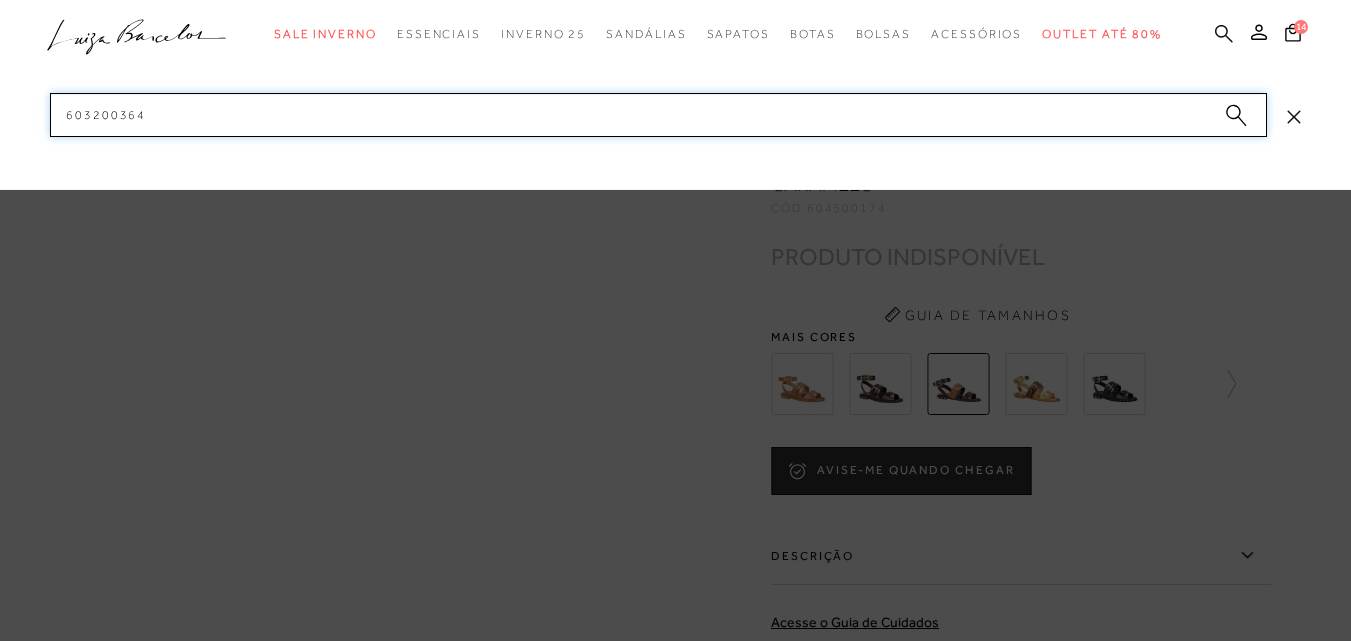 paste on "603200364" 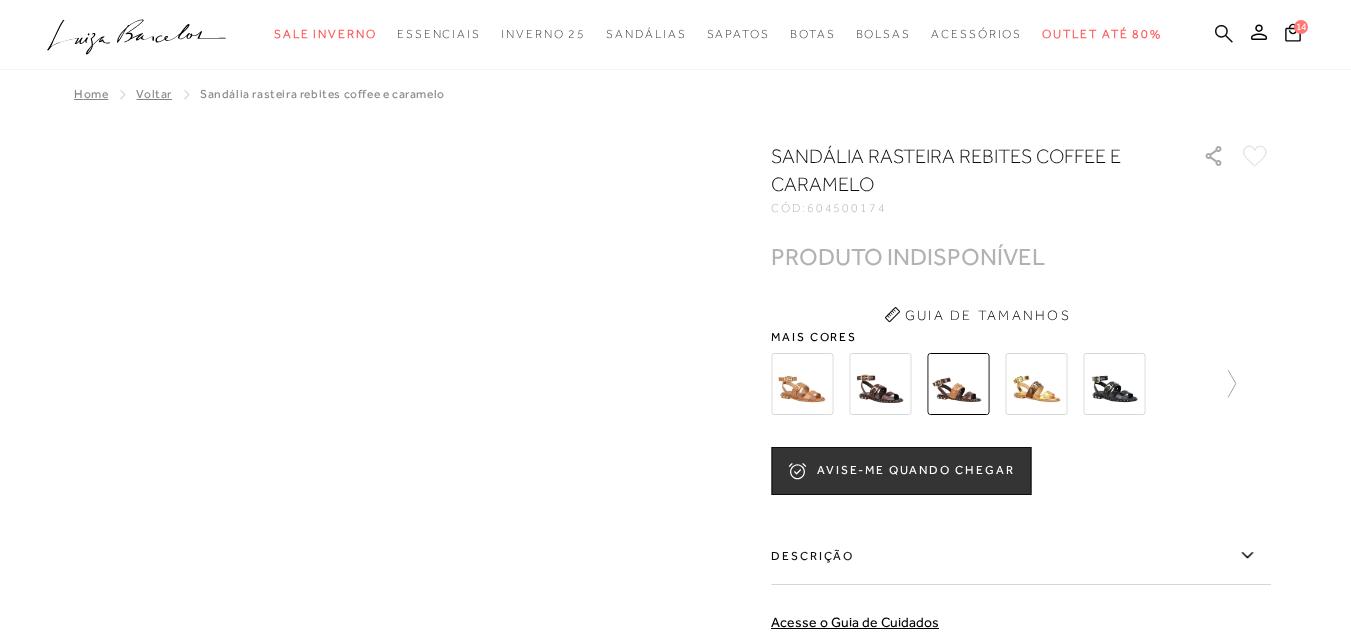 click 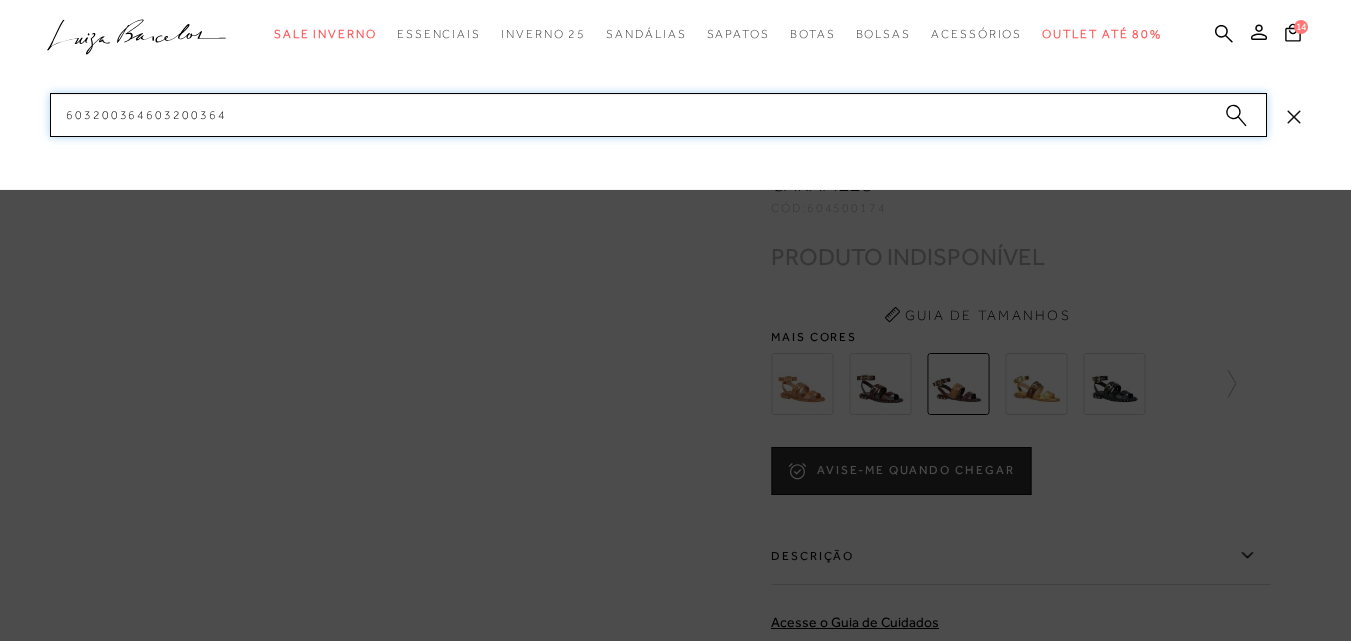 drag, startPoint x: 787, startPoint y: 126, endPoint x: 13, endPoint y: 123, distance: 774.0058 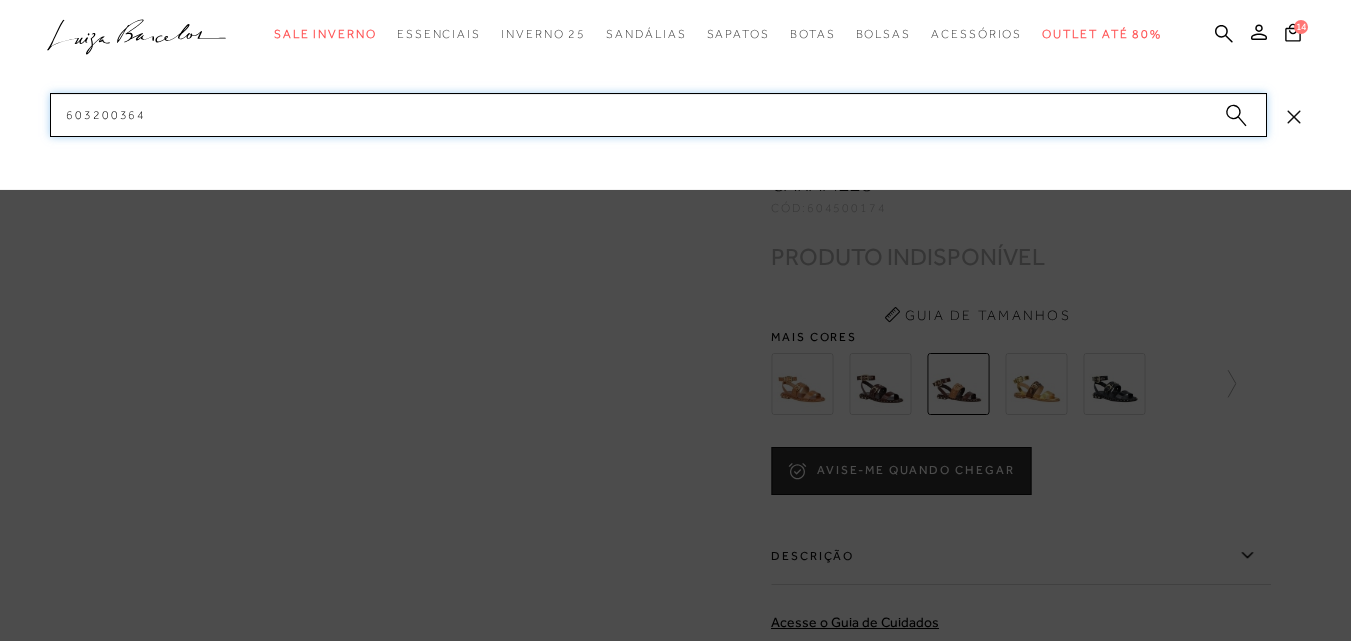 paste on "59" 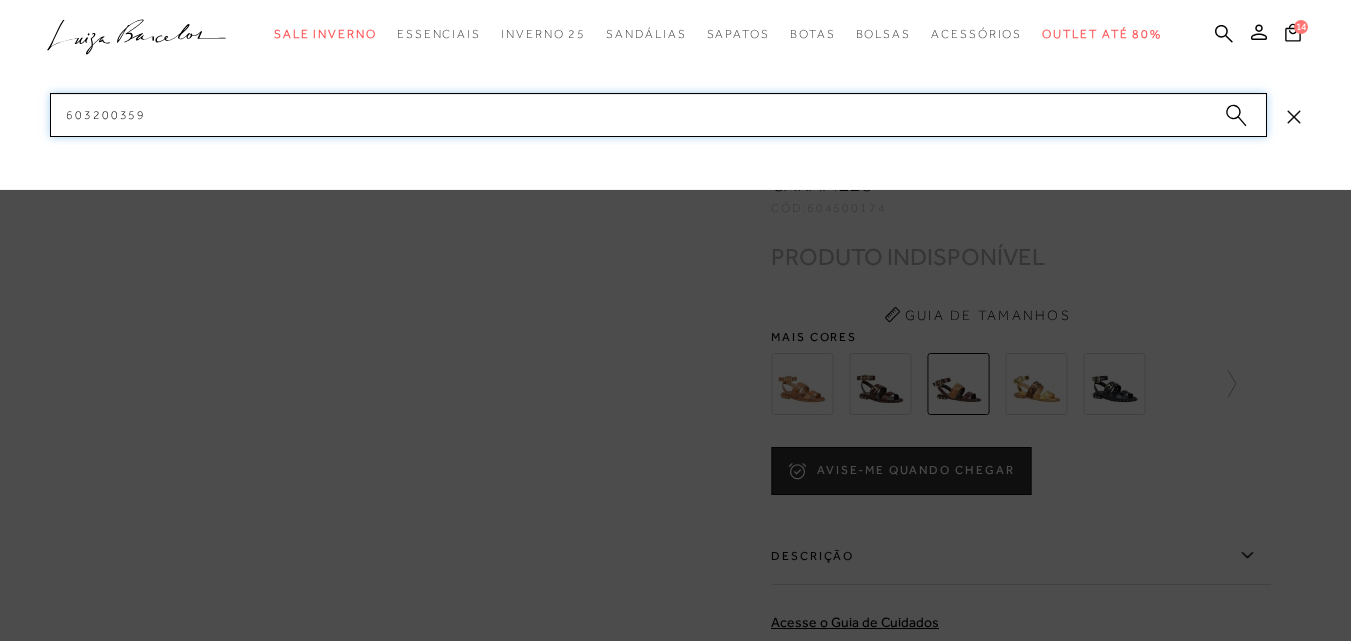 drag, startPoint x: 157, startPoint y: 112, endPoint x: 16, endPoint y: 113, distance: 141.00354 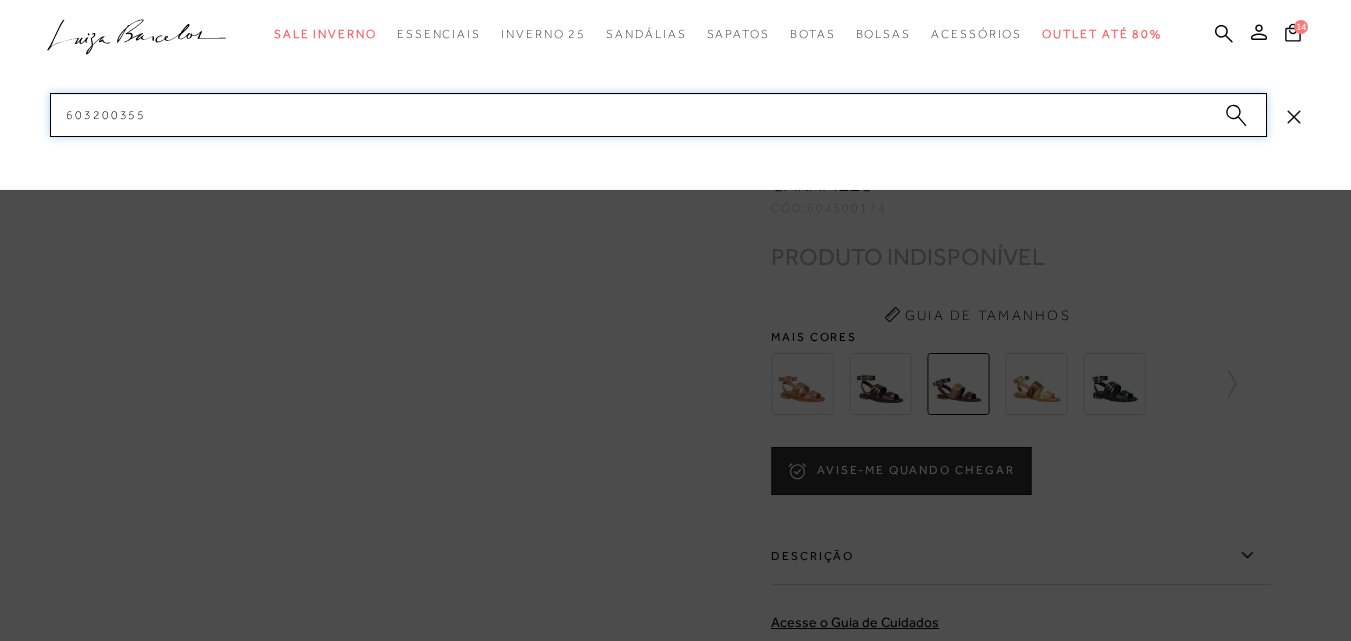 drag, startPoint x: 159, startPoint y: 130, endPoint x: 39, endPoint y: 113, distance: 121.19818 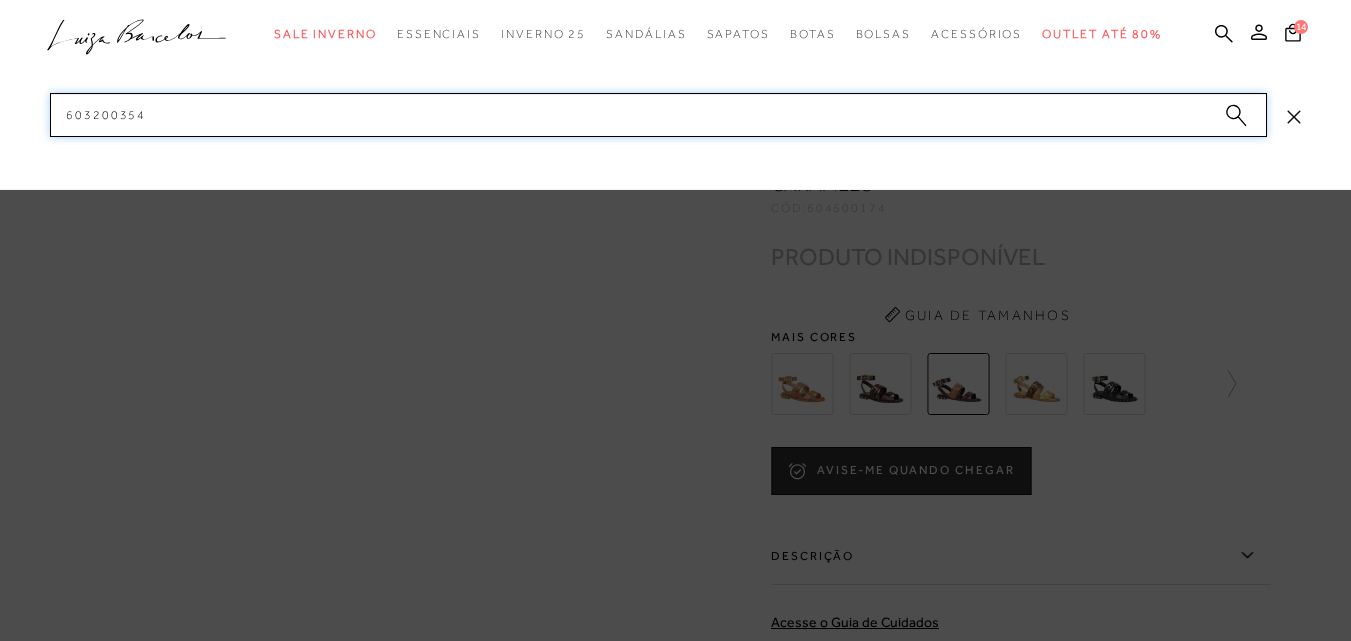 drag, startPoint x: 123, startPoint y: 113, endPoint x: 7, endPoint y: 114, distance: 116.00431 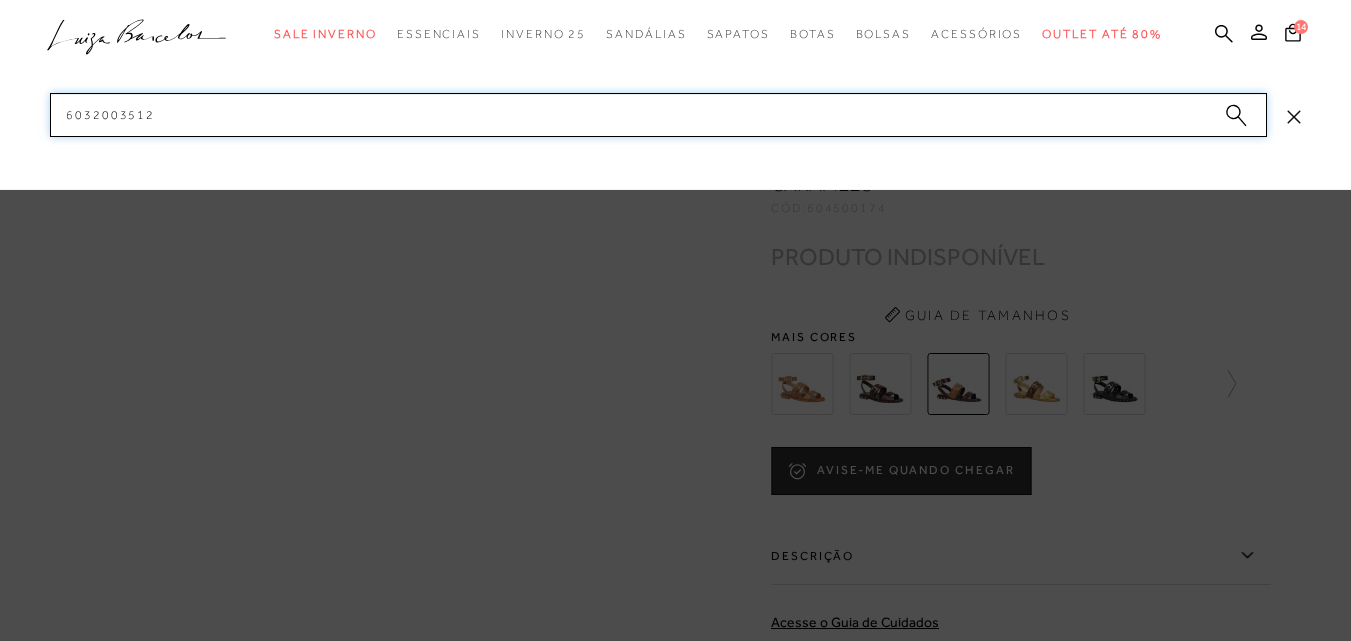 drag, startPoint x: 183, startPoint y: 107, endPoint x: 15, endPoint y: 106, distance: 168.00298 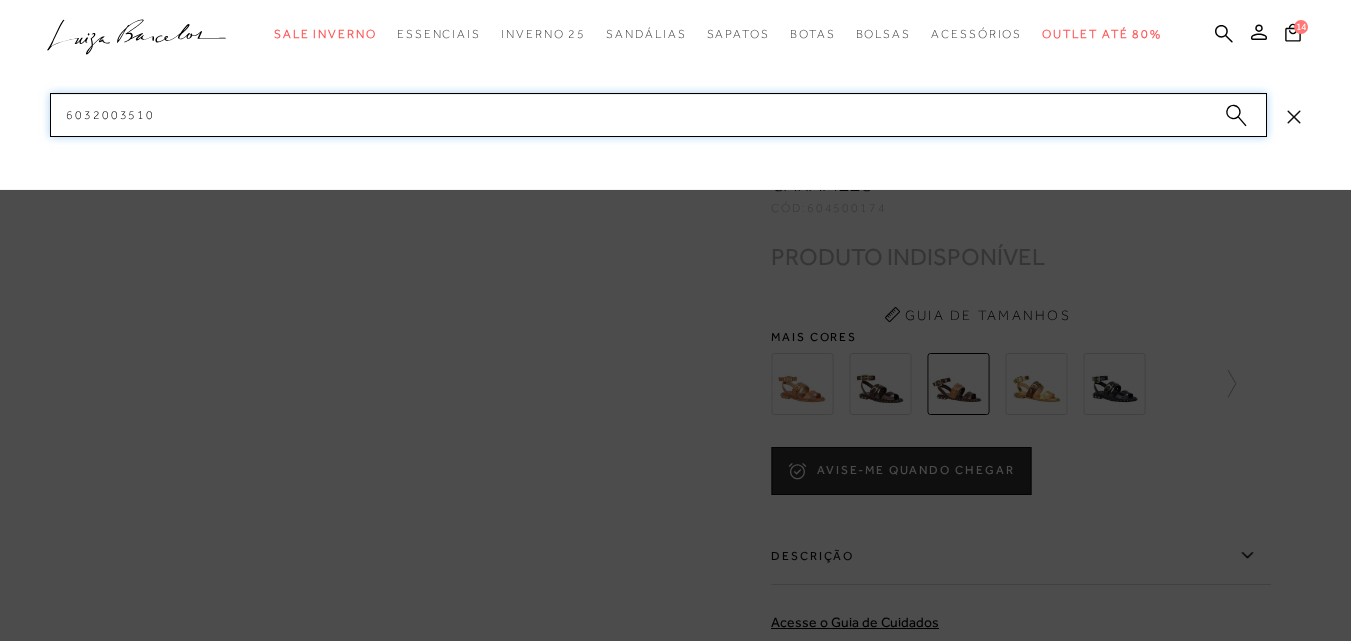 drag, startPoint x: 74, startPoint y: 113, endPoint x: 8, endPoint y: 109, distance: 66.1211 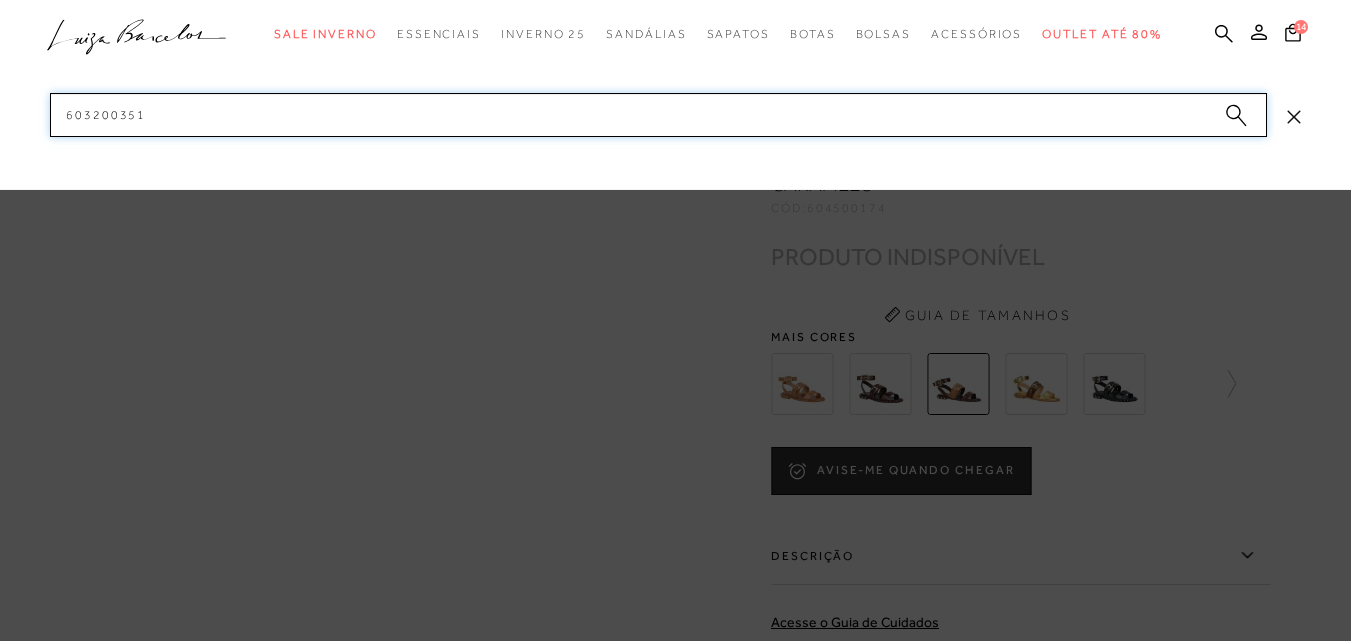 click on "603200351" at bounding box center [658, 115] 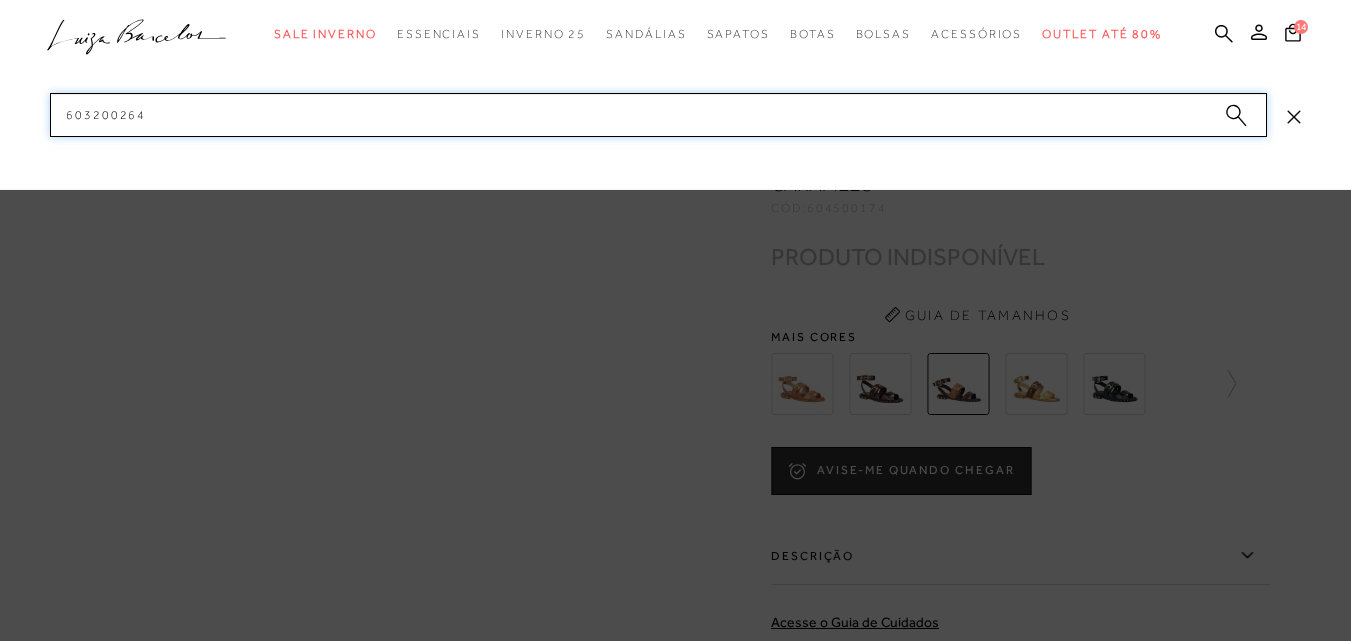 drag, startPoint x: 172, startPoint y: 114, endPoint x: 42, endPoint y: 114, distance: 130 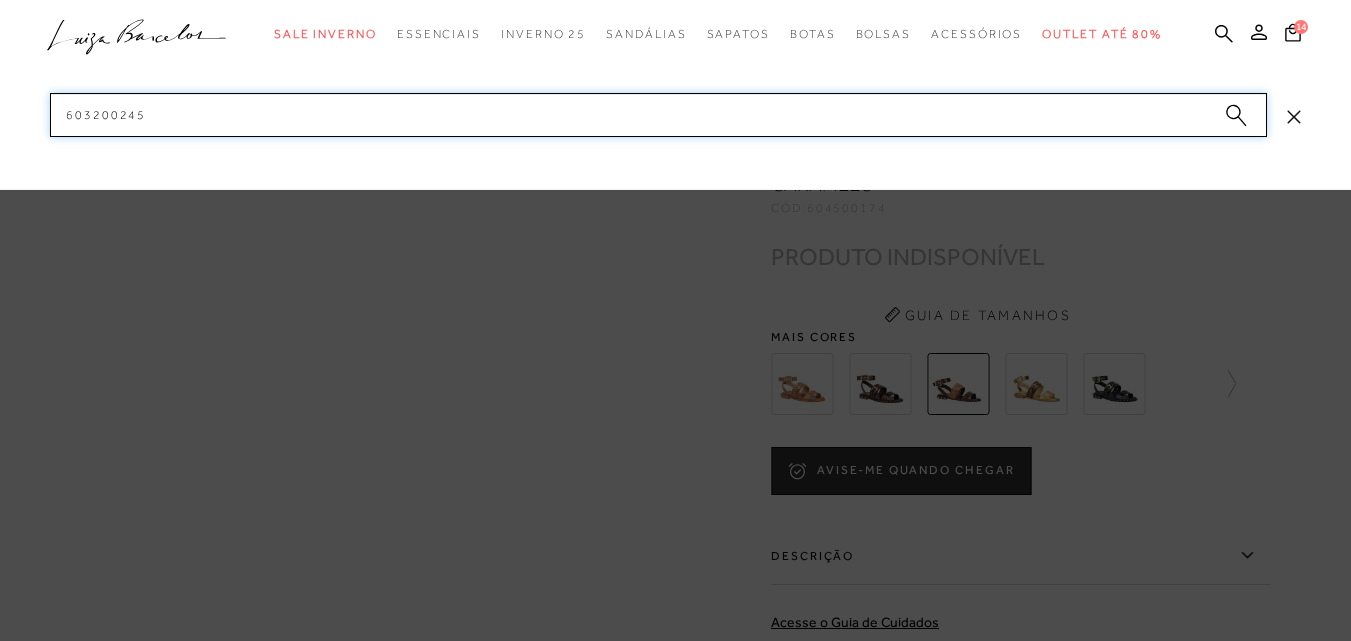 drag, startPoint x: 177, startPoint y: 107, endPoint x: 18, endPoint y: 107, distance: 159 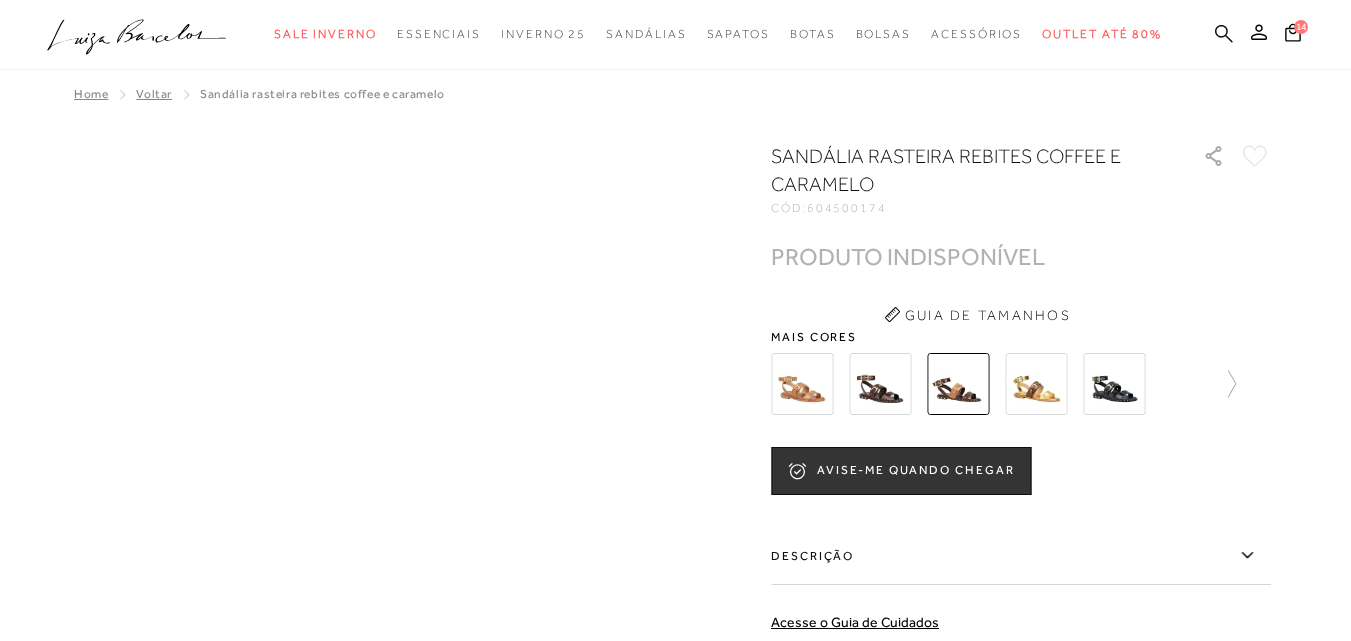 click 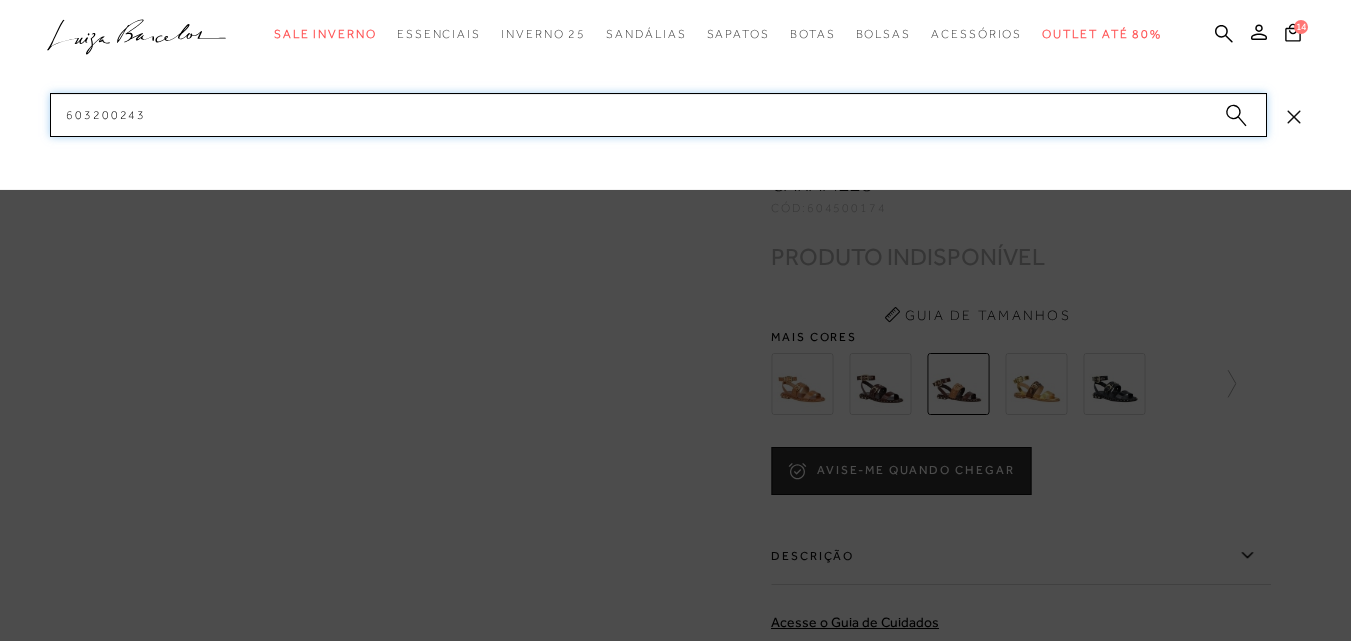 drag, startPoint x: 166, startPoint y: 110, endPoint x: 0, endPoint y: 109, distance: 166.003 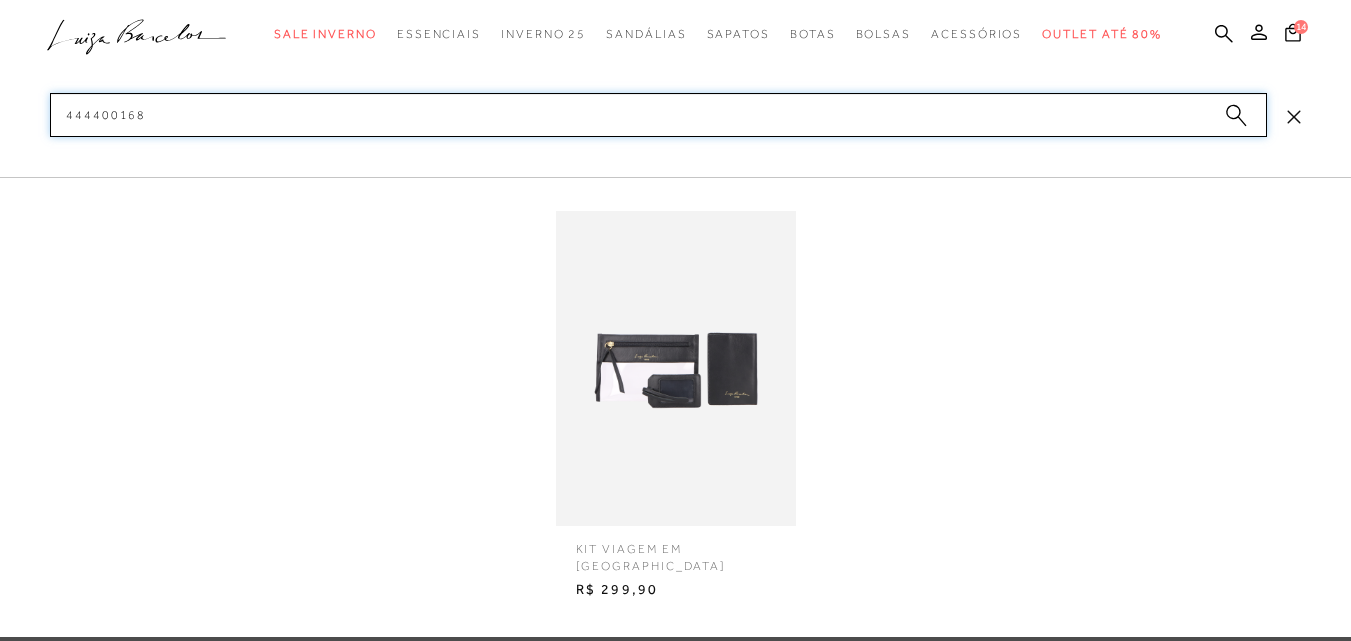 type on "4444001687" 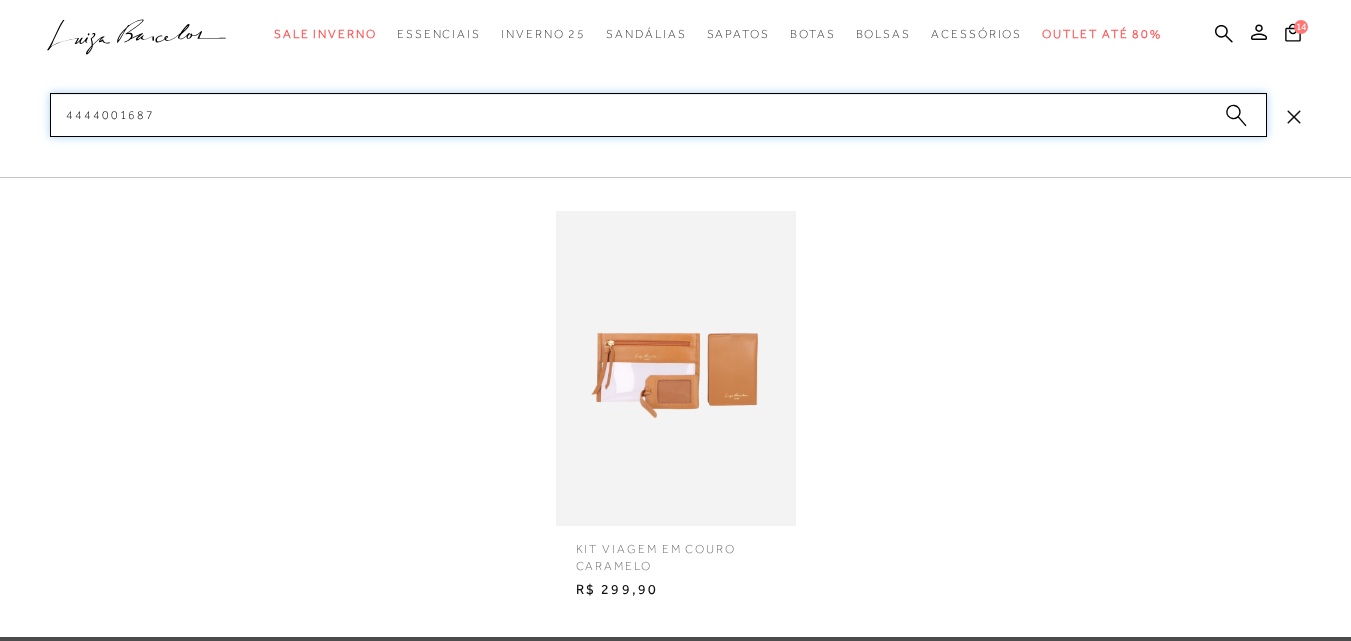 type 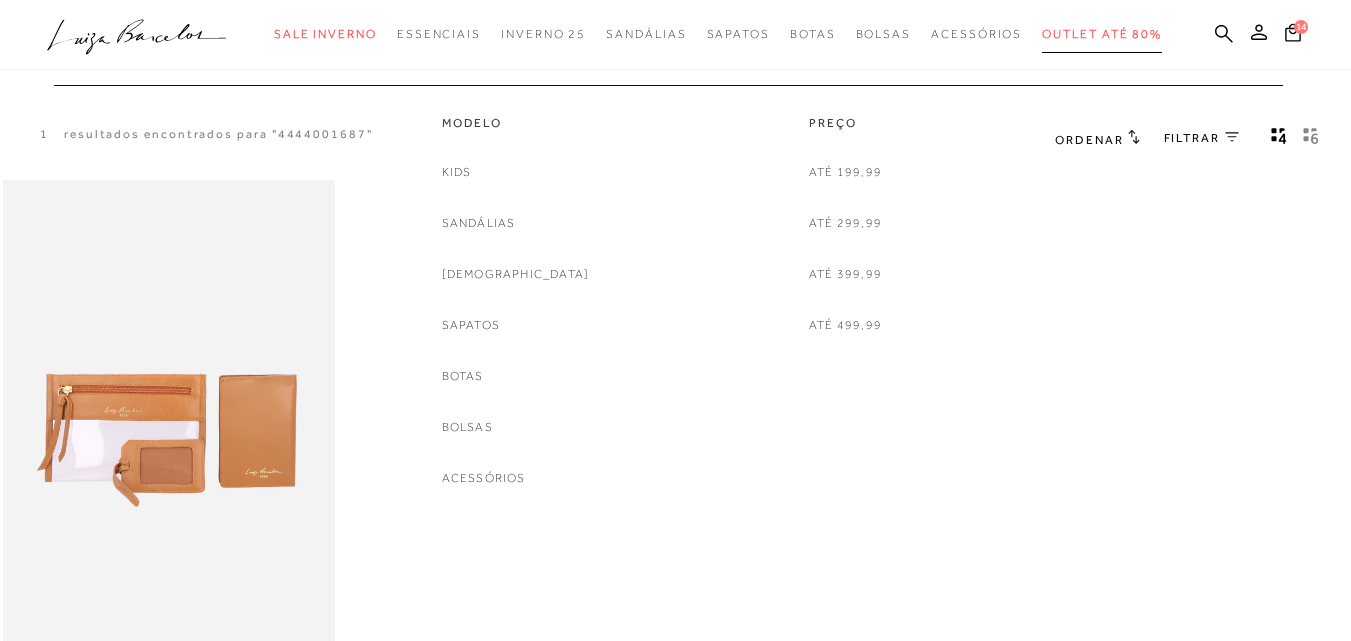 scroll, scrollTop: 0, scrollLeft: 0, axis: both 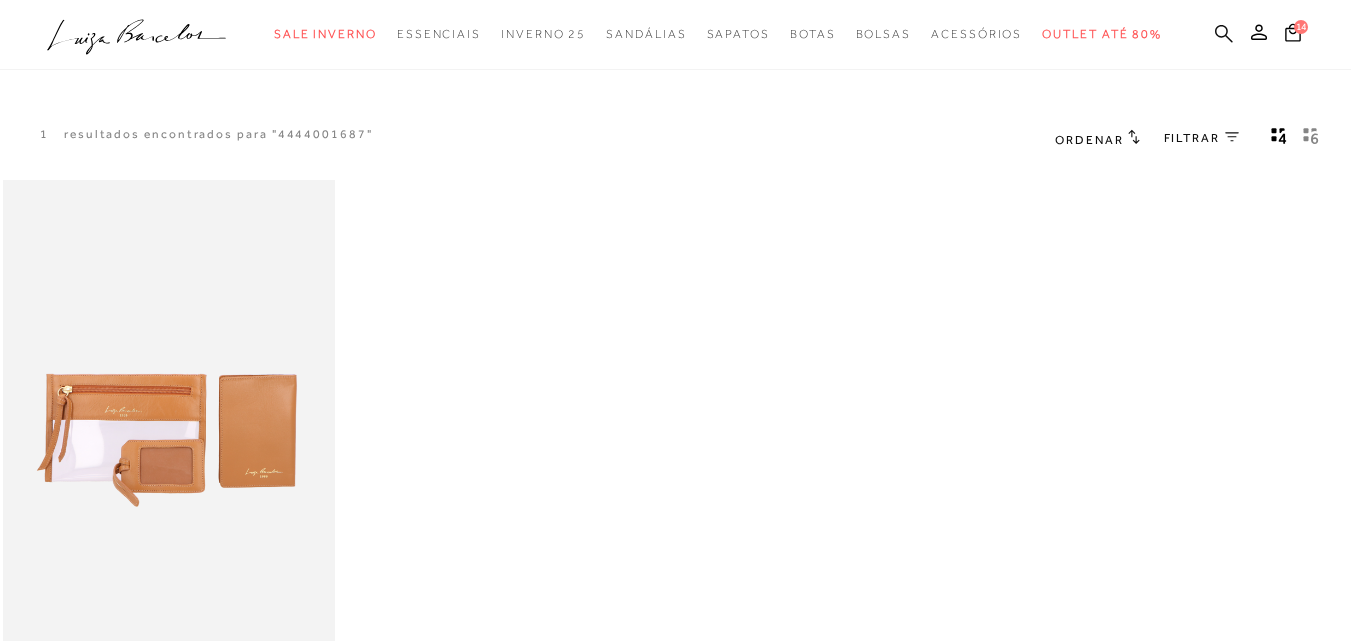 click 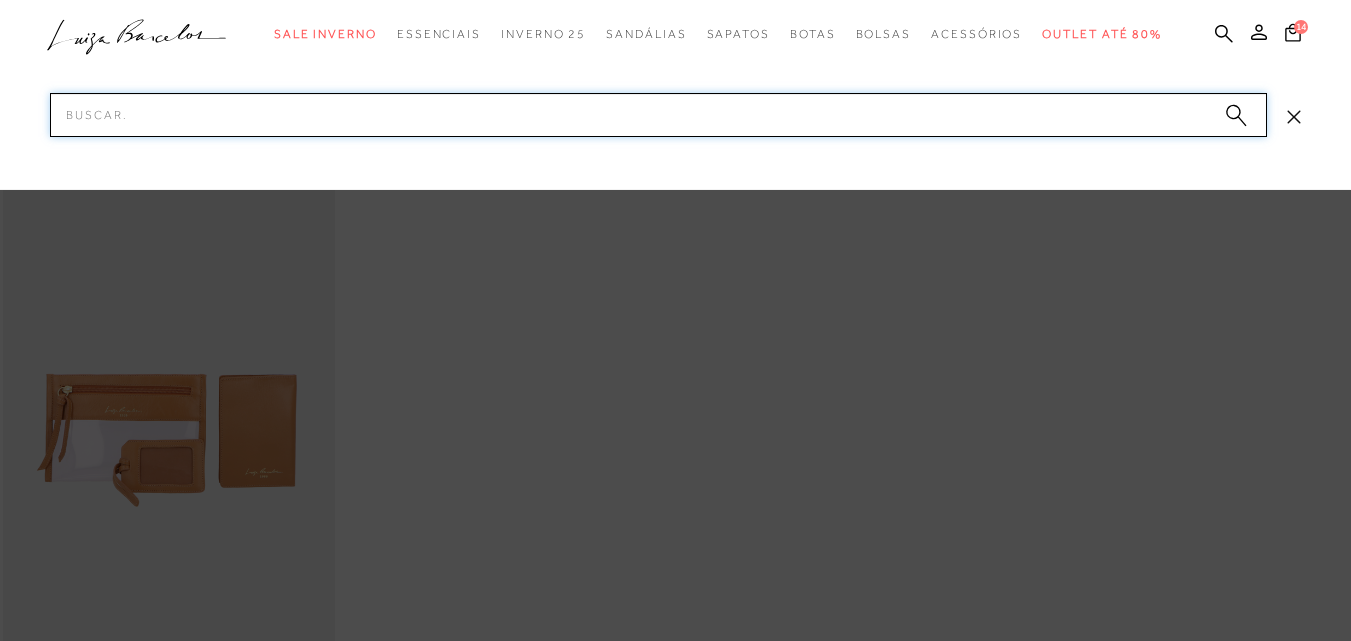 click on "Pesquisar" at bounding box center (658, 115) 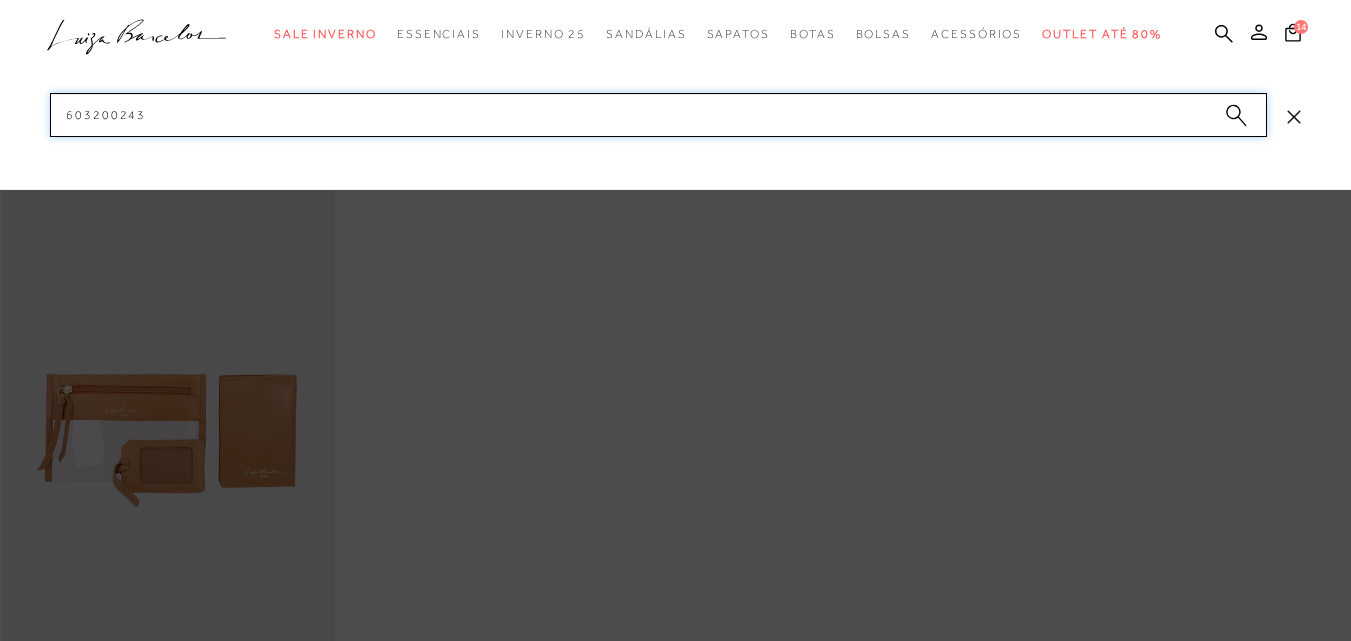 drag, startPoint x: 171, startPoint y: 118, endPoint x: 0, endPoint y: 118, distance: 171 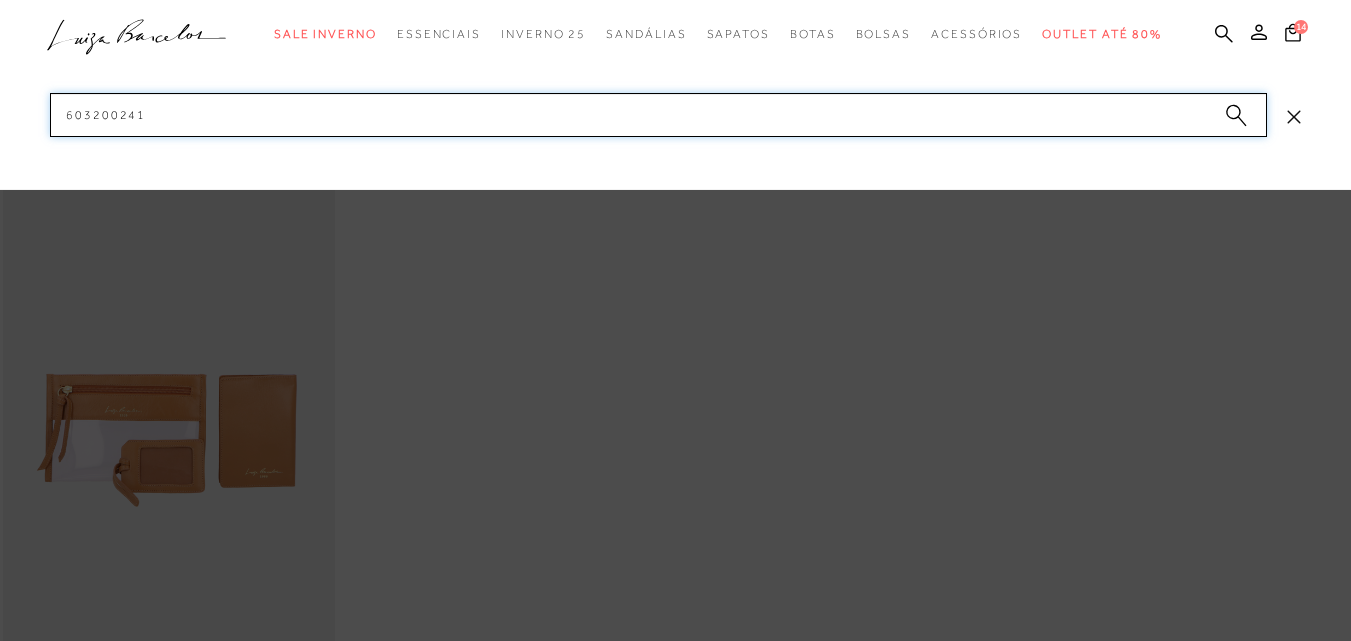 drag, startPoint x: 28, startPoint y: 107, endPoint x: 1, endPoint y: 107, distance: 27 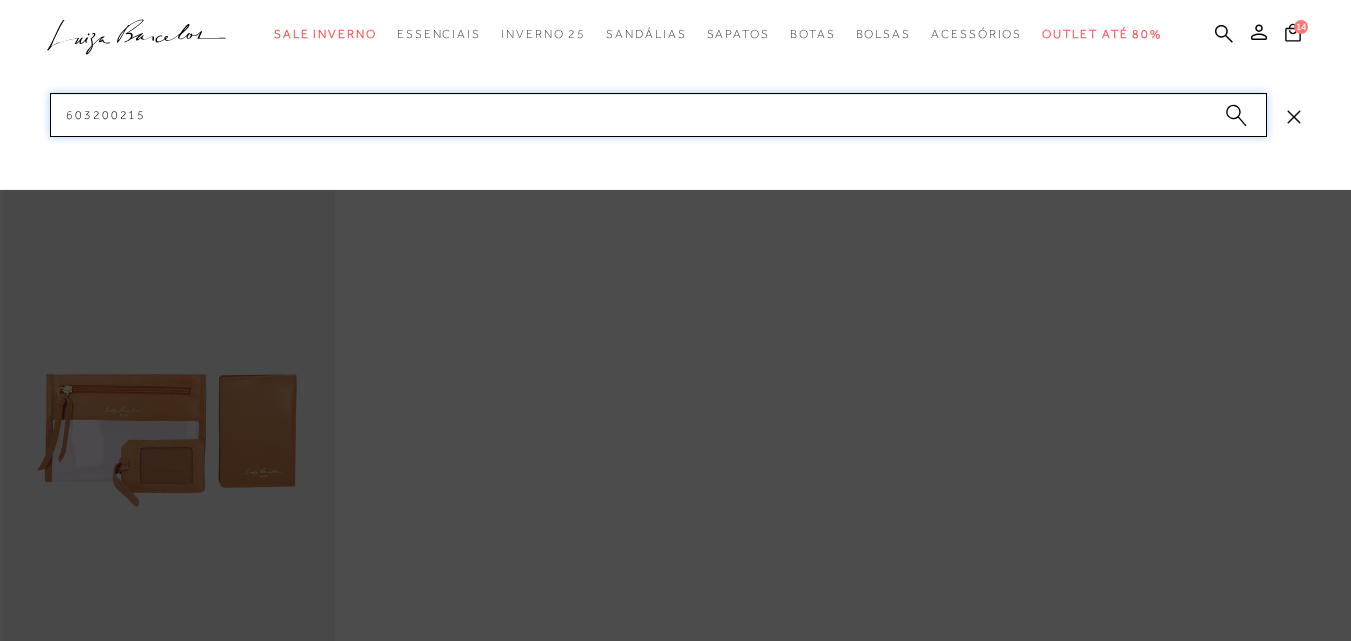 drag, startPoint x: 162, startPoint y: 120, endPoint x: 21, endPoint y: 112, distance: 141.22676 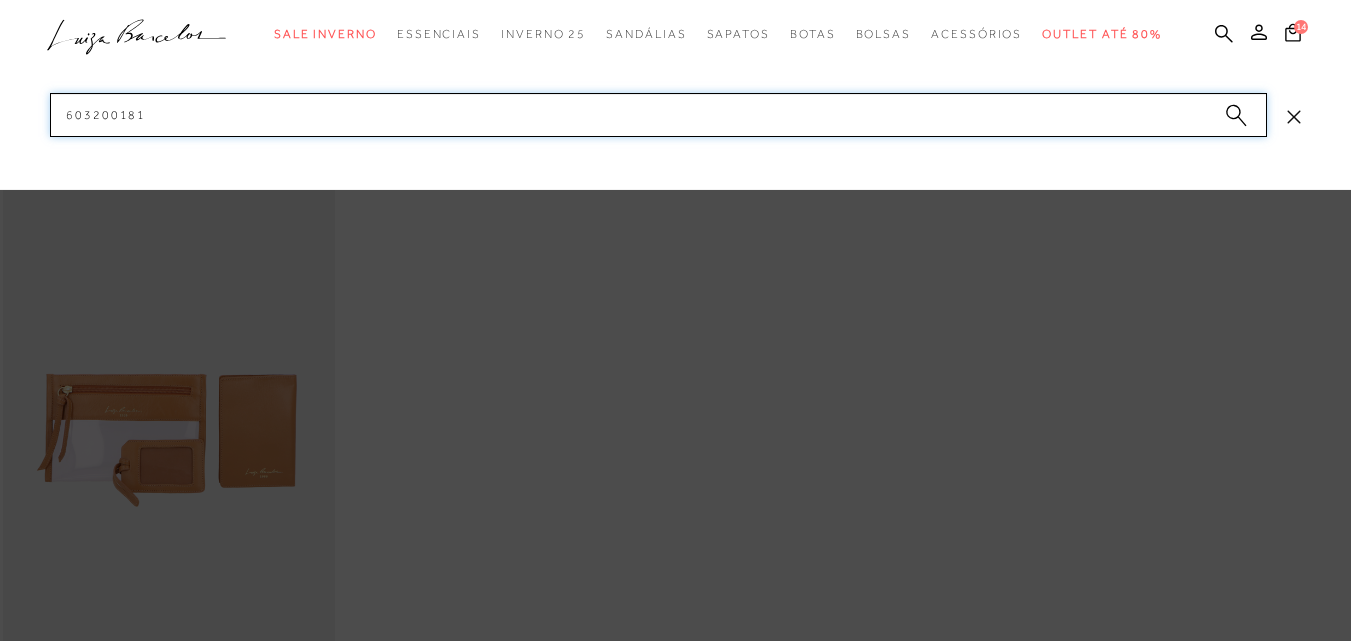 drag, startPoint x: 166, startPoint y: 116, endPoint x: 0, endPoint y: 110, distance: 166.1084 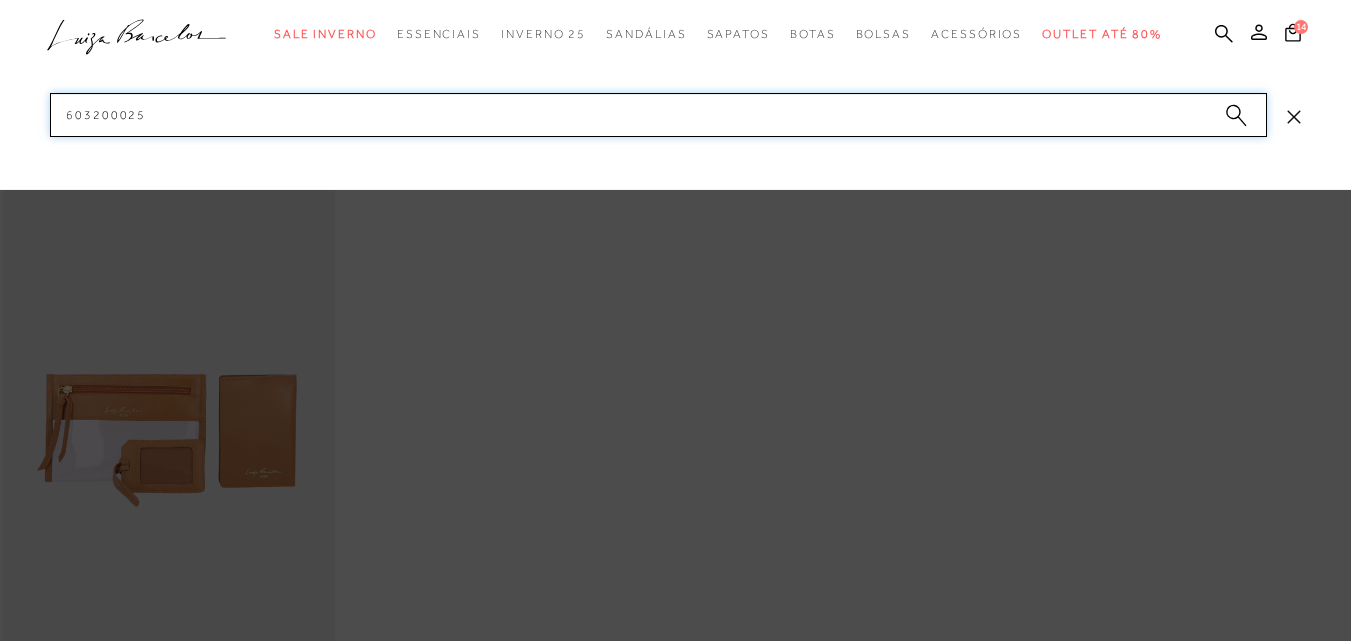 drag, startPoint x: 85, startPoint y: 106, endPoint x: 15, endPoint y: 113, distance: 70.34913 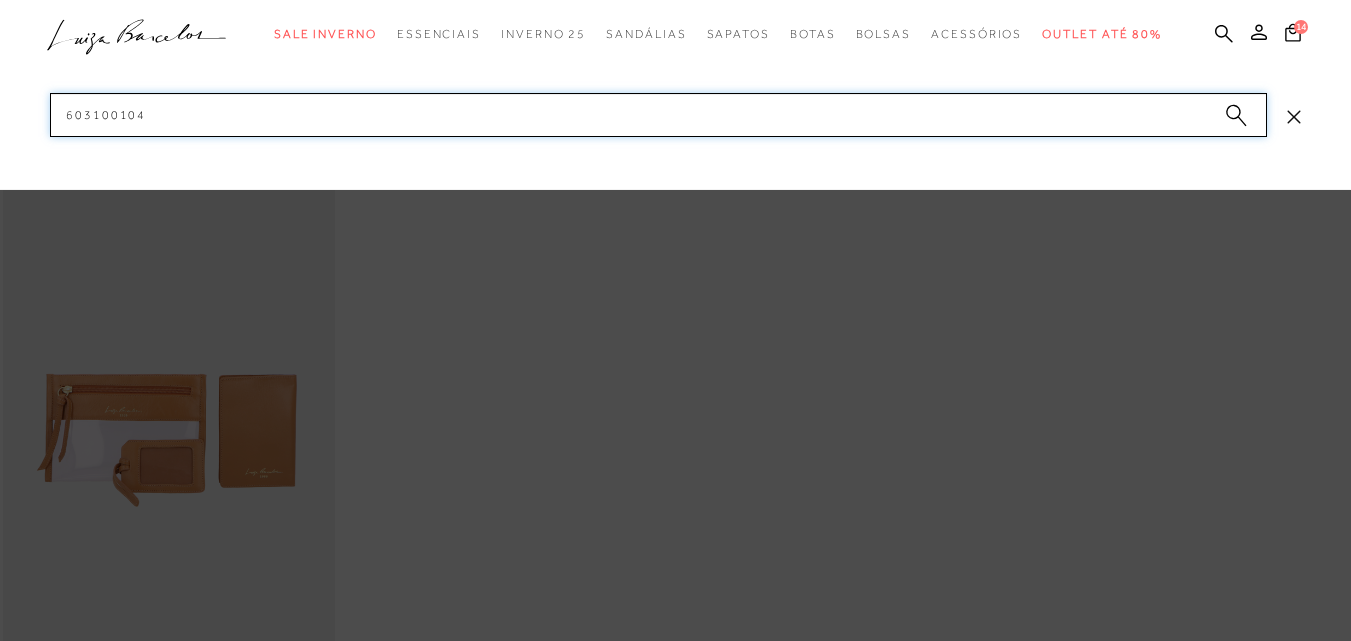 drag, startPoint x: 167, startPoint y: 108, endPoint x: 11, endPoint y: 105, distance: 156.02884 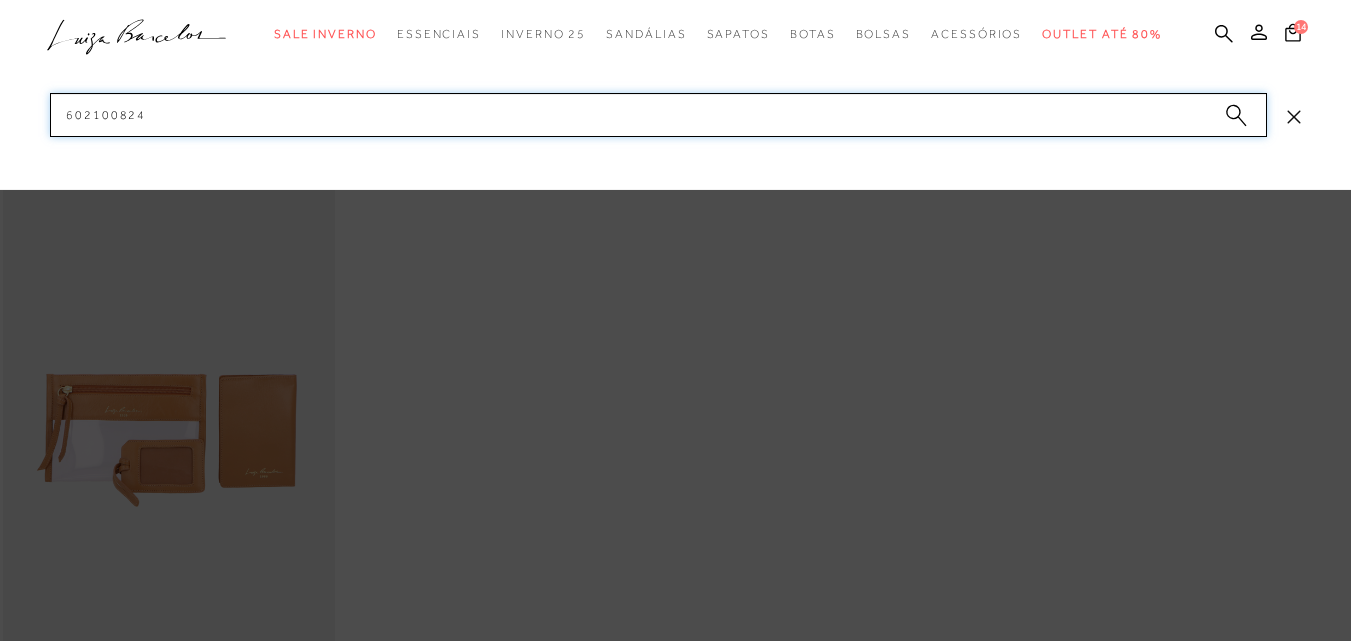 drag, startPoint x: 176, startPoint y: 112, endPoint x: 28, endPoint y: 109, distance: 148.0304 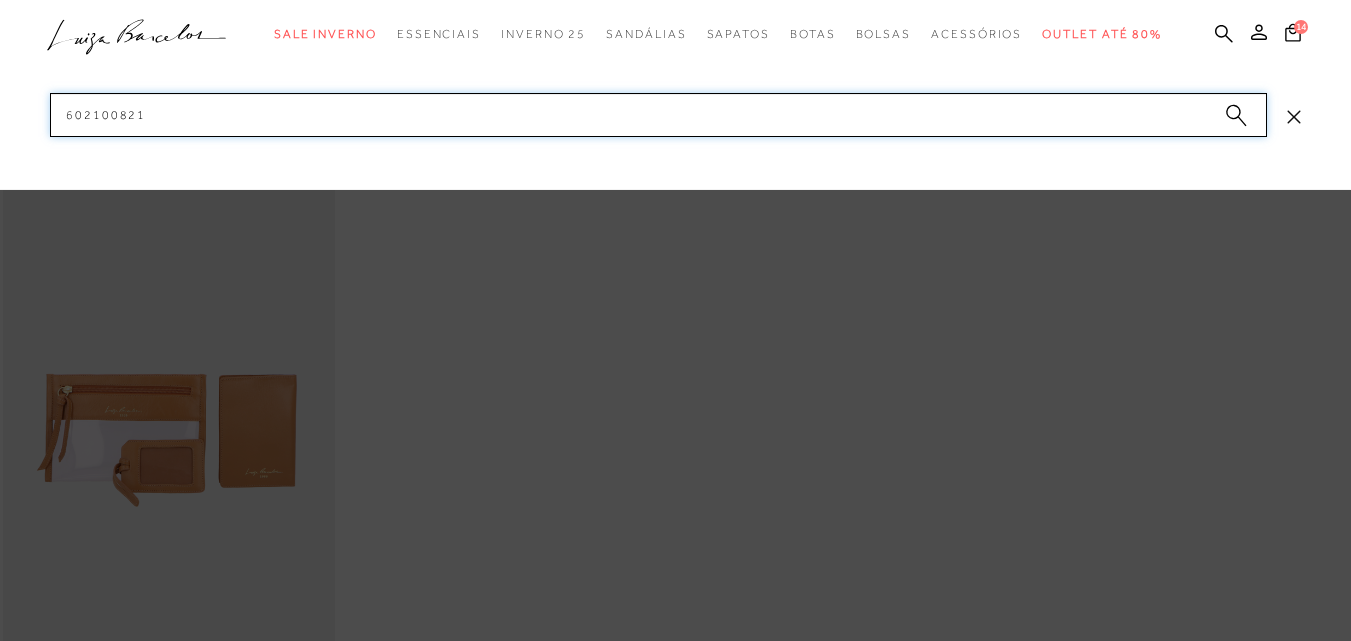 drag, startPoint x: 164, startPoint y: 99, endPoint x: 101, endPoint y: 163, distance: 89.80534 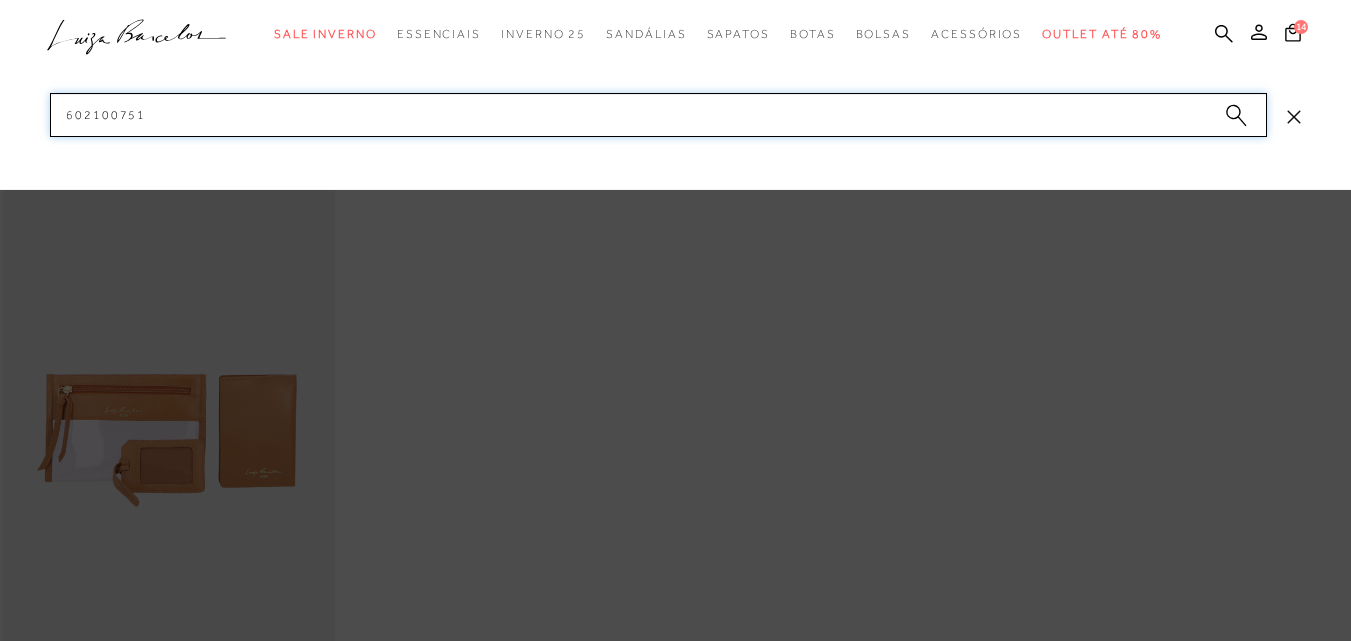 drag, startPoint x: 101, startPoint y: 117, endPoint x: 25, endPoint y: 110, distance: 76.321686 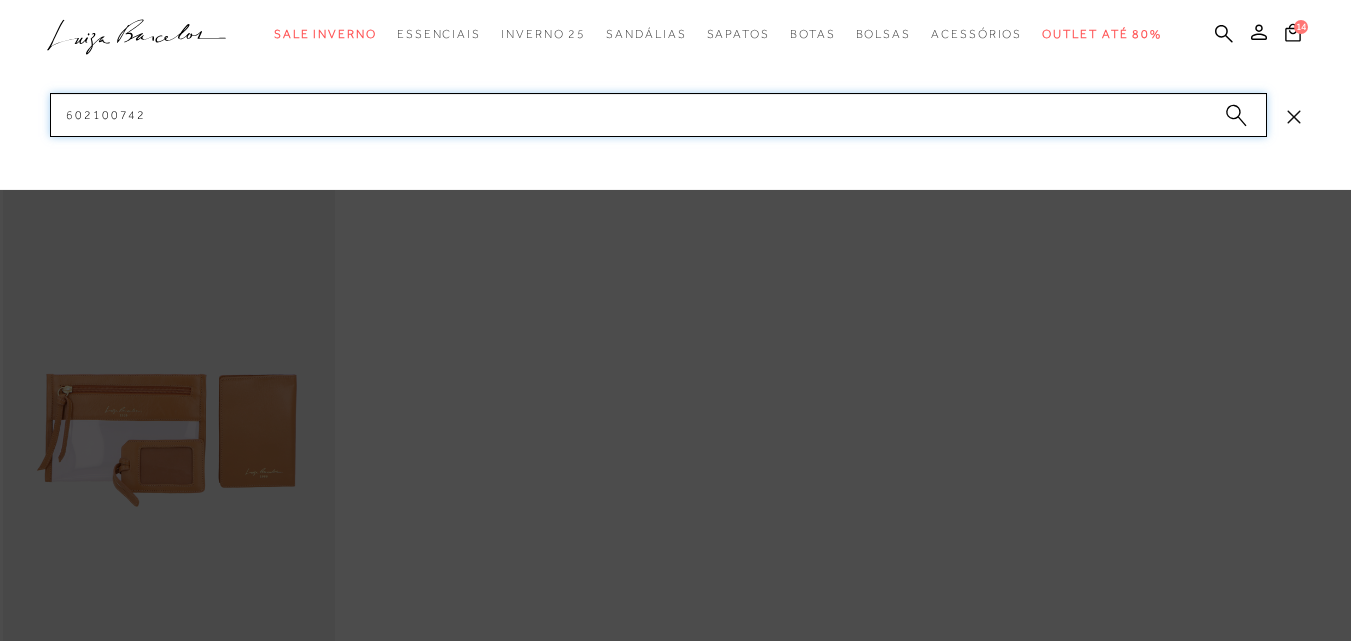 drag, startPoint x: 131, startPoint y: 109, endPoint x: 0, endPoint y: 106, distance: 131.03435 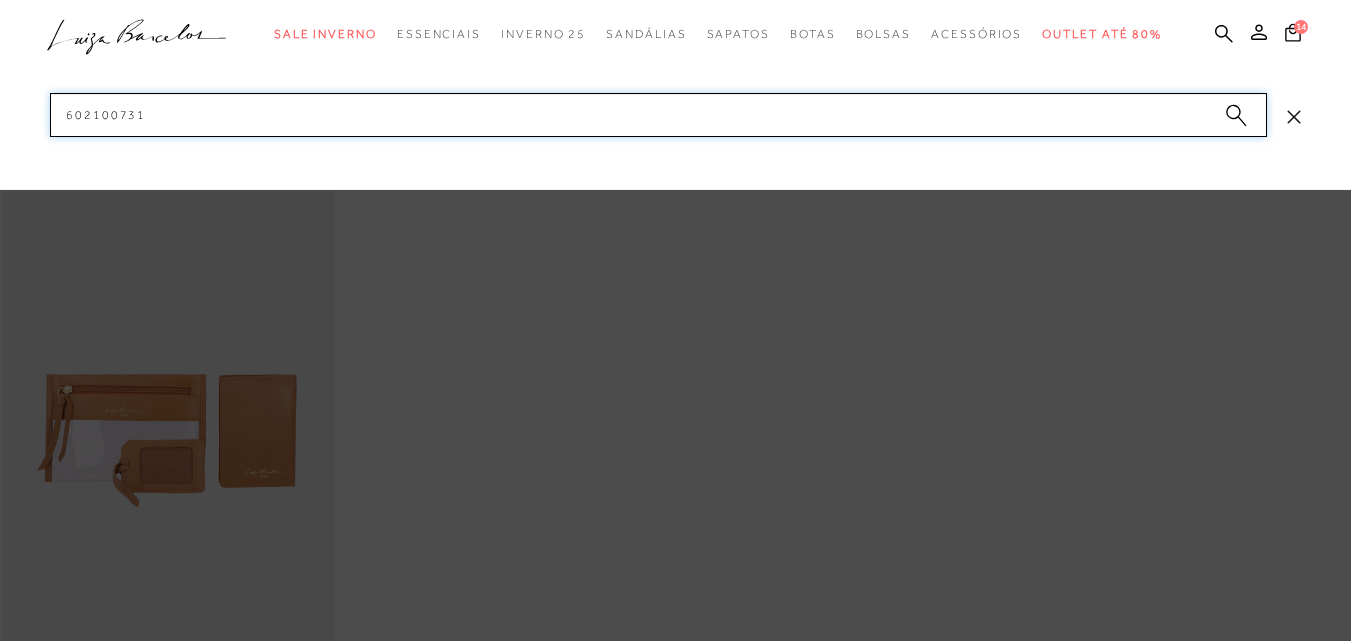drag, startPoint x: 116, startPoint y: 115, endPoint x: 0, endPoint y: 115, distance: 116 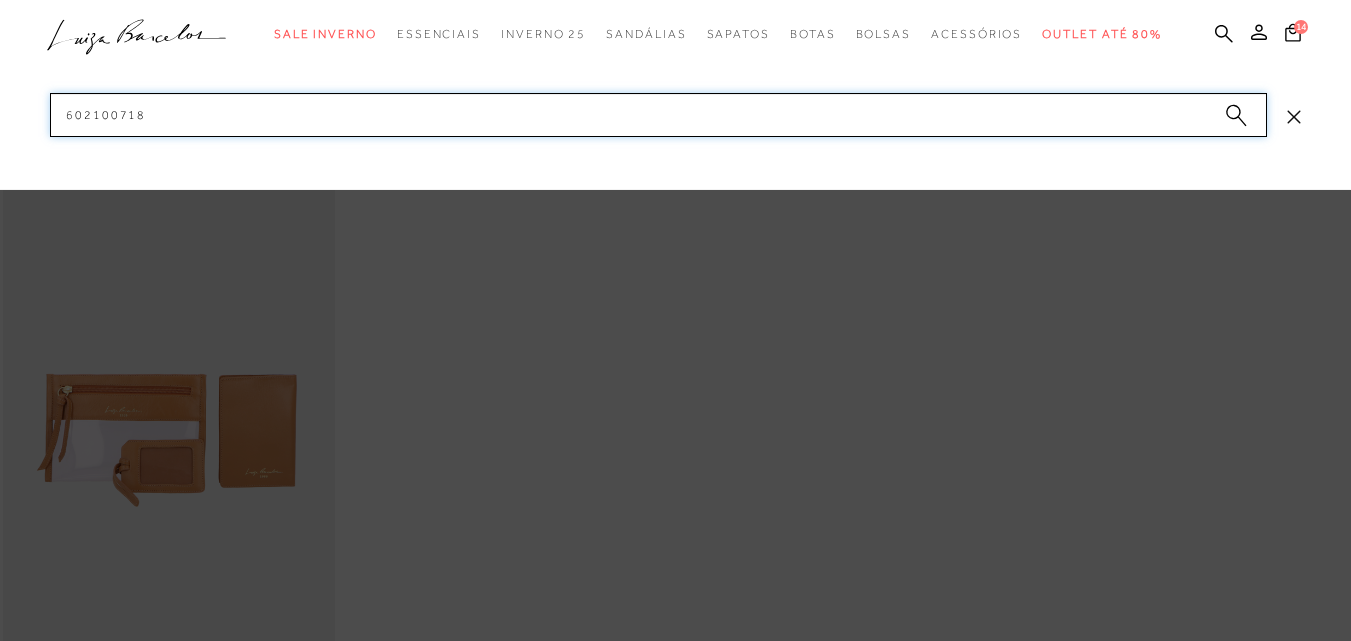 drag, startPoint x: 67, startPoint y: 117, endPoint x: 34, endPoint y: 117, distance: 33 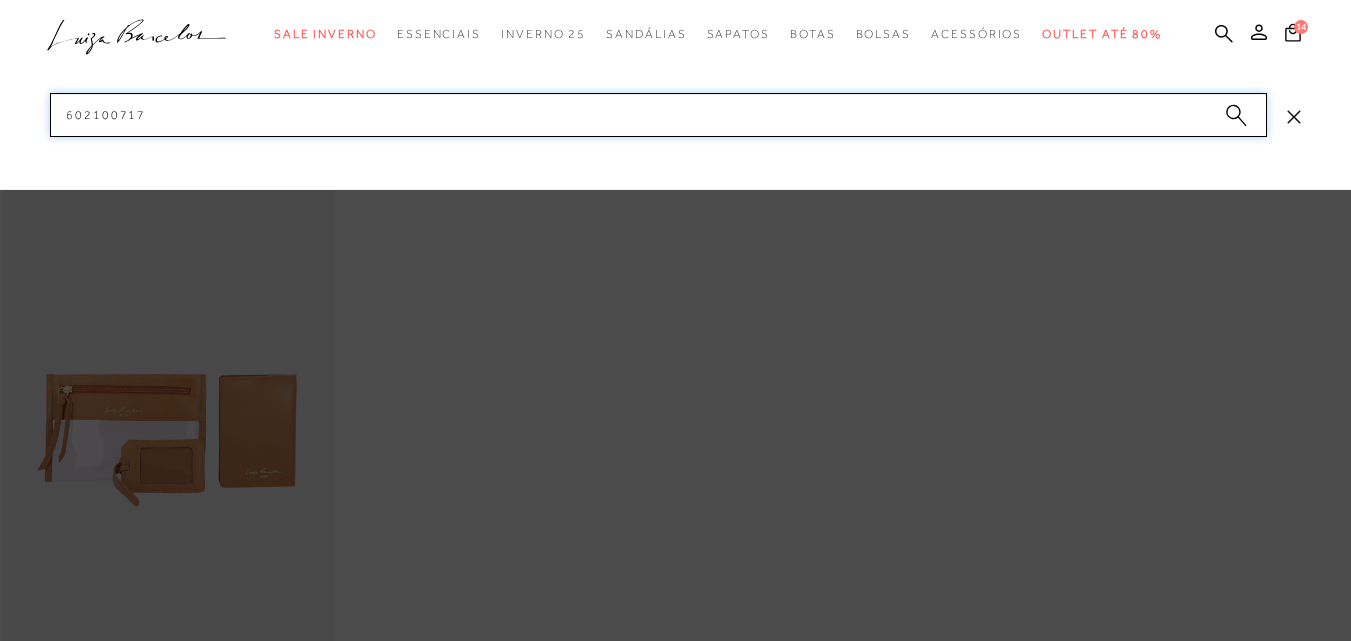 drag, startPoint x: 52, startPoint y: 113, endPoint x: 24, endPoint y: 112, distance: 28.01785 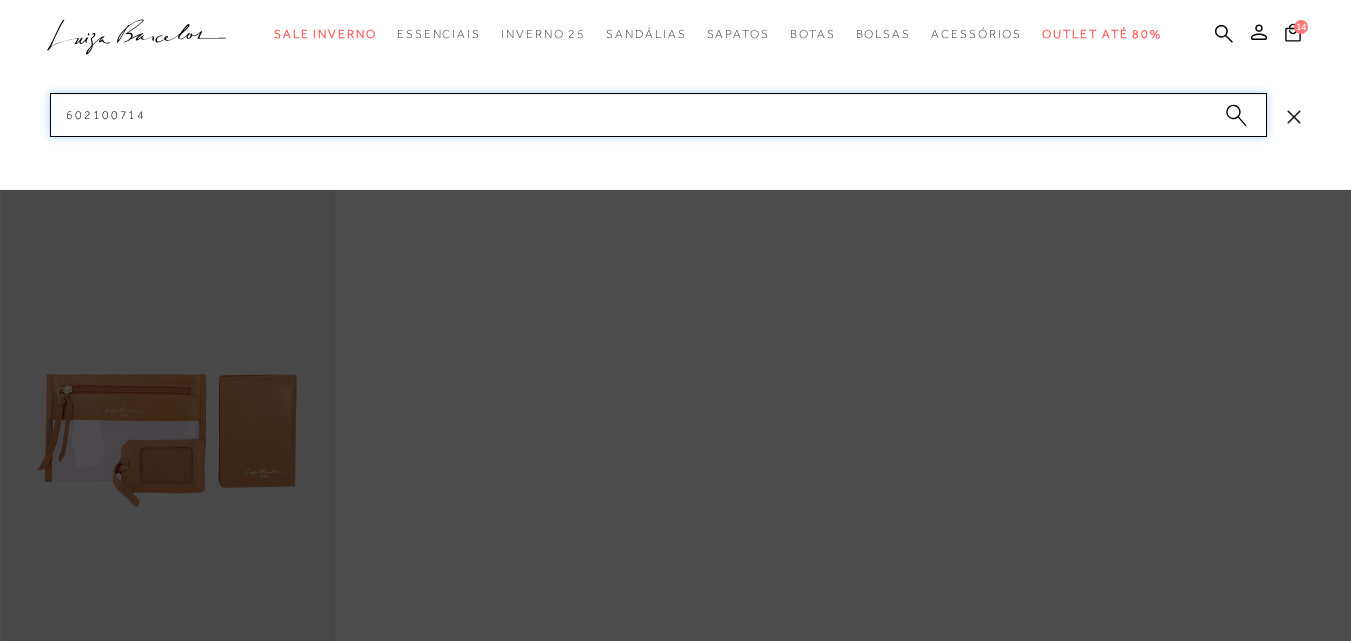drag, startPoint x: 150, startPoint y: 118, endPoint x: 18, endPoint y: 99, distance: 133.36041 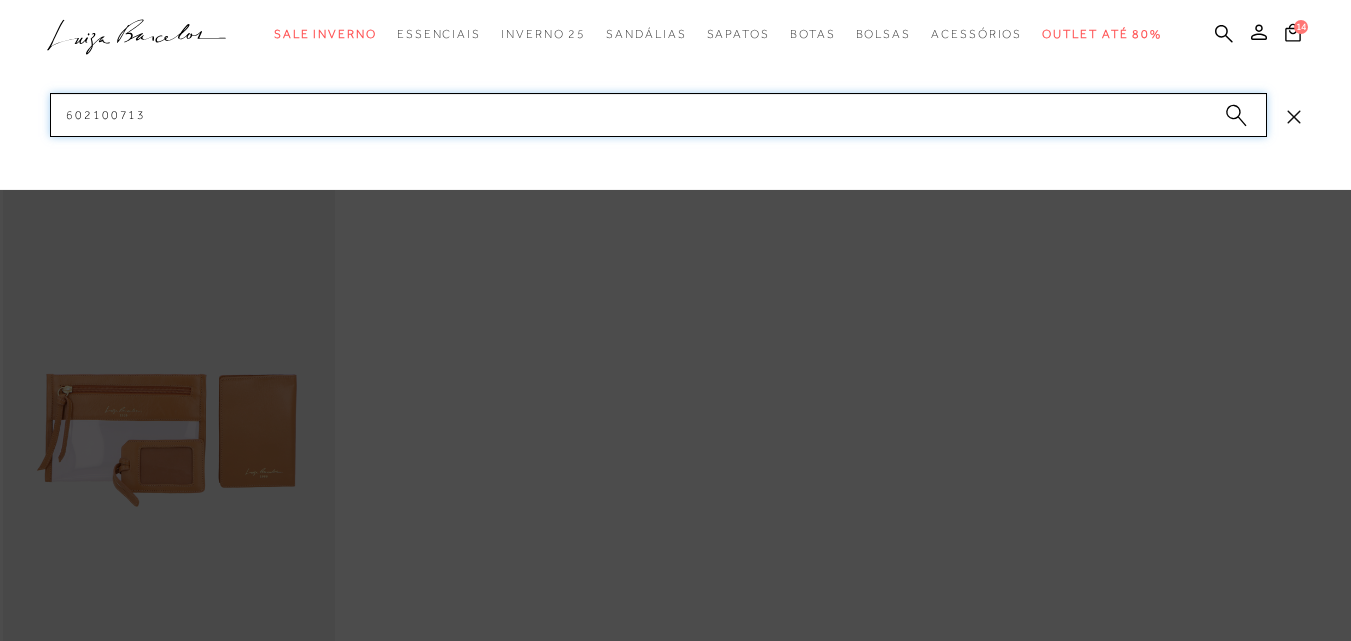 drag, startPoint x: 153, startPoint y: 116, endPoint x: 15, endPoint y: 118, distance: 138.0145 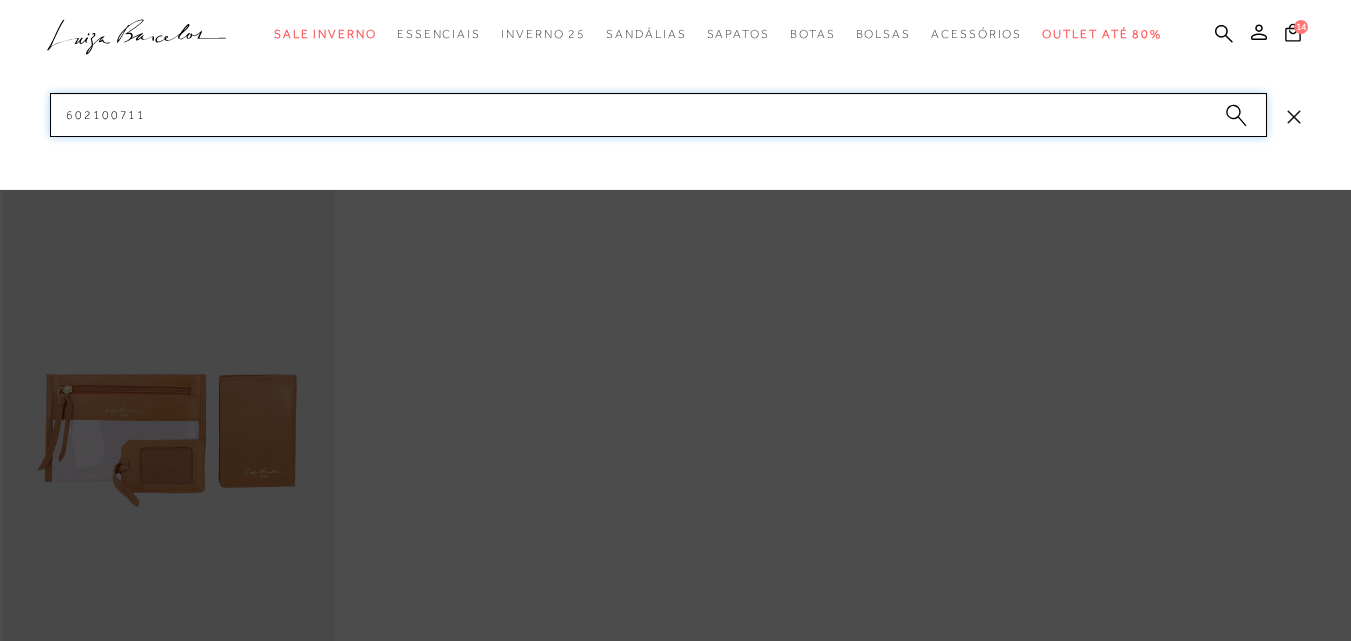 click on "categoryHeader
.a{fill-rule:evenodd;}
Sale Inverno
Modelo Sapatos" at bounding box center [675, 0] 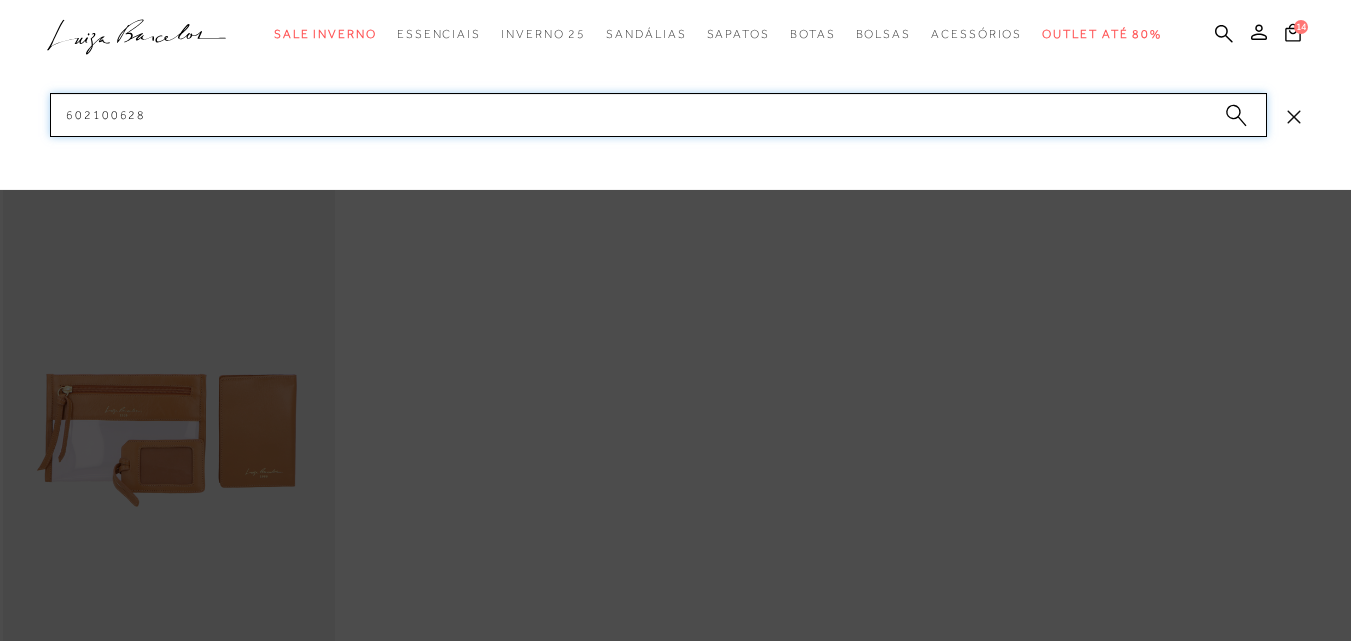 drag, startPoint x: 186, startPoint y: 121, endPoint x: 29, endPoint y: 124, distance: 157.02866 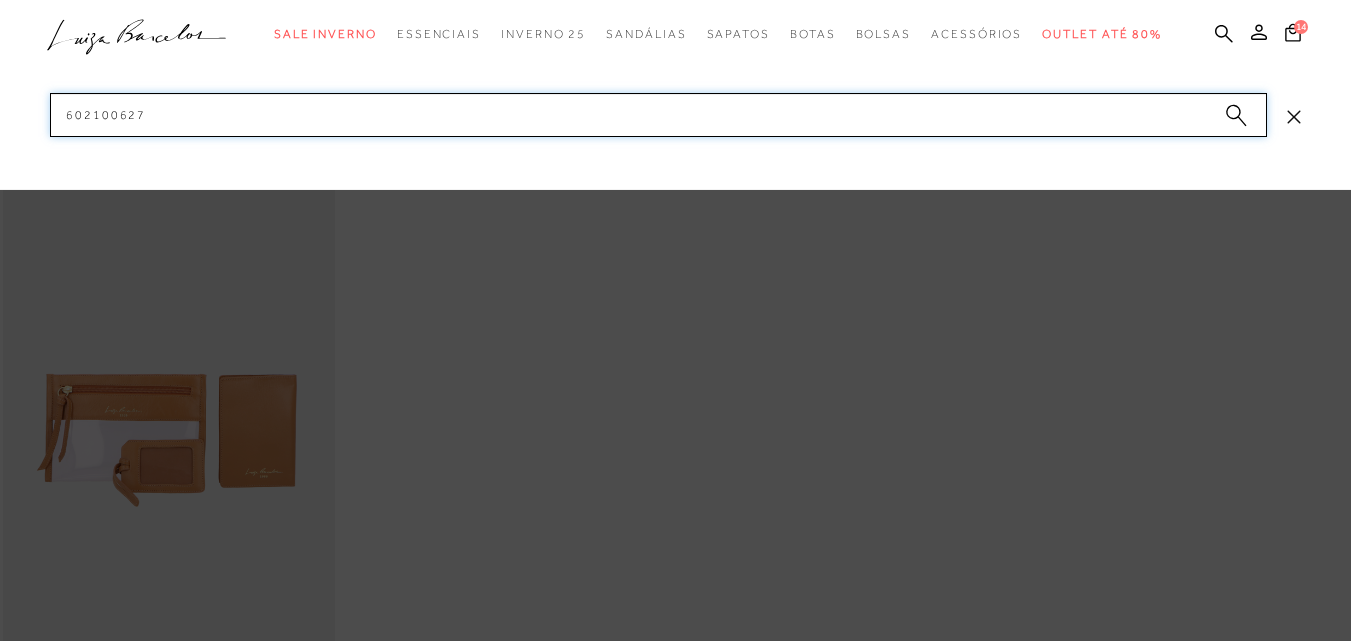 drag, startPoint x: 103, startPoint y: 102, endPoint x: 44, endPoint y: 108, distance: 59.3043 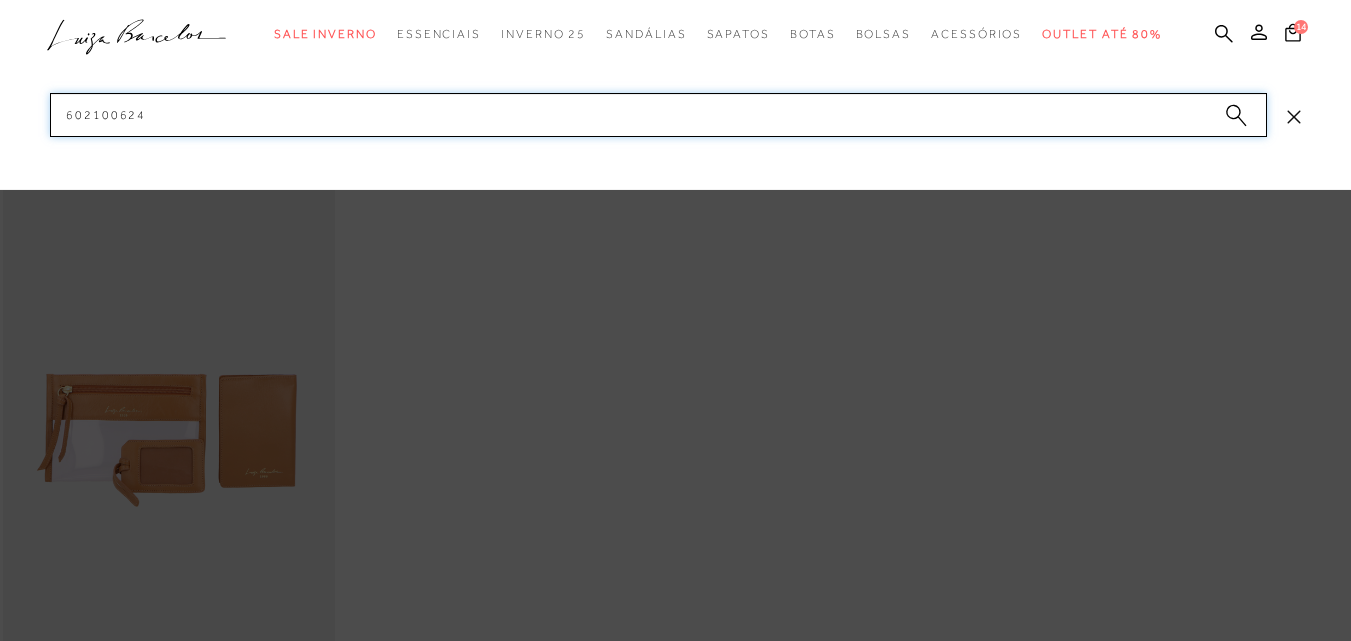drag, startPoint x: 166, startPoint y: 103, endPoint x: 42, endPoint y: 110, distance: 124.197426 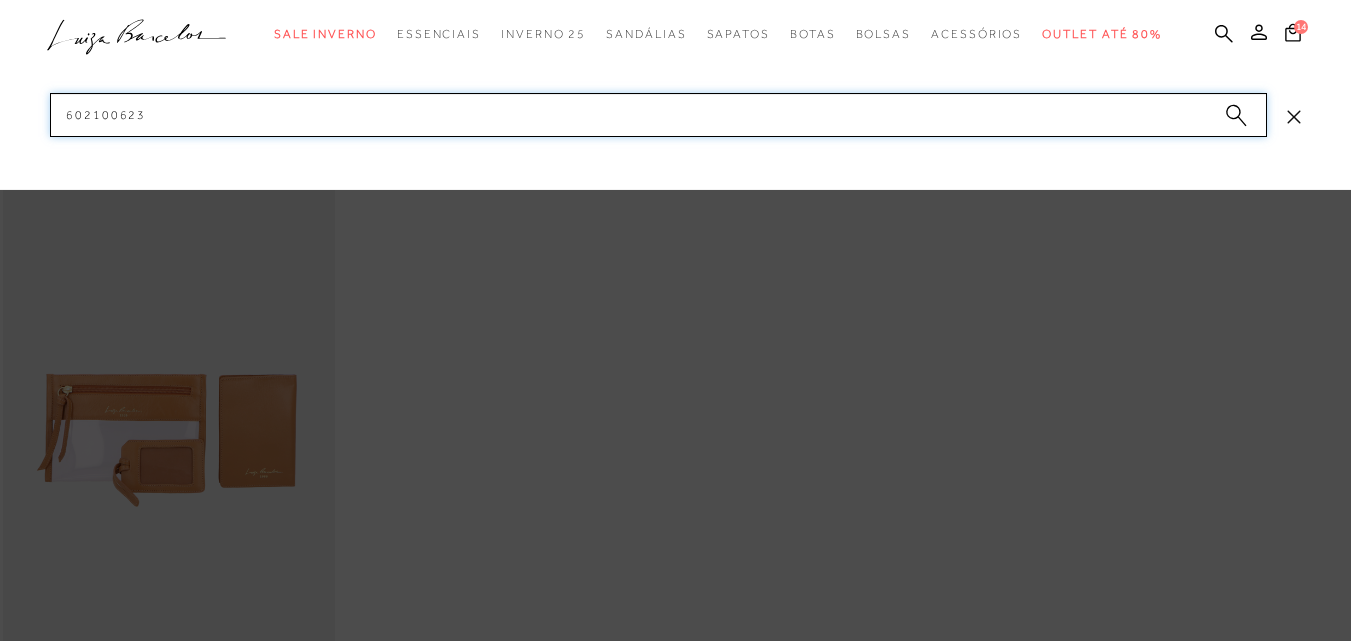 drag, startPoint x: 162, startPoint y: 113, endPoint x: 24, endPoint y: 108, distance: 138.09055 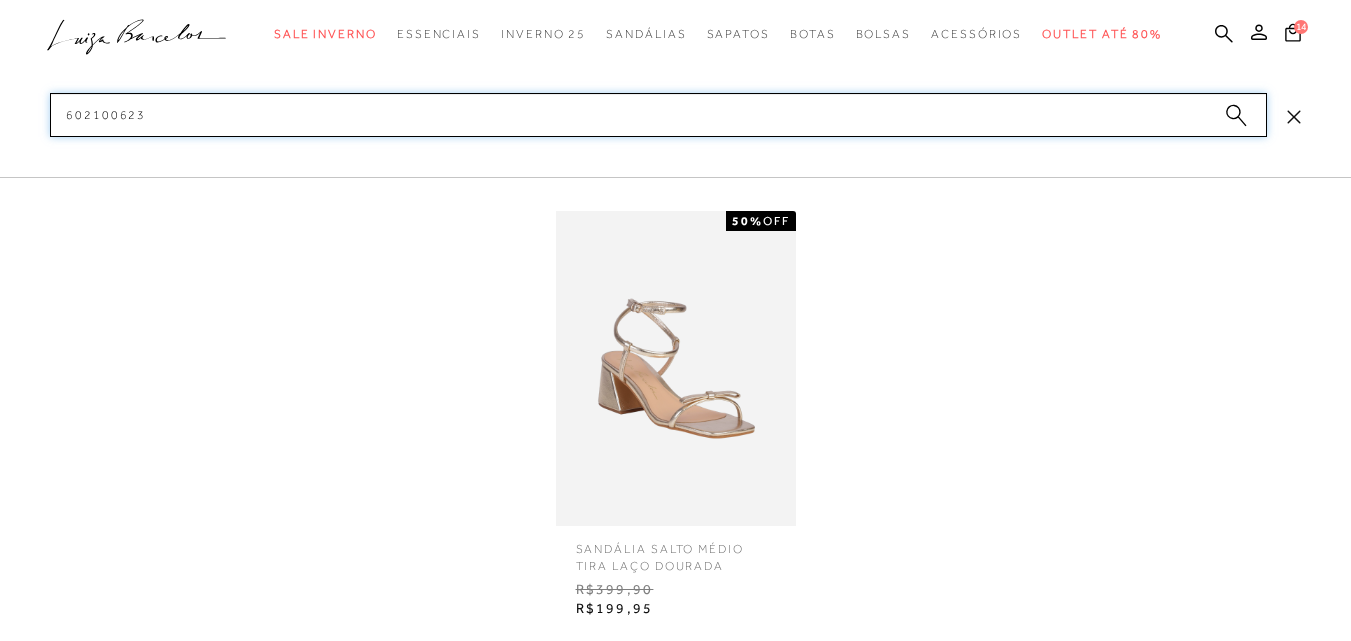 type on "602100623" 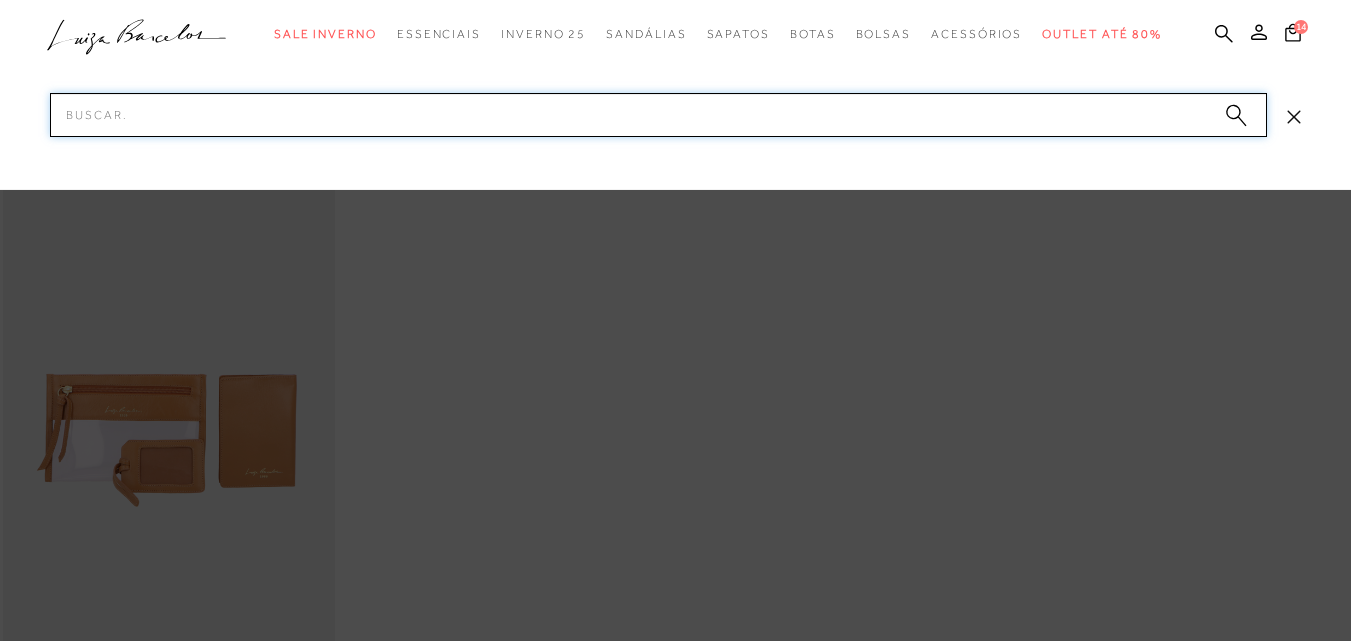 click on "Pesquisar" at bounding box center [658, 115] 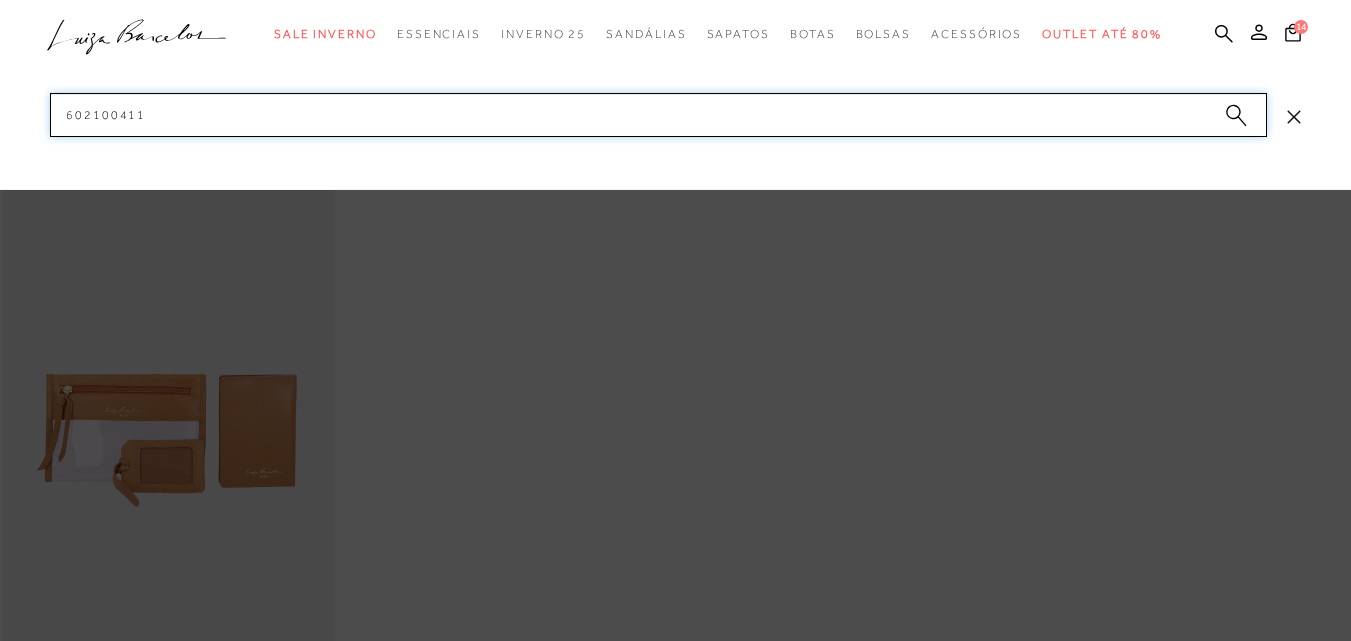 drag, startPoint x: 157, startPoint y: 108, endPoint x: 0, endPoint y: 102, distance: 157.11461 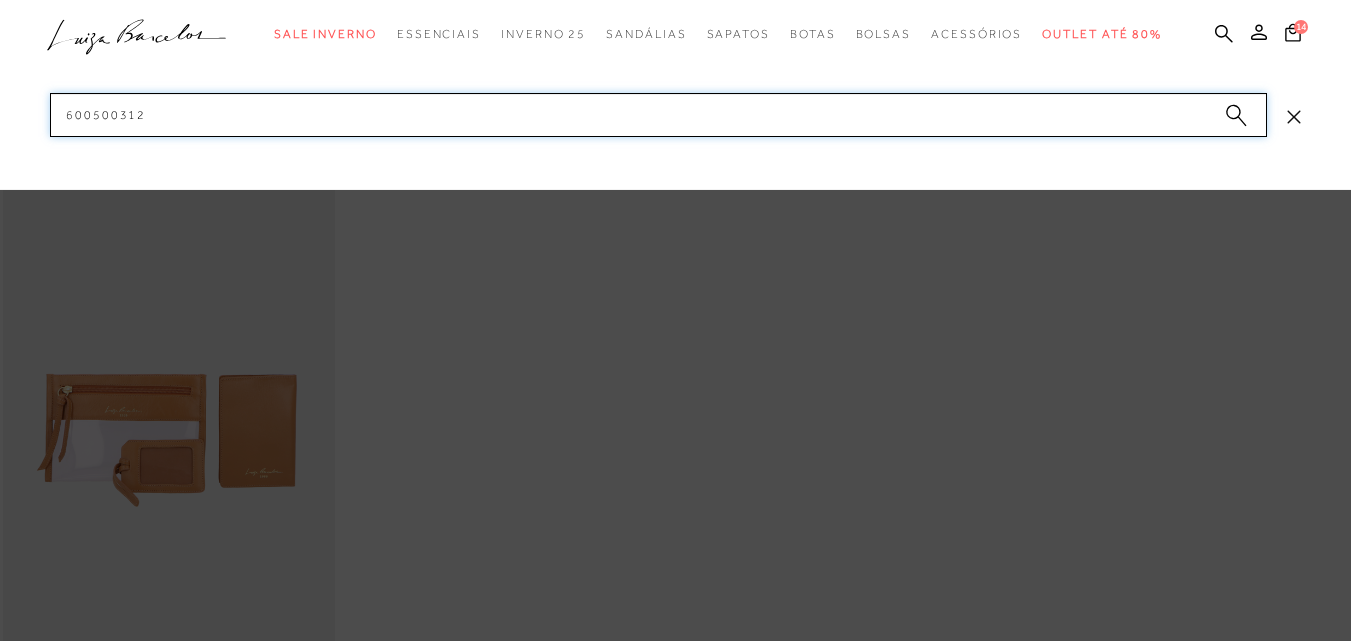 click on "categoryHeader
.a{fill-rule:evenodd;}
Sale Inverno
Modelo Sapatos" at bounding box center [675, 0] 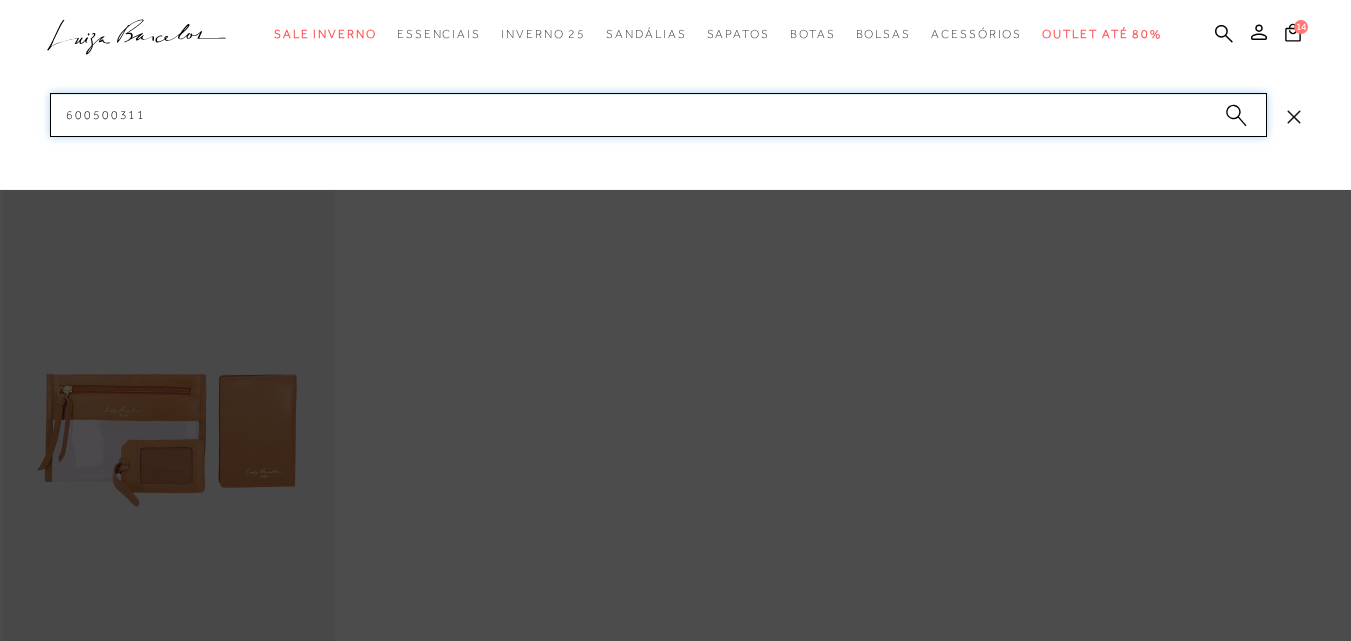 drag, startPoint x: 76, startPoint y: 116, endPoint x: 4, endPoint y: 106, distance: 72.691124 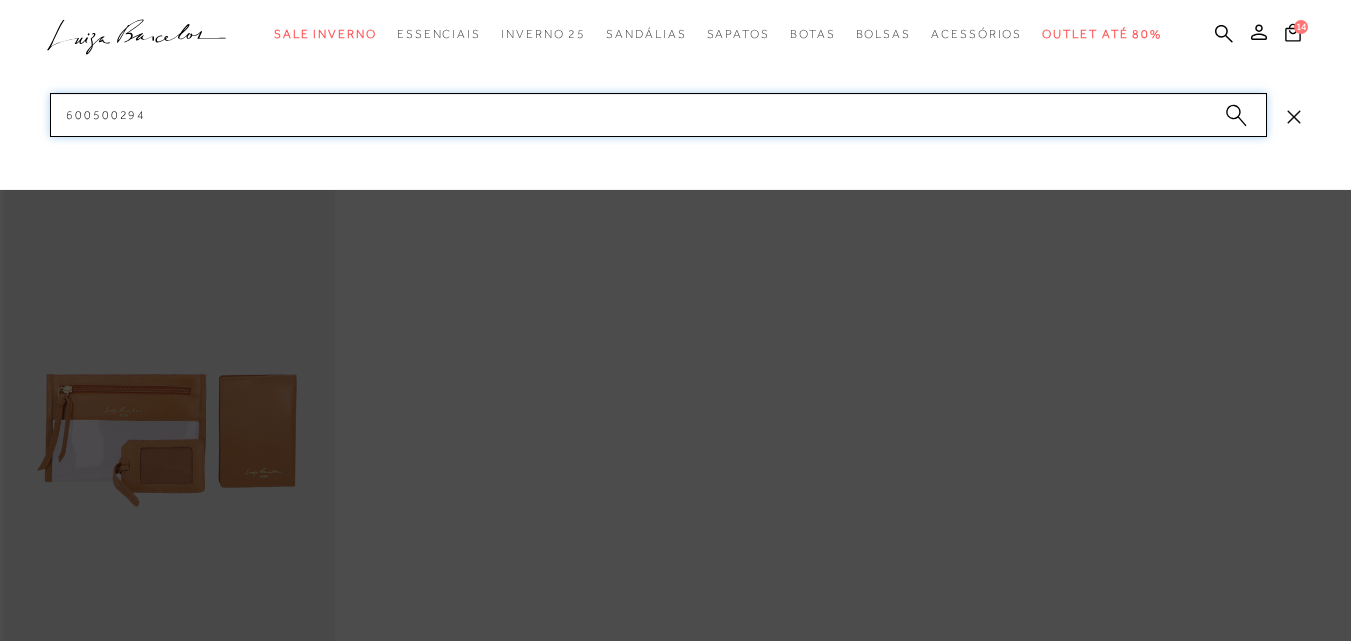 drag, startPoint x: 168, startPoint y: 114, endPoint x: 0, endPoint y: 106, distance: 168.19037 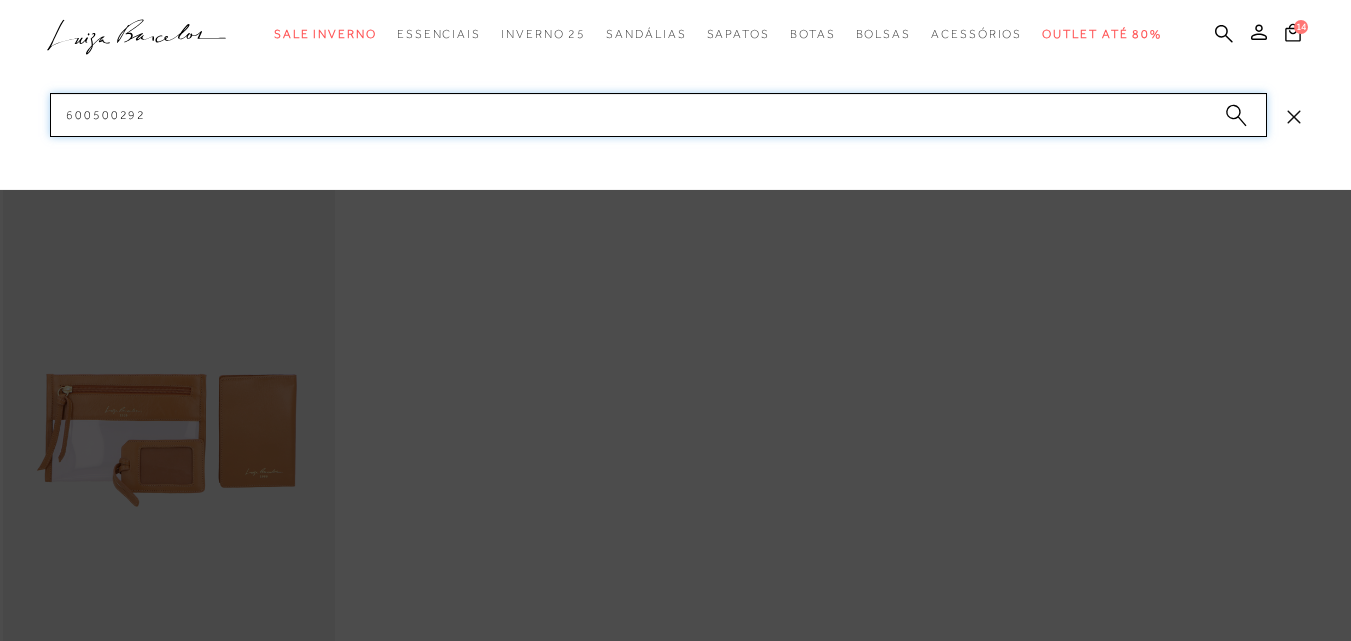 drag, startPoint x: 159, startPoint y: 113, endPoint x: 44, endPoint y: 117, distance: 115.06954 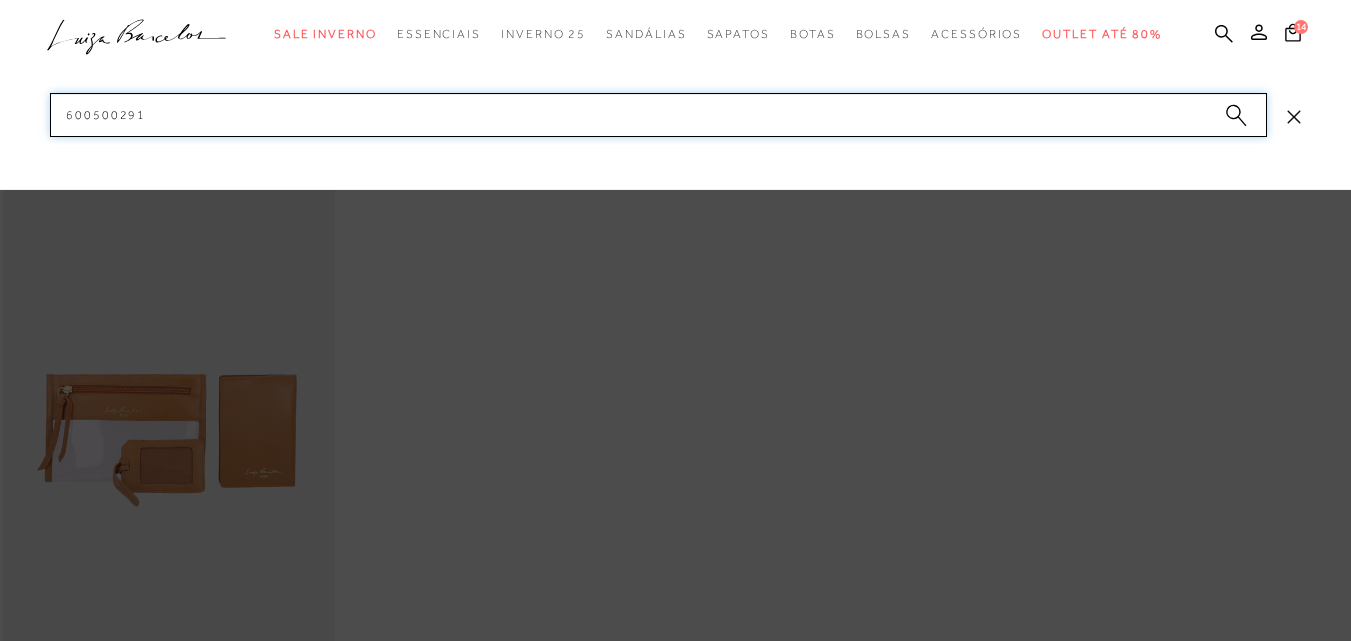 drag, startPoint x: 144, startPoint y: 120, endPoint x: 23, endPoint y: 105, distance: 121.92621 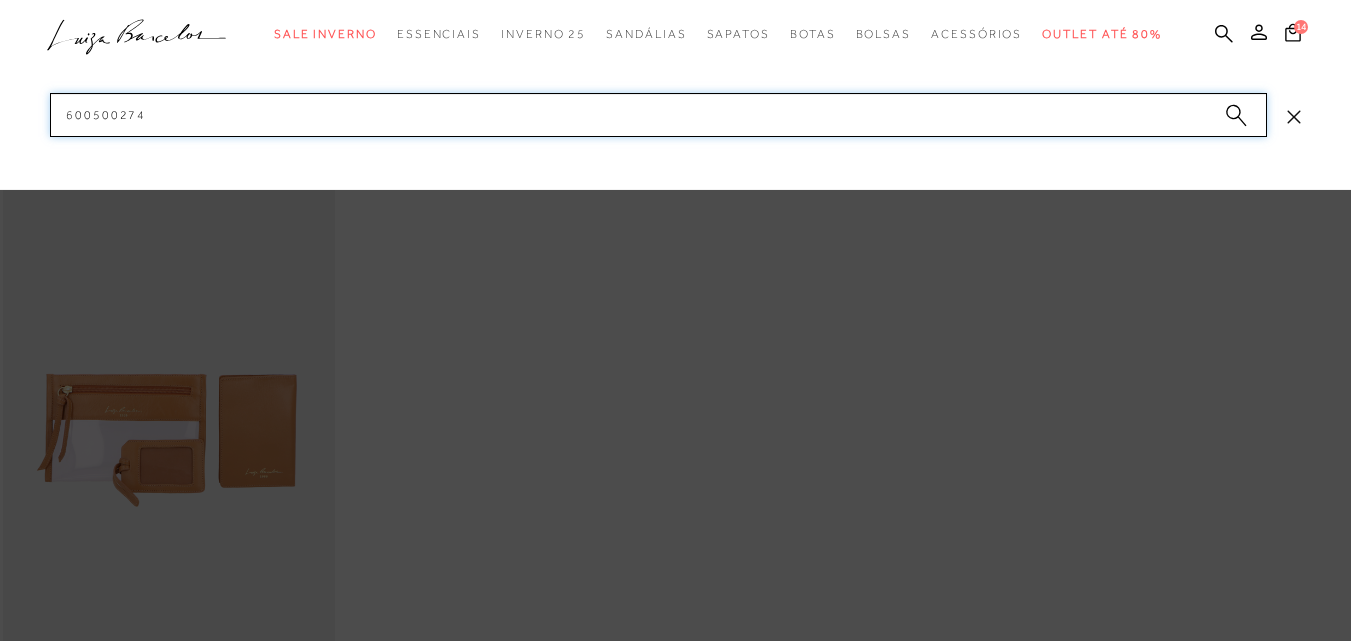drag, startPoint x: 148, startPoint y: 119, endPoint x: 0, endPoint y: 104, distance: 148.7582 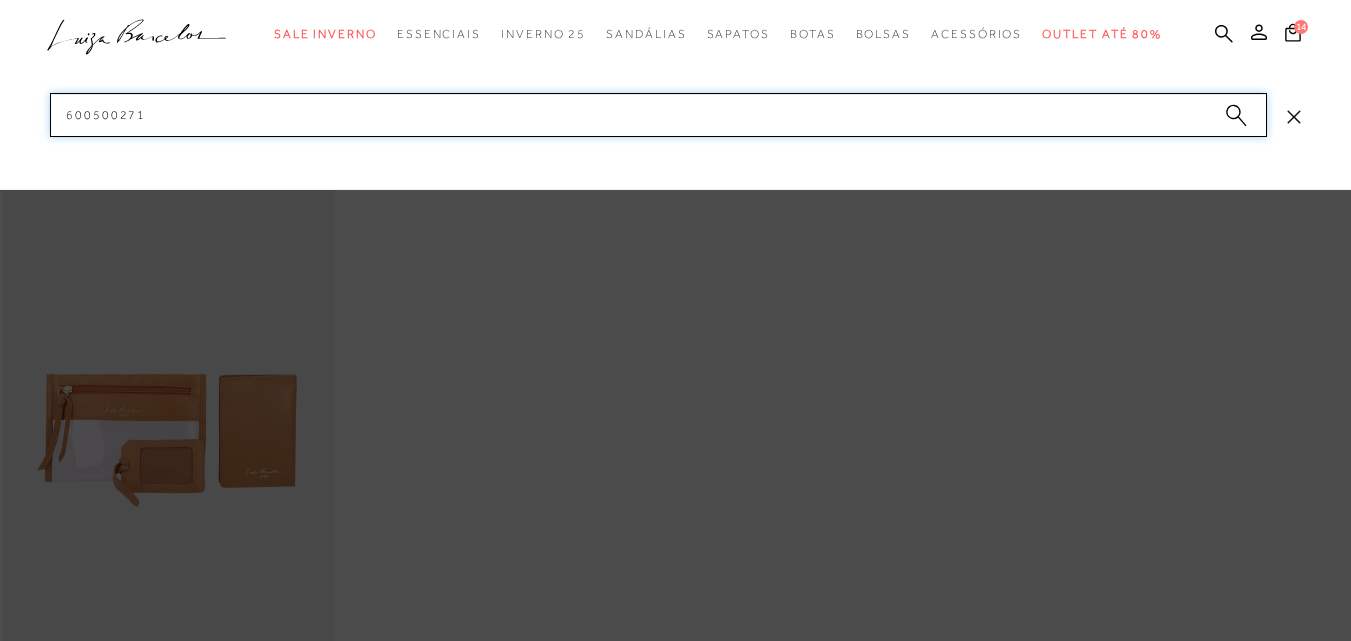 drag, startPoint x: 167, startPoint y: 111, endPoint x: 0, endPoint y: 101, distance: 167.29913 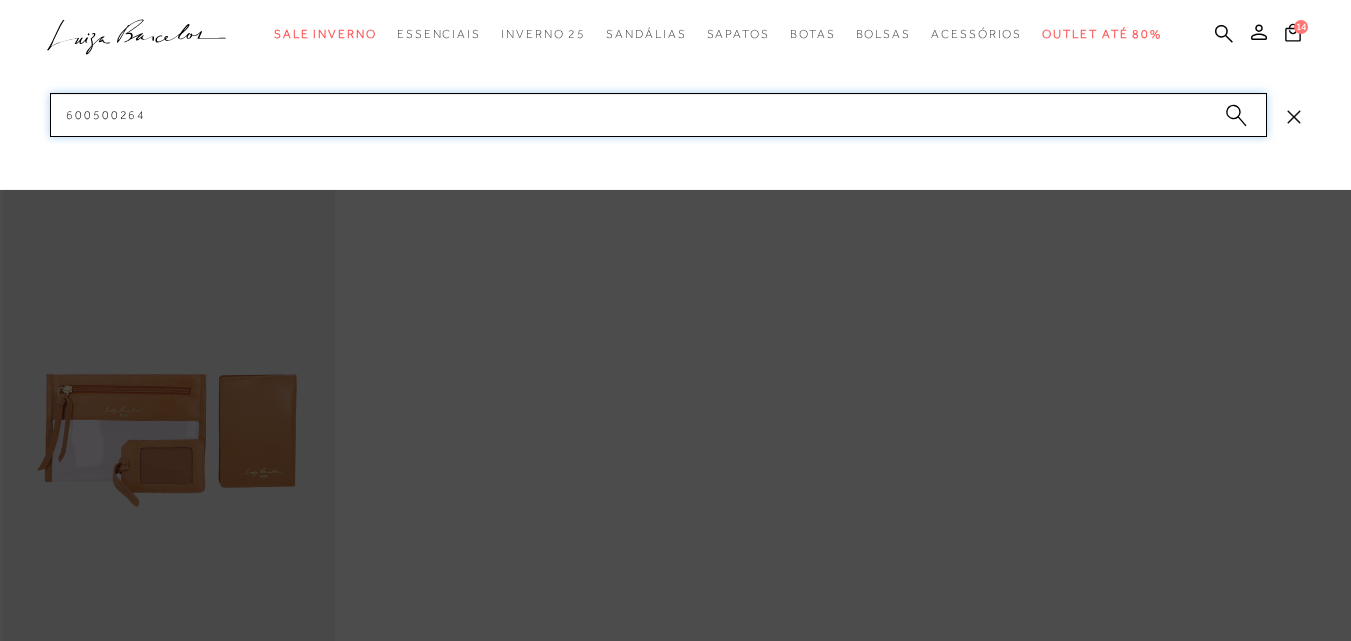 drag, startPoint x: 167, startPoint y: 114, endPoint x: 25, endPoint y: 117, distance: 142.0317 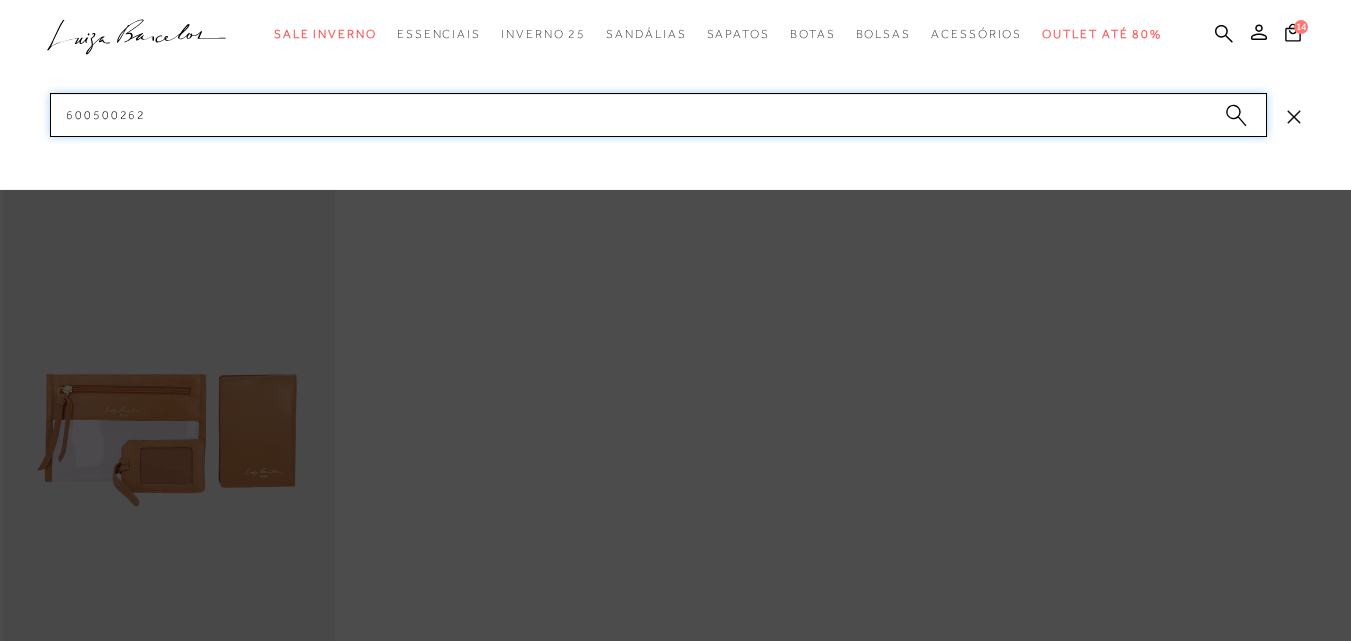 drag, startPoint x: 31, startPoint y: 109, endPoint x: 1, endPoint y: 110, distance: 30.016663 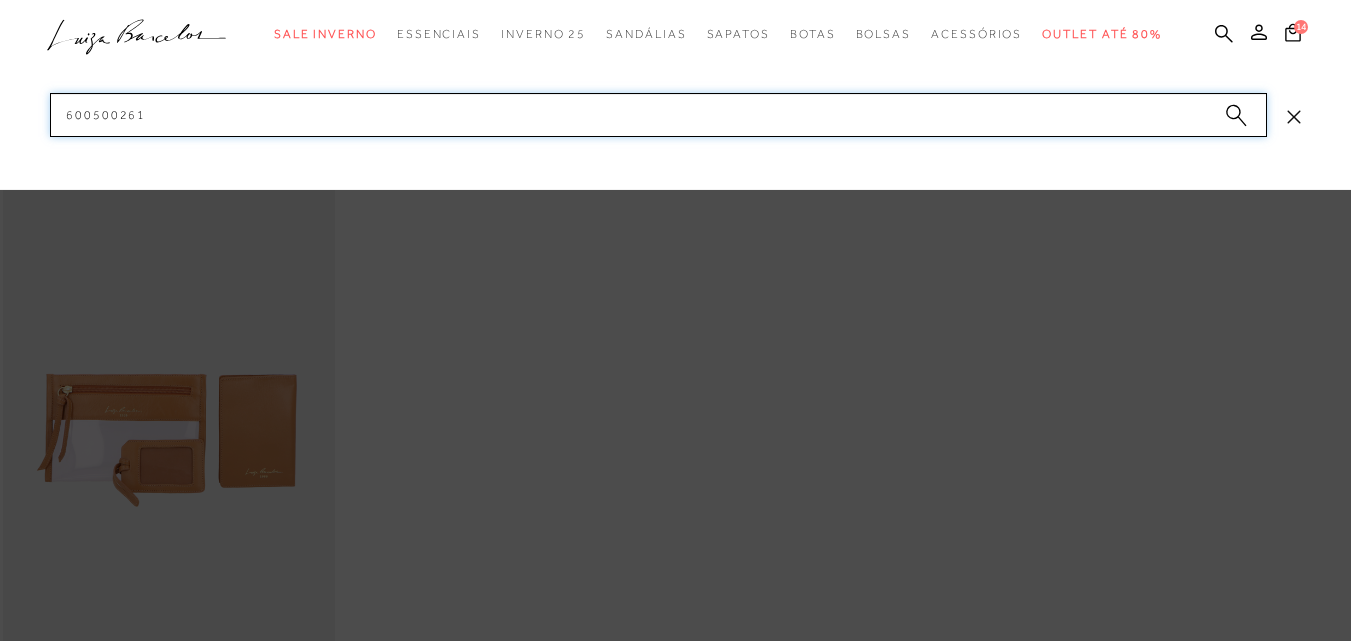 drag, startPoint x: 110, startPoint y: 112, endPoint x: 59, endPoint y: 112, distance: 51 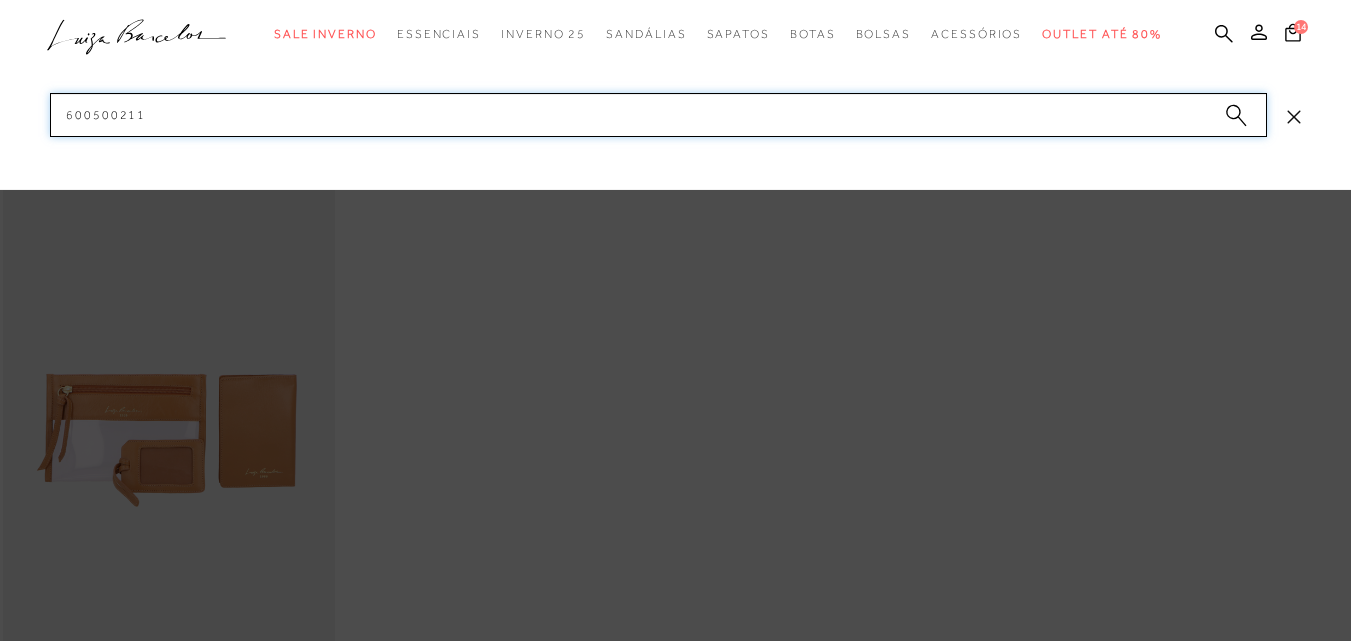 drag, startPoint x: 52, startPoint y: 106, endPoint x: 0, endPoint y: 103, distance: 52.086468 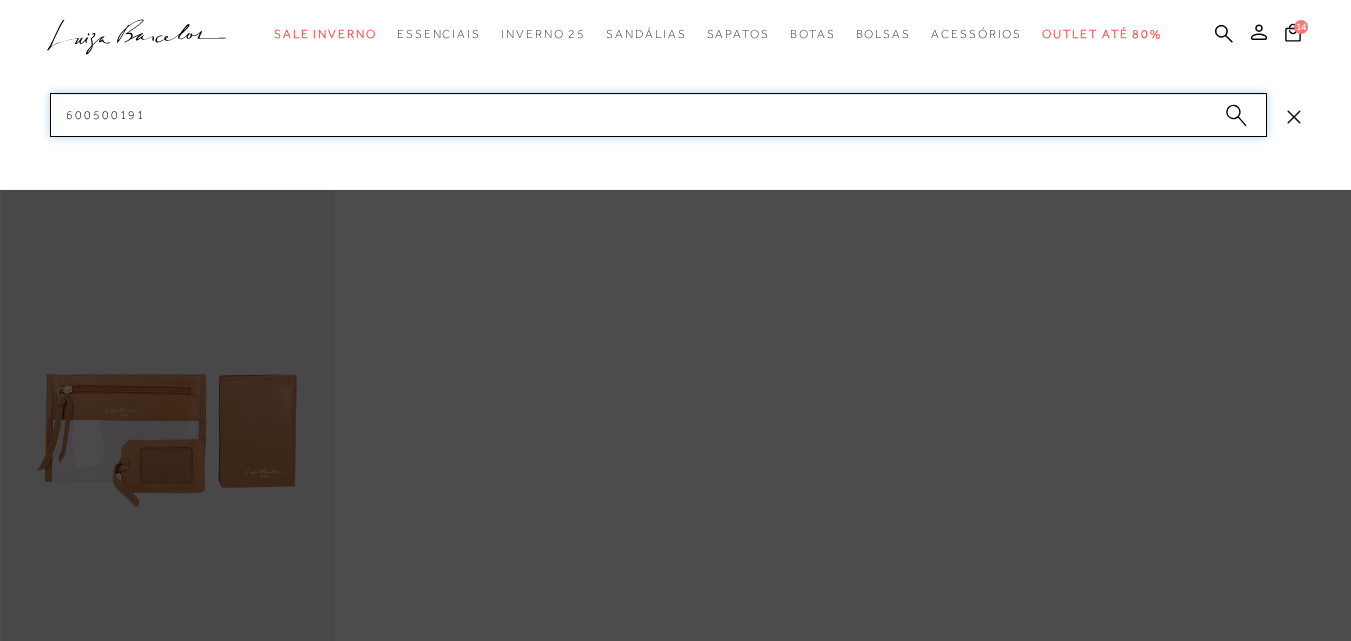 drag, startPoint x: 0, startPoint y: 114, endPoint x: 46, endPoint y: 165, distance: 68.68042 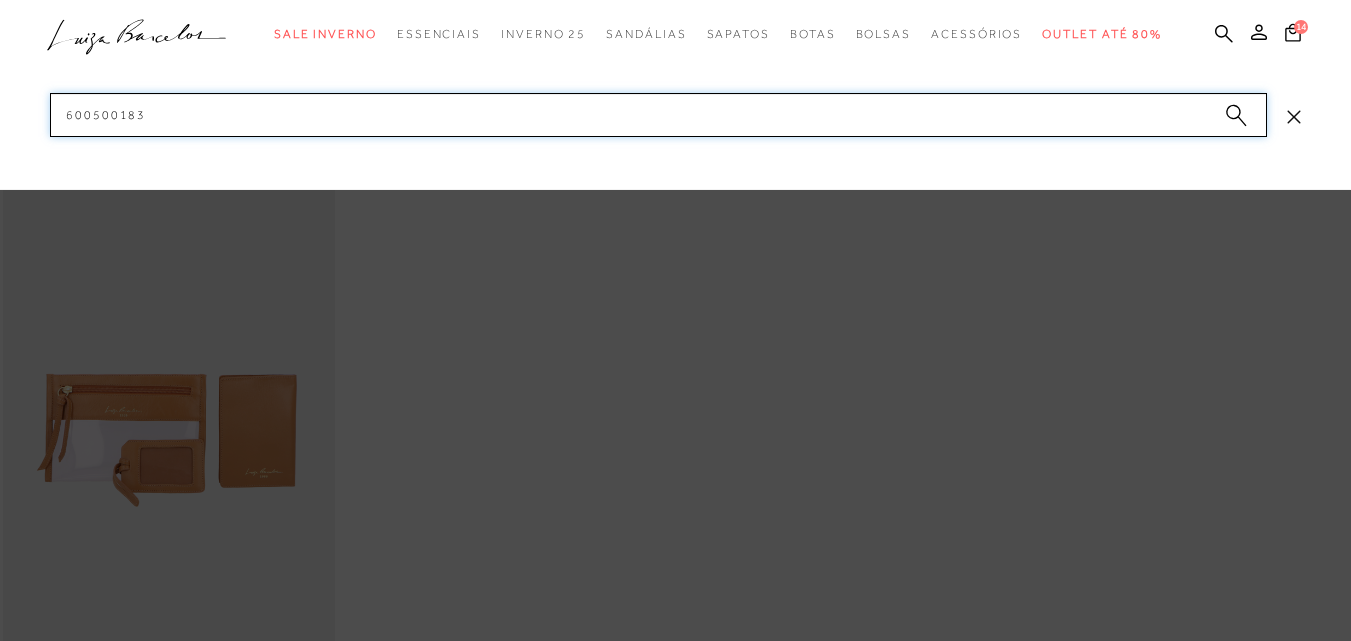 drag, startPoint x: 148, startPoint y: 107, endPoint x: 124, endPoint y: 163, distance: 60.926186 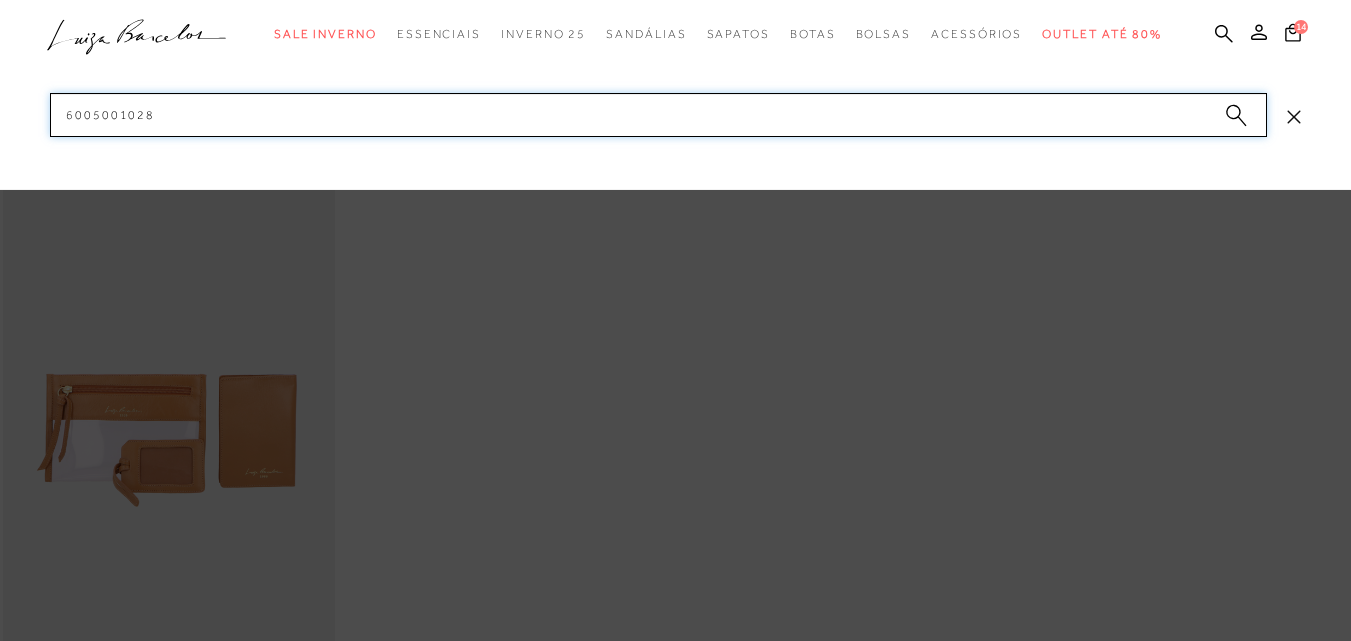 drag, startPoint x: 165, startPoint y: 113, endPoint x: 27, endPoint y: 110, distance: 138.03261 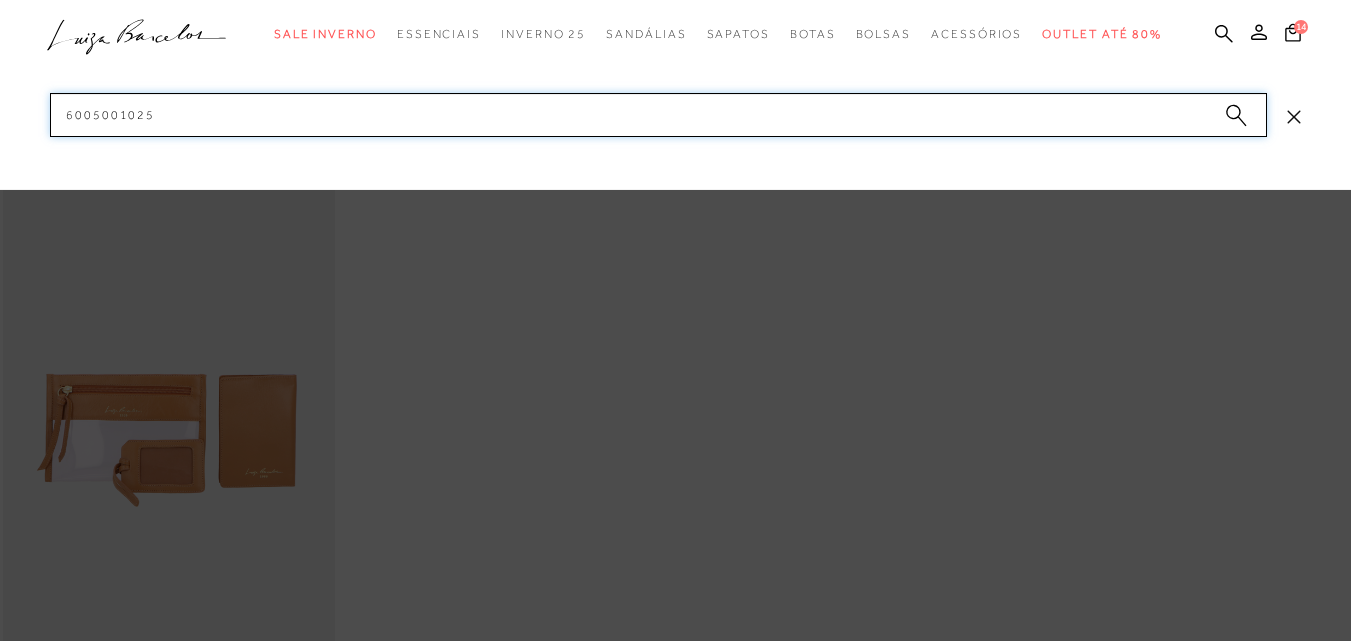 drag, startPoint x: 0, startPoint y: 102, endPoint x: 10, endPoint y: 108, distance: 11.661903 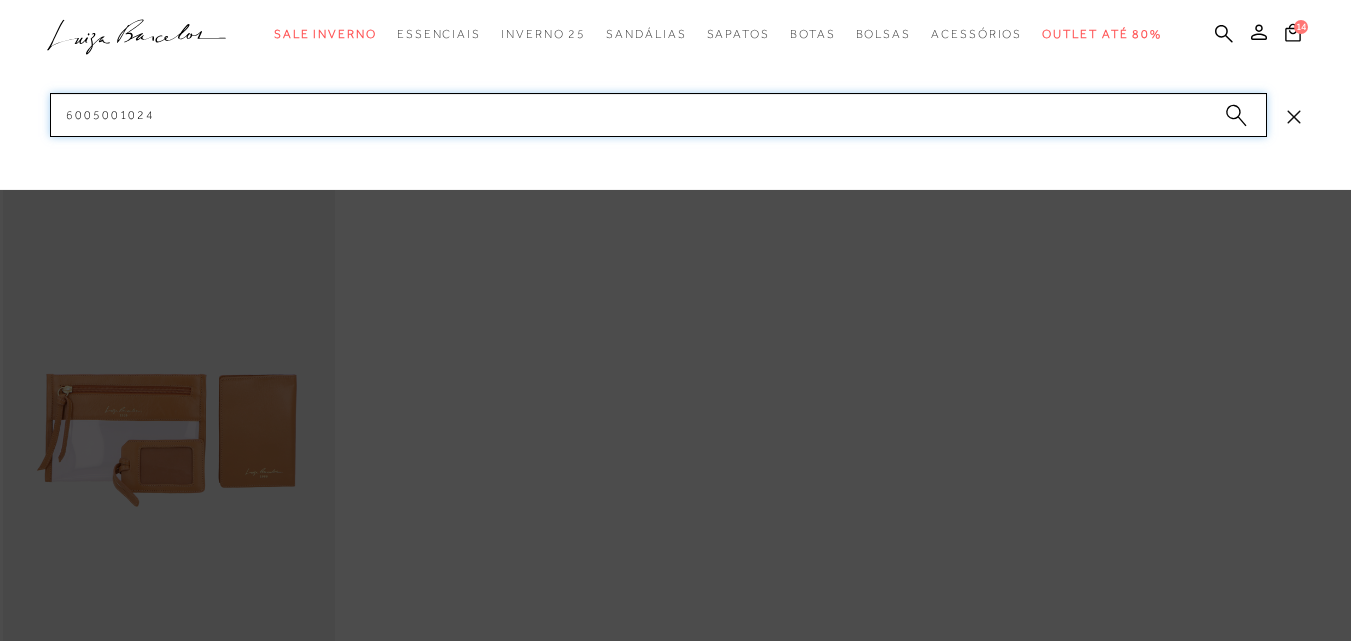 drag, startPoint x: 175, startPoint y: 107, endPoint x: 0, endPoint y: 96, distance: 175.34537 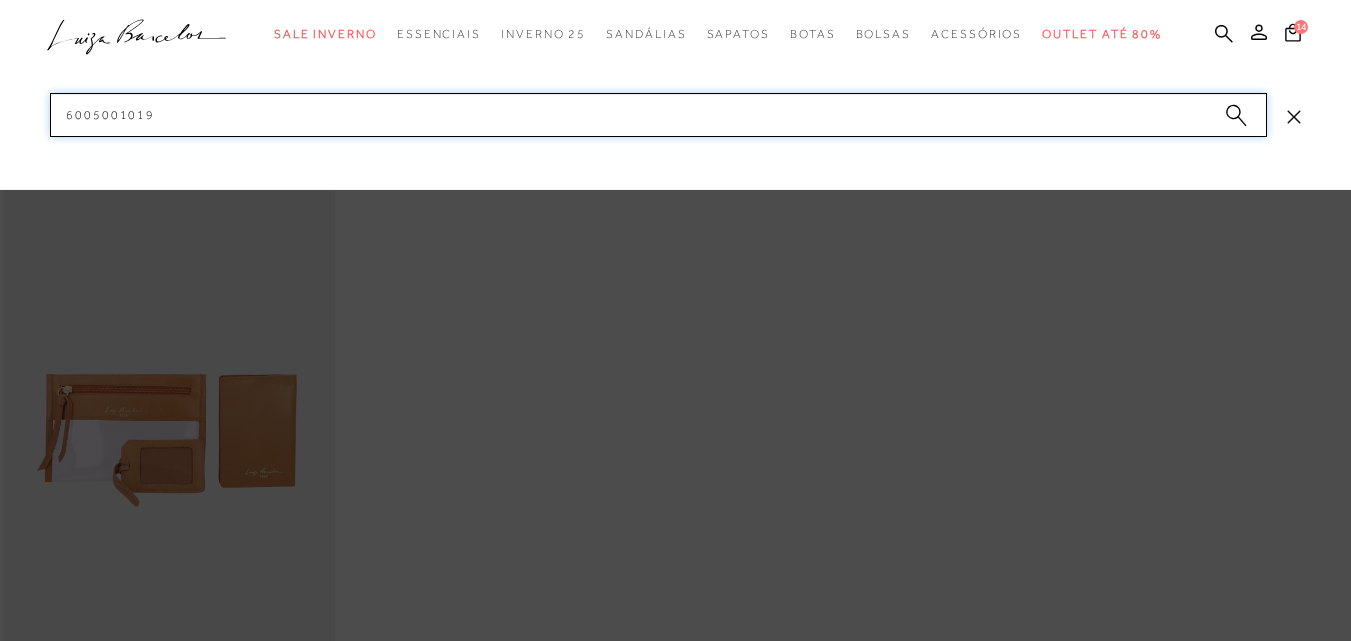 drag, startPoint x: 147, startPoint y: 110, endPoint x: 0, endPoint y: 103, distance: 147.16656 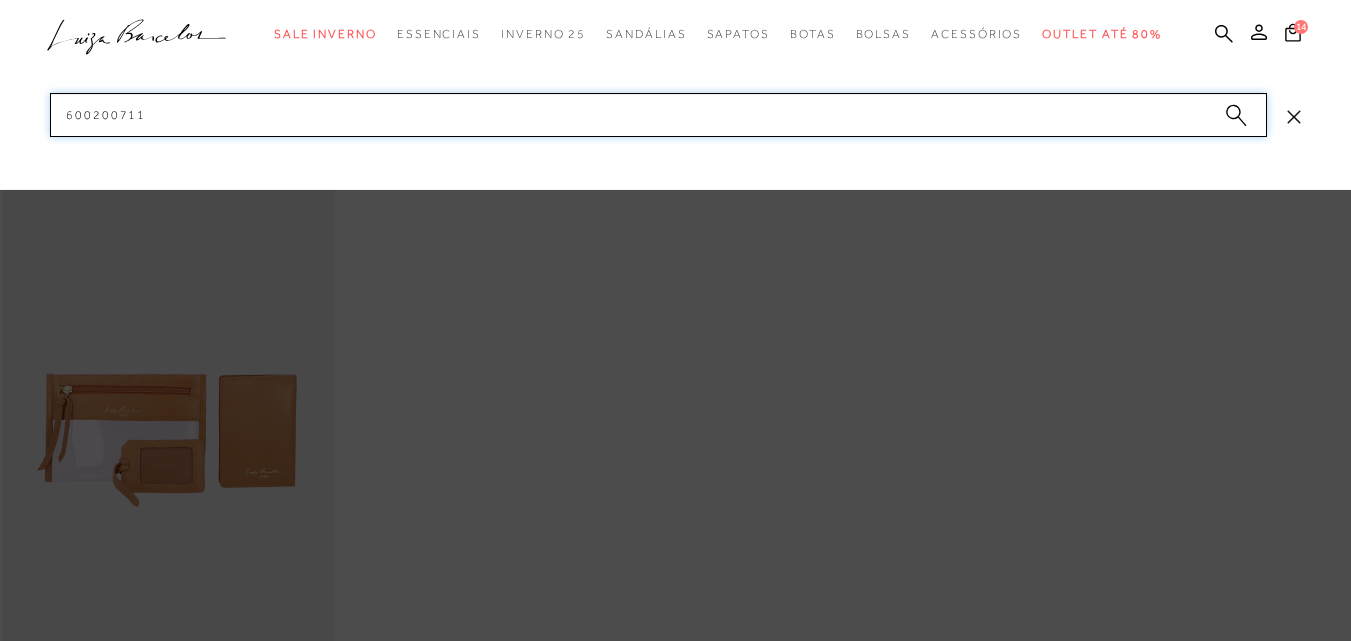 drag, startPoint x: 168, startPoint y: 108, endPoint x: 0, endPoint y: 107, distance: 168.00298 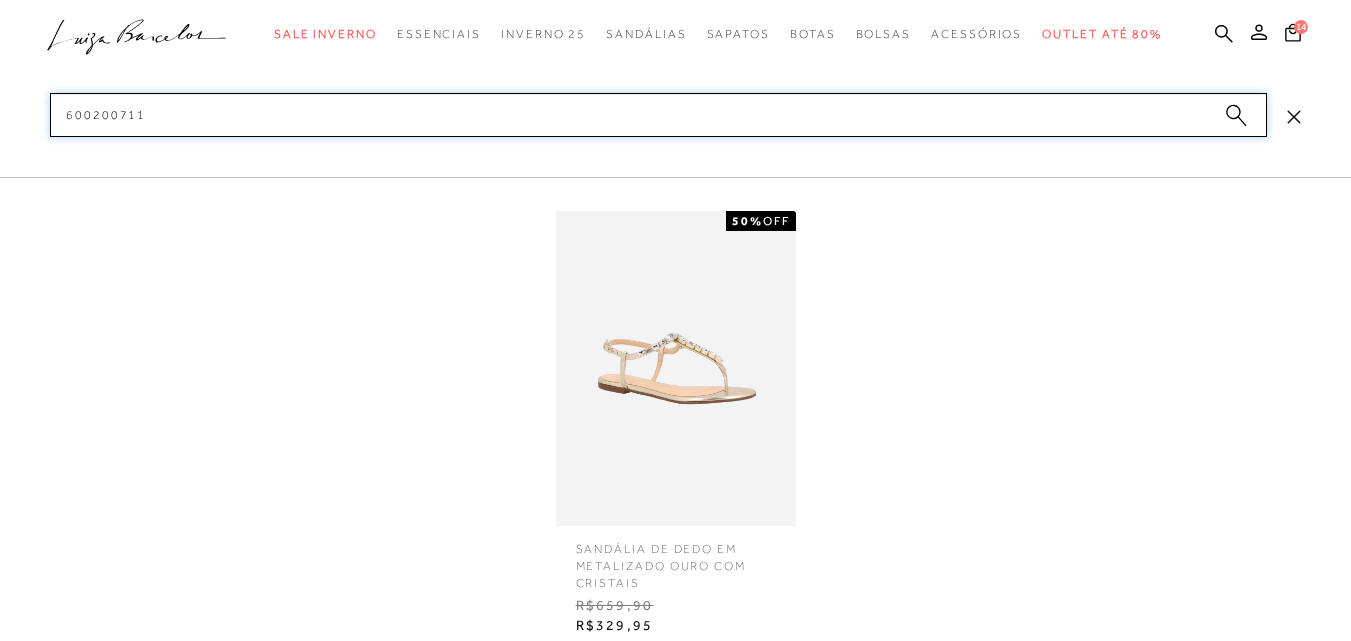 type on "600200711" 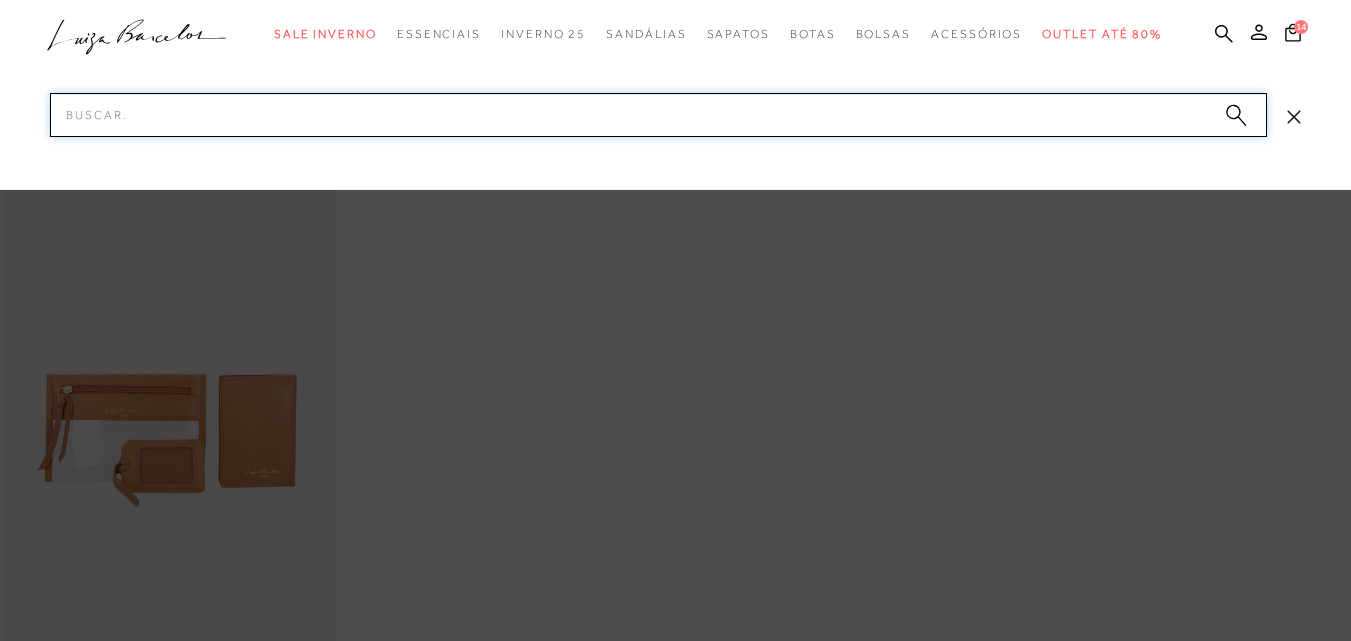 click on "Pesquisar" at bounding box center (658, 115) 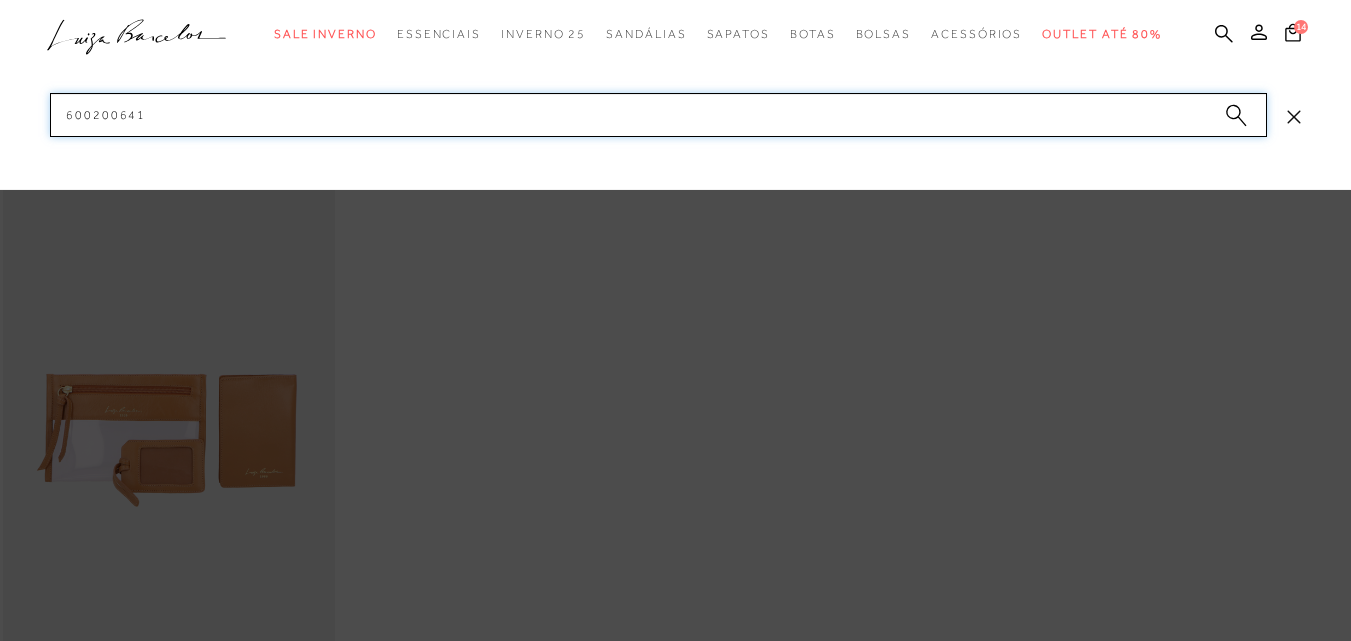 drag, startPoint x: 153, startPoint y: 113, endPoint x: 37, endPoint y: 112, distance: 116.00431 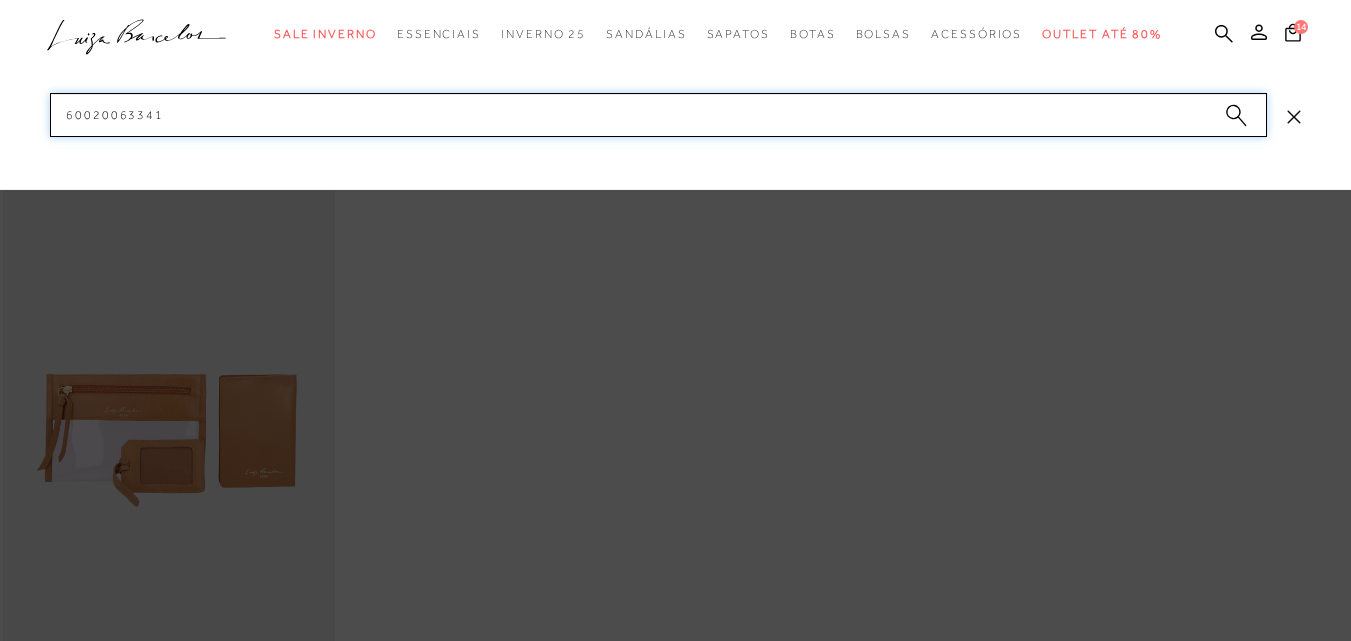 drag, startPoint x: 27, startPoint y: 108, endPoint x: 0, endPoint y: 110, distance: 27.073973 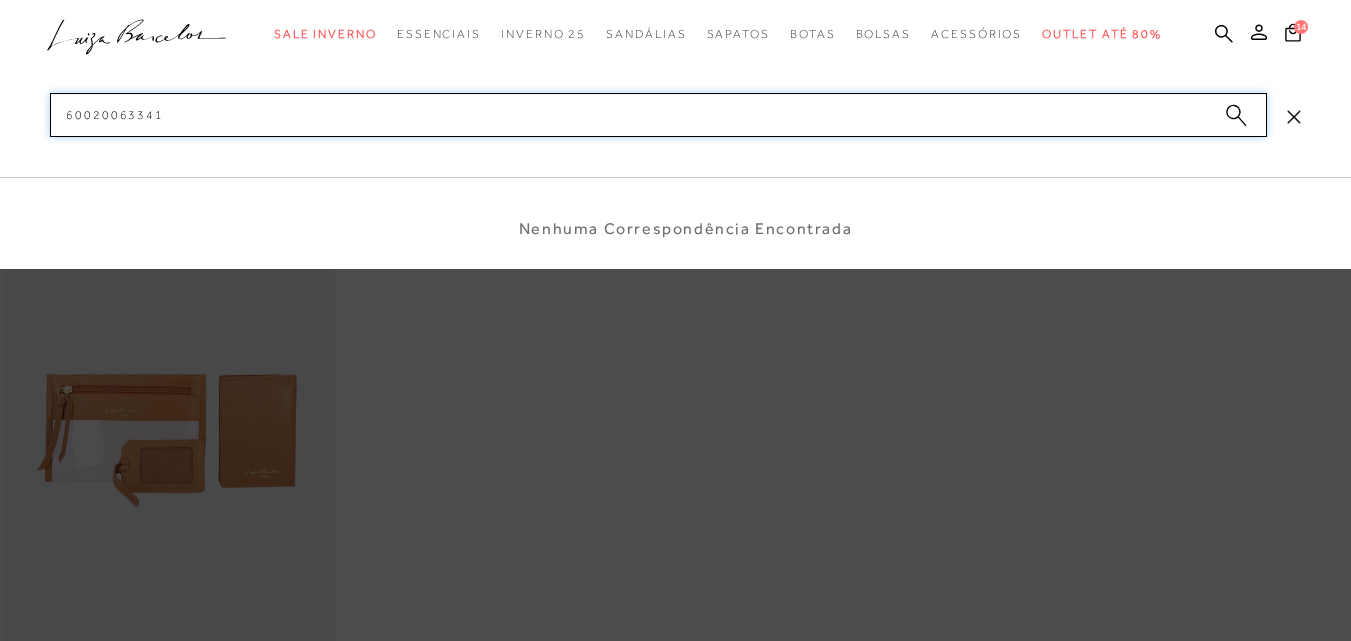 drag, startPoint x: 171, startPoint y: 119, endPoint x: 27, endPoint y: 114, distance: 144.08678 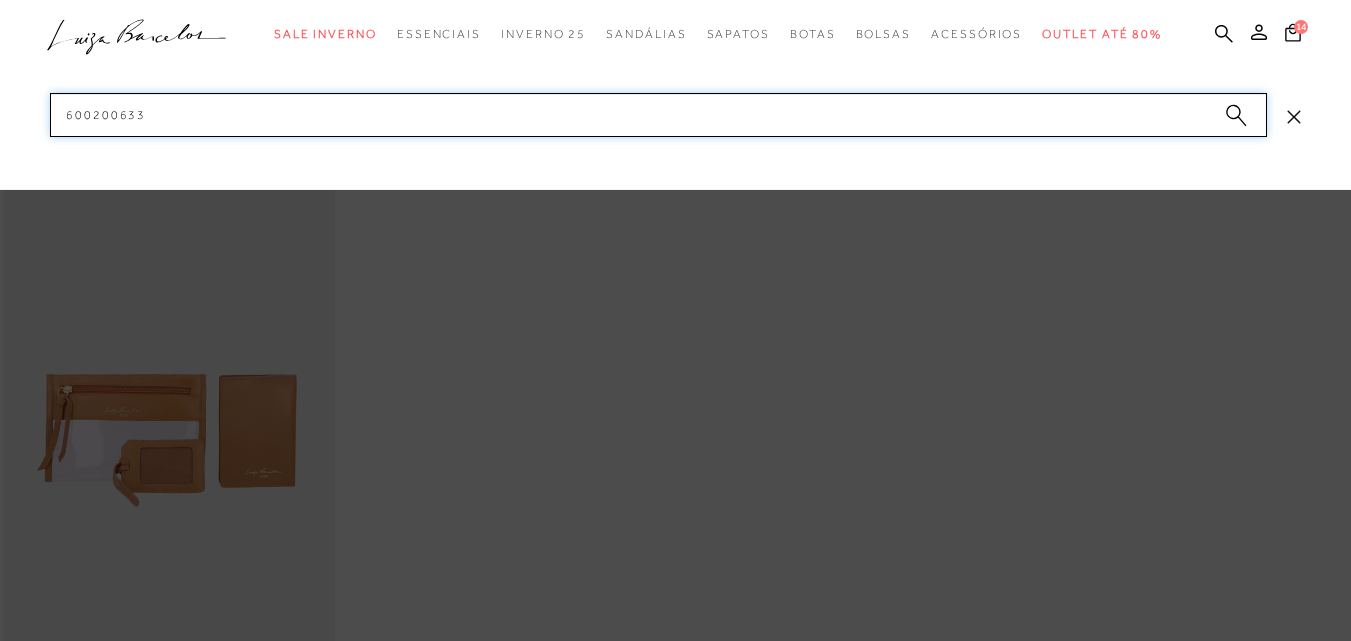 drag, startPoint x: 138, startPoint y: 104, endPoint x: 13, endPoint y: 106, distance: 125.016 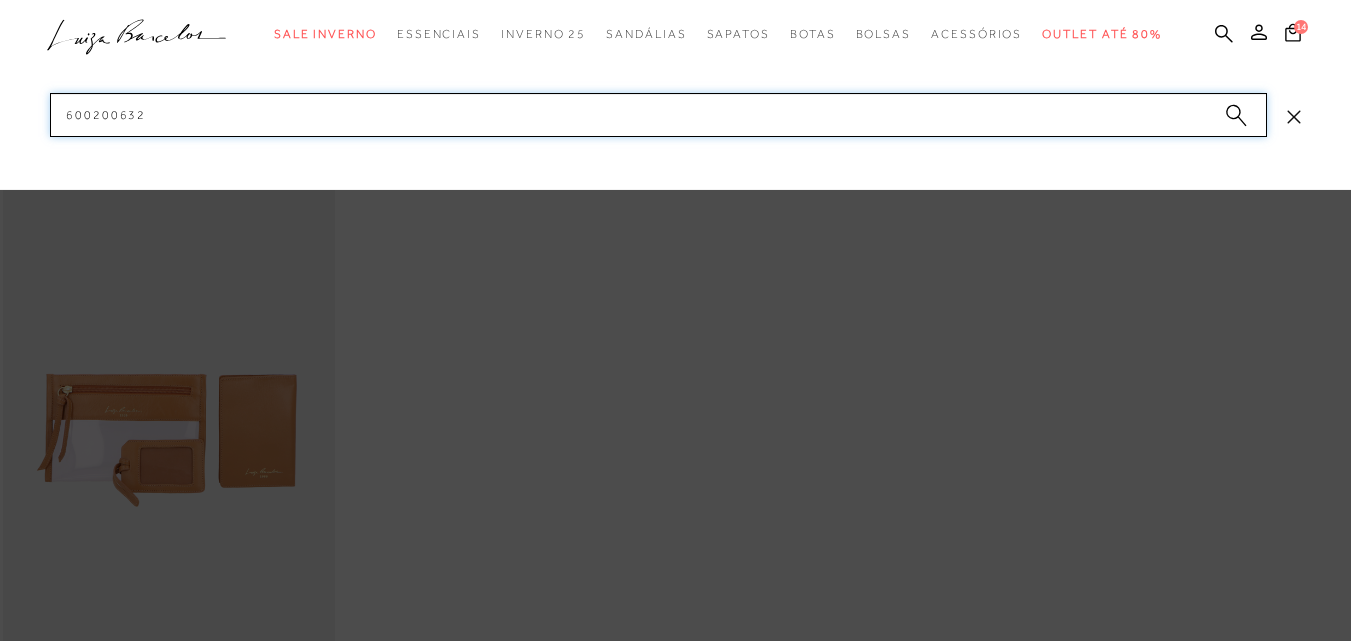 drag, startPoint x: 169, startPoint y: 110, endPoint x: 0, endPoint y: 100, distance: 169.2956 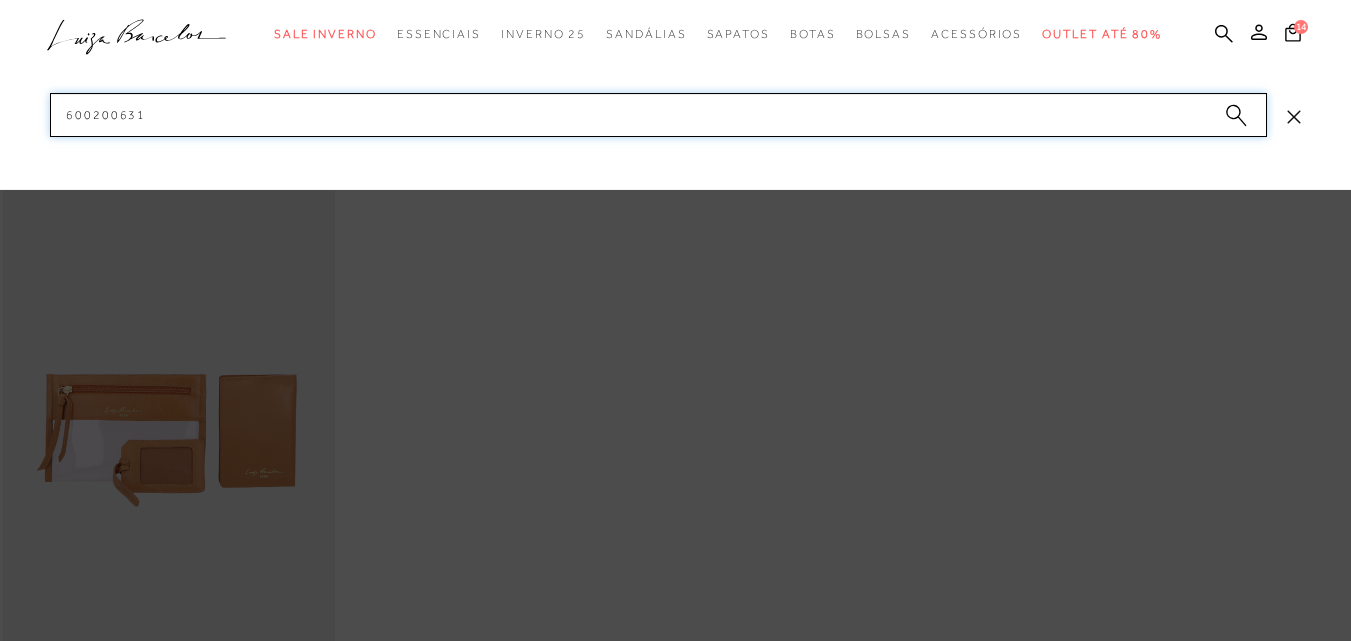 drag, startPoint x: 206, startPoint y: 114, endPoint x: 33, endPoint y: 117, distance: 173.02602 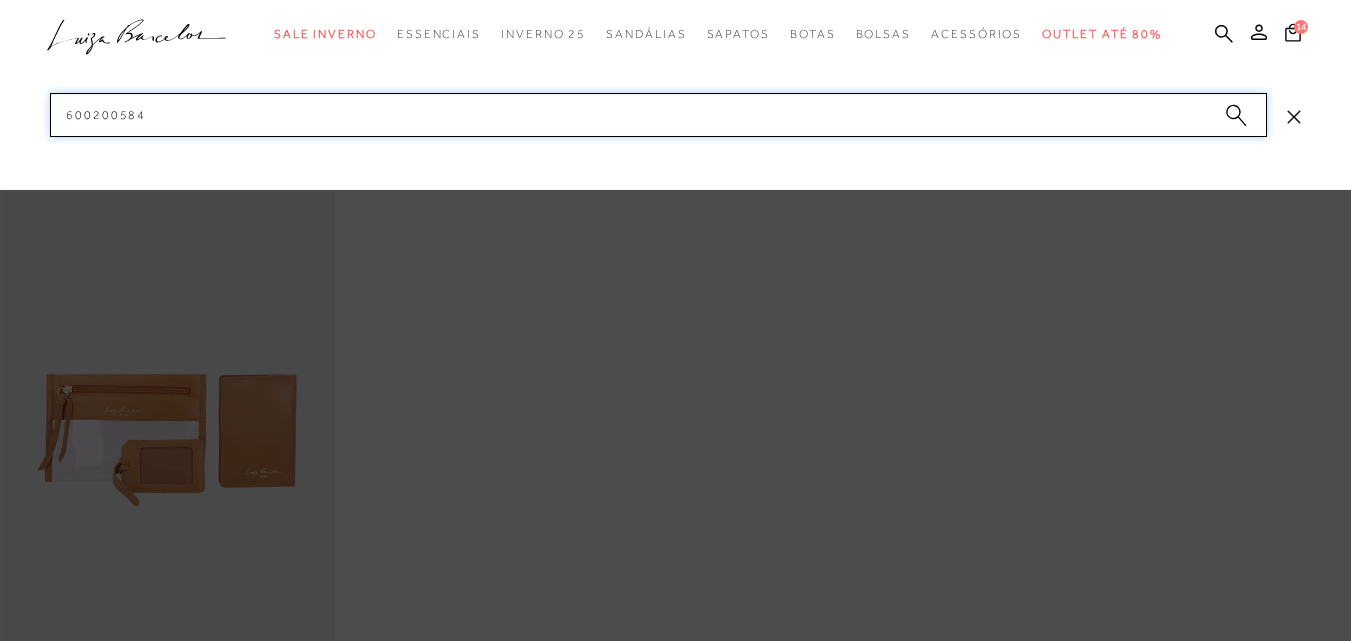 drag, startPoint x: 201, startPoint y: 108, endPoint x: 0, endPoint y: 91, distance: 201.71762 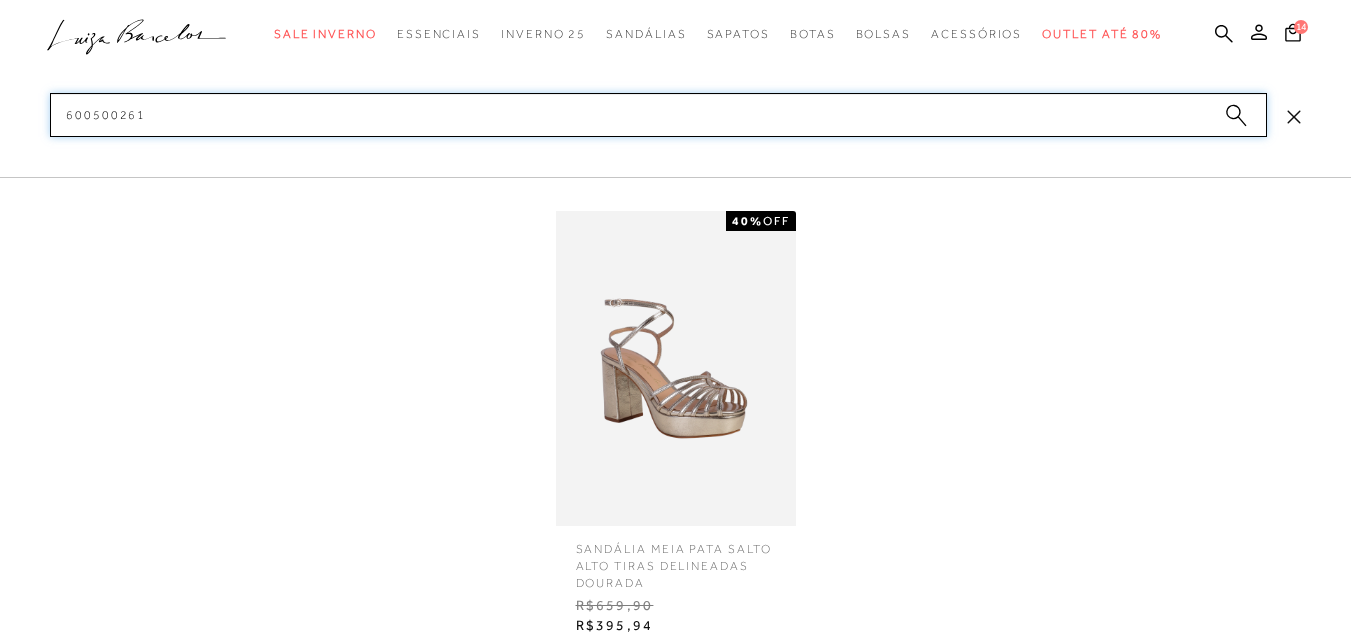 drag, startPoint x: 201, startPoint y: 119, endPoint x: 36, endPoint y: 106, distance: 165.51132 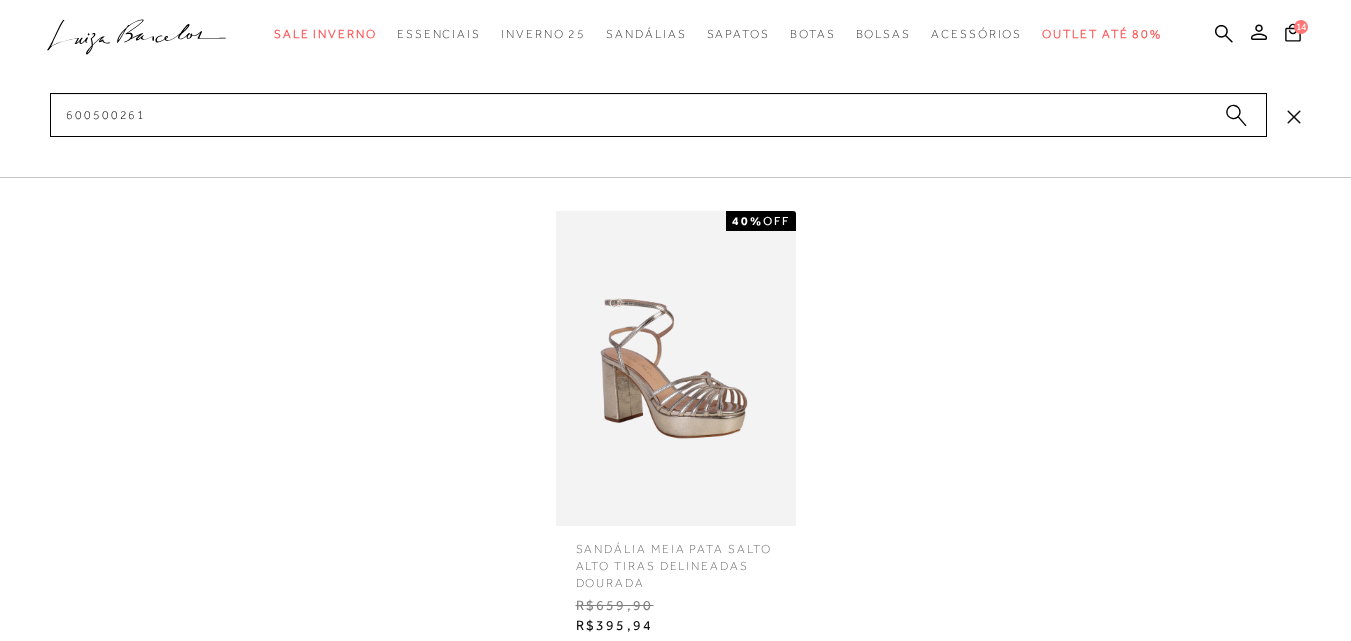 click at bounding box center (676, 368) 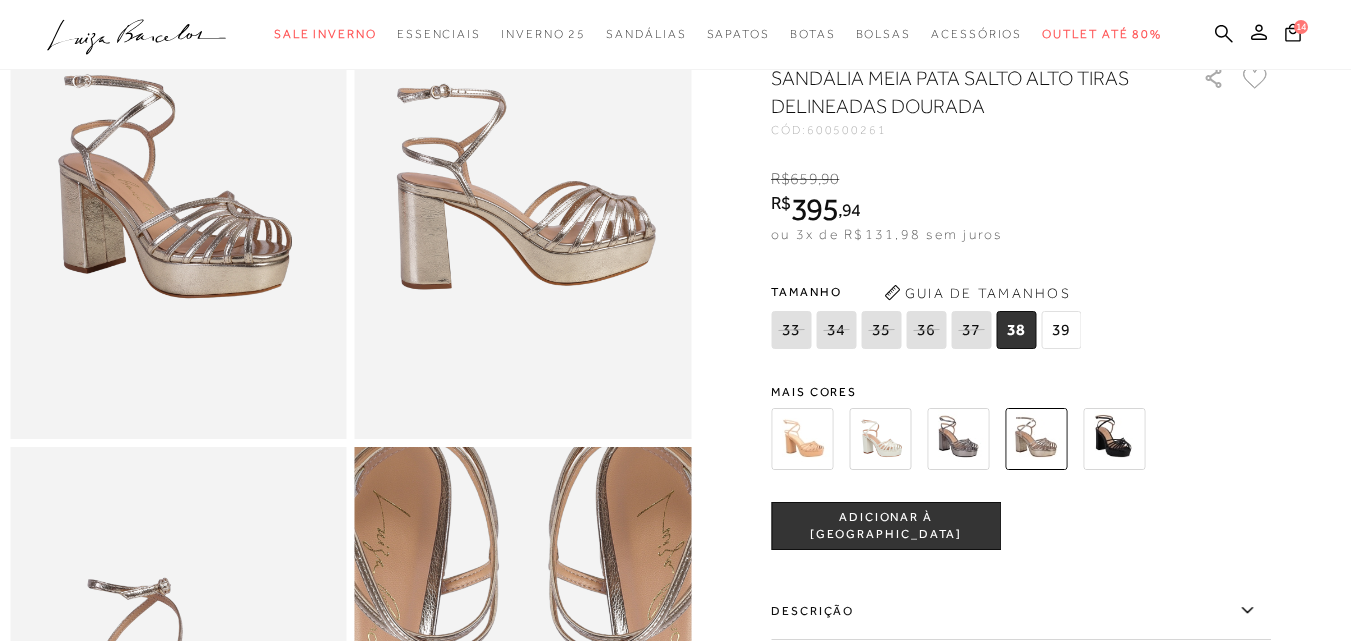 scroll, scrollTop: 200, scrollLeft: 0, axis: vertical 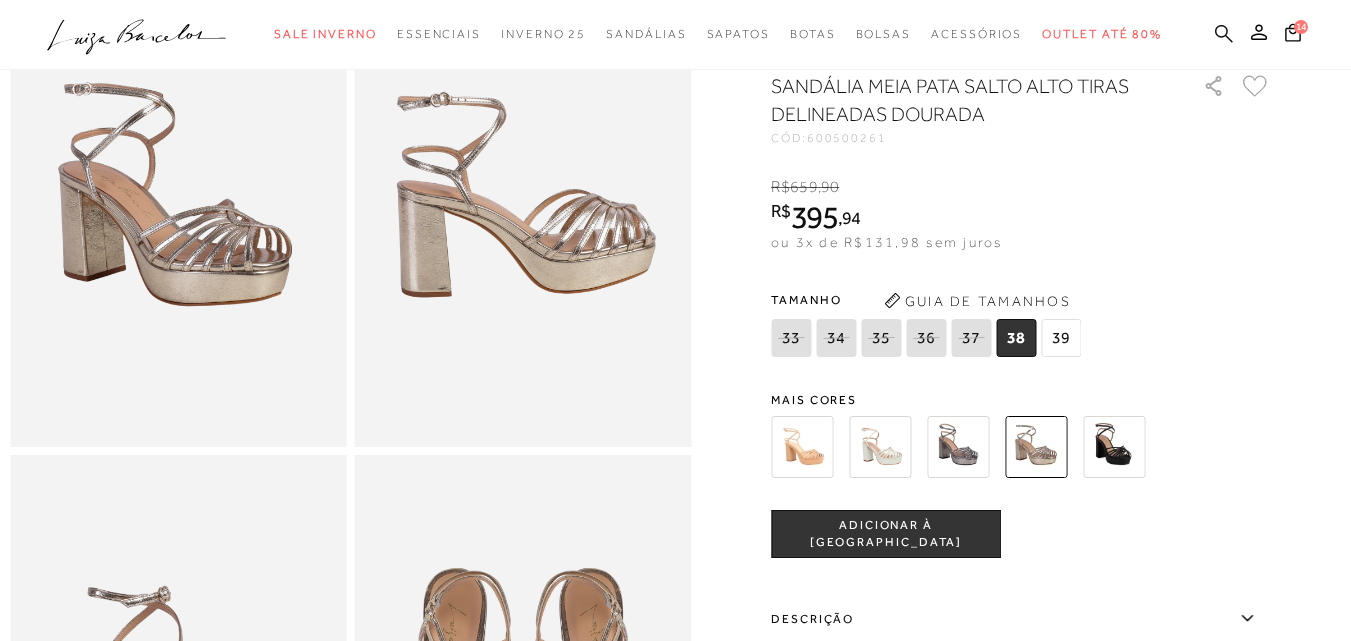click 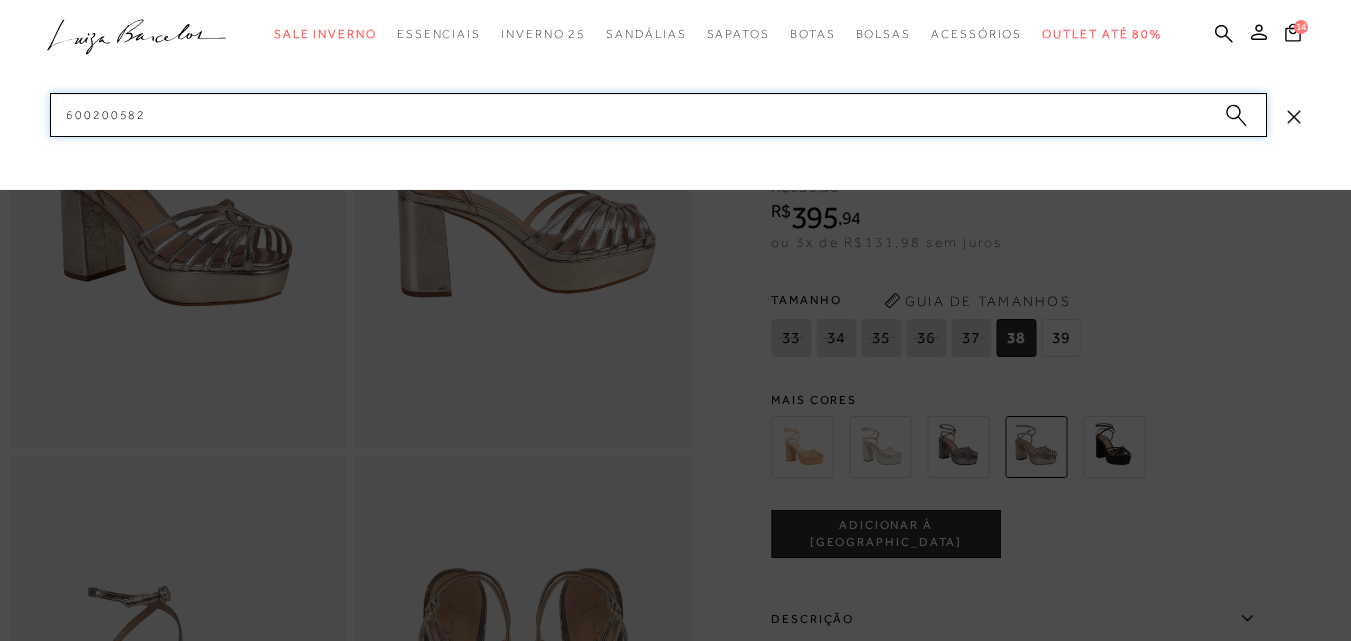 drag, startPoint x: 121, startPoint y: 122, endPoint x: 0, endPoint y: 107, distance: 121.92621 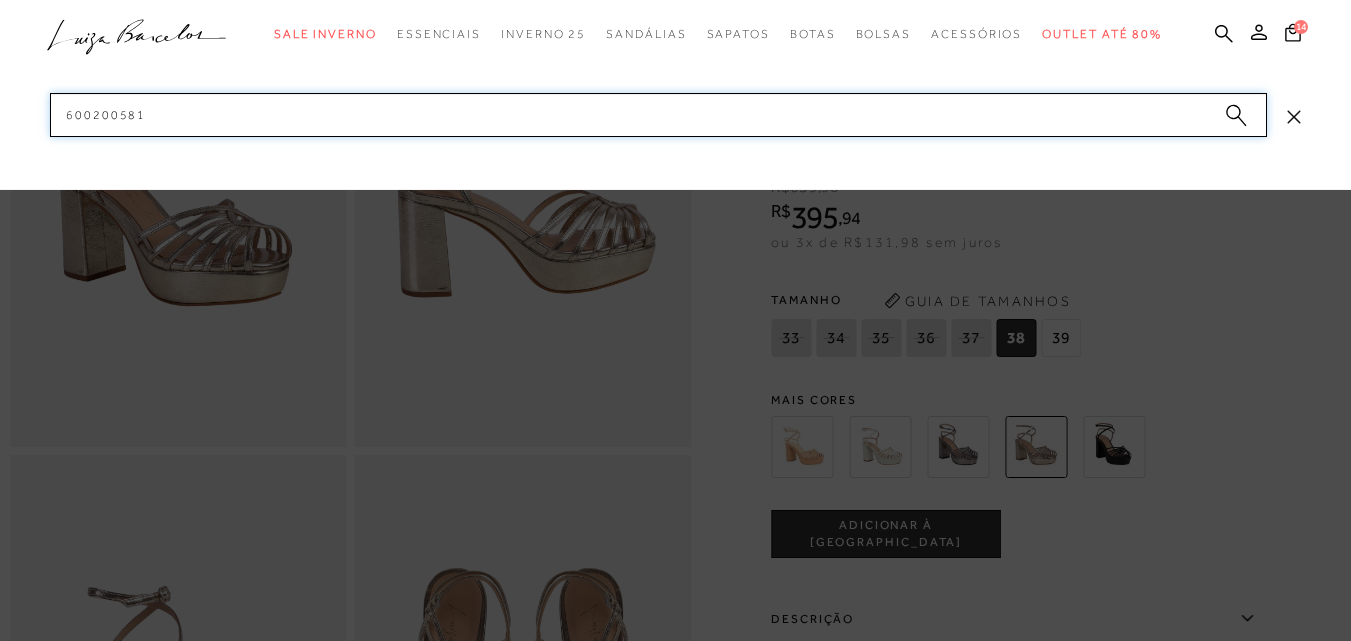 drag, startPoint x: 156, startPoint y: 106, endPoint x: 51, endPoint y: 143, distance: 111.32835 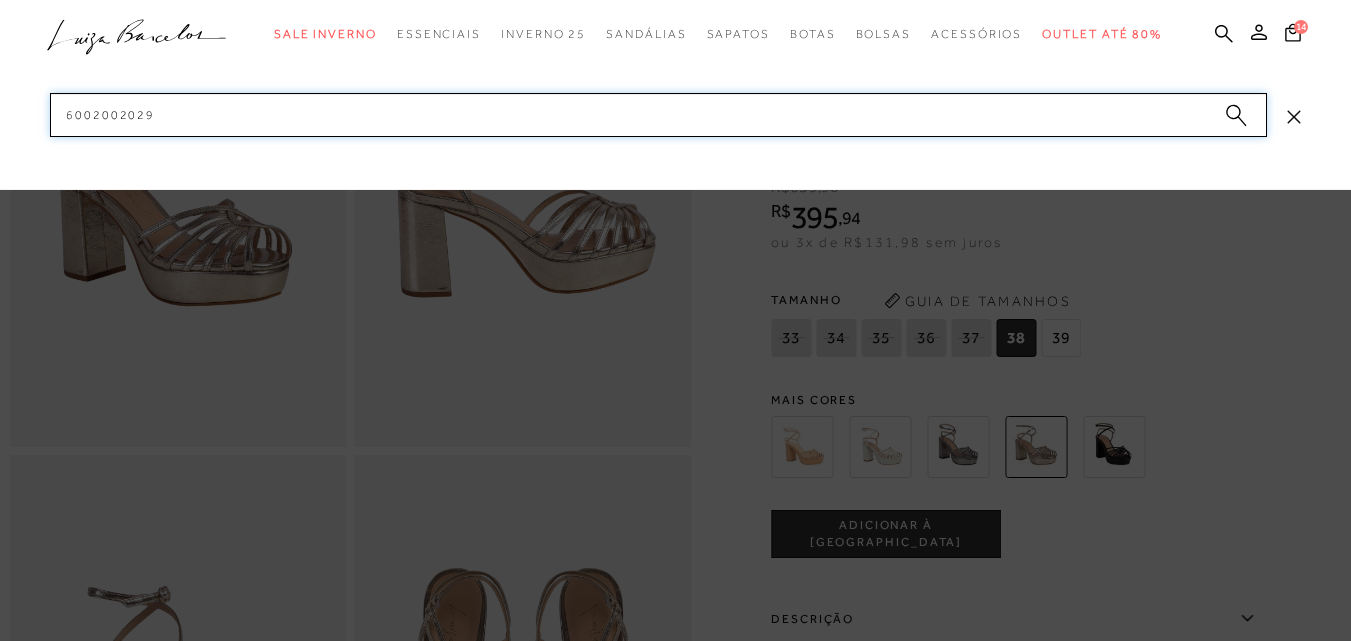 drag, startPoint x: 177, startPoint y: 108, endPoint x: 18, endPoint y: 96, distance: 159.4522 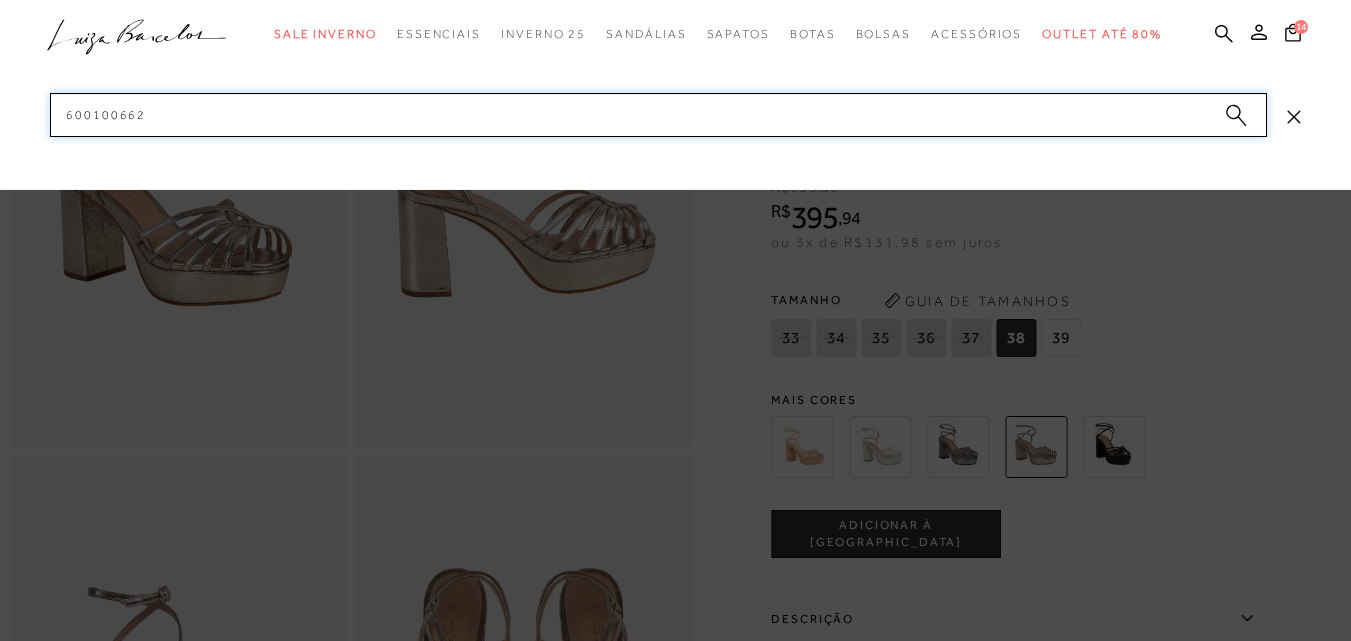 drag, startPoint x: 97, startPoint y: 117, endPoint x: 5, endPoint y: 111, distance: 92.19544 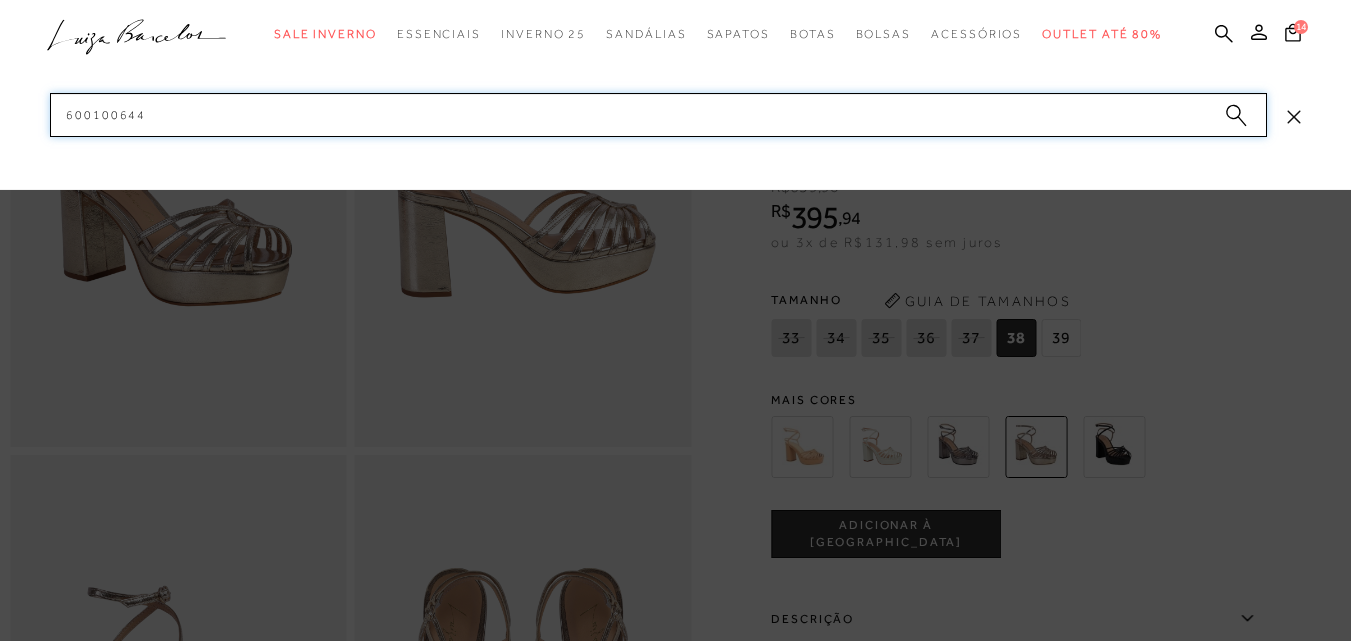 drag, startPoint x: 116, startPoint y: 108, endPoint x: 30, endPoint y: 108, distance: 86 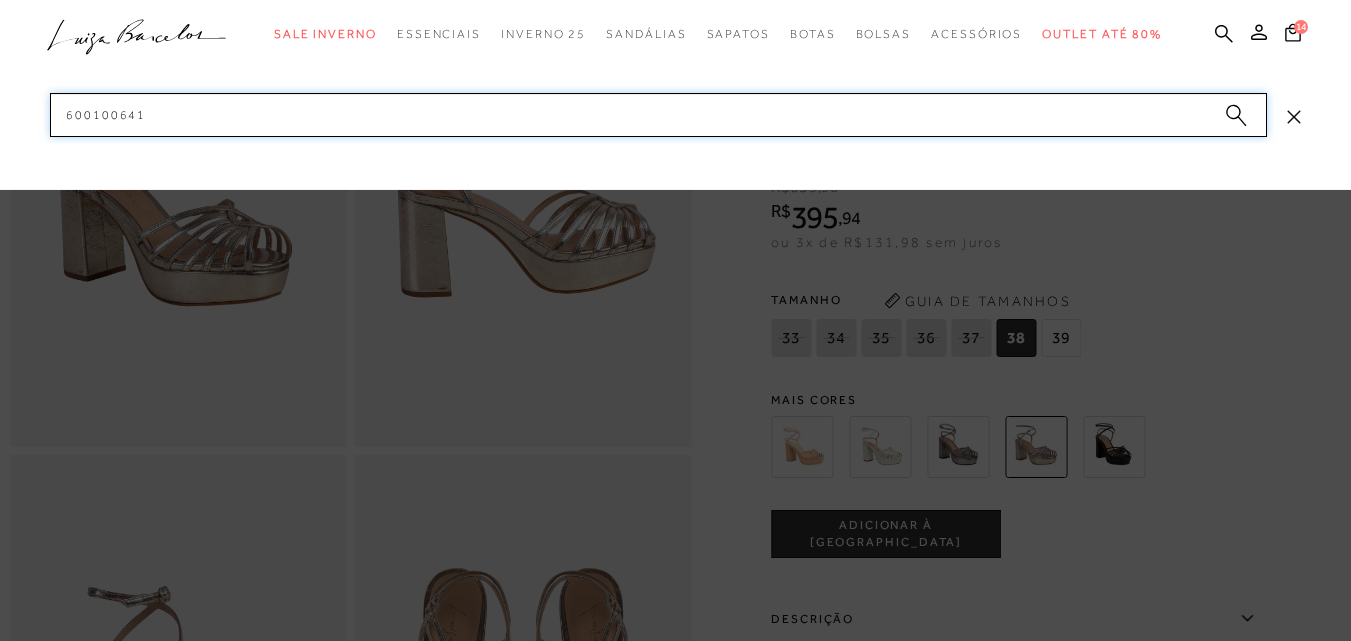drag, startPoint x: 154, startPoint y: 116, endPoint x: 0, endPoint y: 86, distance: 156.89487 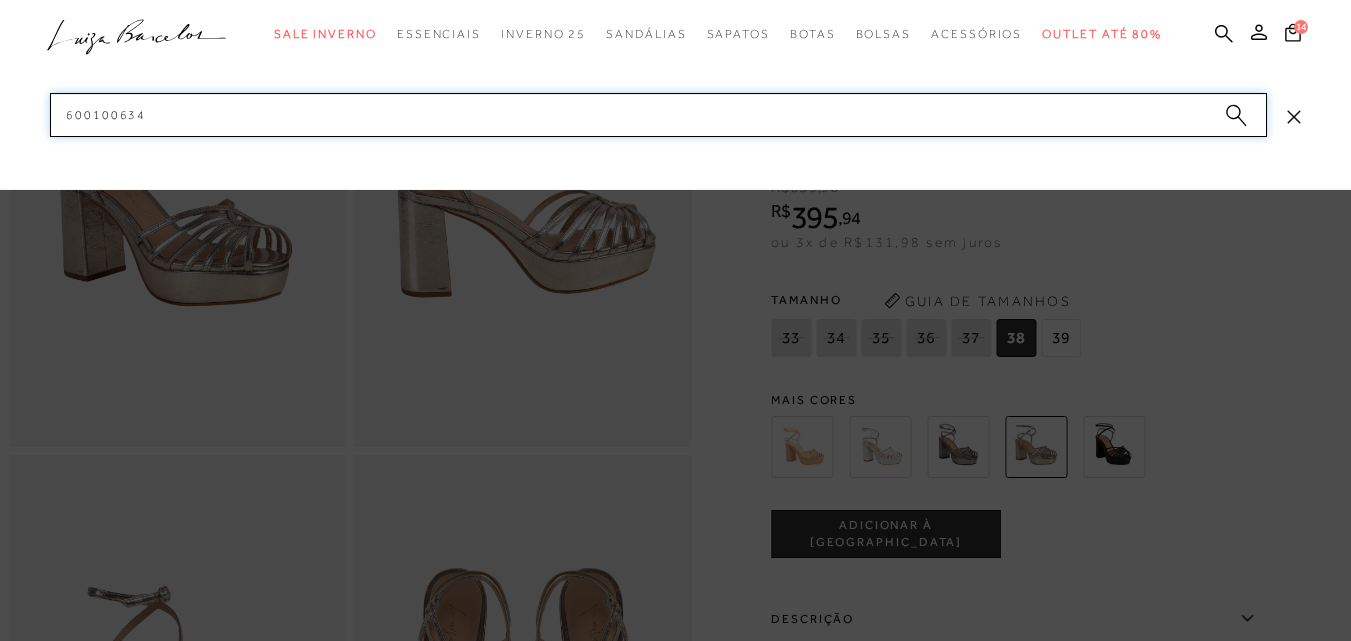 drag, startPoint x: 127, startPoint y: 105, endPoint x: 25, endPoint y: 95, distance: 102.48902 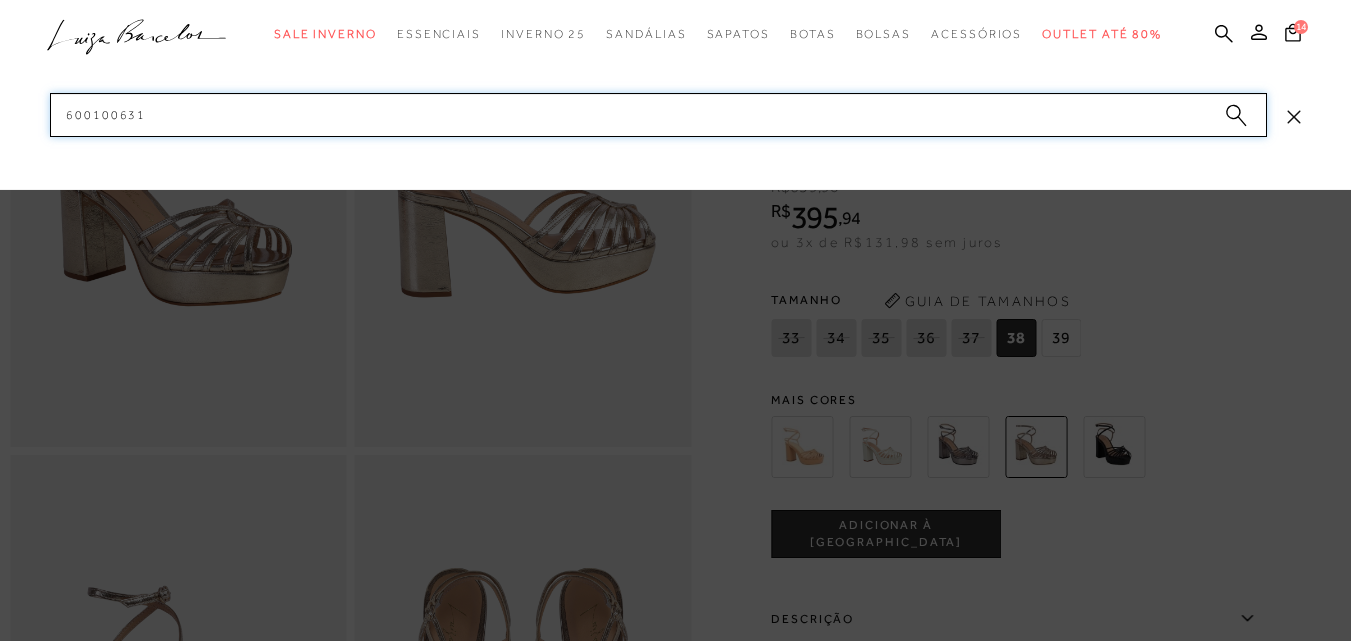 drag, startPoint x: 142, startPoint y: 111, endPoint x: 28, endPoint y: 113, distance: 114.01754 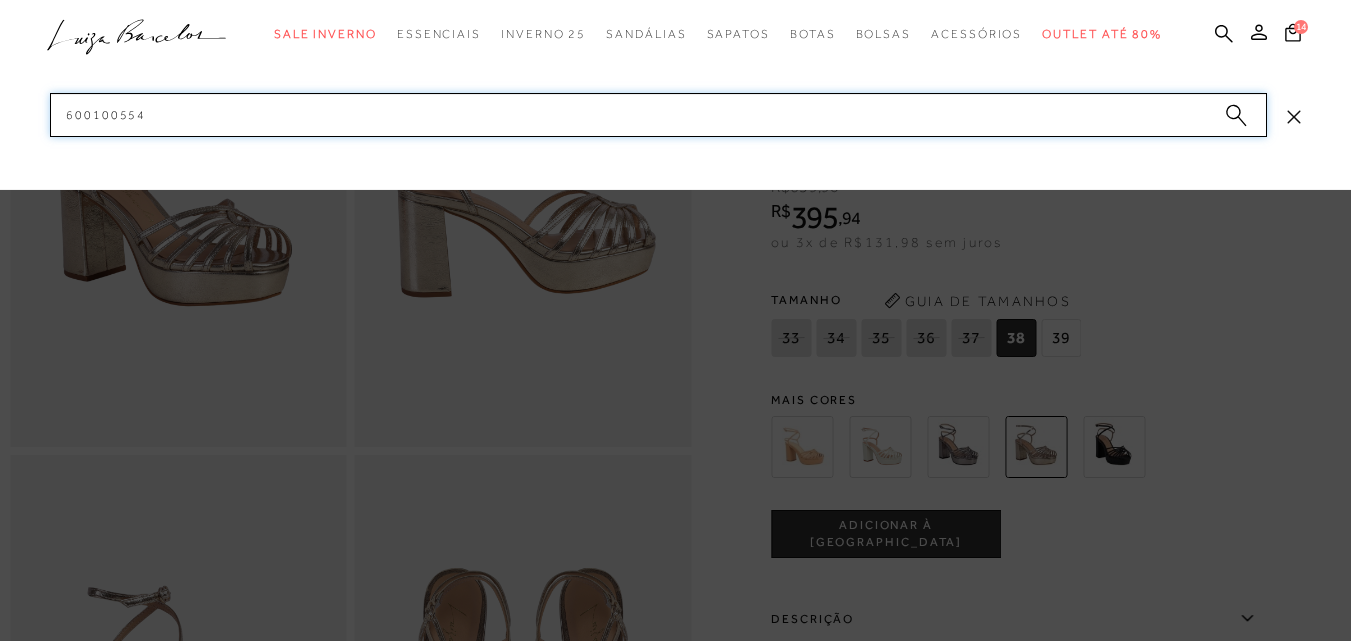 drag, startPoint x: 136, startPoint y: 114, endPoint x: 50, endPoint y: 102, distance: 86.833176 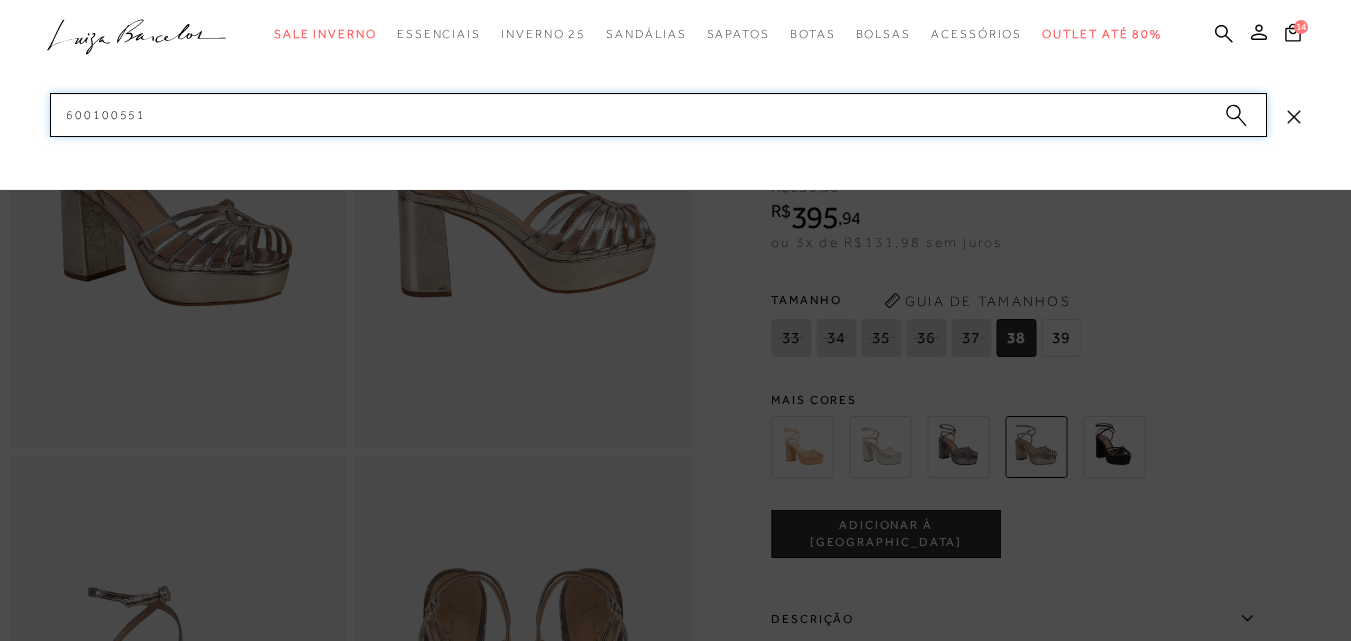 click on "categoryHeader
.a{fill-rule:evenodd;}
Sale Inverno
Modelo Sapatos Mules" at bounding box center [675, -200] 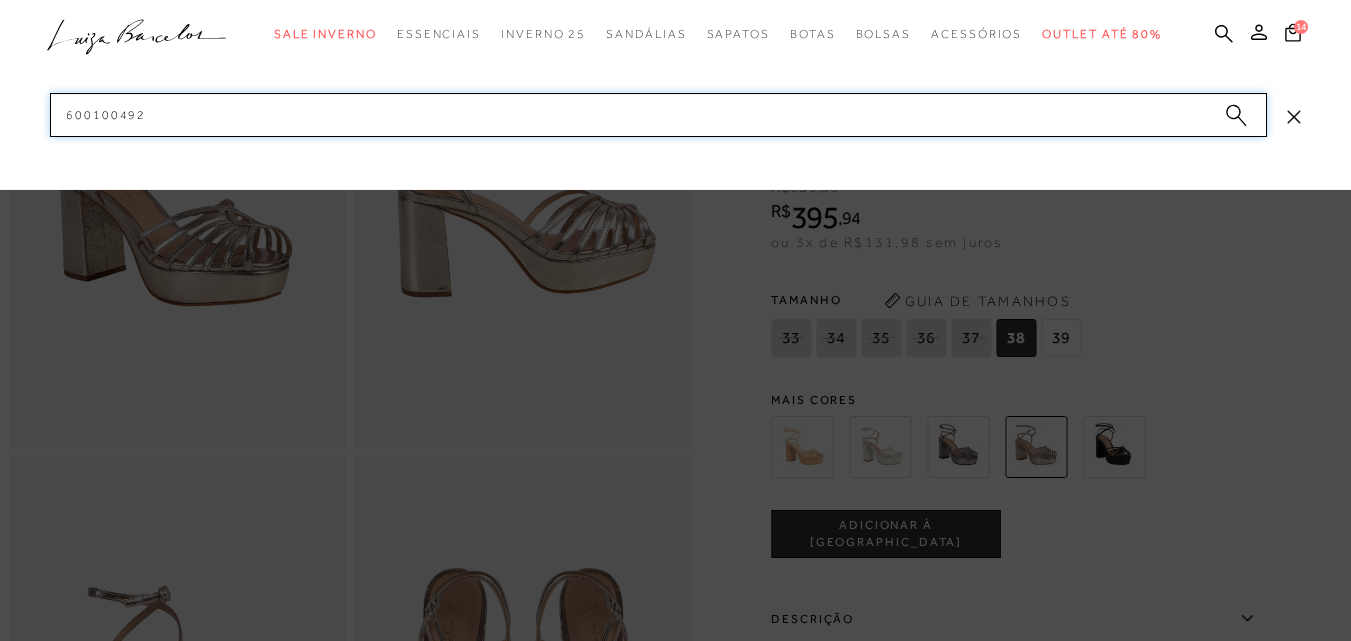 drag, startPoint x: 152, startPoint y: 109, endPoint x: 28, endPoint y: 106, distance: 124.036285 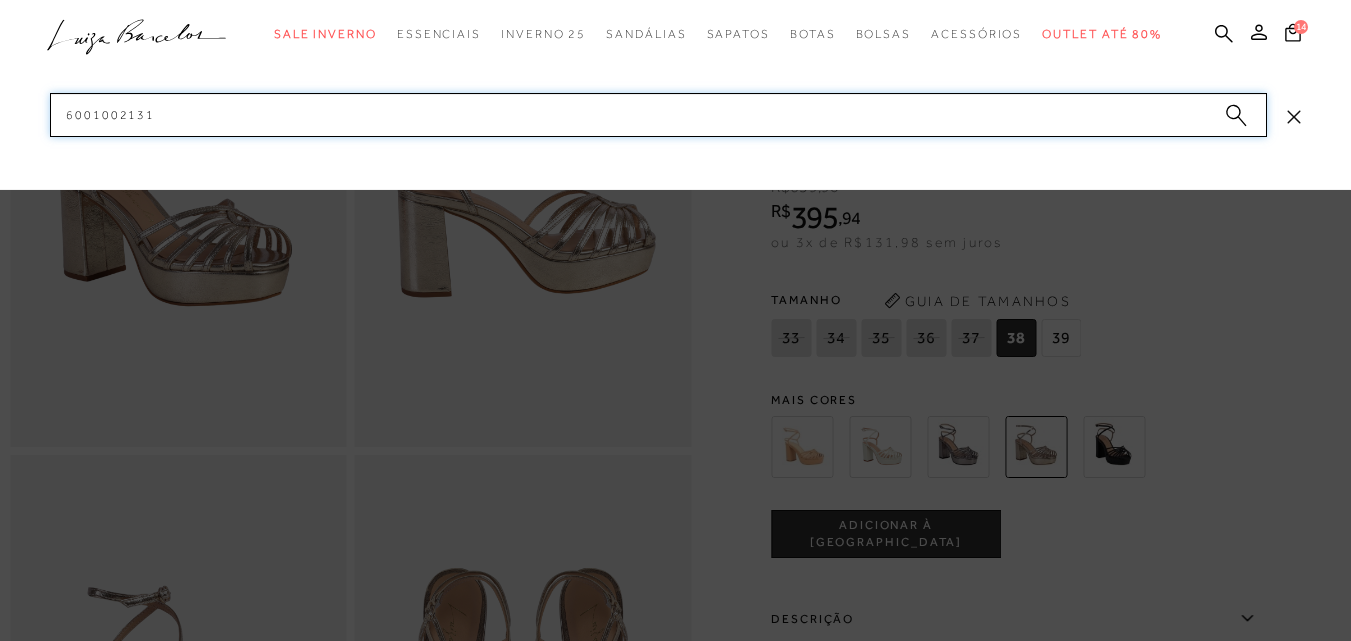 drag, startPoint x: 124, startPoint y: 110, endPoint x: 53, endPoint y: 115, distance: 71.17584 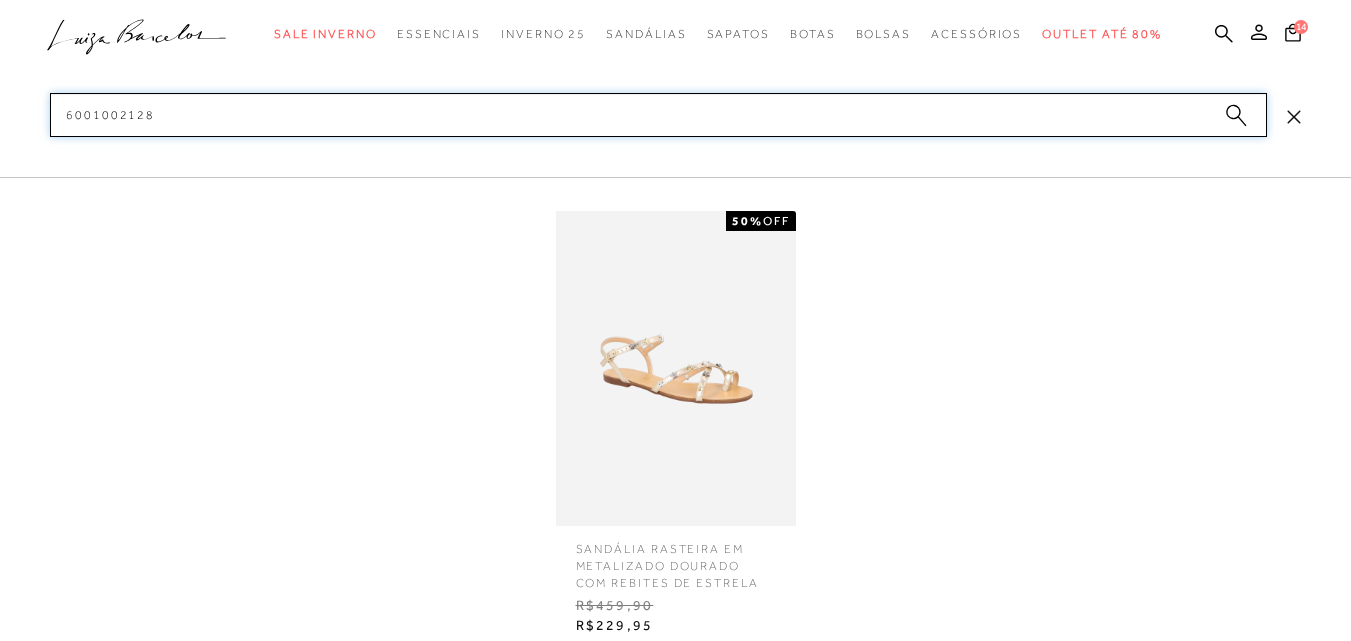 type on "6001002128" 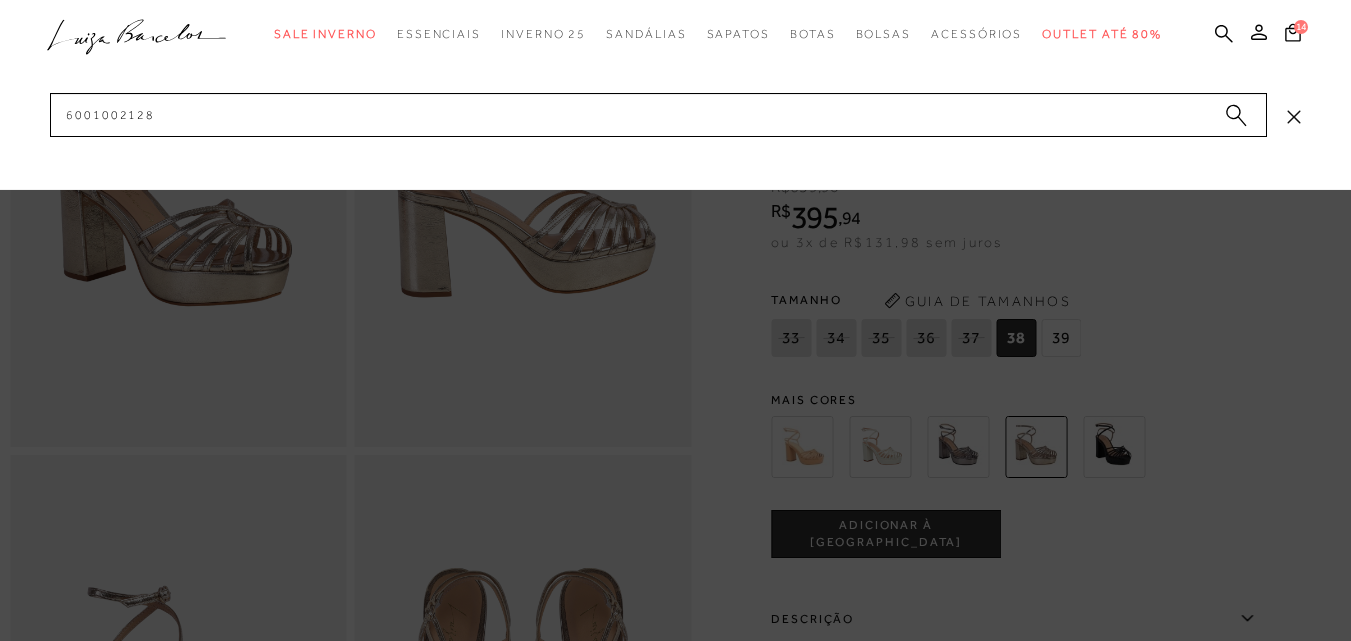 click at bounding box center (675, 320) 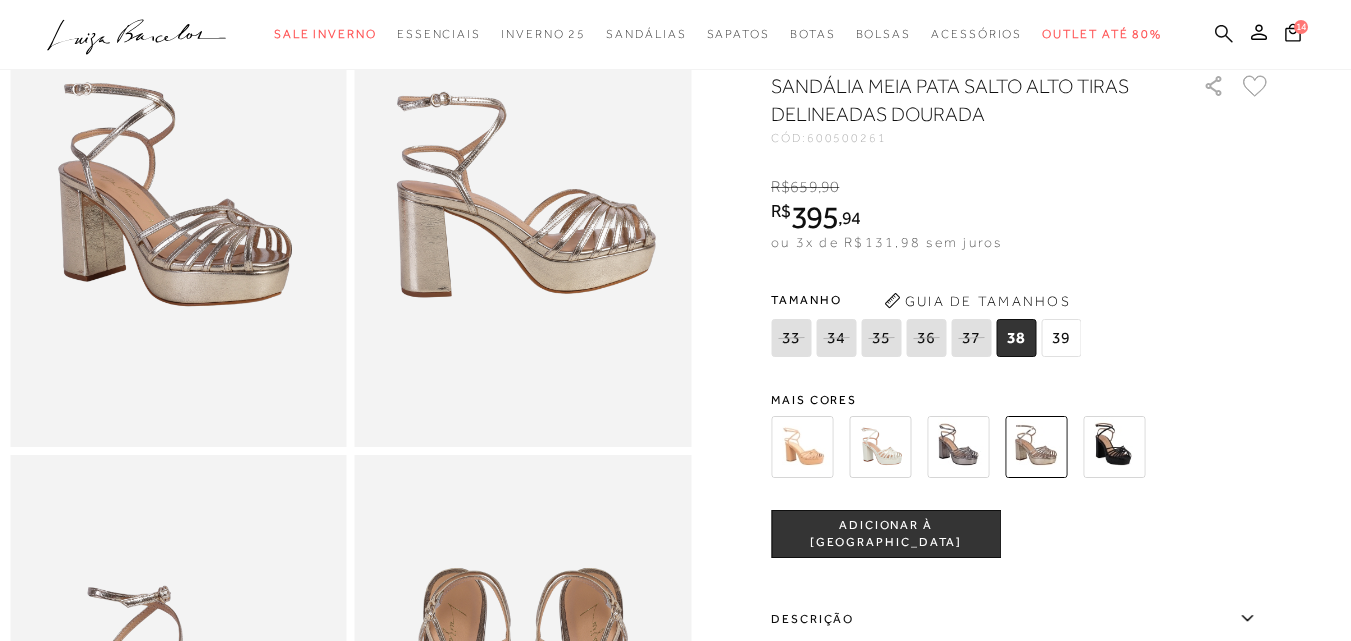 click 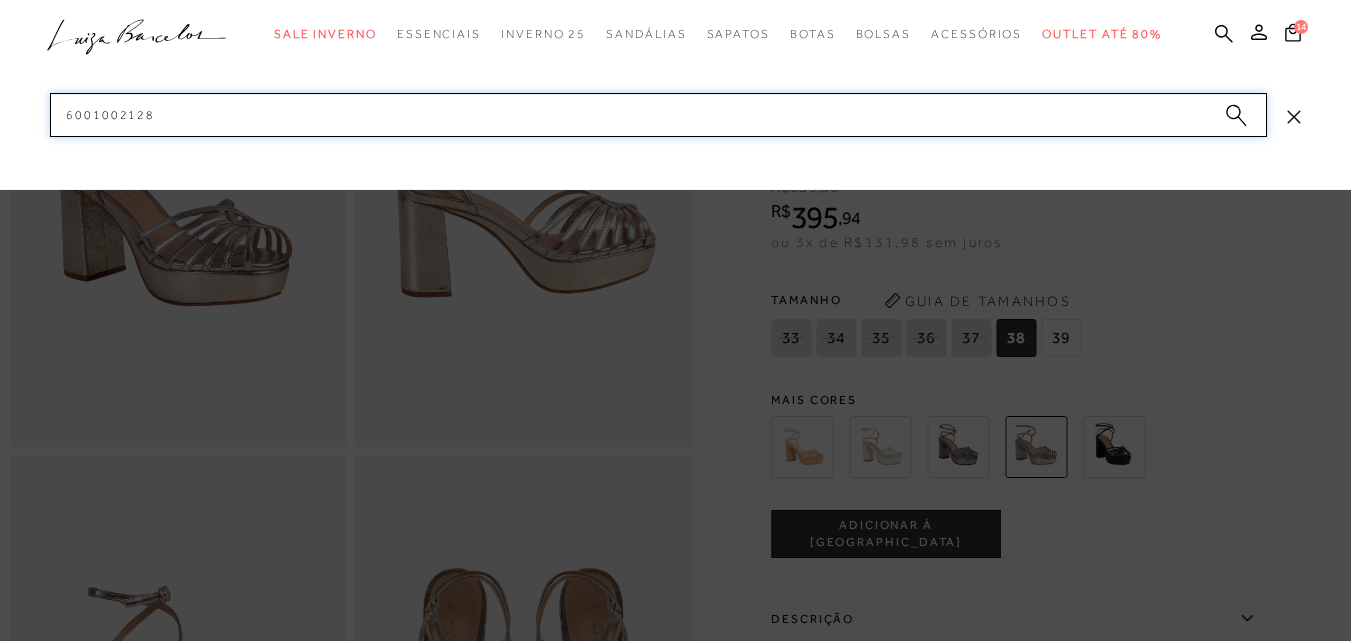 drag, startPoint x: 102, startPoint y: 99, endPoint x: 0, endPoint y: 84, distance: 103.09704 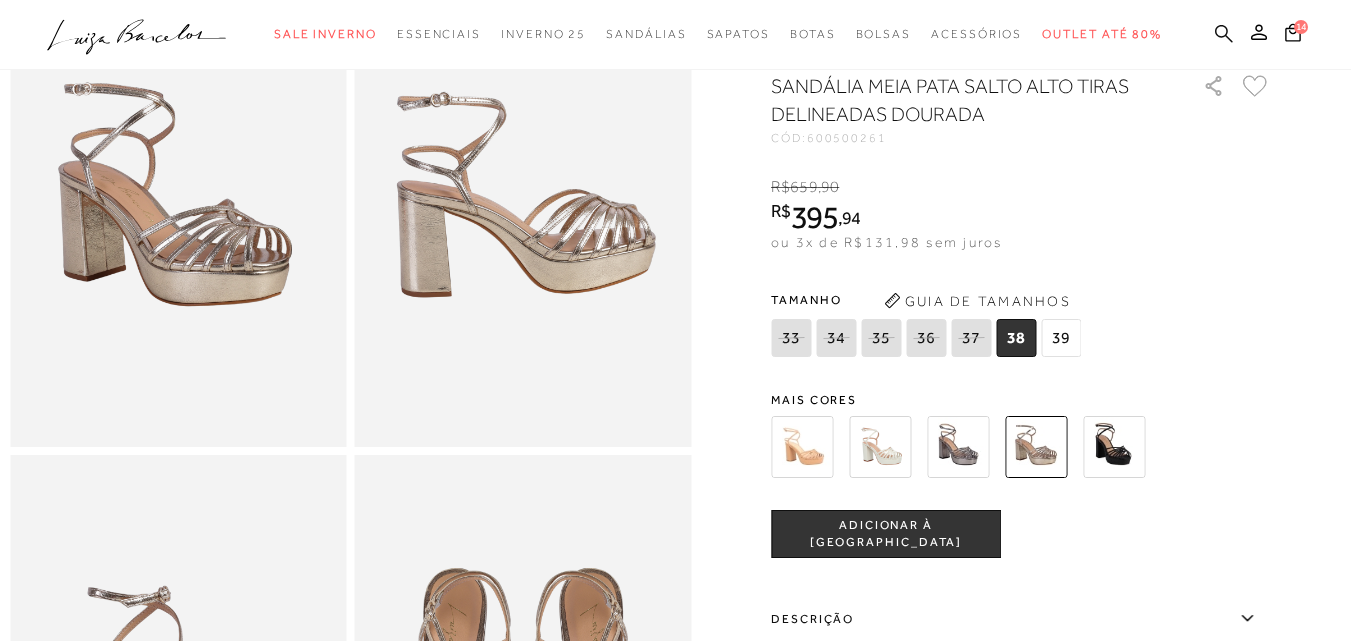 click 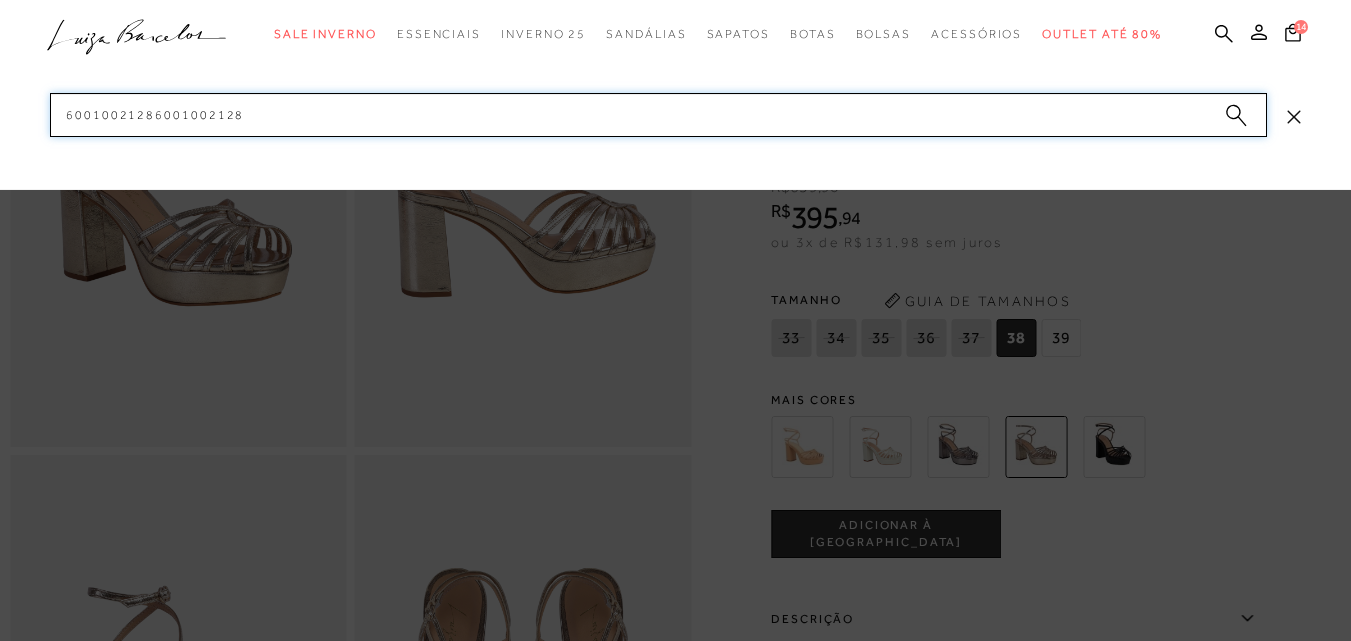drag, startPoint x: 292, startPoint y: 114, endPoint x: 0, endPoint y: 101, distance: 292.28925 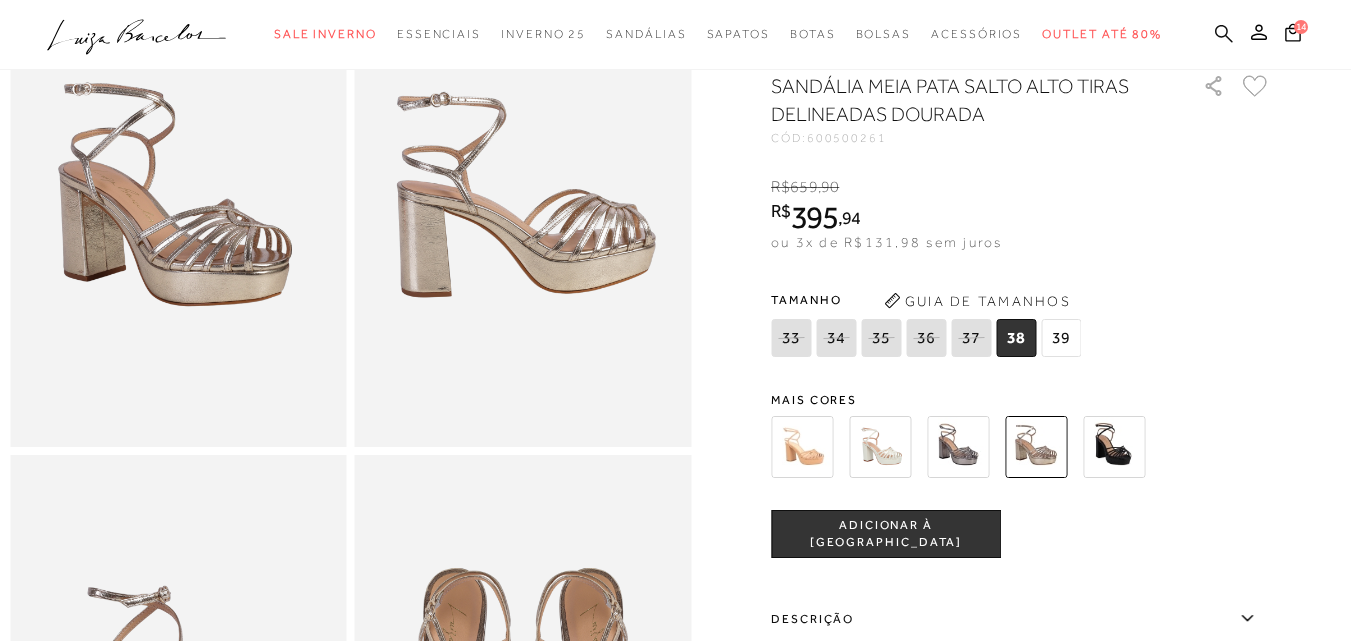 click 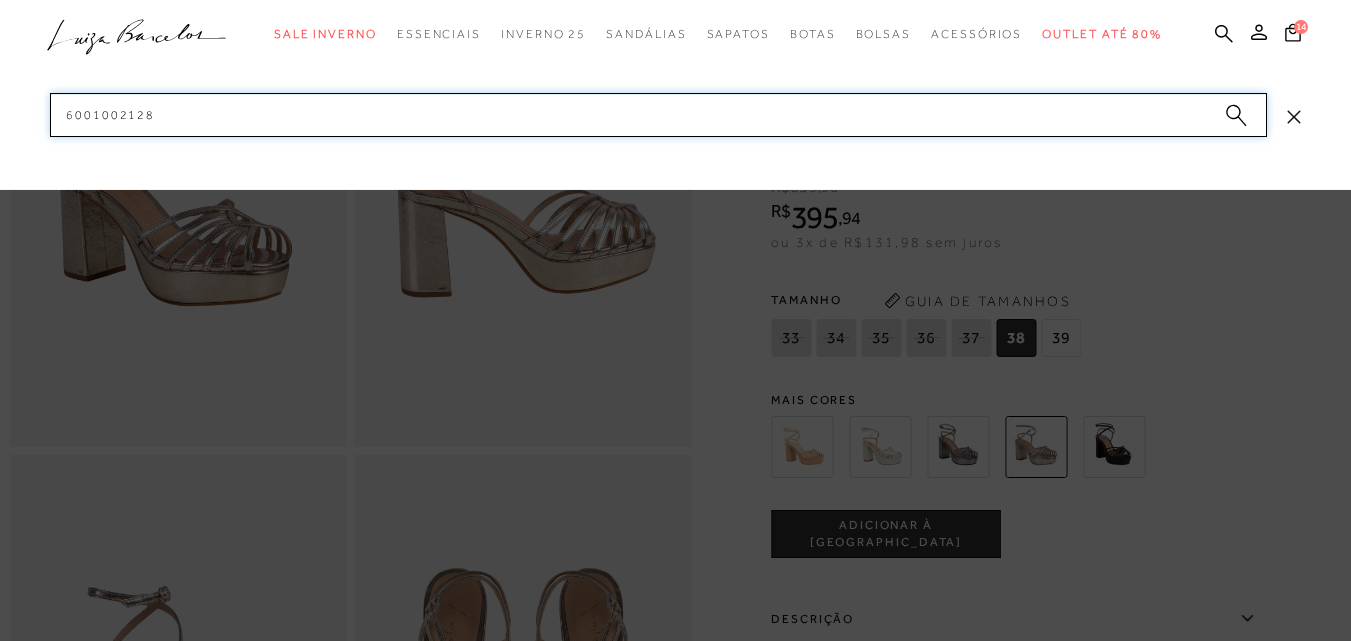 drag, startPoint x: 196, startPoint y: 102, endPoint x: 6, endPoint y: 114, distance: 190.37857 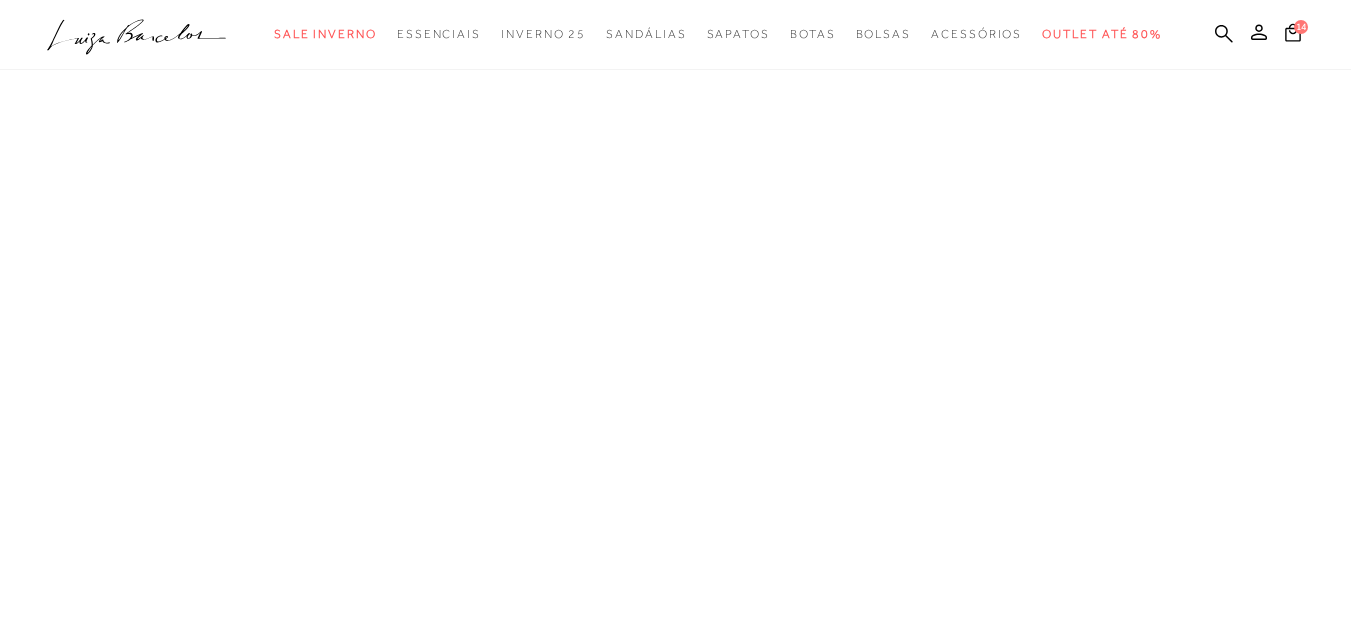 scroll, scrollTop: 0, scrollLeft: 0, axis: both 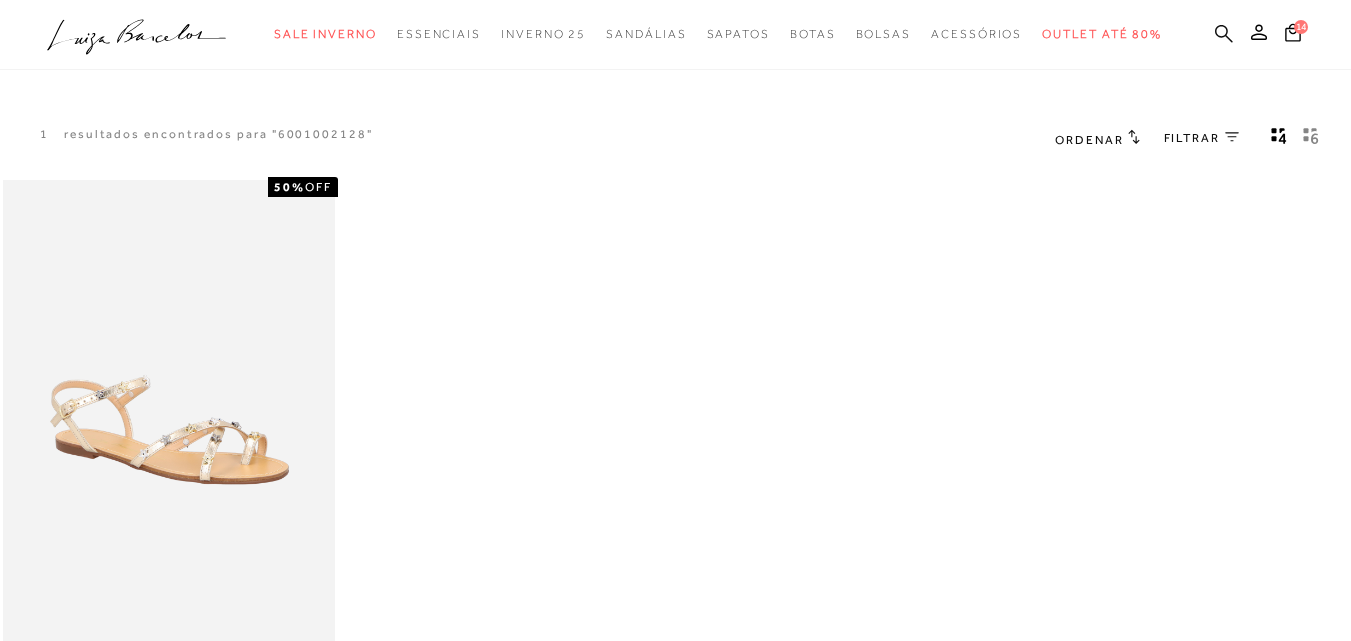 click 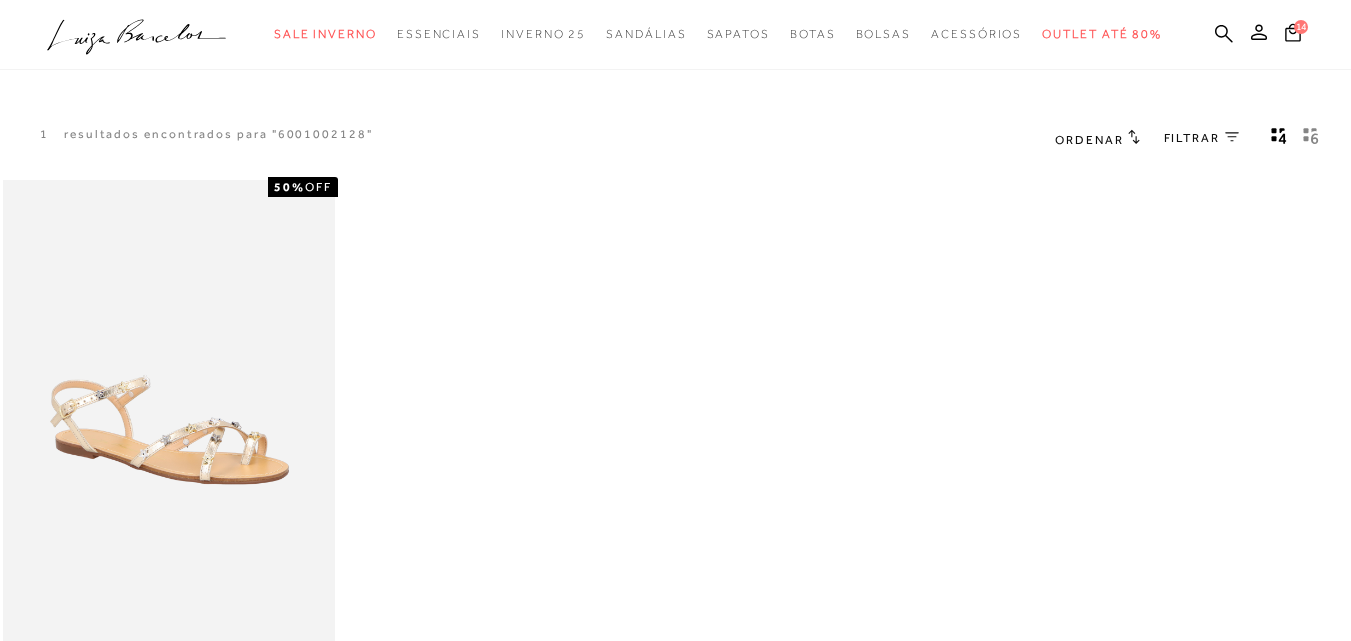 drag, startPoint x: 1186, startPoint y: 20, endPoint x: 1185, endPoint y: 49, distance: 29.017237 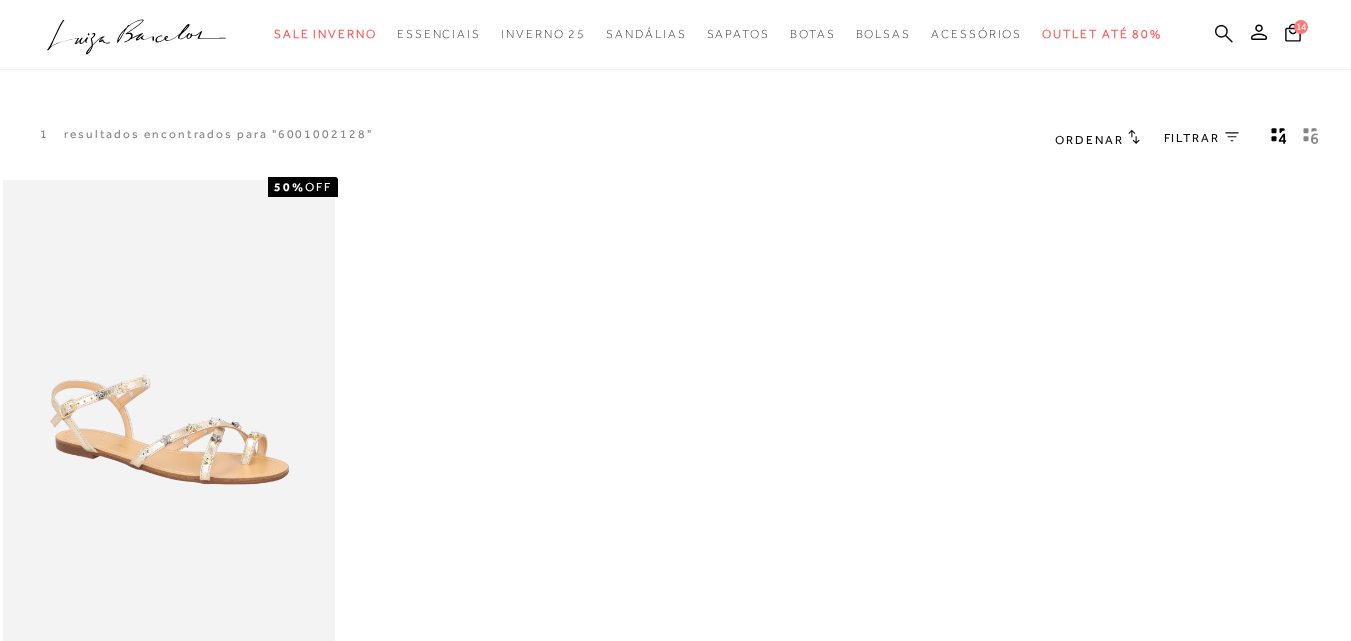 click 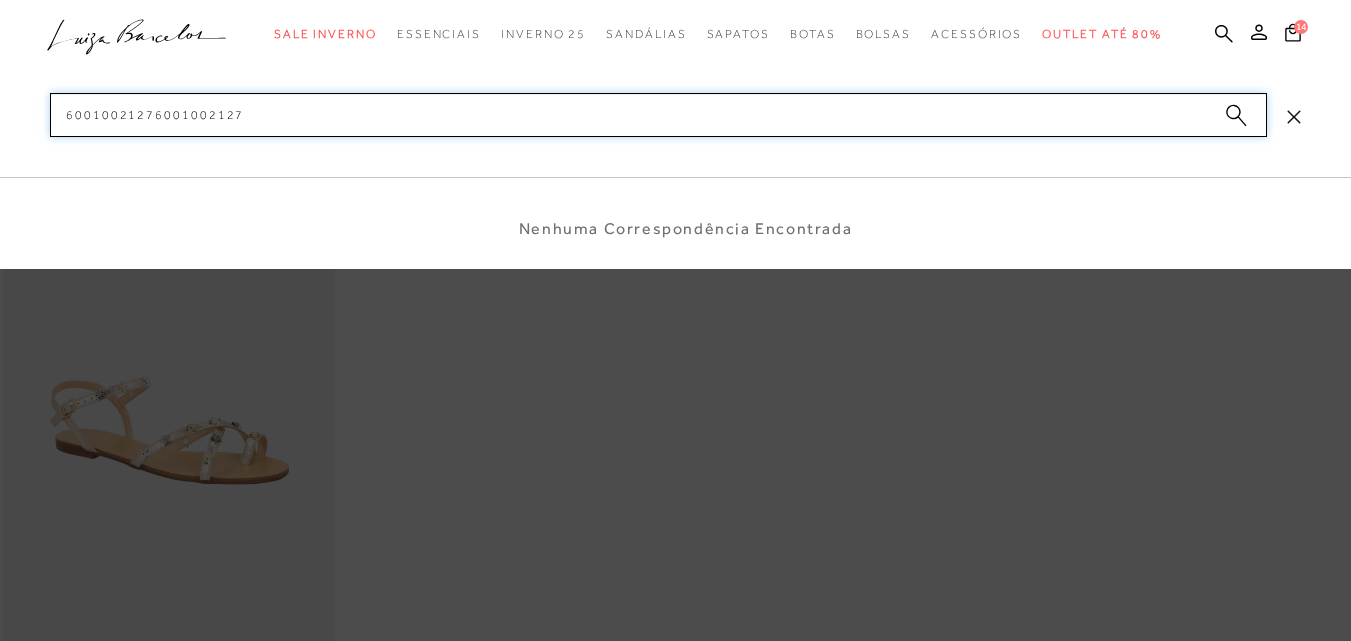 drag, startPoint x: 258, startPoint y: 114, endPoint x: 20, endPoint y: 118, distance: 238.03362 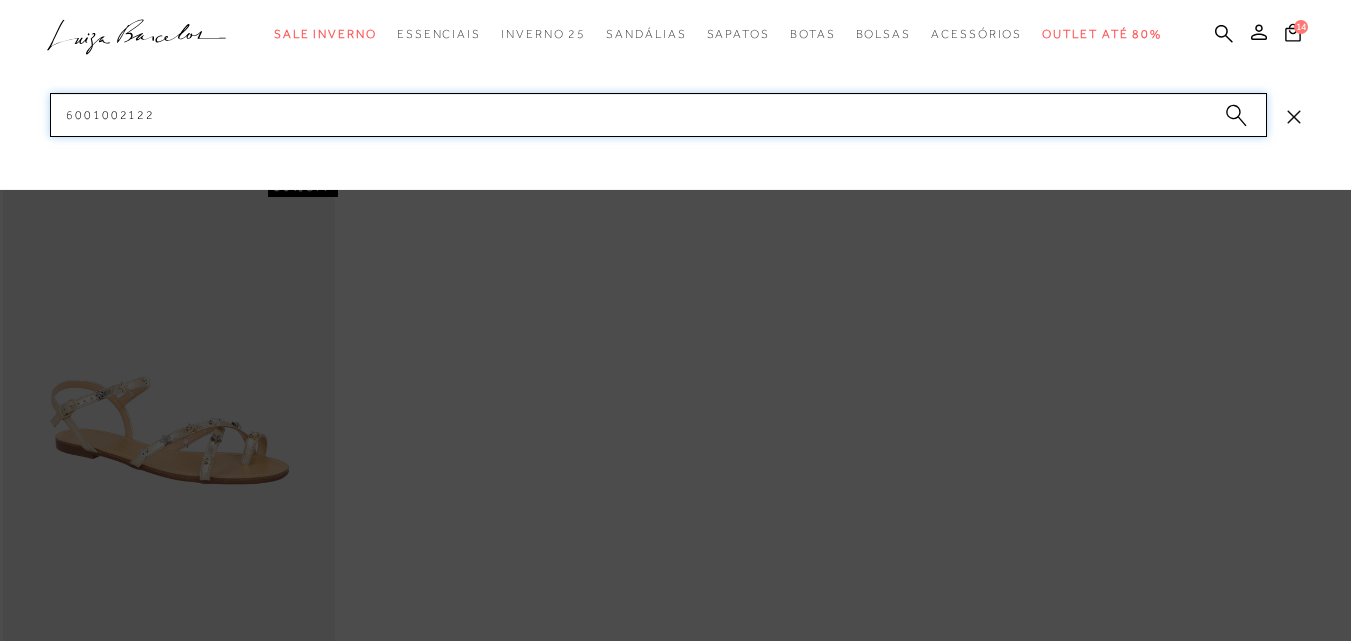 drag, startPoint x: 178, startPoint y: 105, endPoint x: 0, endPoint y: 91, distance: 178.54971 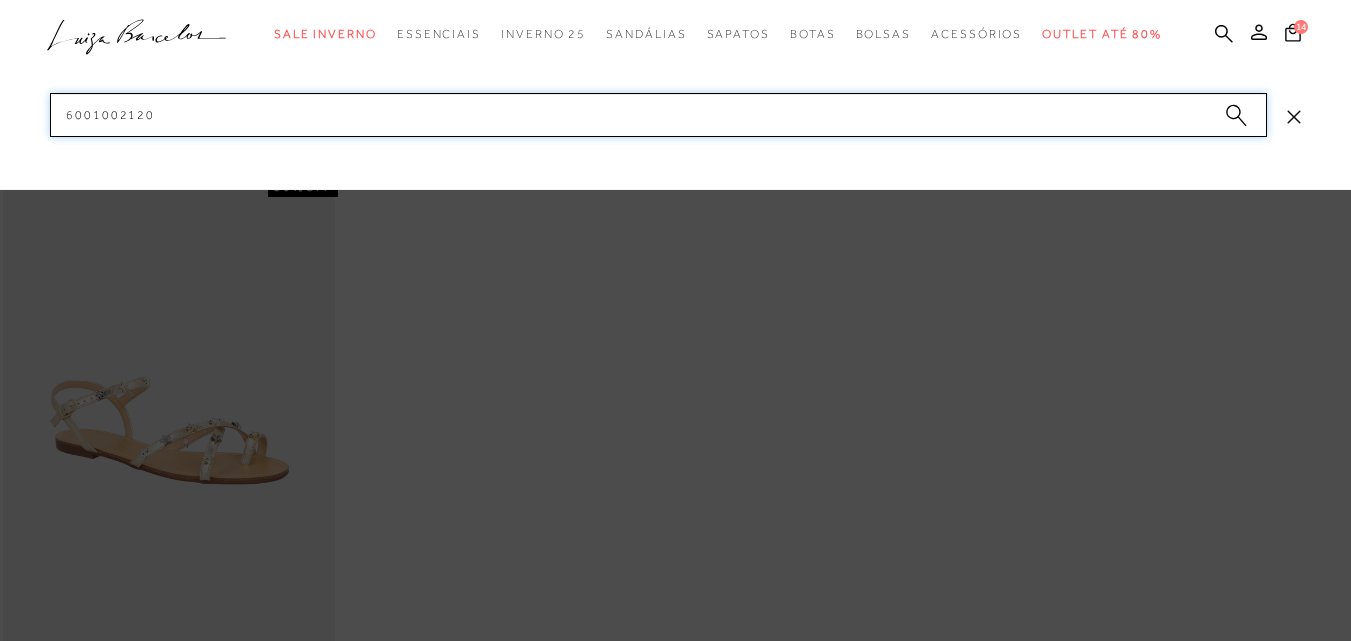 drag, startPoint x: 152, startPoint y: 111, endPoint x: 0, endPoint y: 104, distance: 152.1611 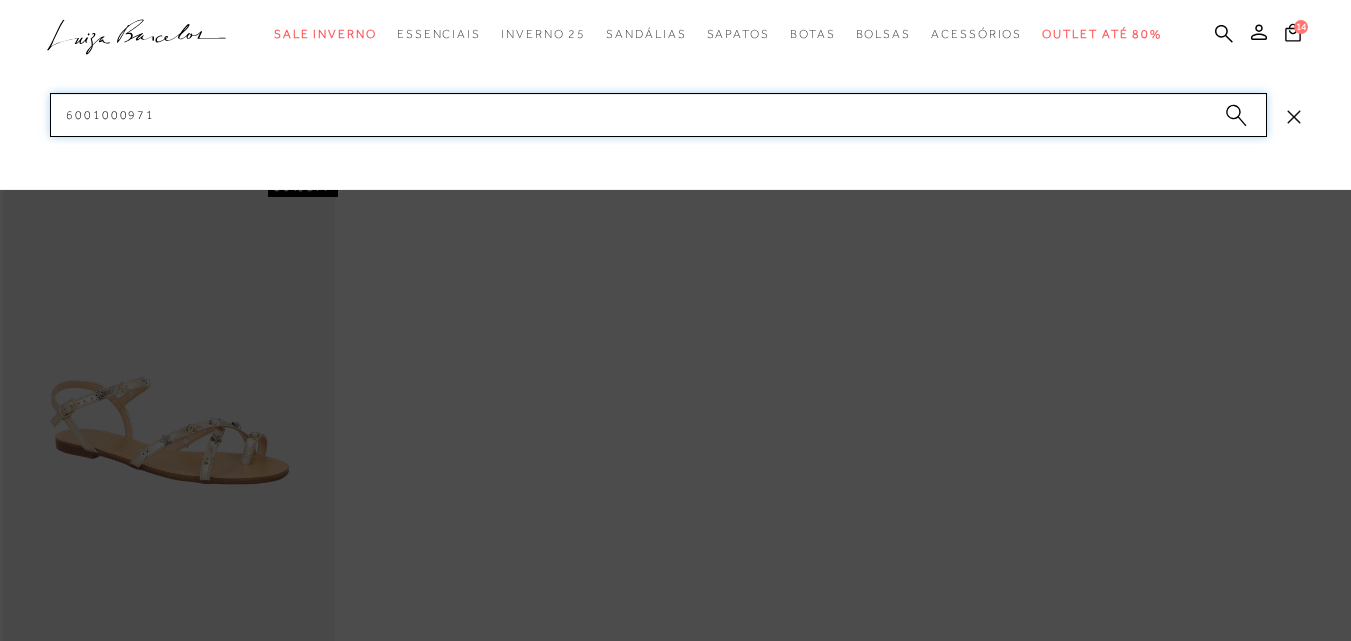 drag, startPoint x: 86, startPoint y: 115, endPoint x: 17, endPoint y: 110, distance: 69.18092 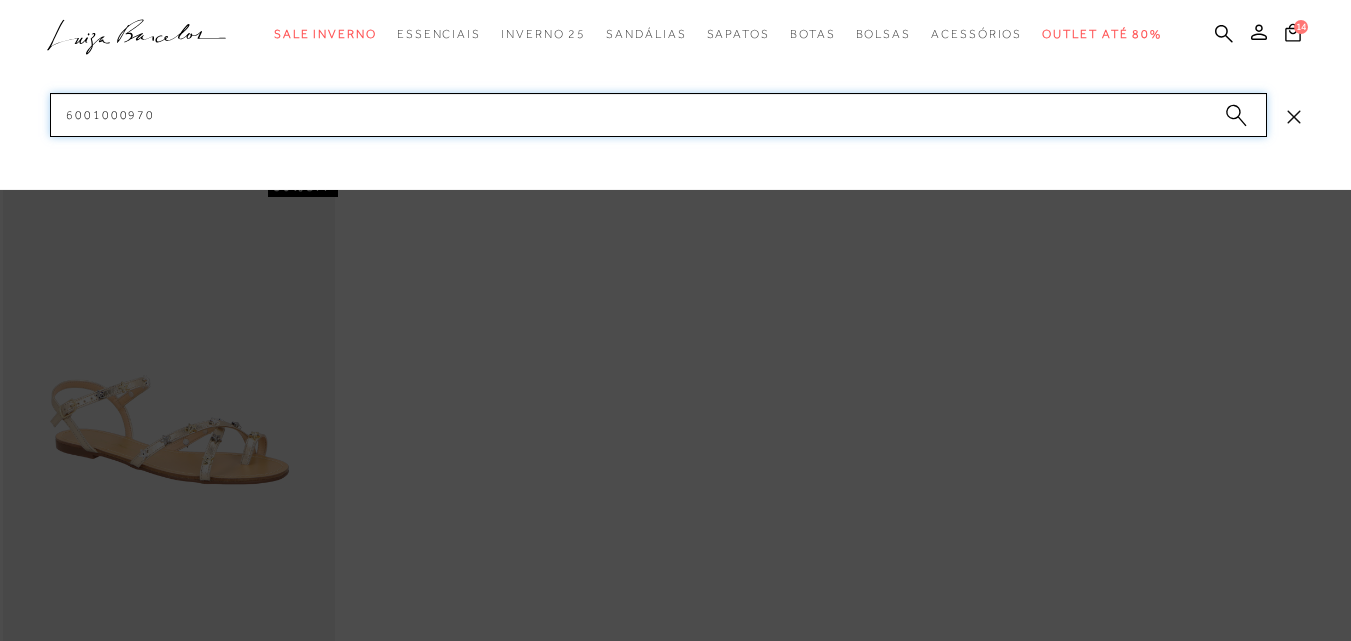 drag, startPoint x: 24, startPoint y: 109, endPoint x: 11, endPoint y: 109, distance: 13 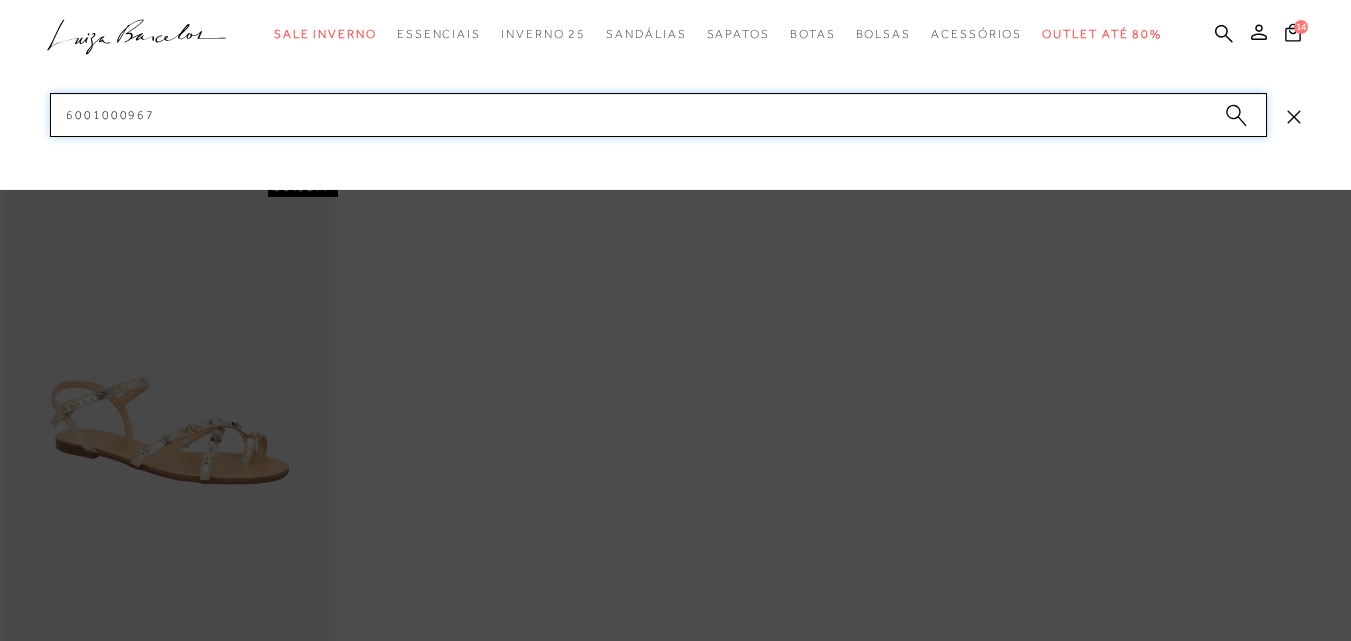 drag, startPoint x: 171, startPoint y: 124, endPoint x: 0, endPoint y: 121, distance: 171.0263 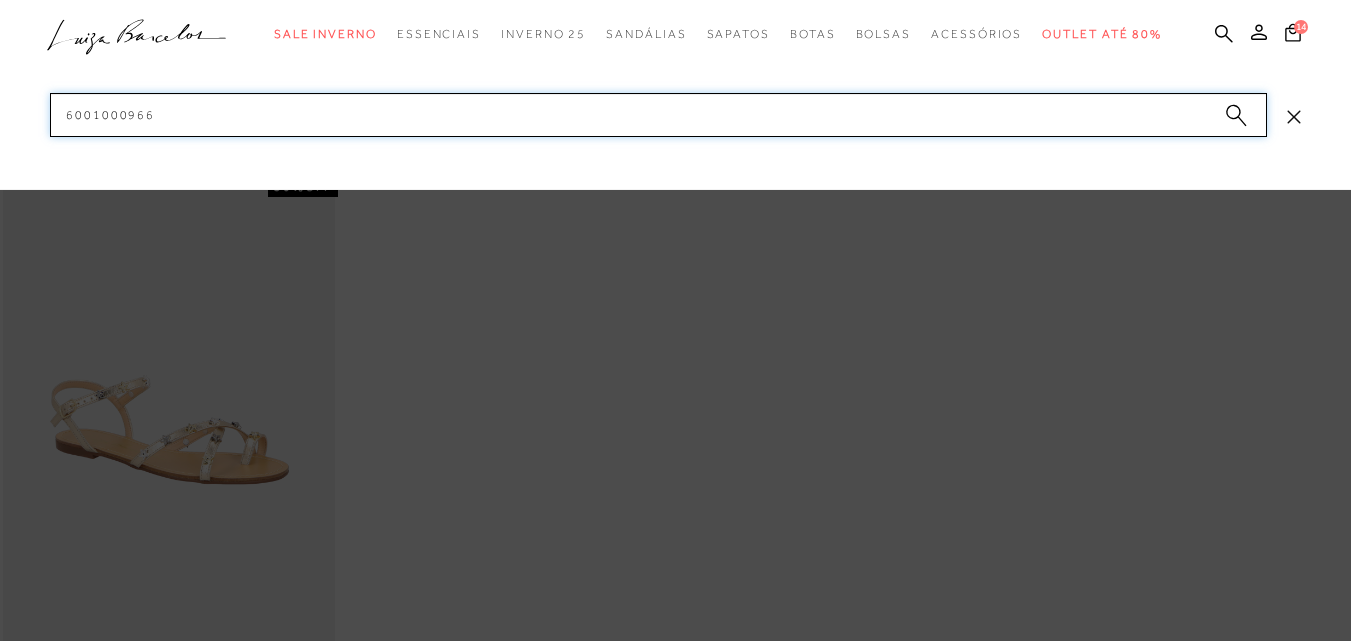 drag, startPoint x: 175, startPoint y: 111, endPoint x: 27, endPoint y: 113, distance: 148.01352 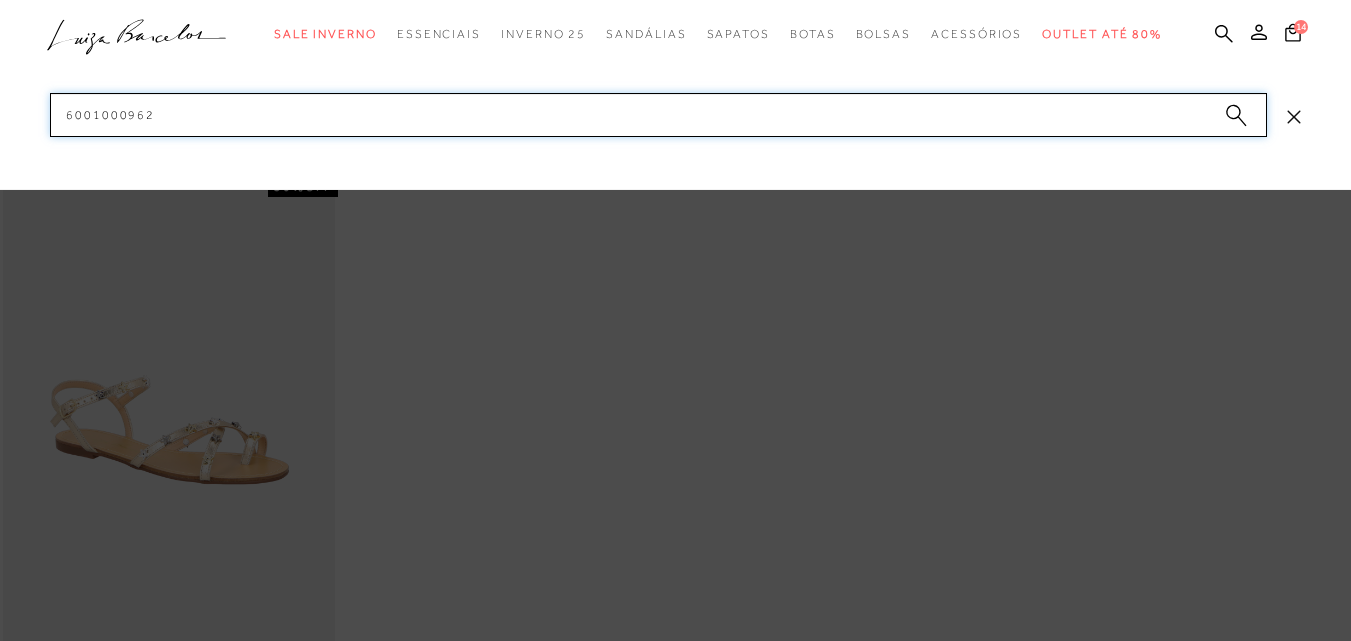 drag, startPoint x: 182, startPoint y: 114, endPoint x: 0, endPoint y: 114, distance: 182 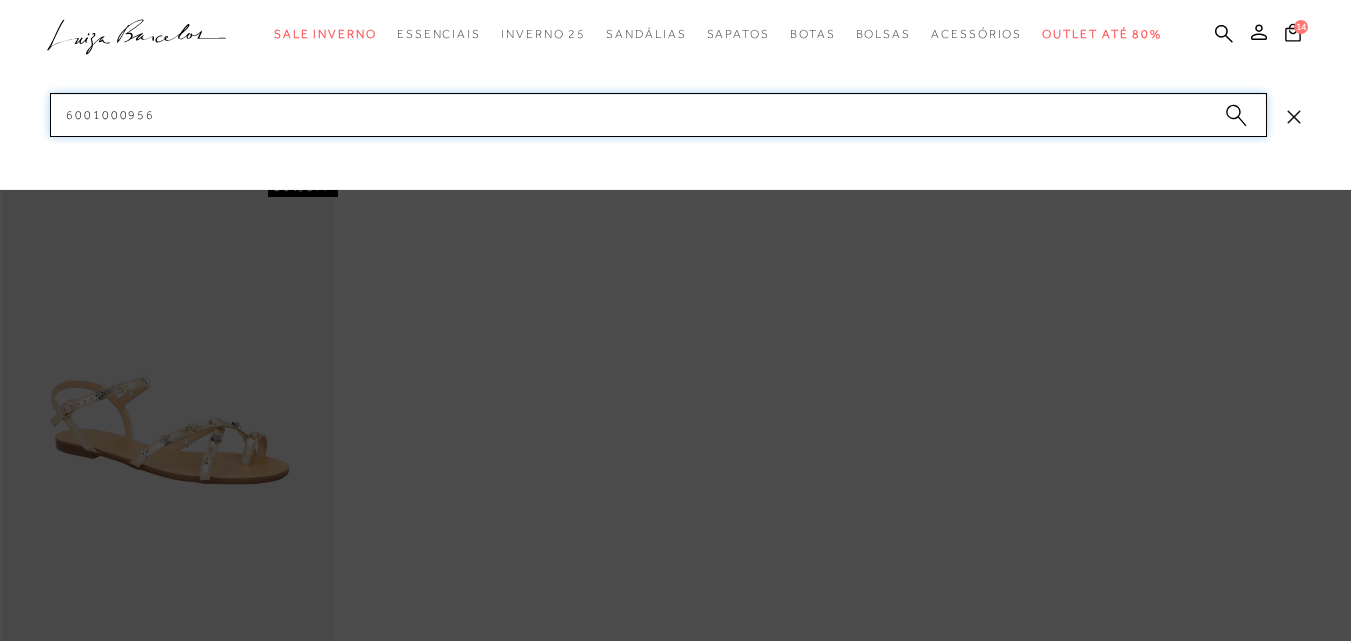 drag, startPoint x: 49, startPoint y: 118, endPoint x: 10, endPoint y: 116, distance: 39.051247 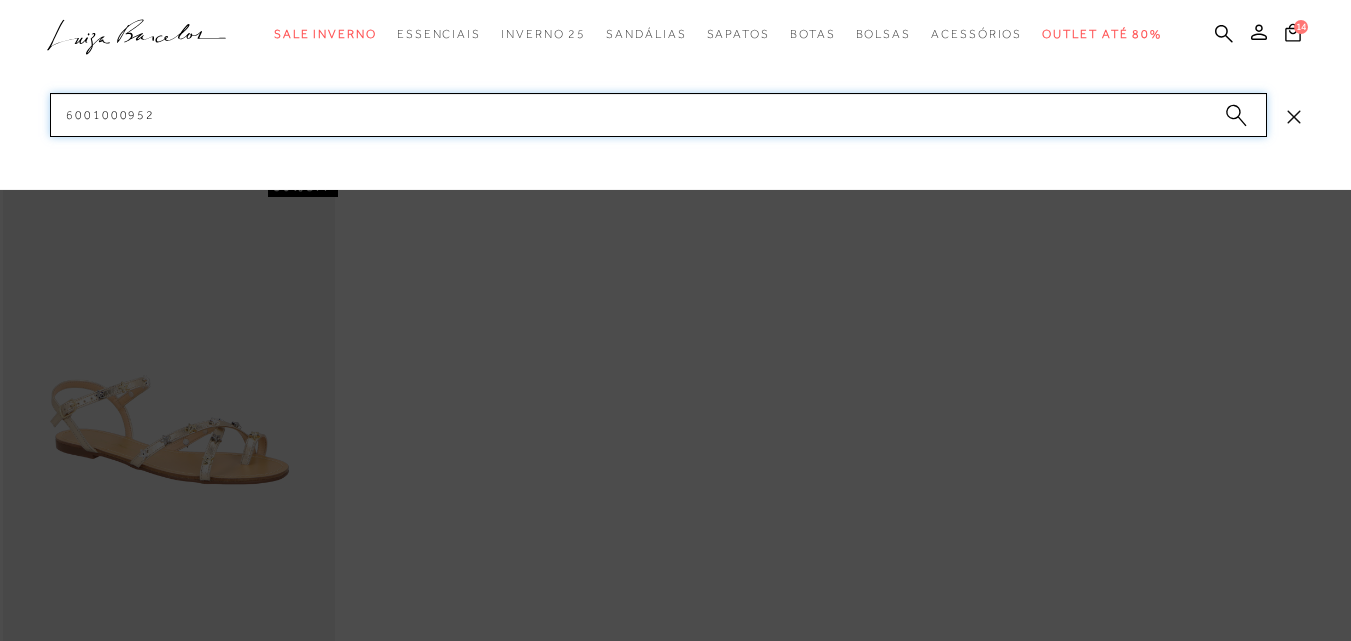 drag, startPoint x: 124, startPoint y: 114, endPoint x: 16, endPoint y: 111, distance: 108.04166 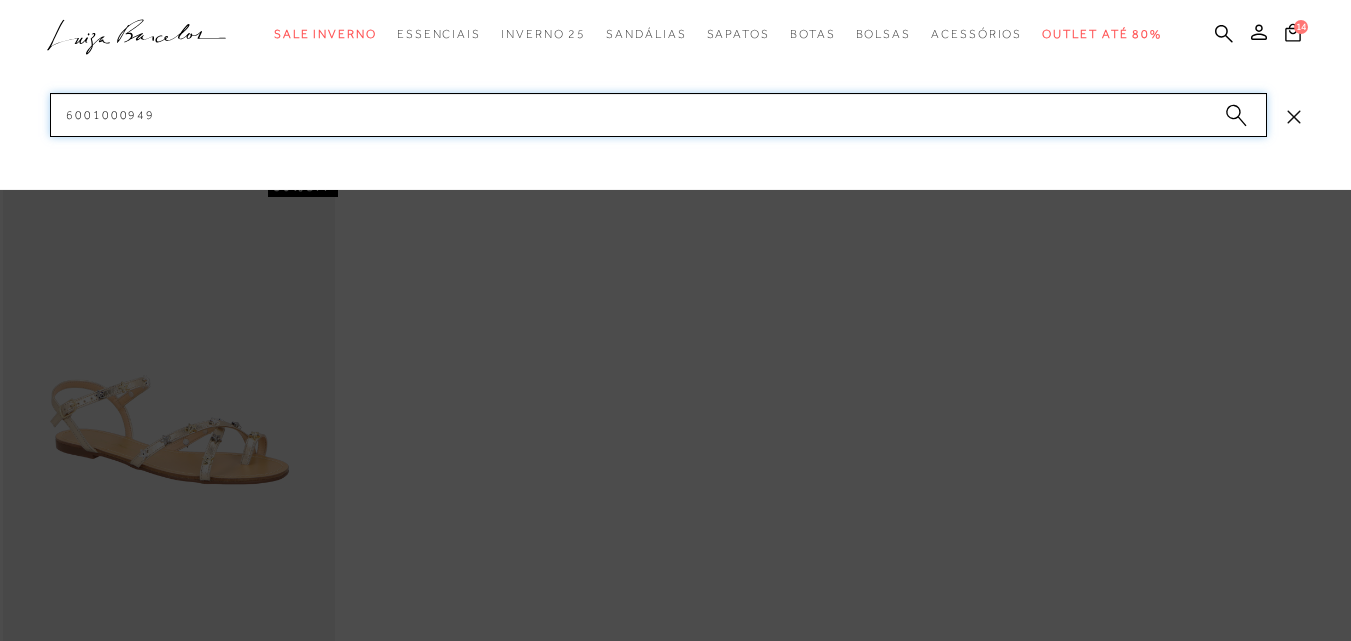 drag, startPoint x: 153, startPoint y: 96, endPoint x: 41, endPoint y: 113, distance: 113.28283 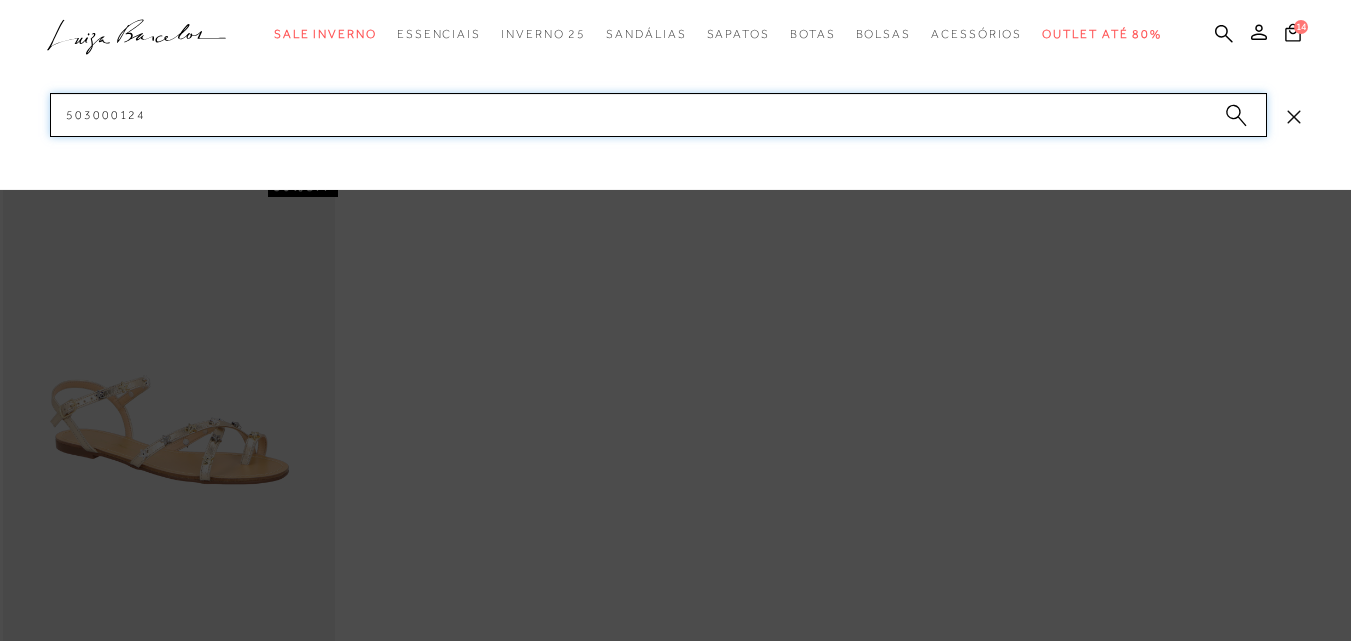 drag, startPoint x: 135, startPoint y: 111, endPoint x: 12, endPoint y: 108, distance: 123.03658 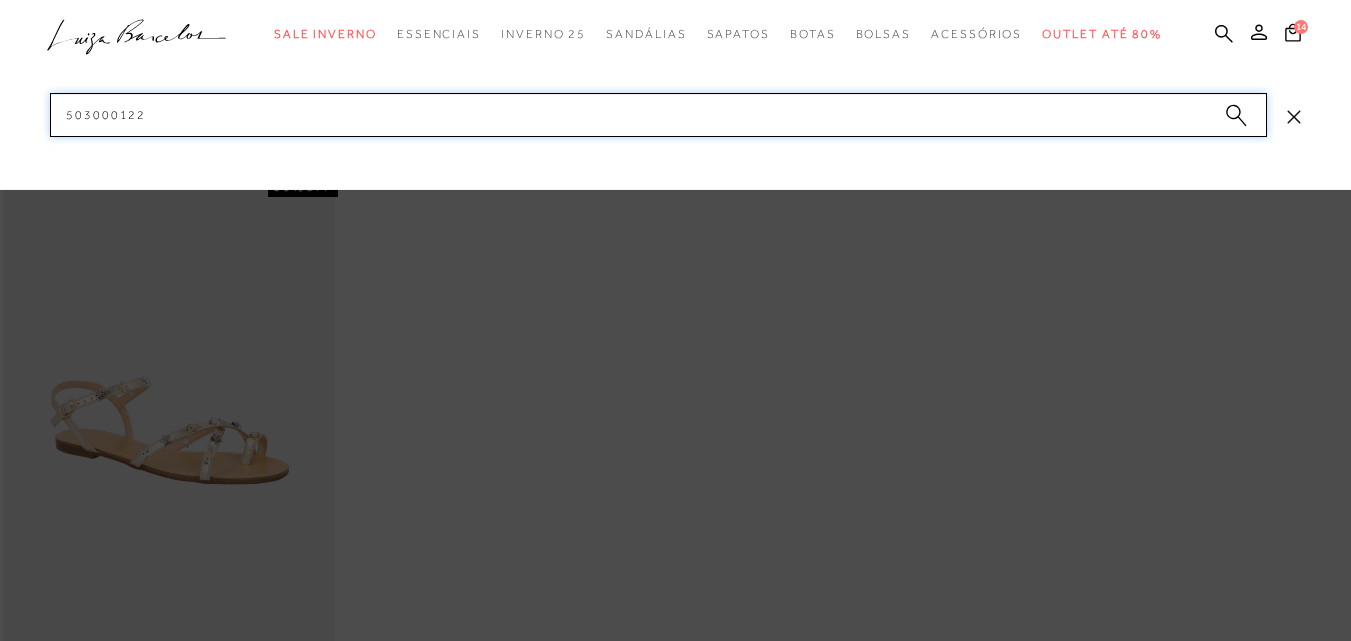 click on "categoryHeader
.a{fill-rule:evenodd;}
Sale Inverno
Modelo Sapatos" at bounding box center (675, 0) 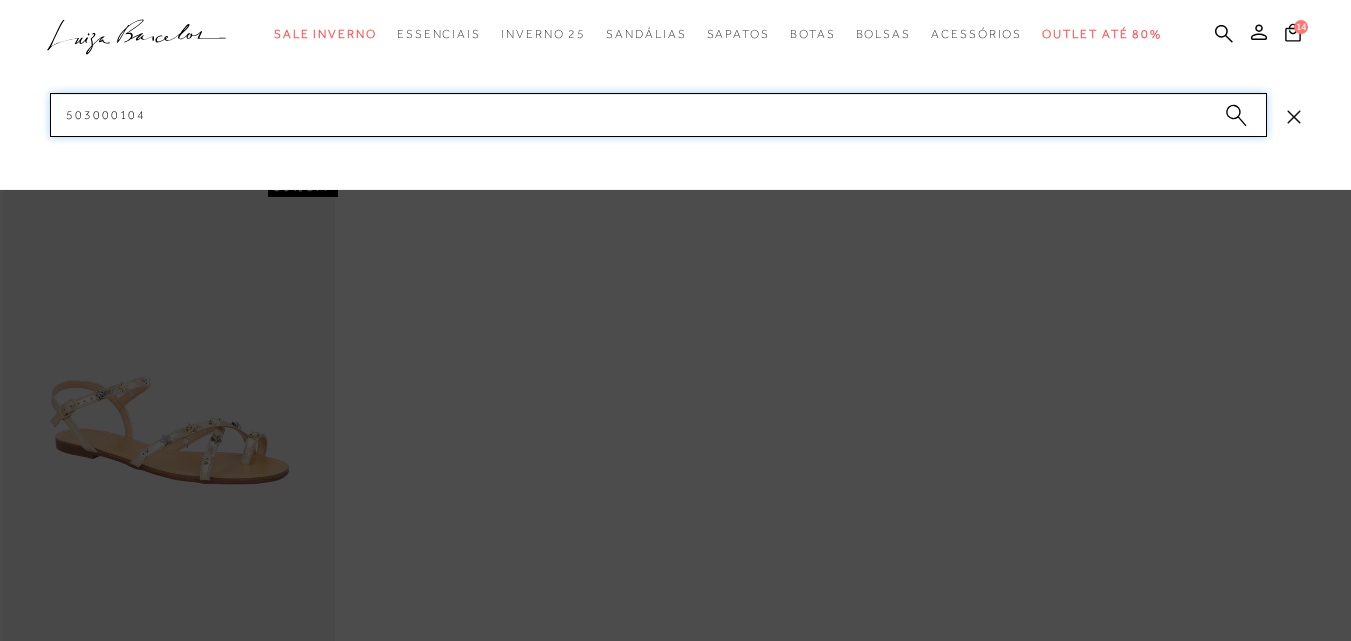 drag, startPoint x: 146, startPoint y: 111, endPoint x: 0, endPoint y: 113, distance: 146.0137 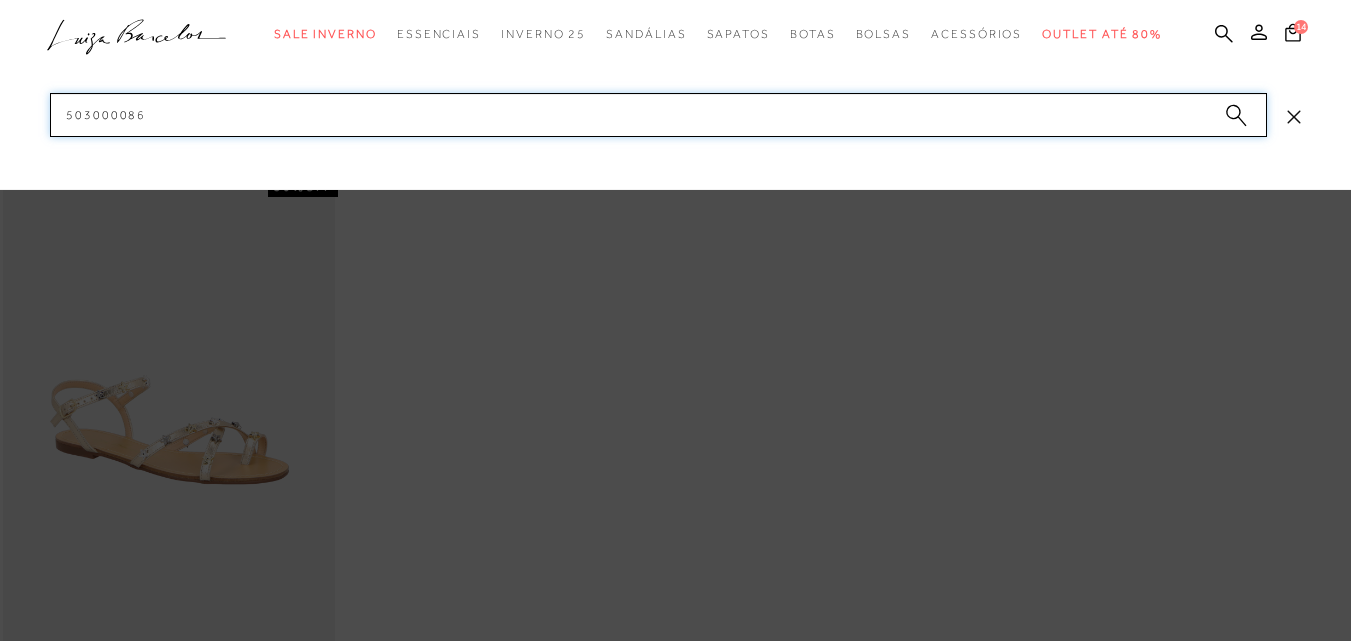drag, startPoint x: 205, startPoint y: 119, endPoint x: 0, endPoint y: 99, distance: 205.9733 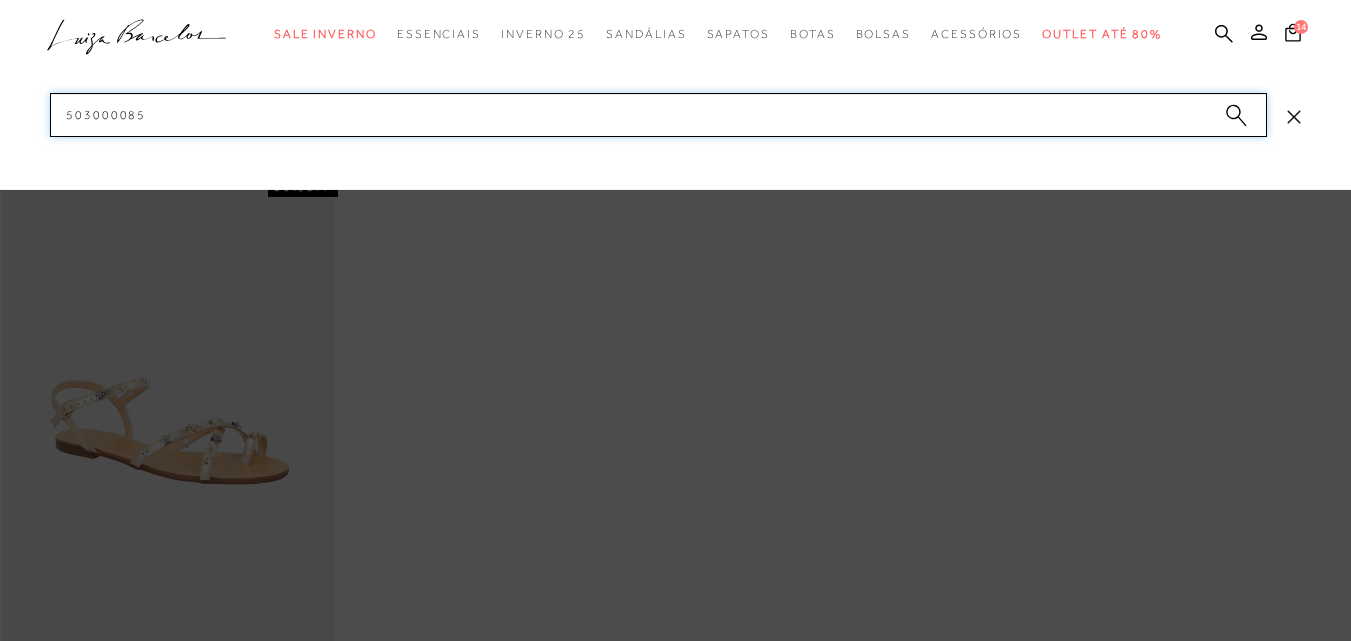 drag, startPoint x: 37, startPoint y: 95, endPoint x: 4, endPoint y: 96, distance: 33.01515 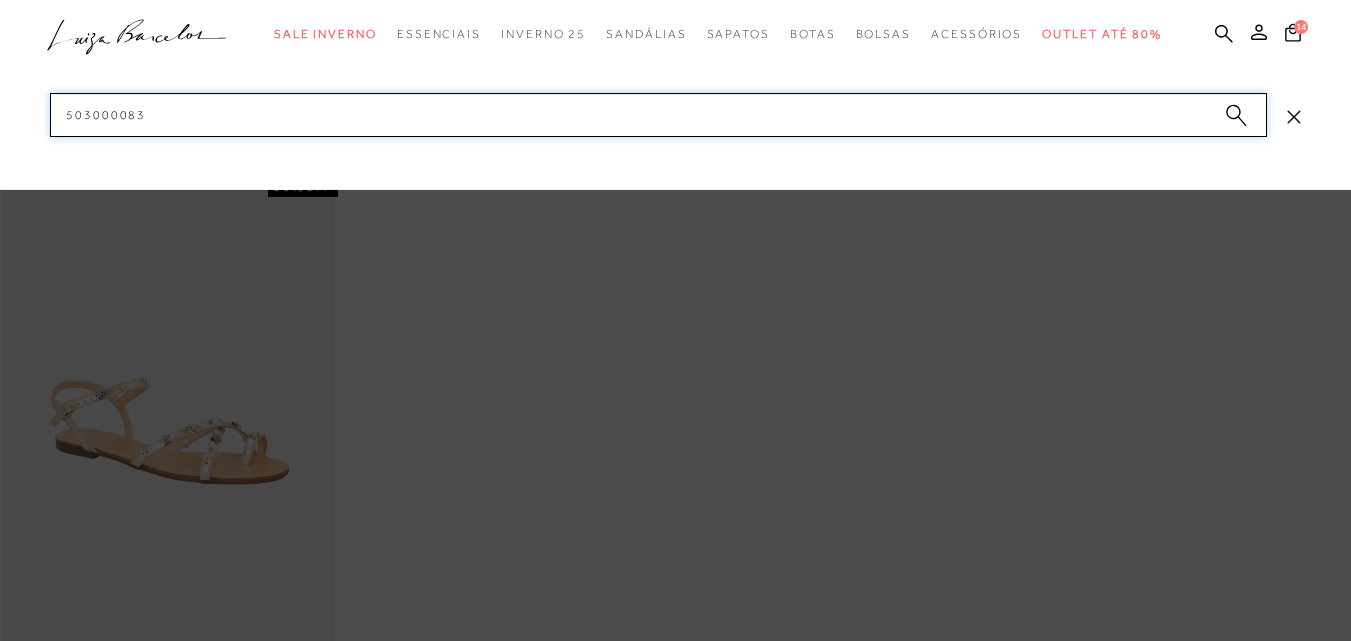 drag, startPoint x: 197, startPoint y: 115, endPoint x: 0, endPoint y: 81, distance: 199.91248 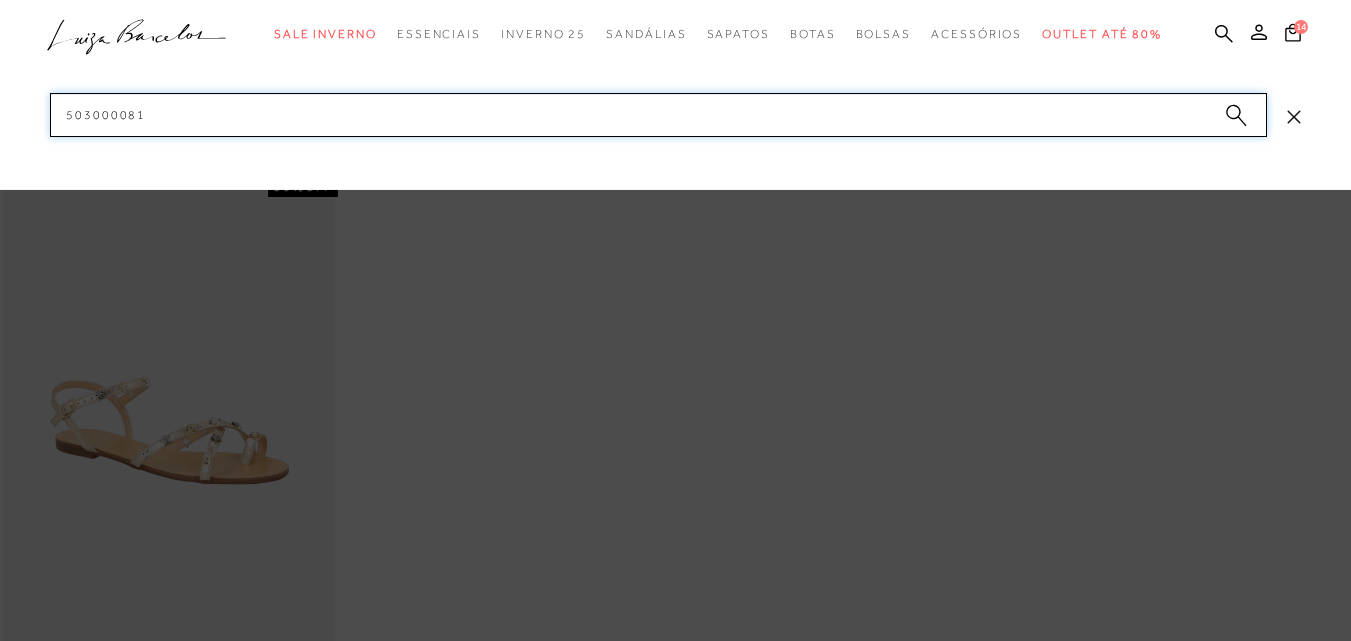 click on "categoryHeader
.a{fill-rule:evenodd;}
Sale Inverno
Modelo Sapatos" at bounding box center [675, 0] 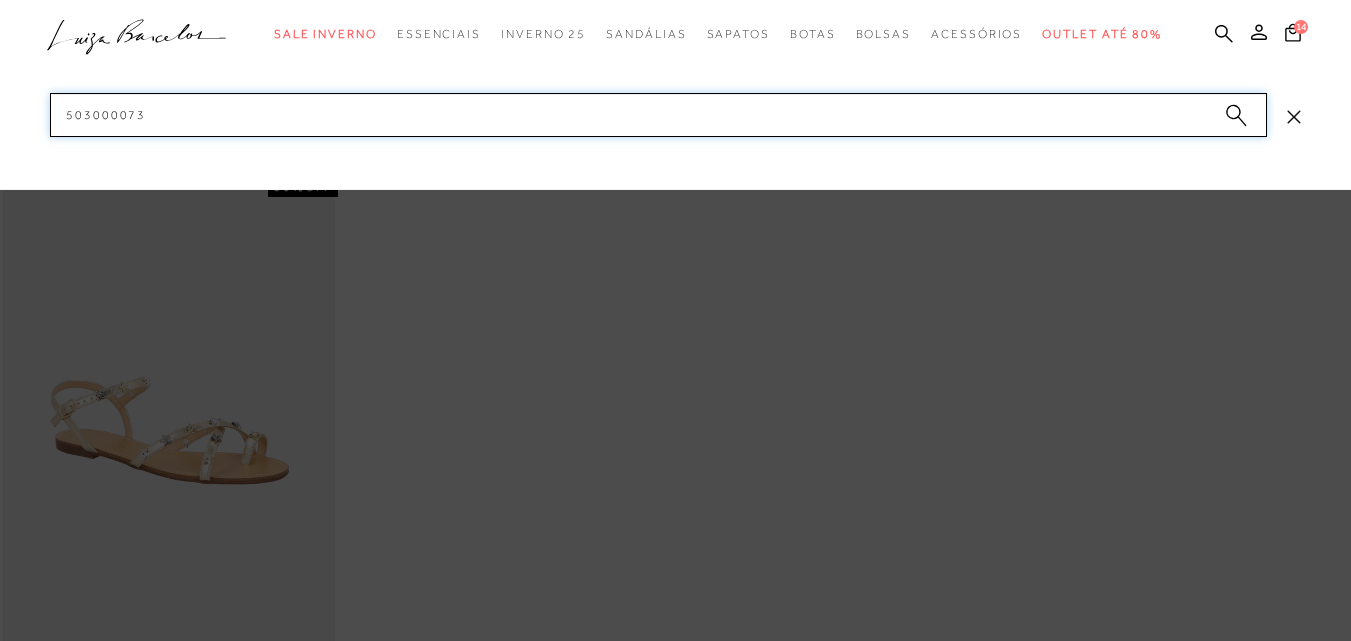 drag, startPoint x: 205, startPoint y: 102, endPoint x: 0, endPoint y: 108, distance: 205.08778 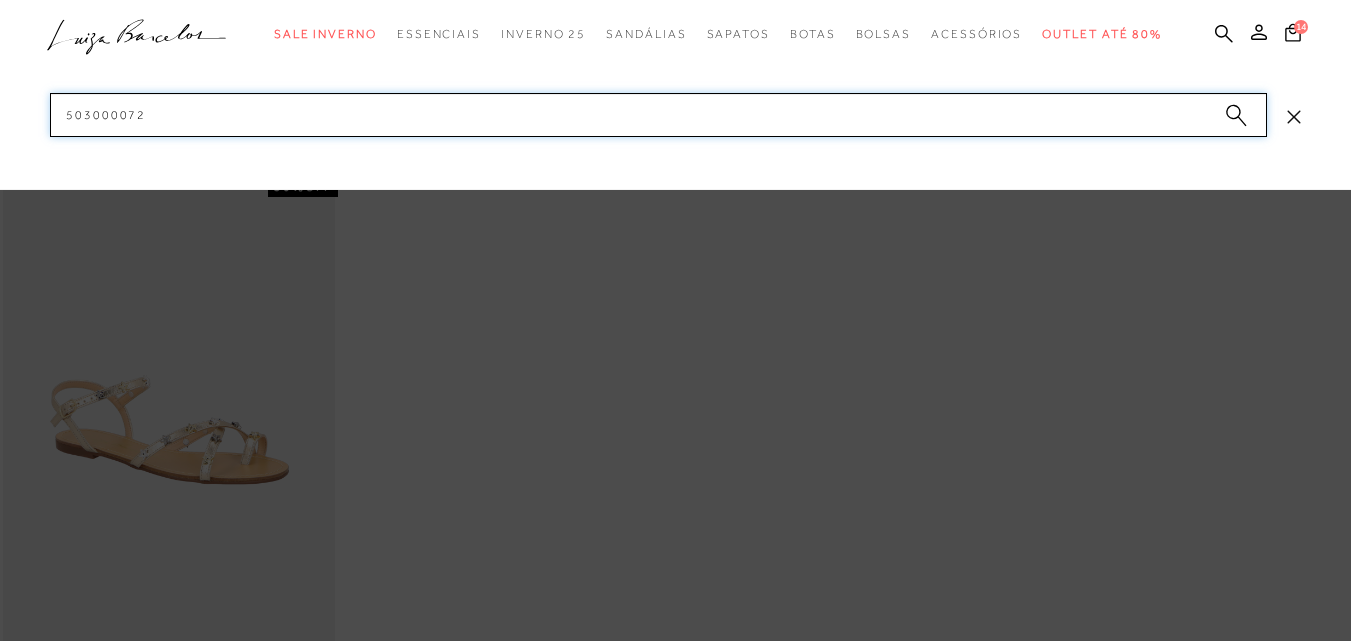 drag, startPoint x: 112, startPoint y: 113, endPoint x: 29, endPoint y: 112, distance: 83.00603 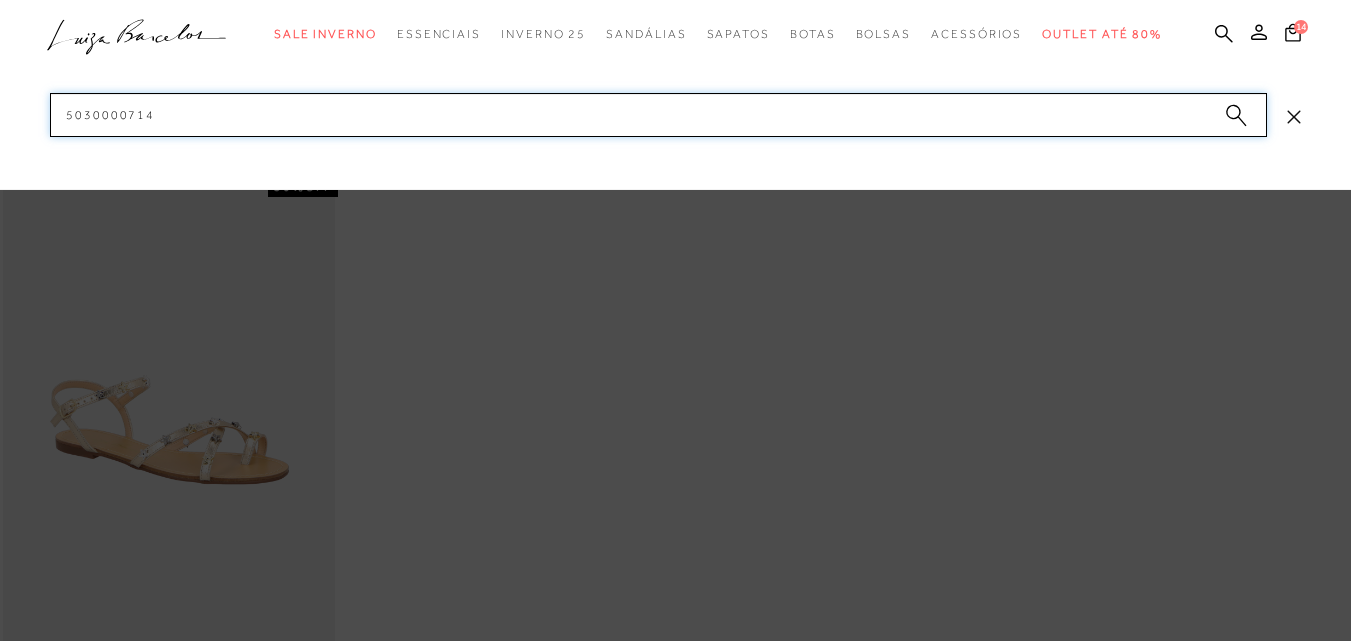 click on "categoryHeader
.a{fill-rule:evenodd;}
Sale Inverno
Modelo Sapatos" at bounding box center (675, 0) 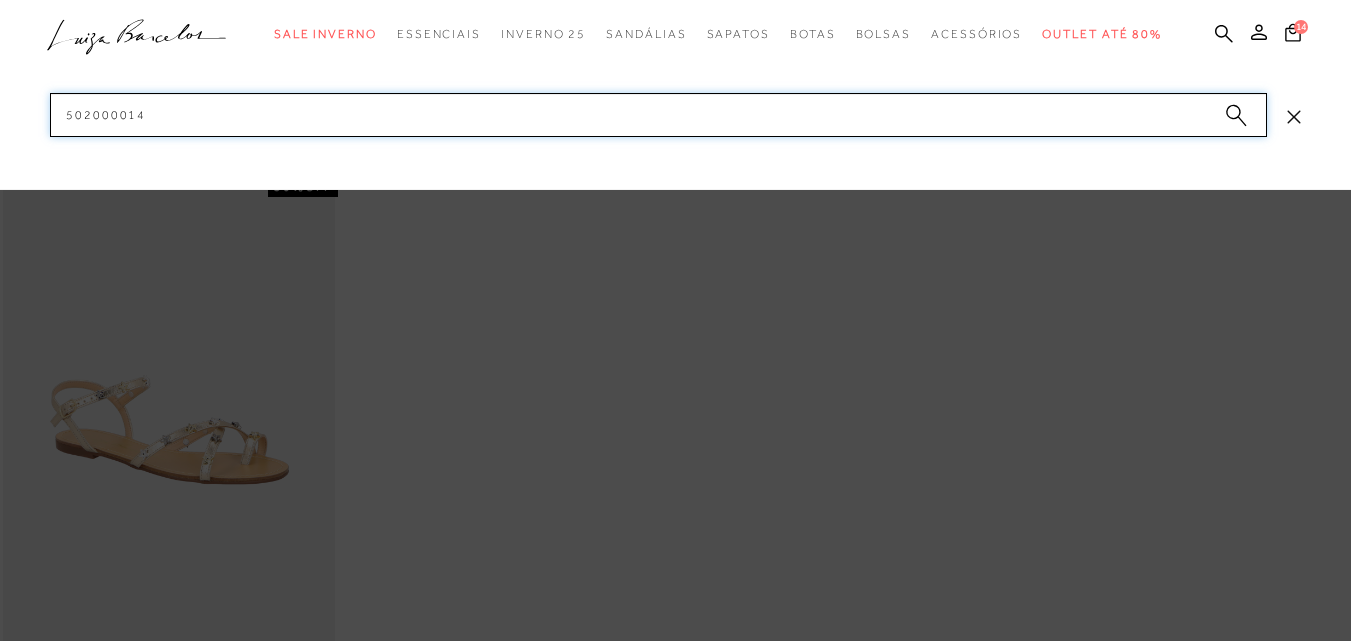 drag, startPoint x: 198, startPoint y: 118, endPoint x: 0, endPoint y: 124, distance: 198.09088 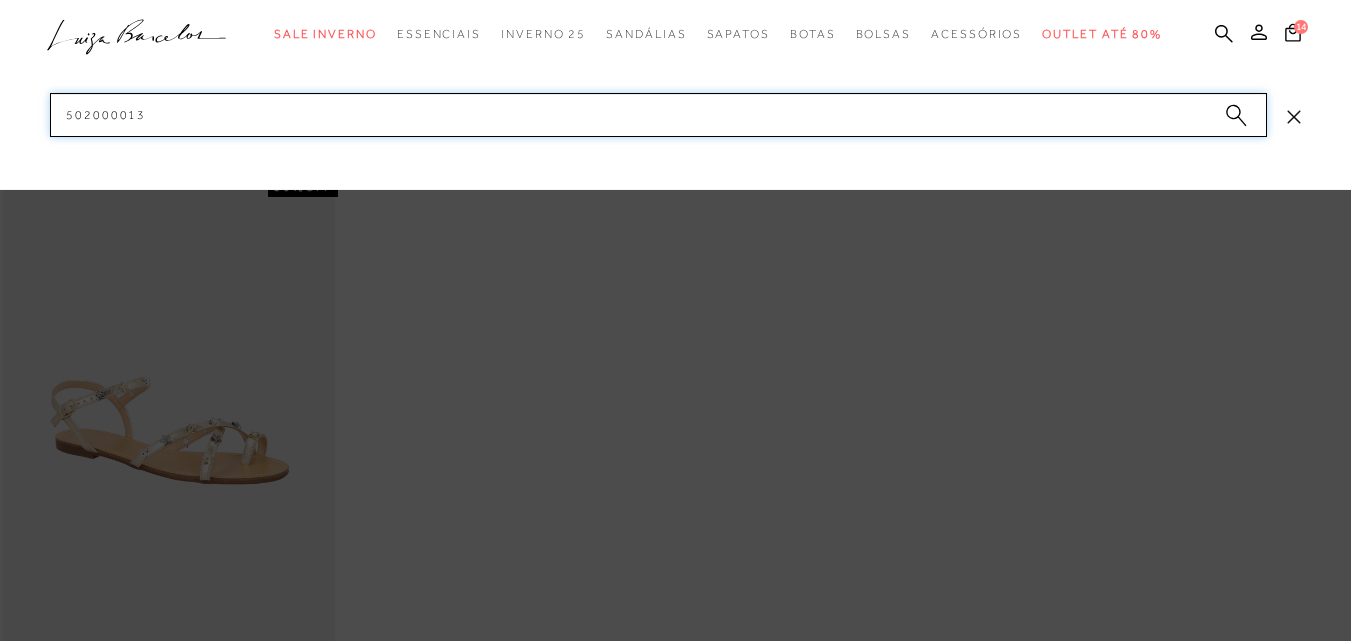 drag, startPoint x: 176, startPoint y: 122, endPoint x: 12, endPoint y: 107, distance: 164.68454 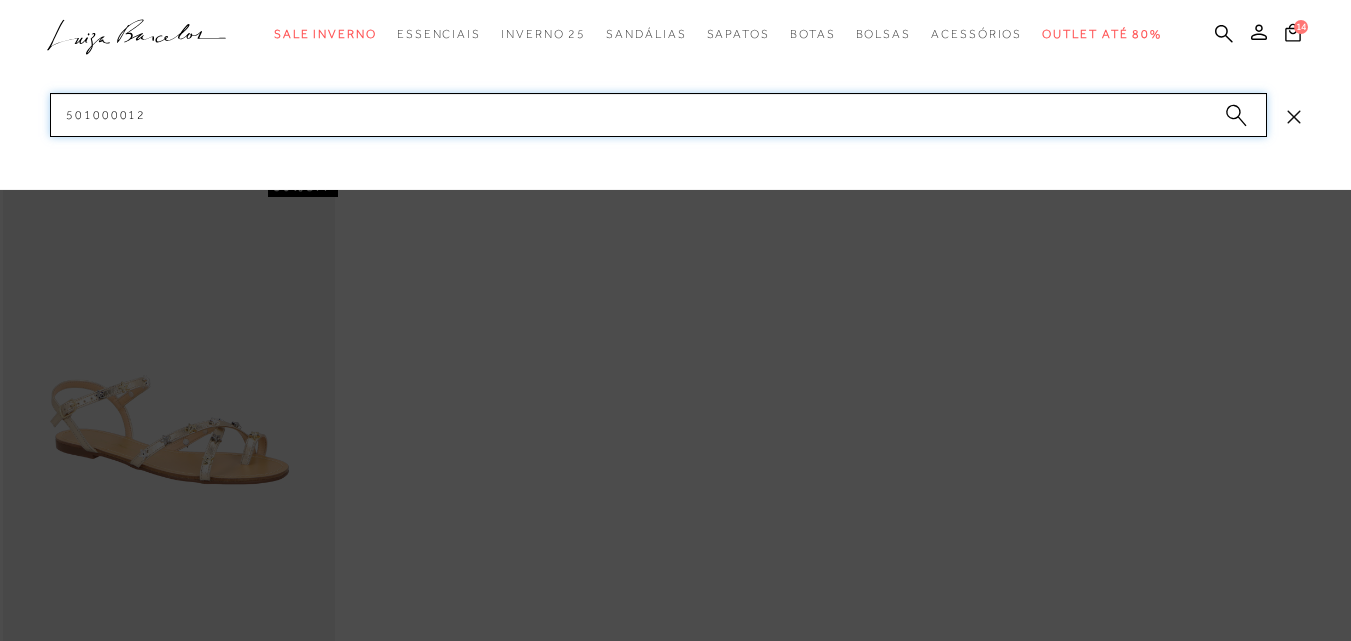 drag, startPoint x: 207, startPoint y: 125, endPoint x: 17, endPoint y: 114, distance: 190.31816 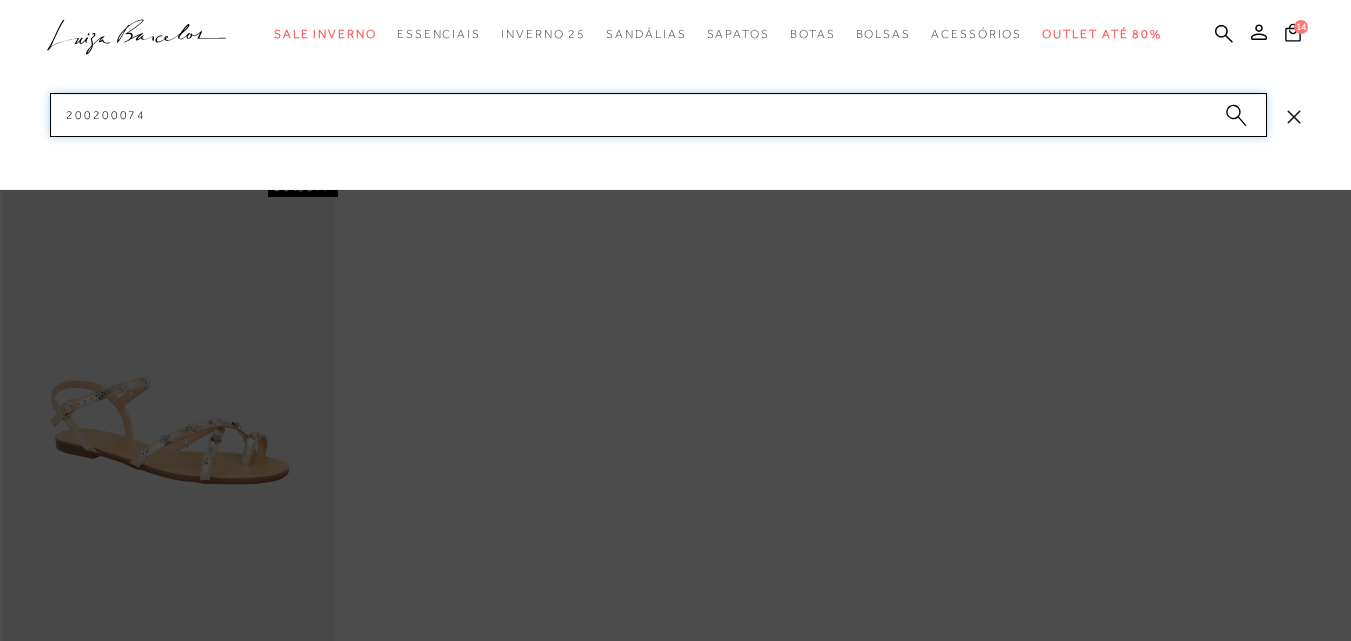 drag, startPoint x: 183, startPoint y: 110, endPoint x: 25, endPoint y: 112, distance: 158.01266 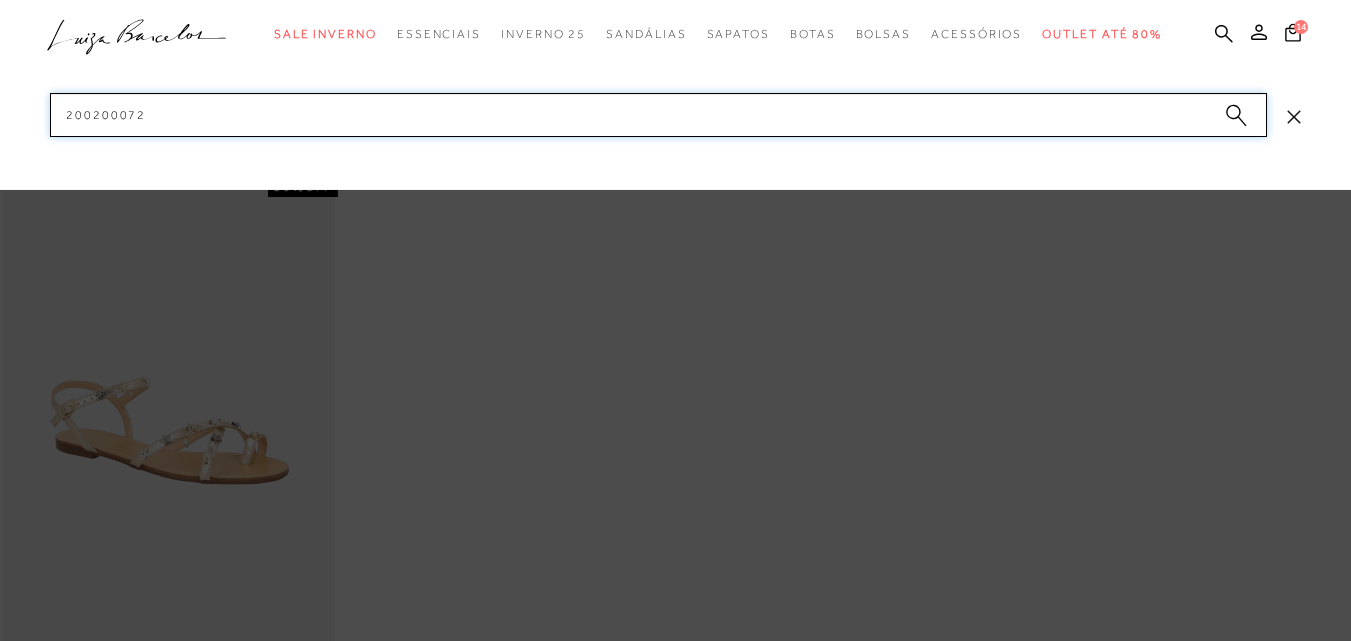 drag, startPoint x: 152, startPoint y: 114, endPoint x: 37, endPoint y: 115, distance: 115.00435 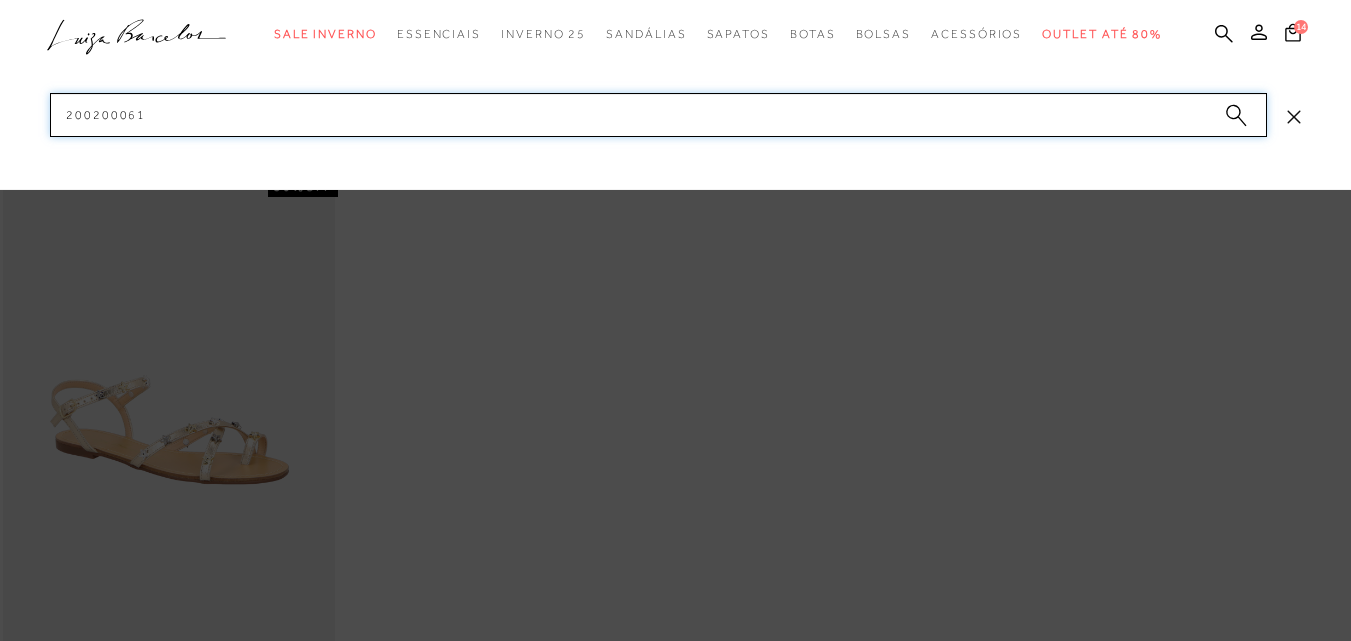 drag, startPoint x: 127, startPoint y: 102, endPoint x: 10, endPoint y: 92, distance: 117.426575 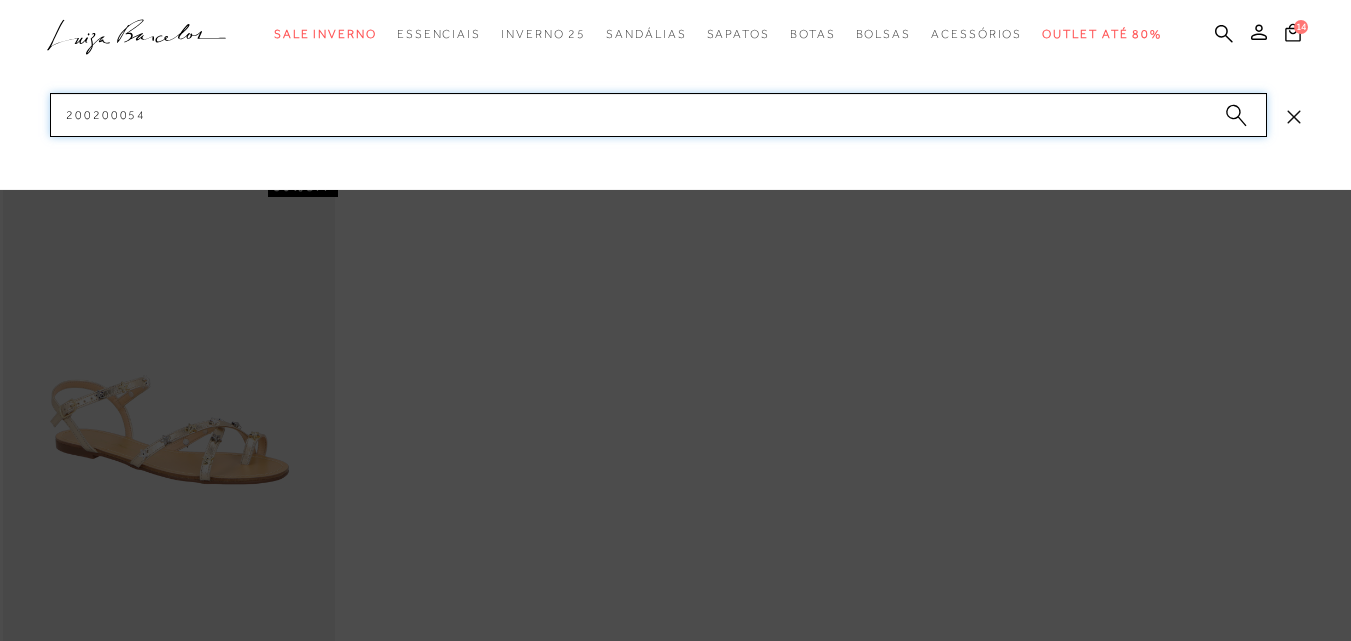 drag, startPoint x: 173, startPoint y: 122, endPoint x: 34, endPoint y: 107, distance: 139.807 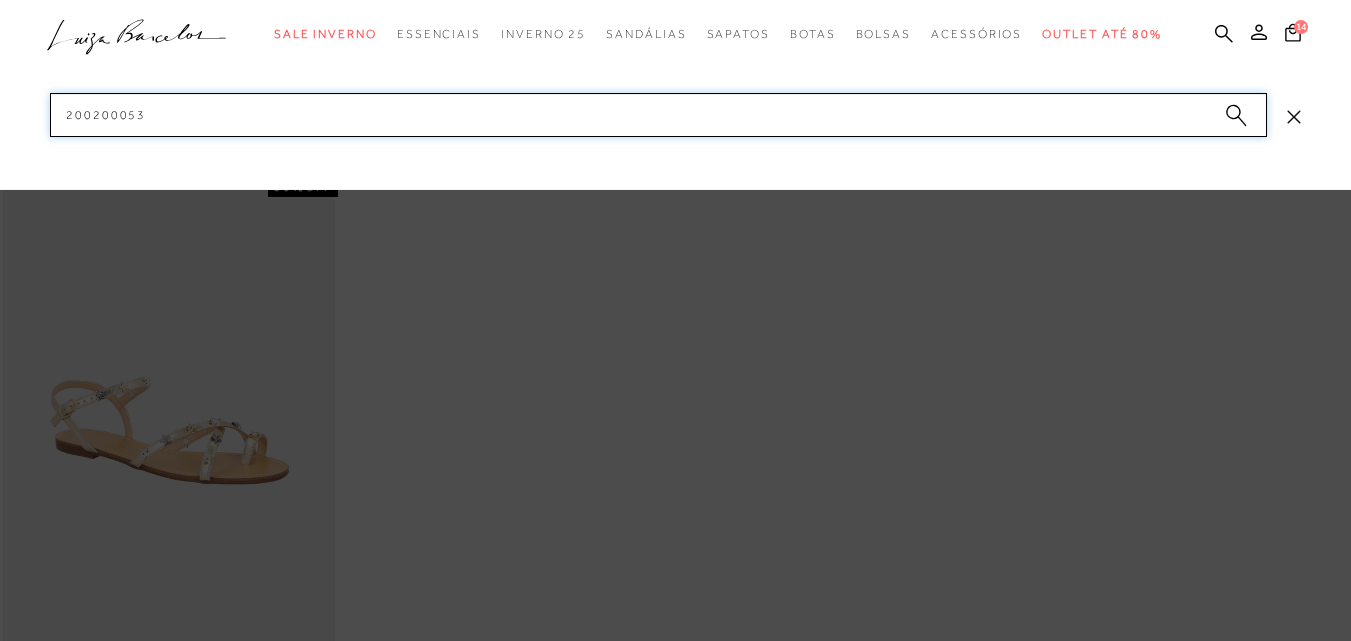drag, startPoint x: 171, startPoint y: 113, endPoint x: 58, endPoint y: 117, distance: 113.07078 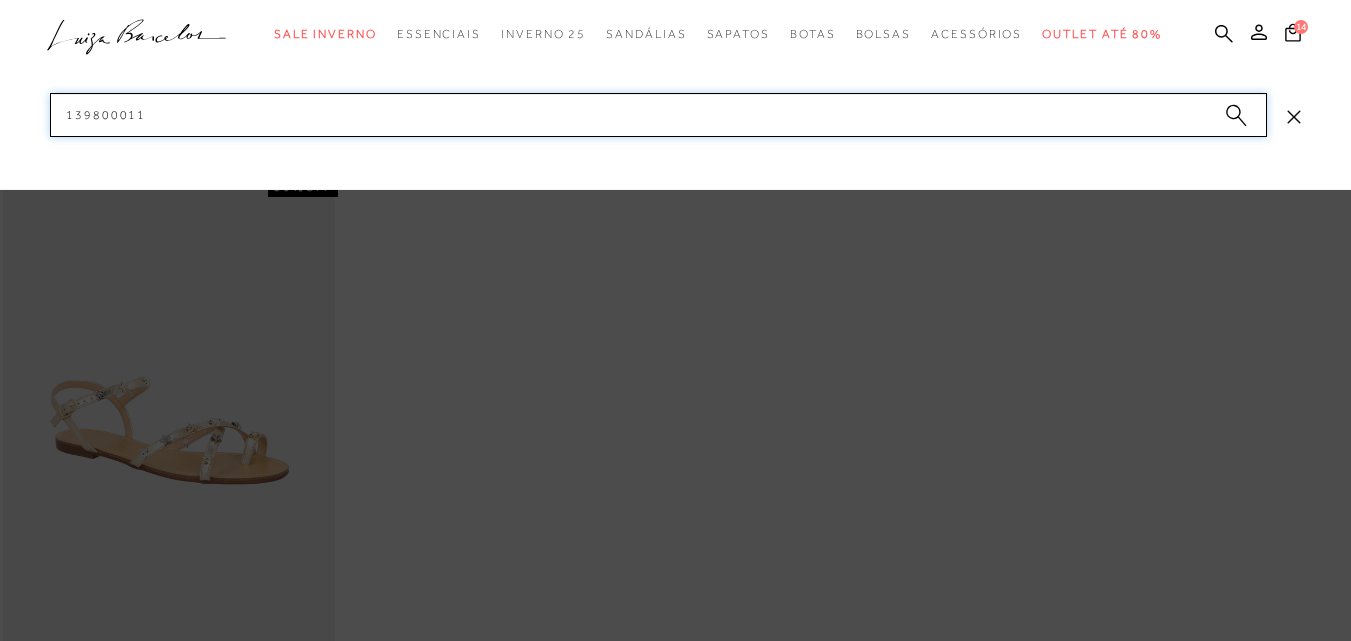 drag, startPoint x: 181, startPoint y: 106, endPoint x: 0, endPoint y: 105, distance: 181.00276 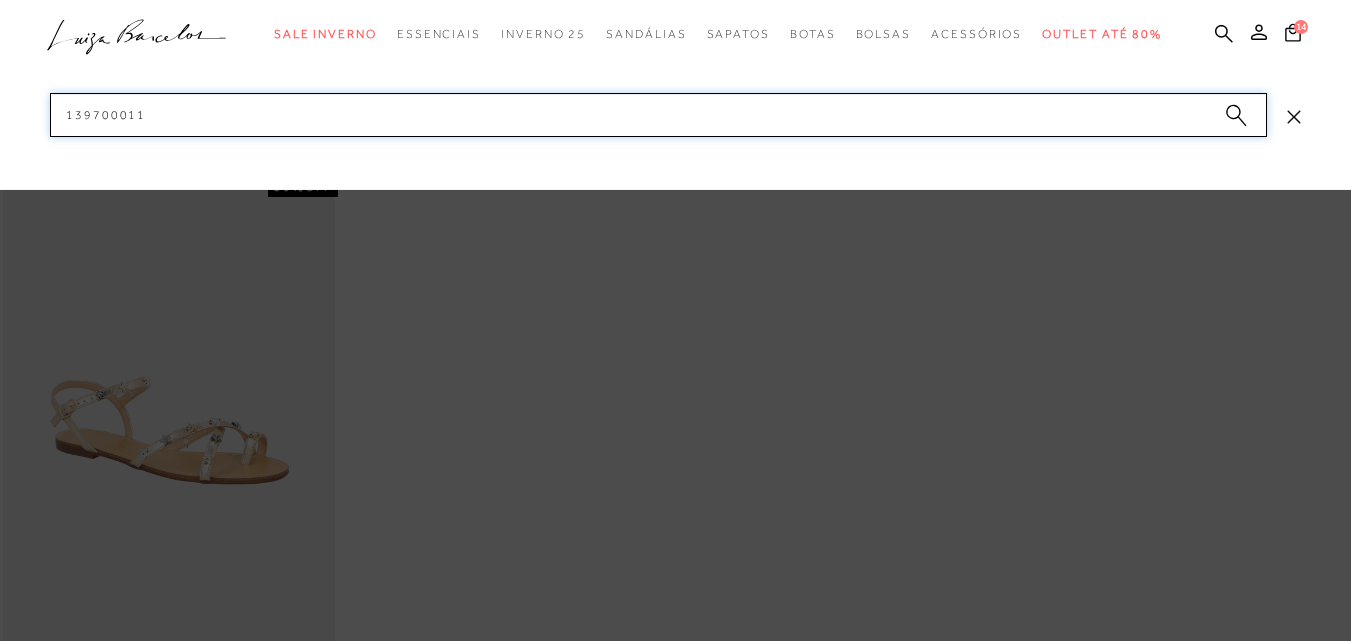 drag, startPoint x: 166, startPoint y: 106, endPoint x: 24, endPoint y: 115, distance: 142.28493 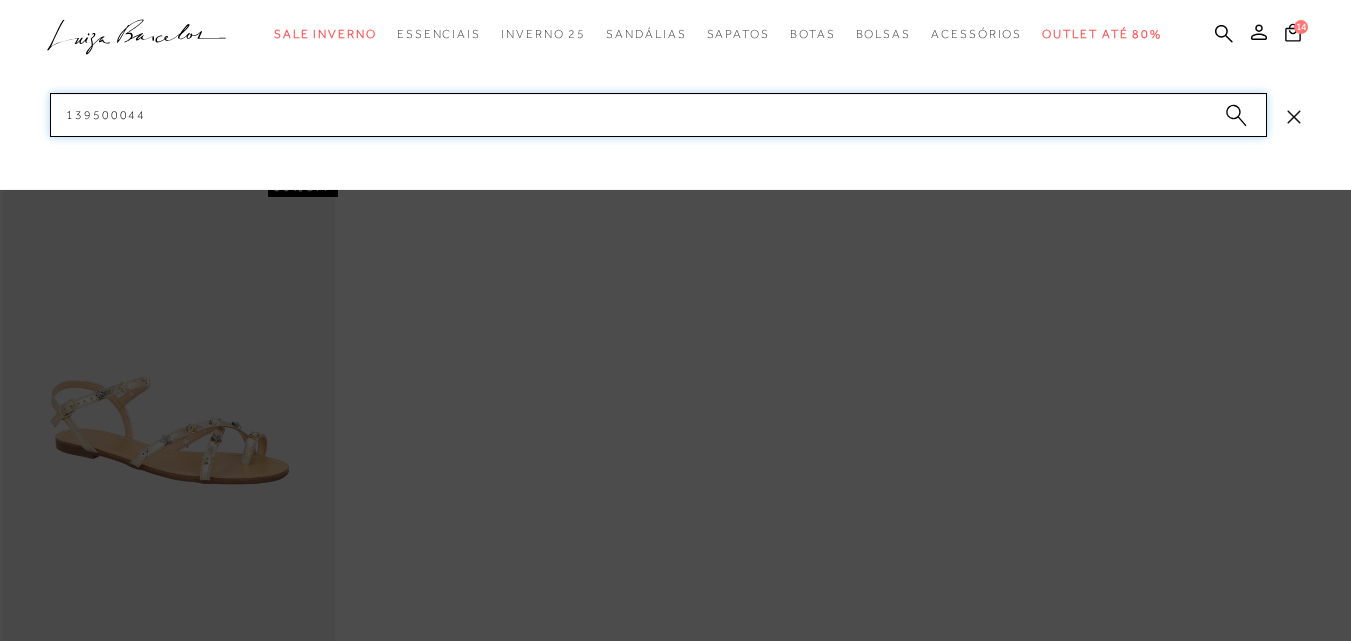 drag, startPoint x: 171, startPoint y: 107, endPoint x: 23, endPoint y: 100, distance: 148.16545 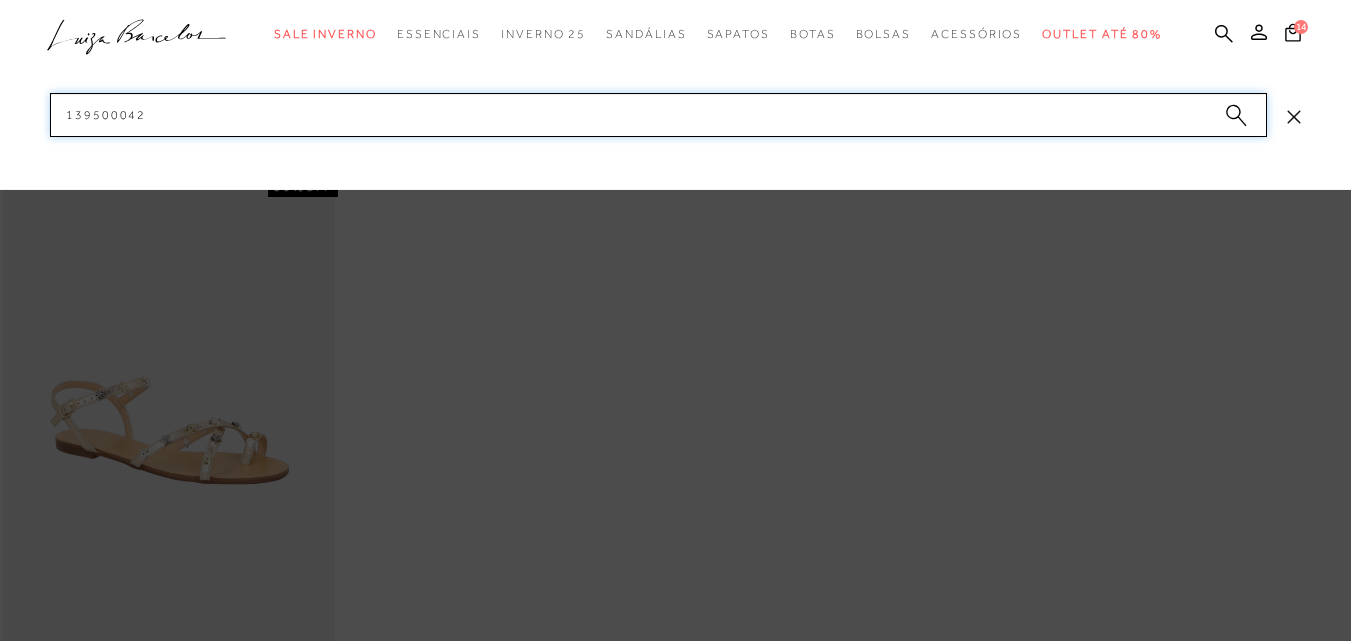 click on "categoryHeader
.a{fill-rule:evenodd;}
Sale Inverno
Modelo Sapatos" at bounding box center (675, 0) 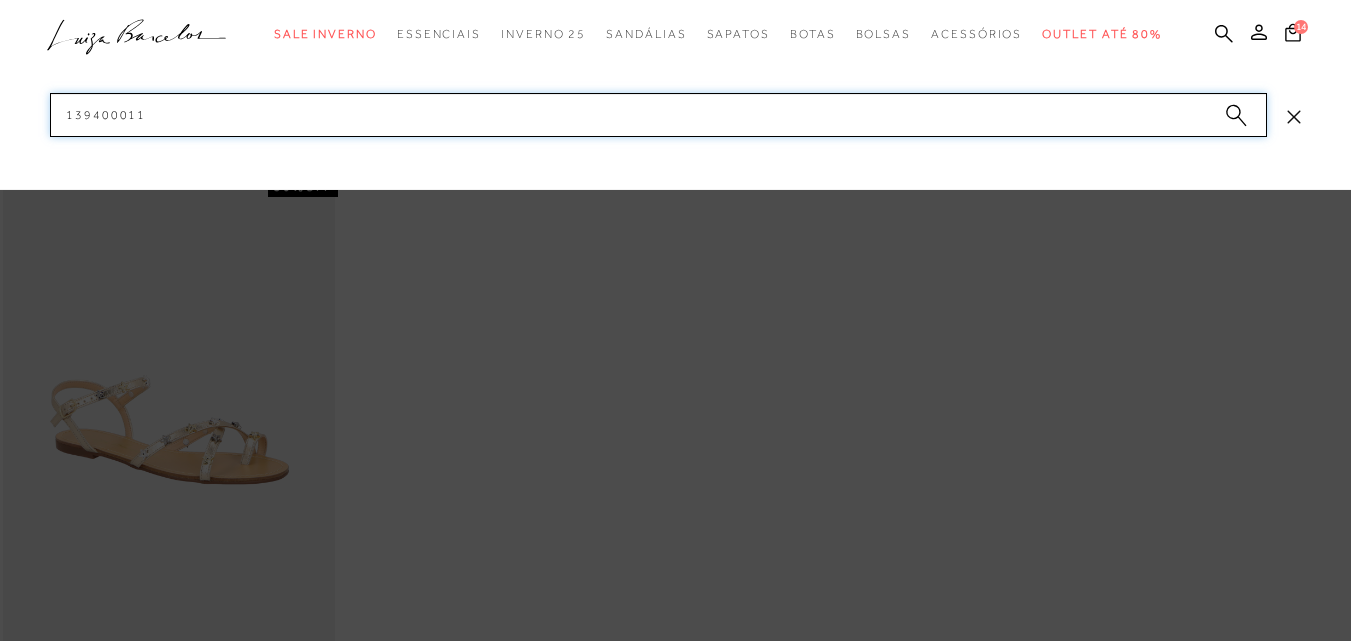 drag, startPoint x: 164, startPoint y: 117, endPoint x: 15, endPoint y: 112, distance: 149.08386 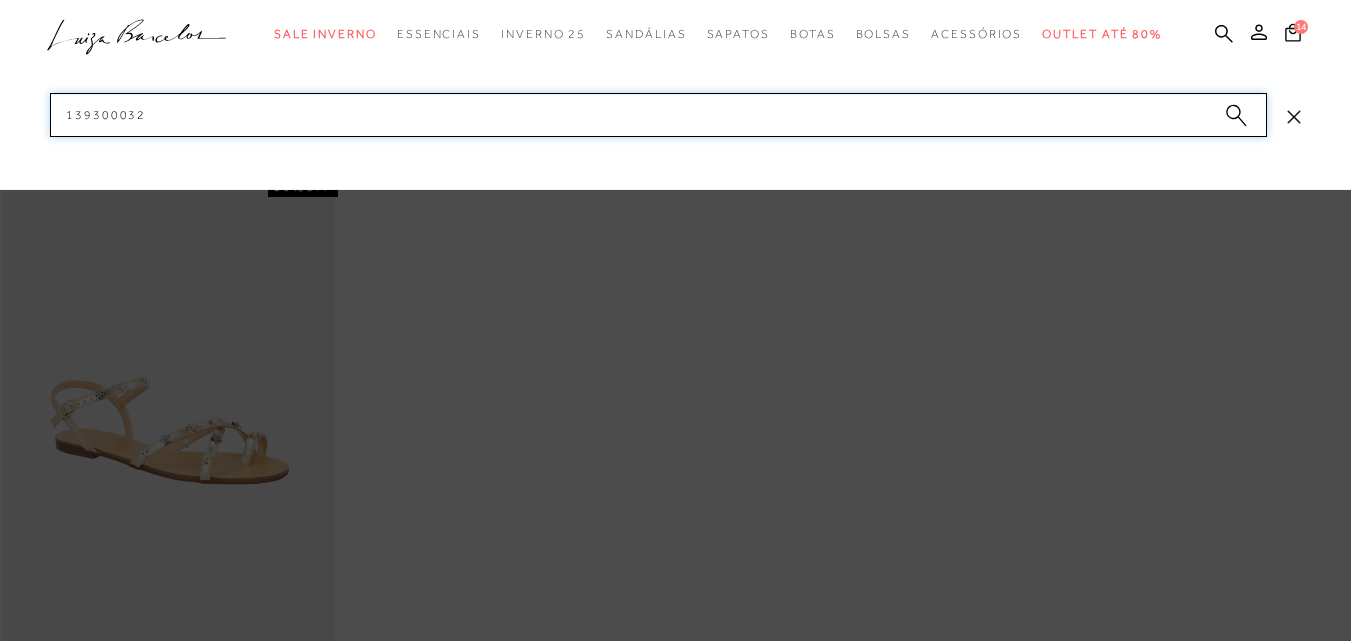 drag, startPoint x: 169, startPoint y: 110, endPoint x: 33, endPoint y: 113, distance: 136.03308 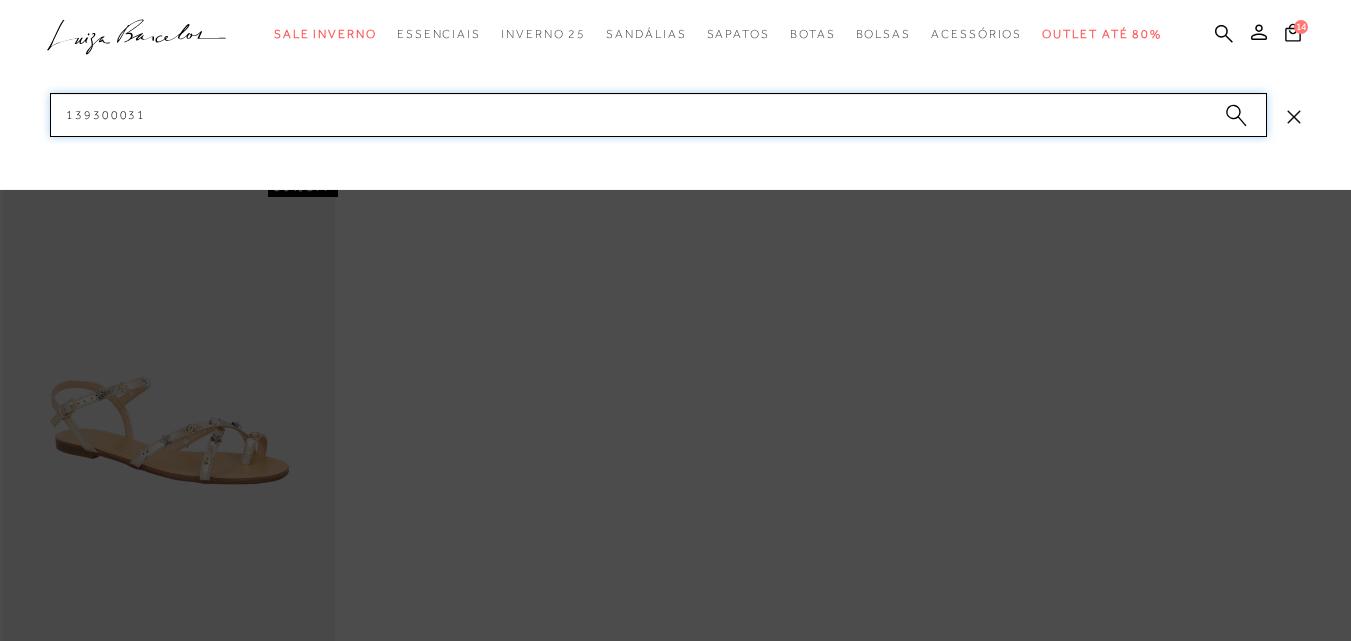 drag, startPoint x: 177, startPoint y: 112, endPoint x: 47, endPoint y: 112, distance: 130 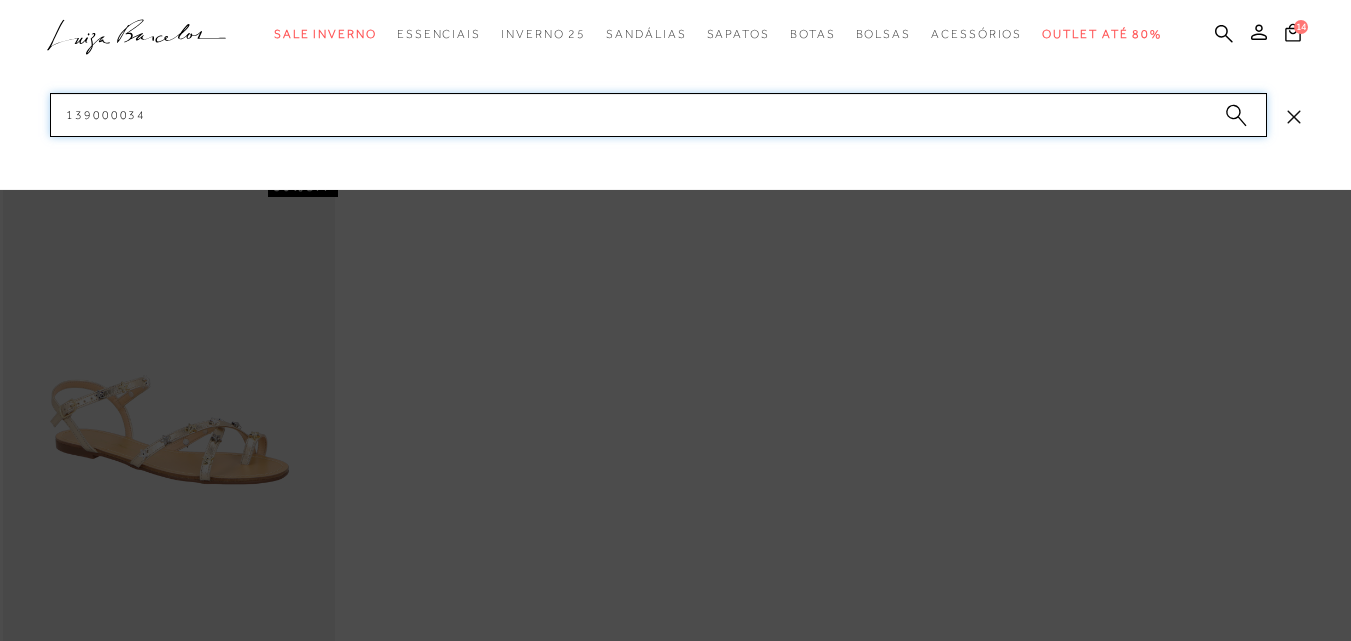 drag, startPoint x: 149, startPoint y: 116, endPoint x: 23, endPoint y: 117, distance: 126.00397 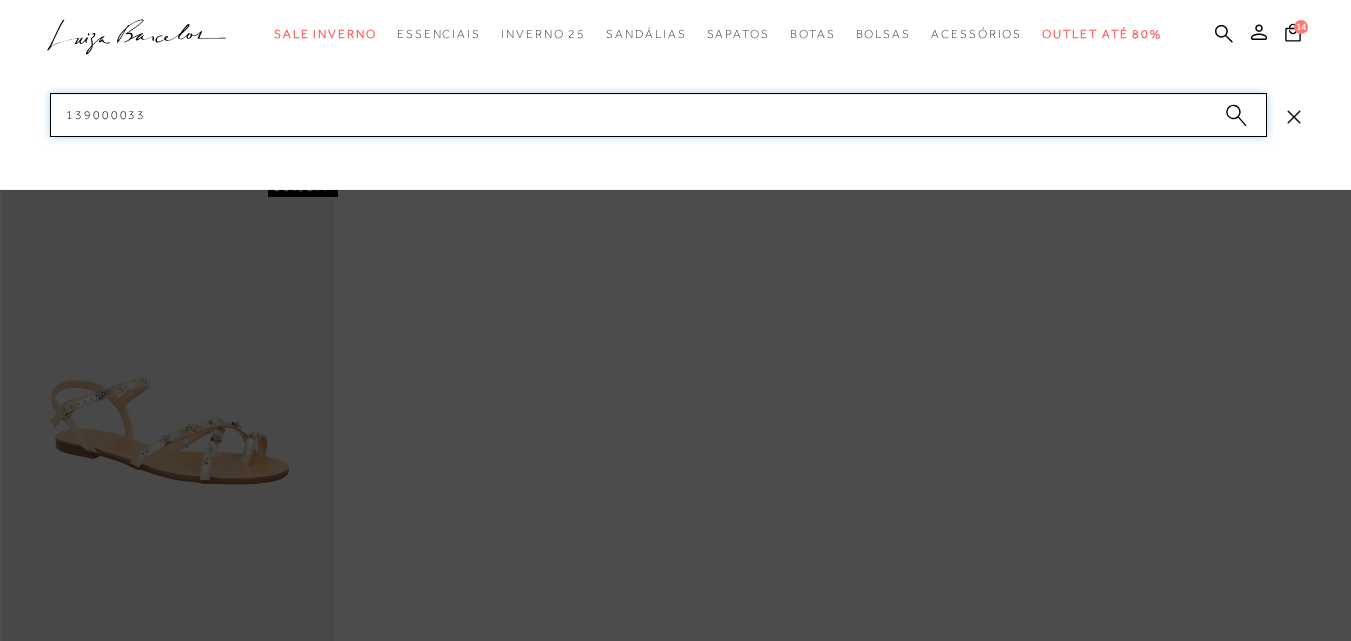 drag, startPoint x: 192, startPoint y: 113, endPoint x: 47, endPoint y: 112, distance: 145.00345 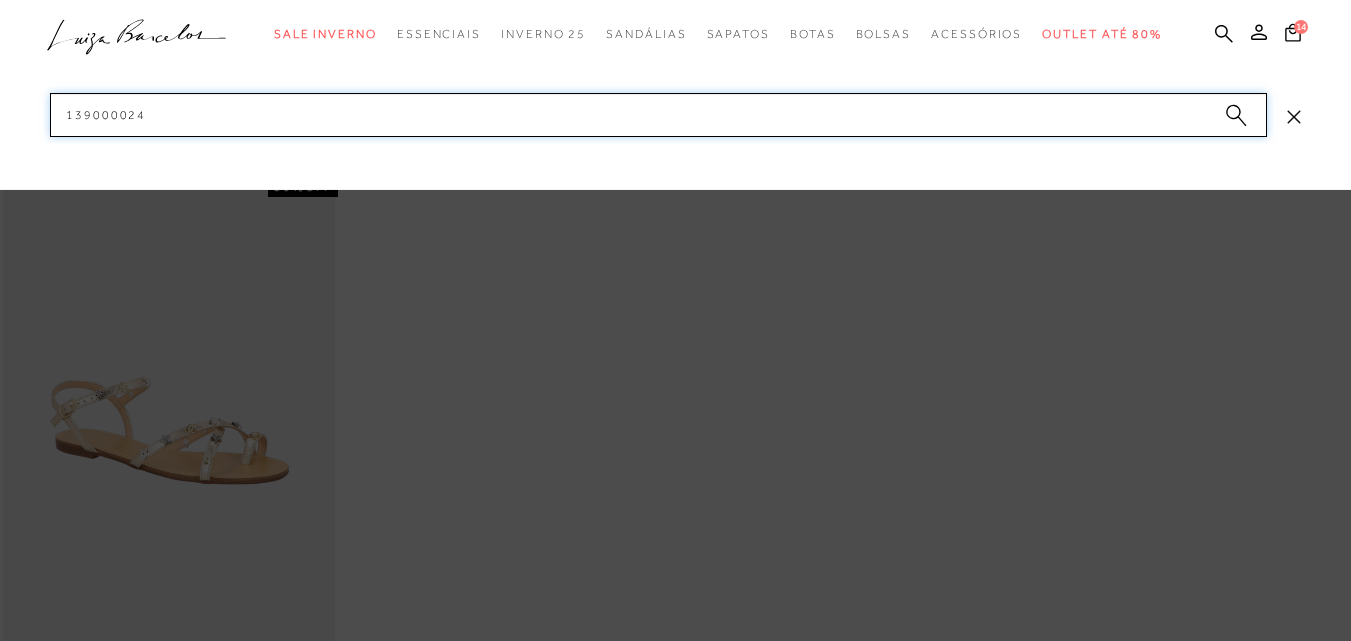drag, startPoint x: 117, startPoint y: 107, endPoint x: 54, endPoint y: 107, distance: 63 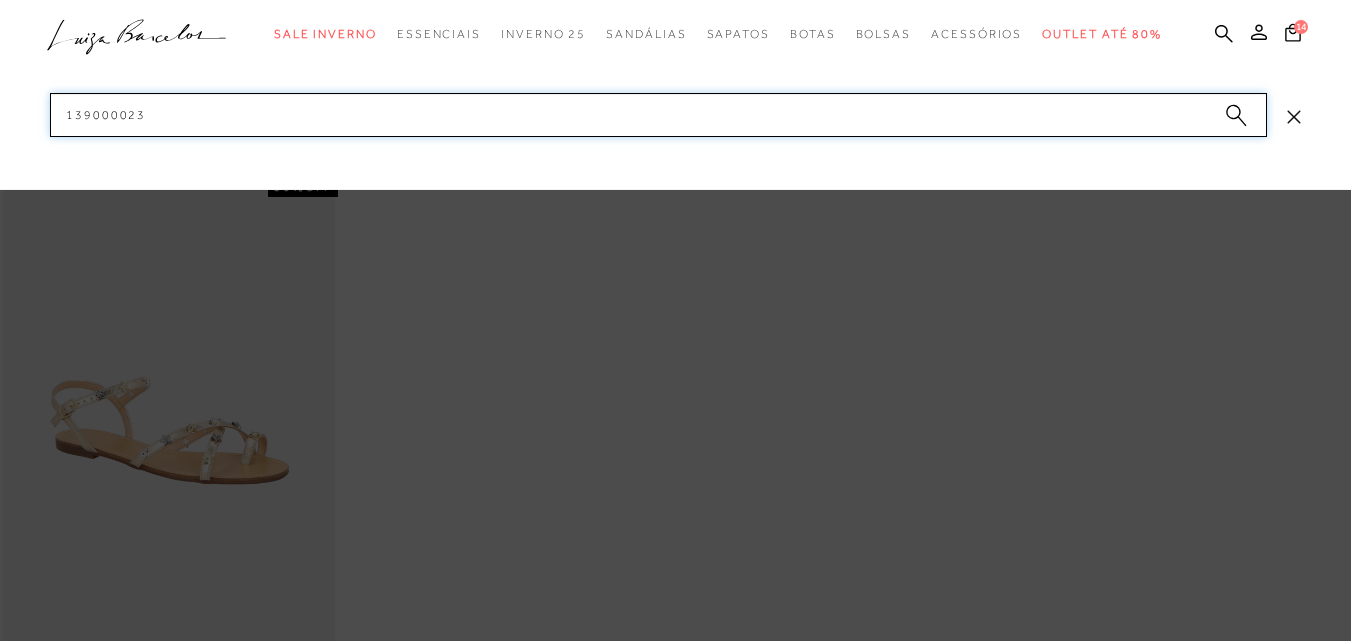 drag, startPoint x: 101, startPoint y: 119, endPoint x: 32, endPoint y: 112, distance: 69.354164 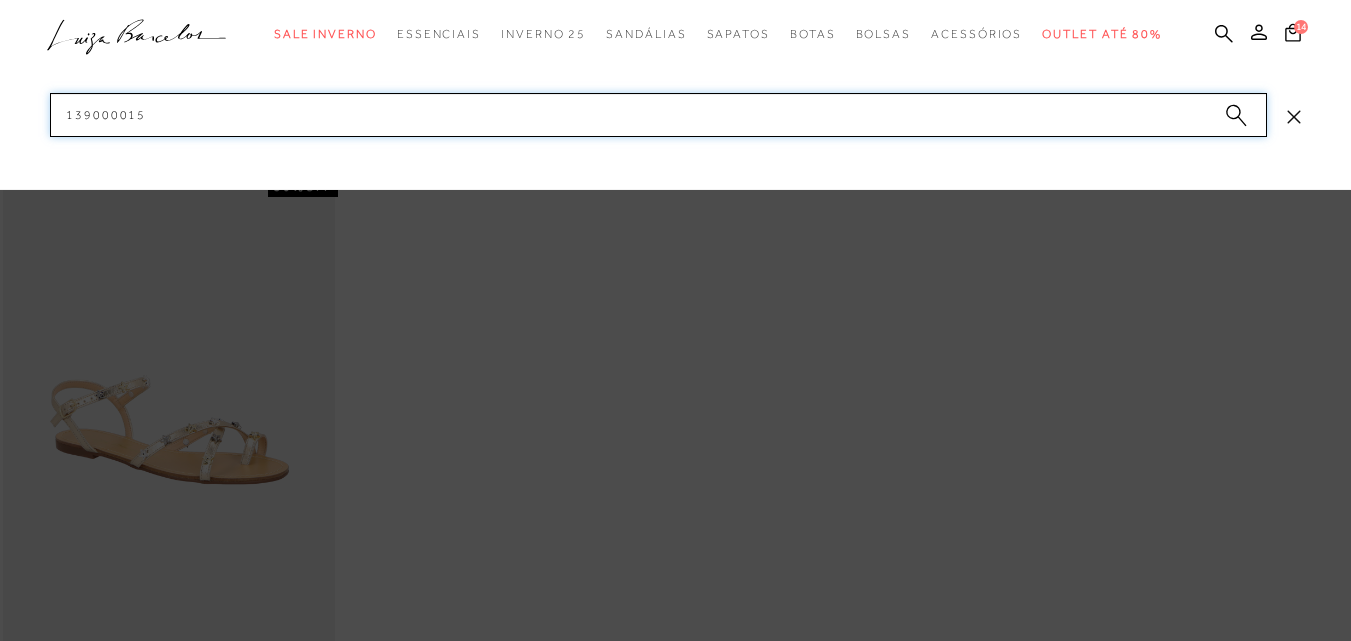 drag, startPoint x: 128, startPoint y: 106, endPoint x: 115, endPoint y: 134, distance: 30.870699 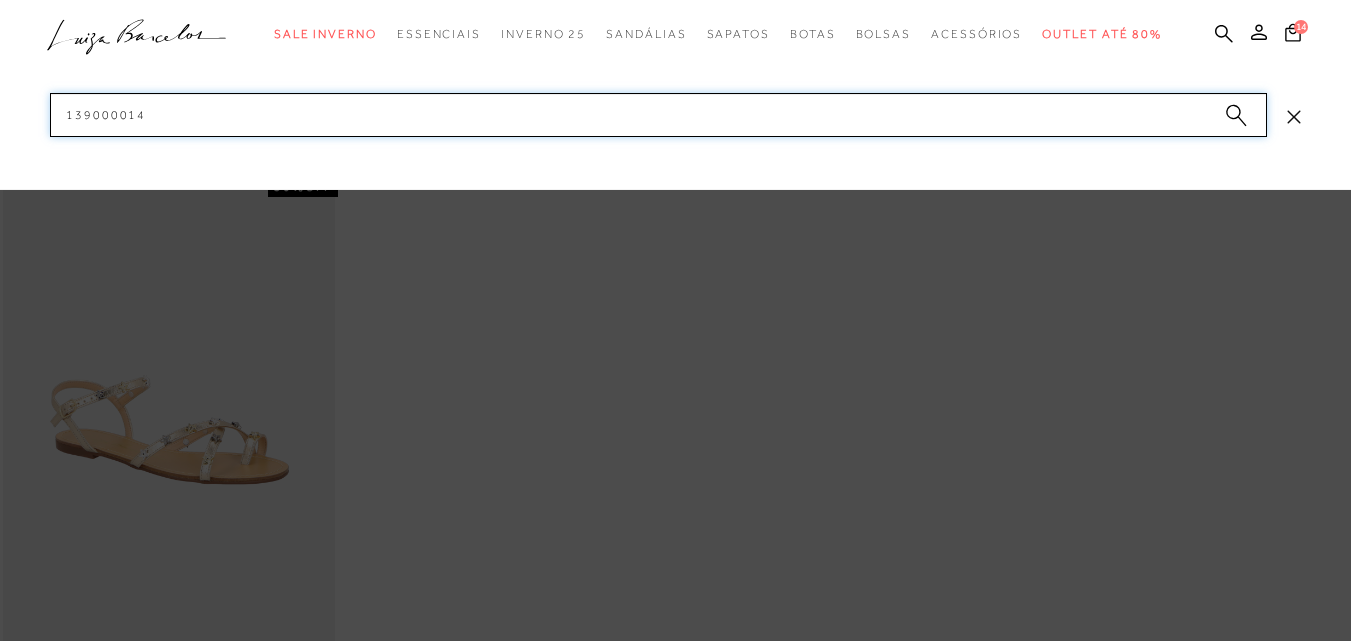 drag, startPoint x: 161, startPoint y: 120, endPoint x: 30, endPoint y: 106, distance: 131.74597 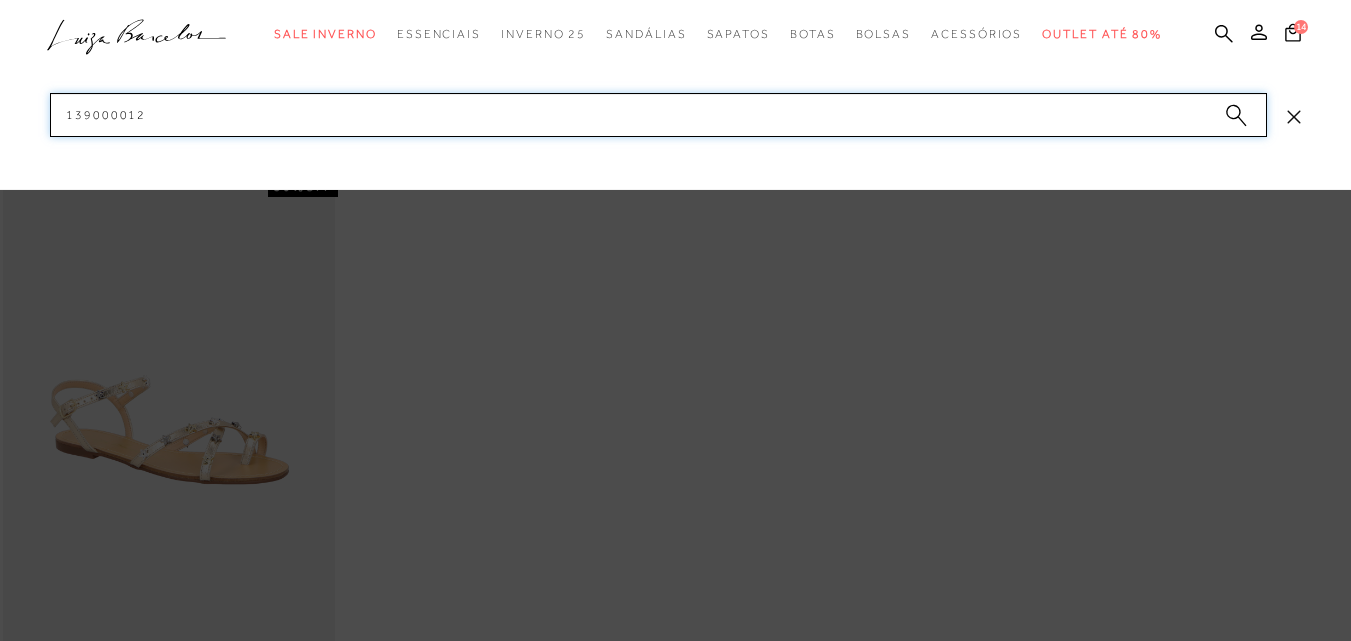 drag, startPoint x: 180, startPoint y: 114, endPoint x: 11, endPoint y: 106, distance: 169.18924 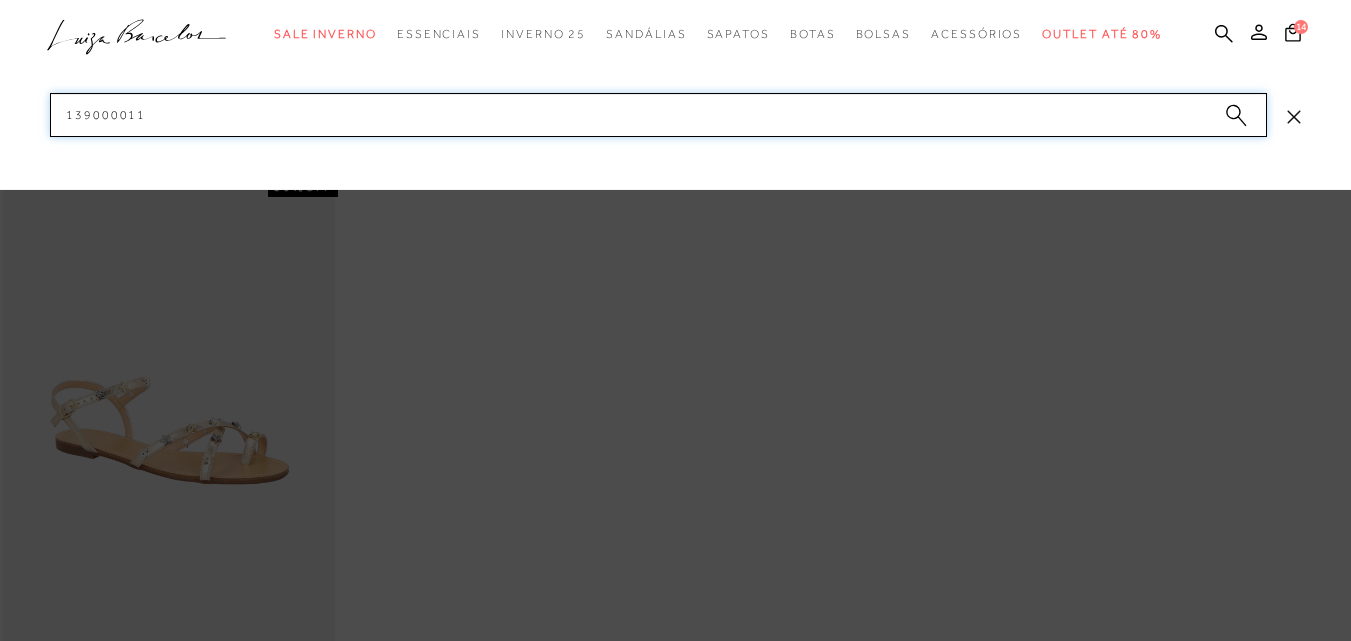 drag, startPoint x: 187, startPoint y: 100, endPoint x: 0, endPoint y: 99, distance: 187.00267 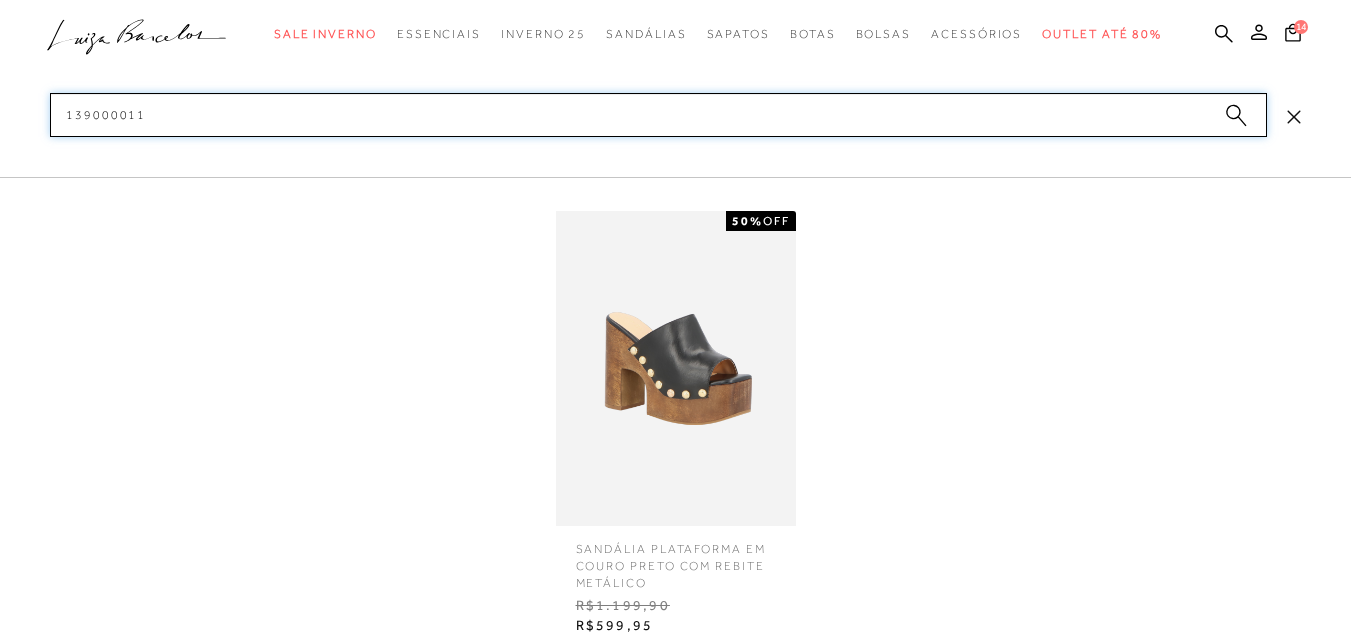 type on "139000011" 